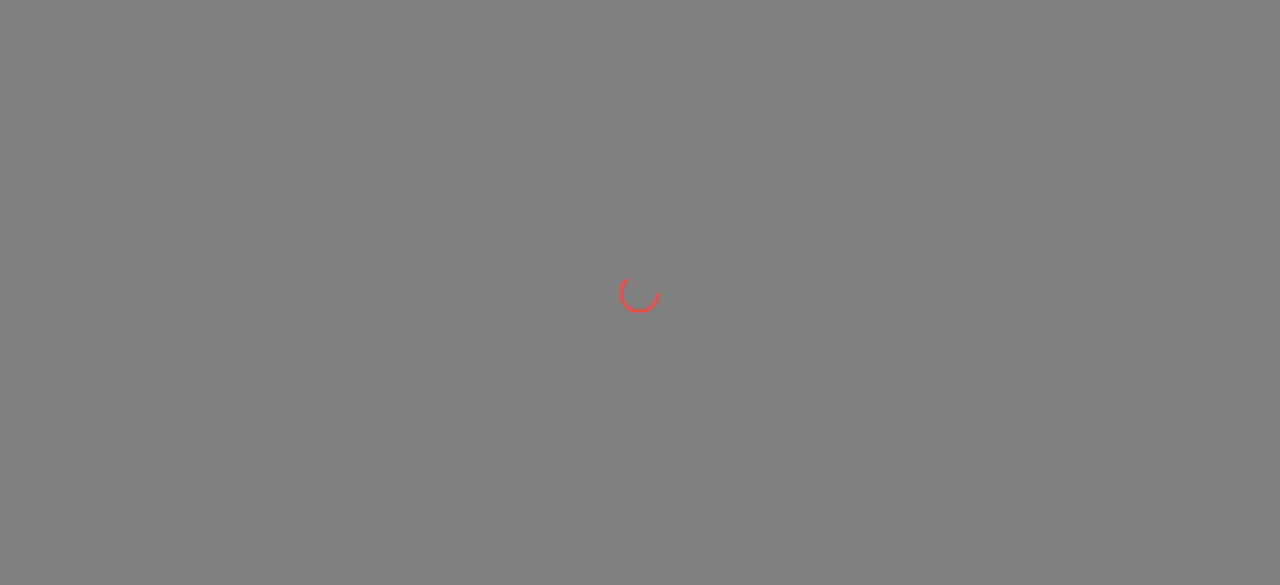 scroll, scrollTop: 0, scrollLeft: 0, axis: both 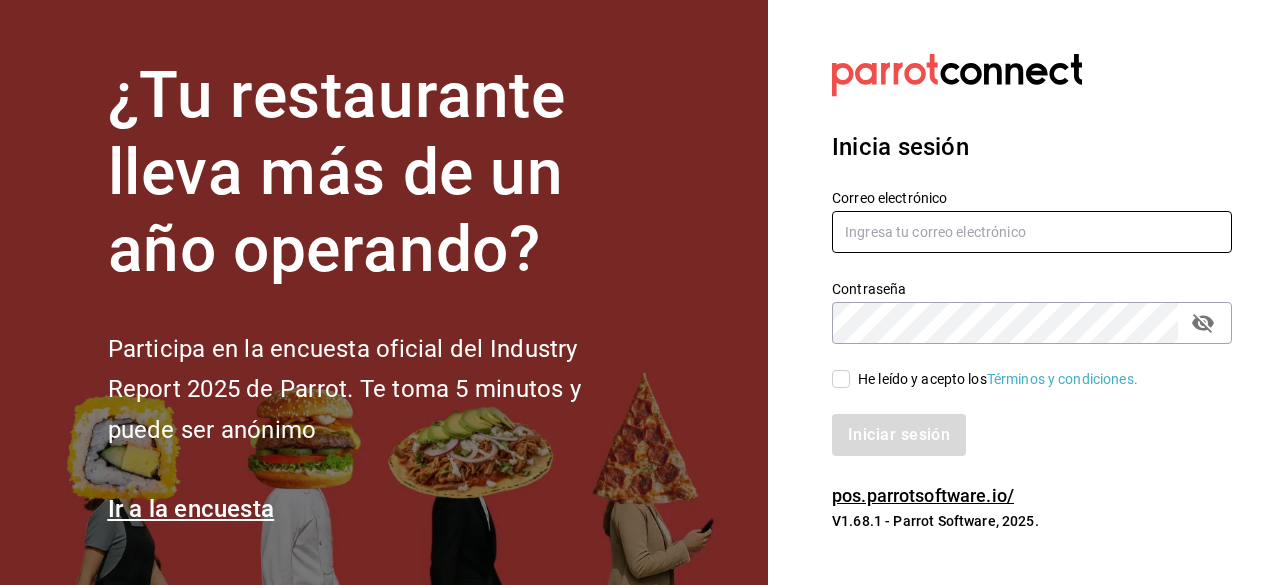 click at bounding box center (1032, 232) 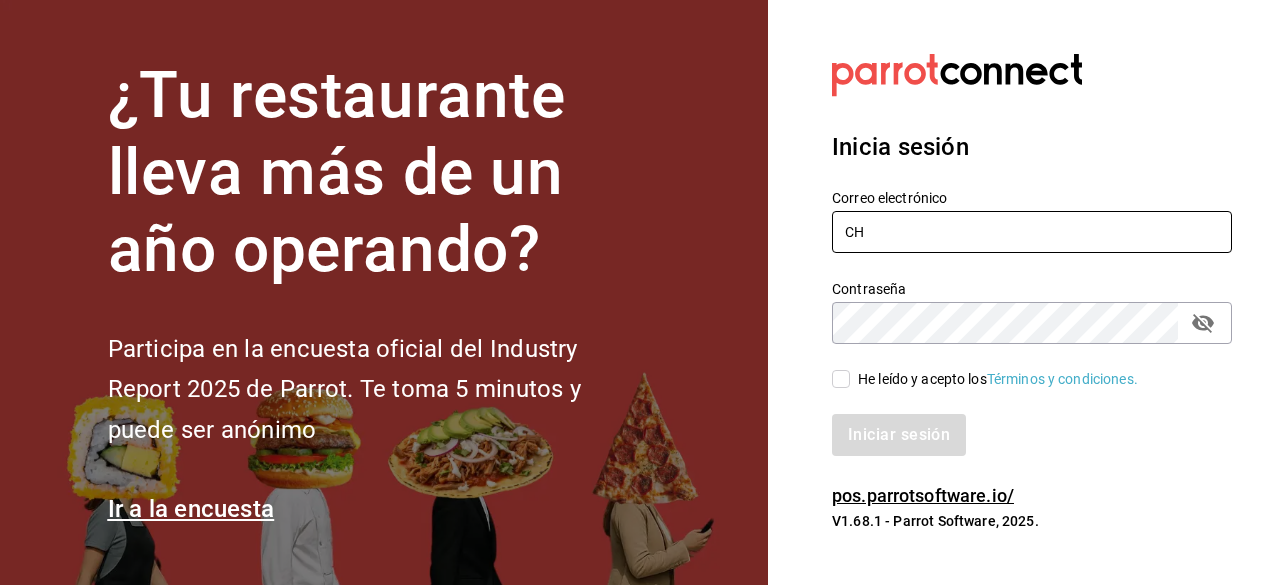 type on "C" 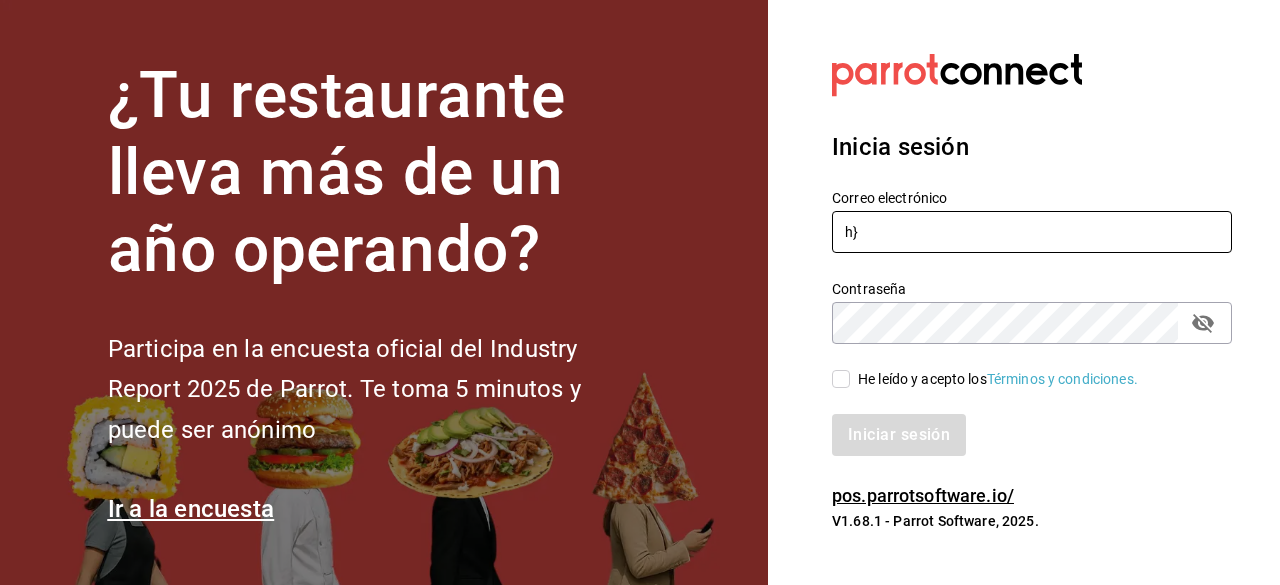 type on "h" 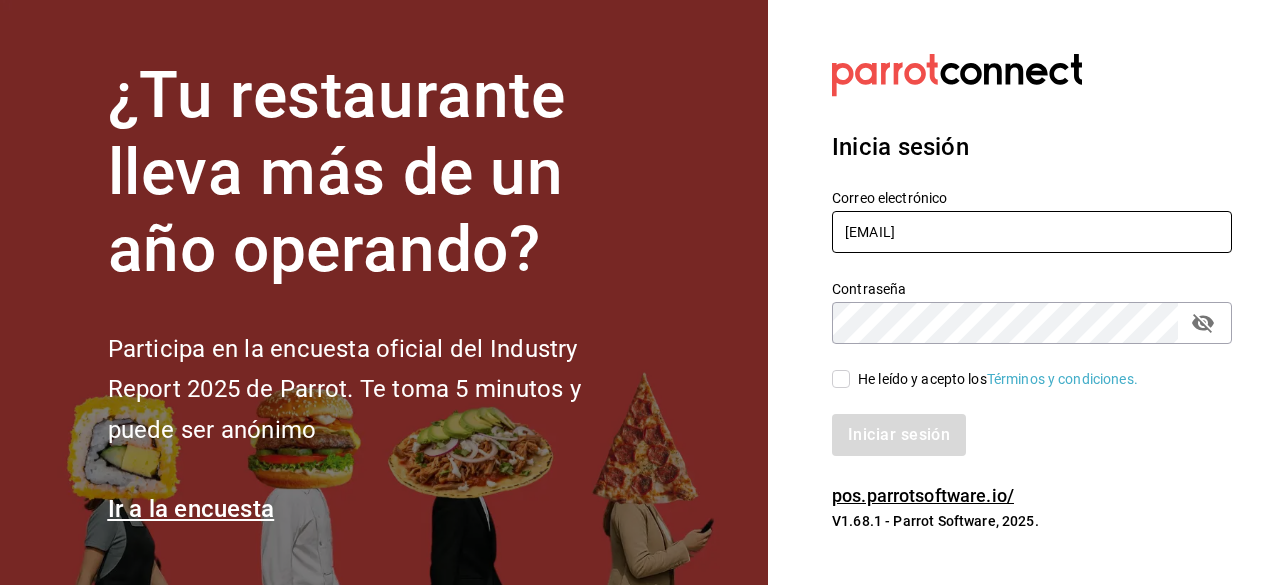 type on "checosgrill2016@gmail.com" 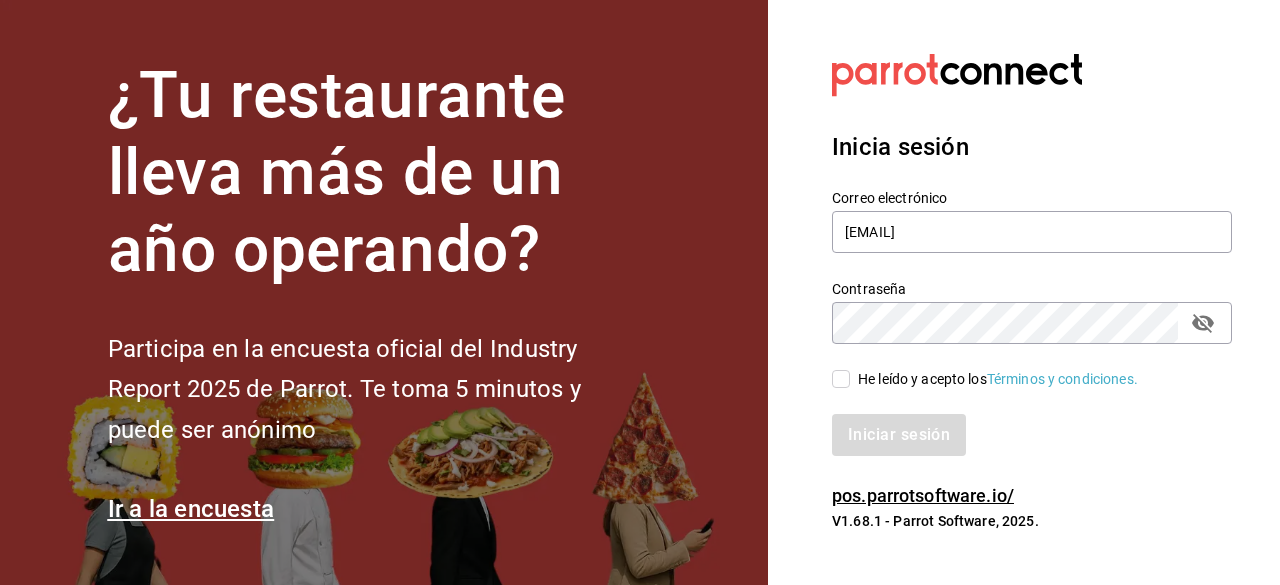 click on "He leído y acepto los  Términos y condiciones." at bounding box center [841, 379] 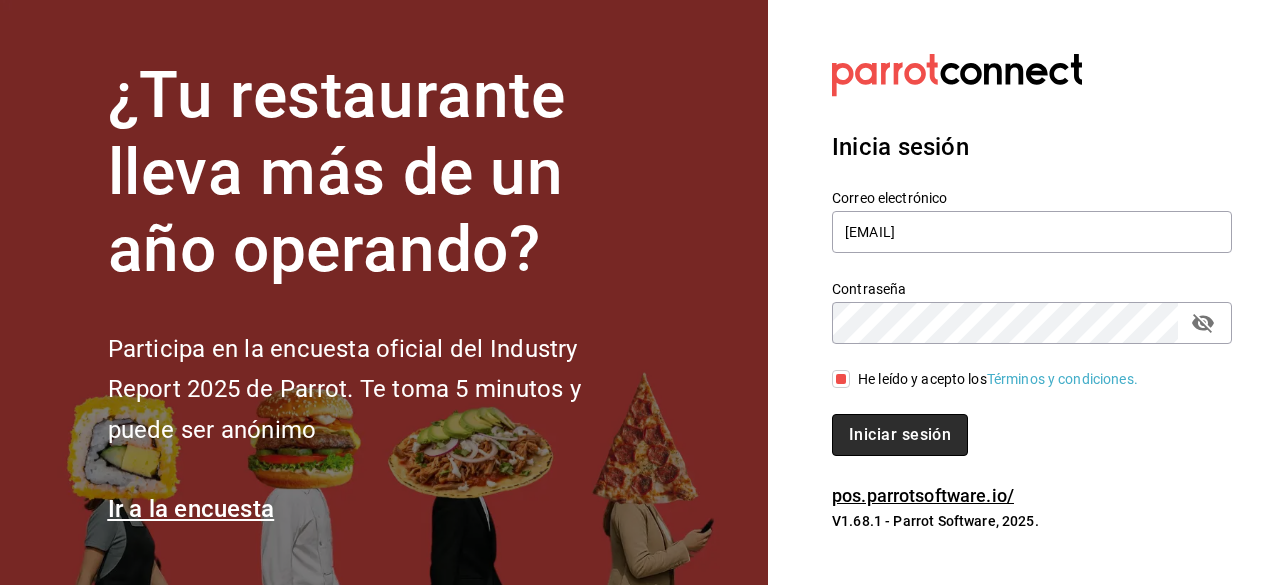 click on "Iniciar sesión" at bounding box center [900, 435] 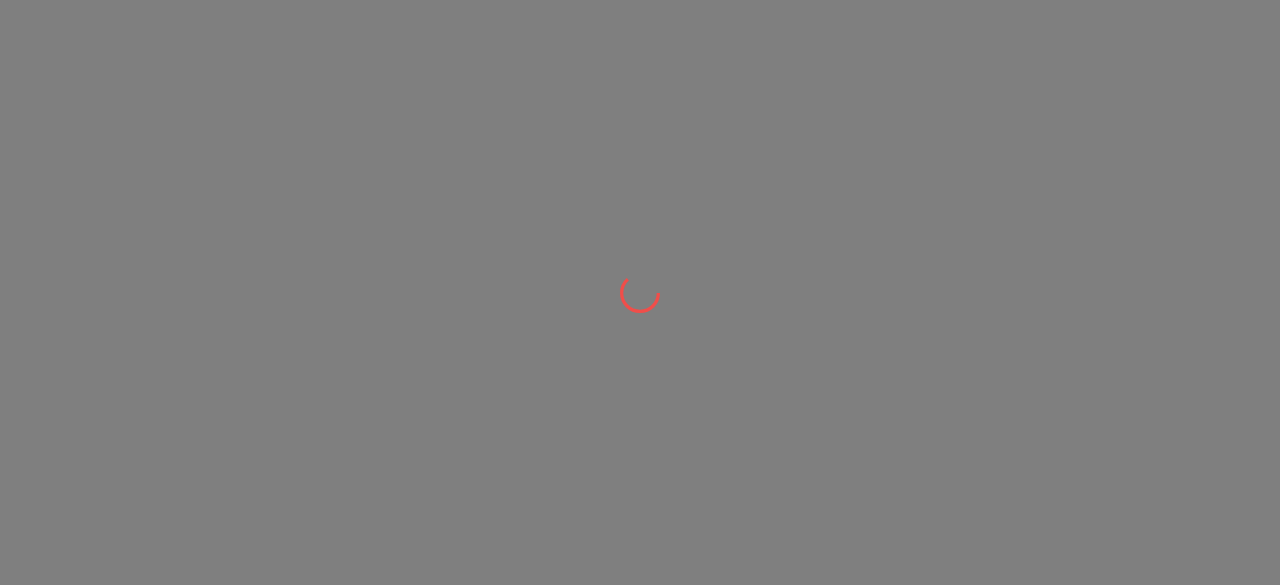 scroll, scrollTop: 0, scrollLeft: 0, axis: both 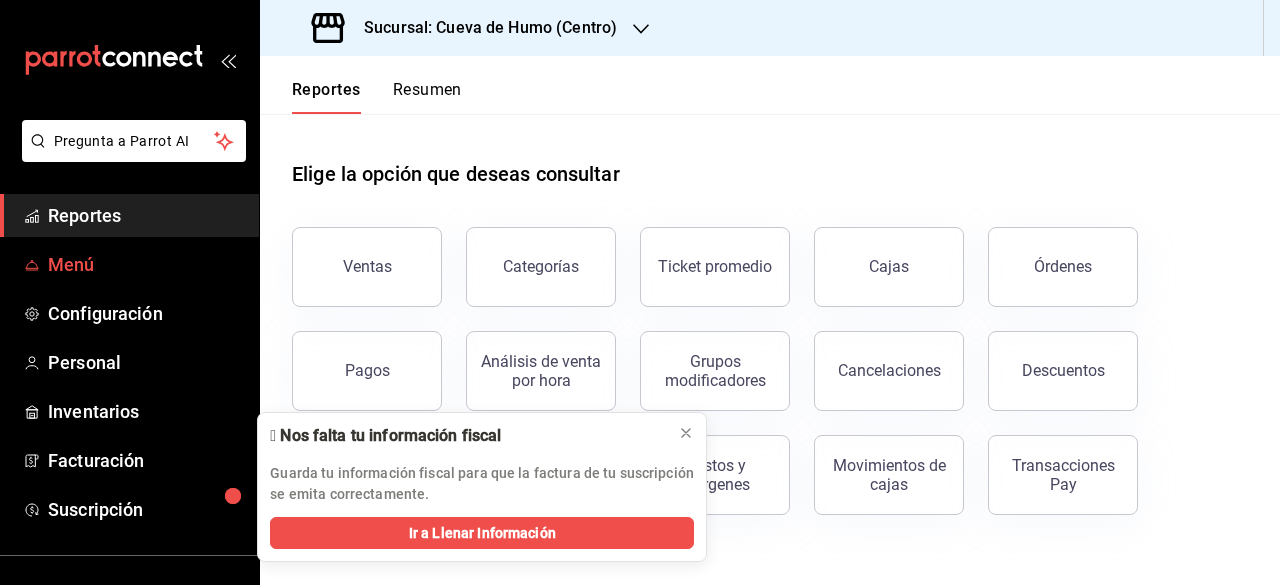click on "Menú" at bounding box center (145, 264) 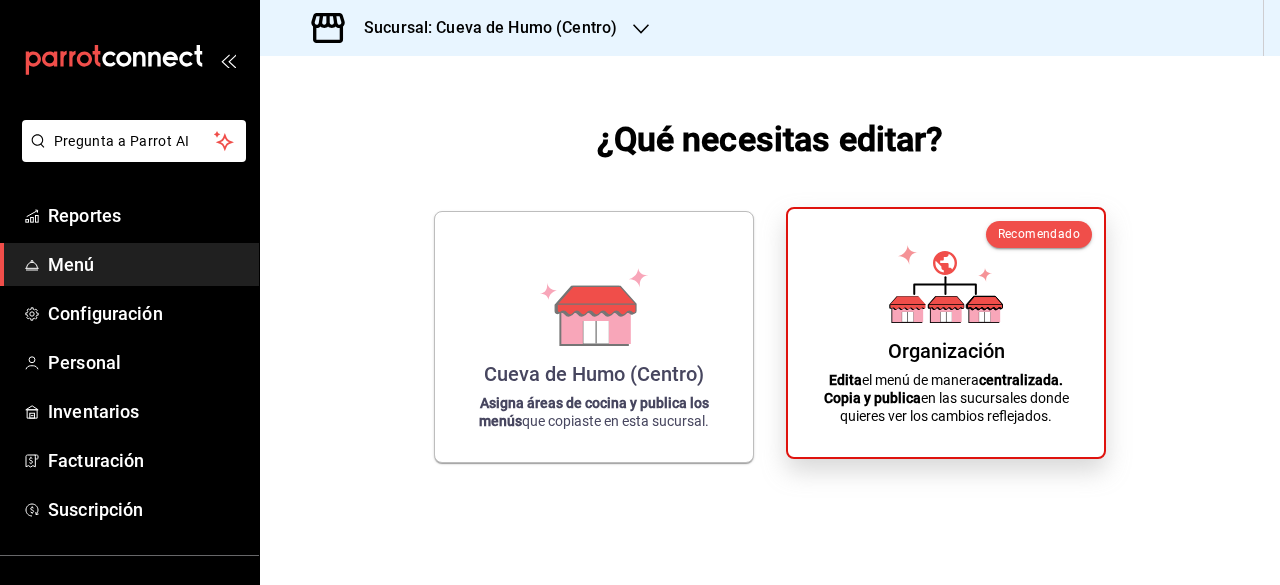 click on "Organización" at bounding box center (946, 351) 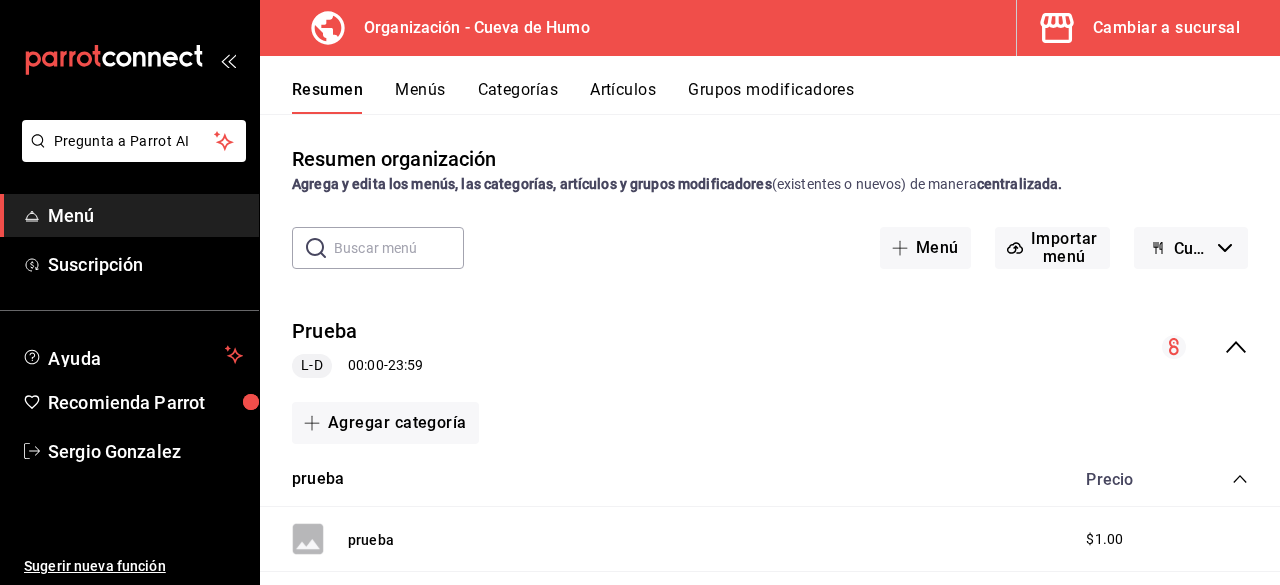scroll, scrollTop: 0, scrollLeft: 0, axis: both 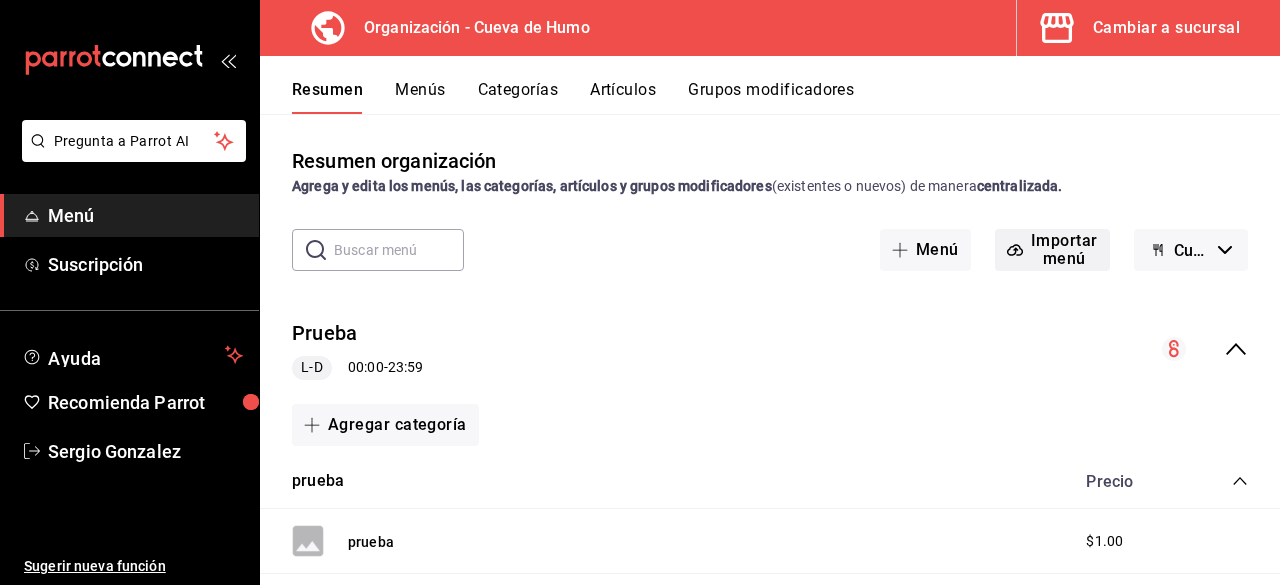 click on "Importar menú" at bounding box center (1052, 250) 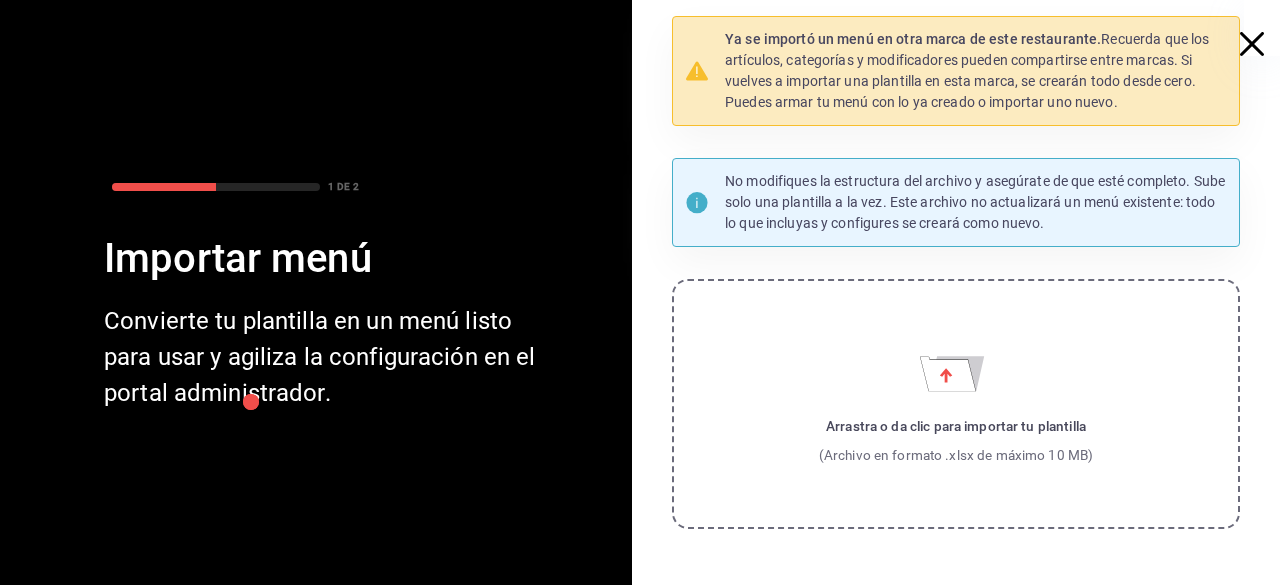click on "(Archivo en formato .xlsx de máximo 10 MB)" at bounding box center [956, 455] 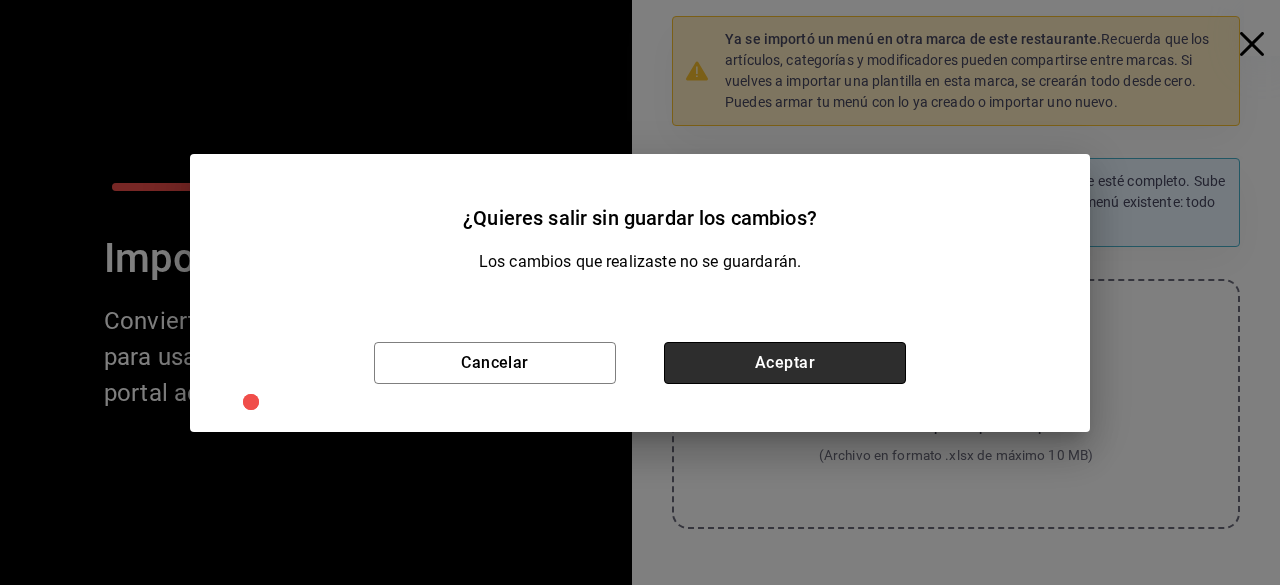 click on "Aceptar" at bounding box center (785, 363) 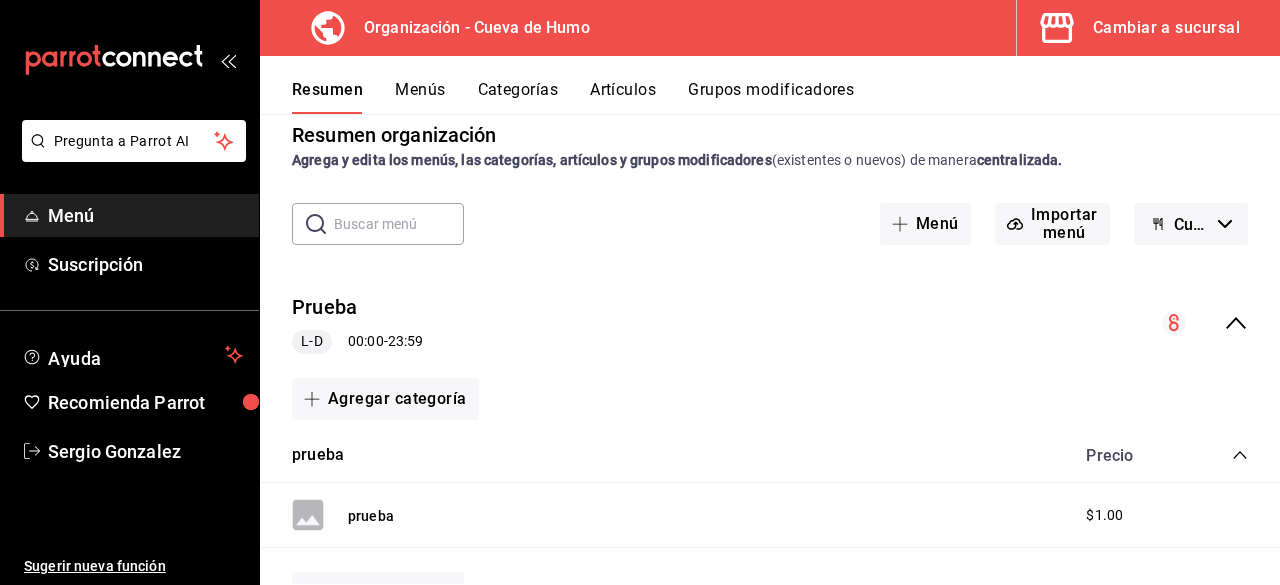 scroll, scrollTop: 0, scrollLeft: 0, axis: both 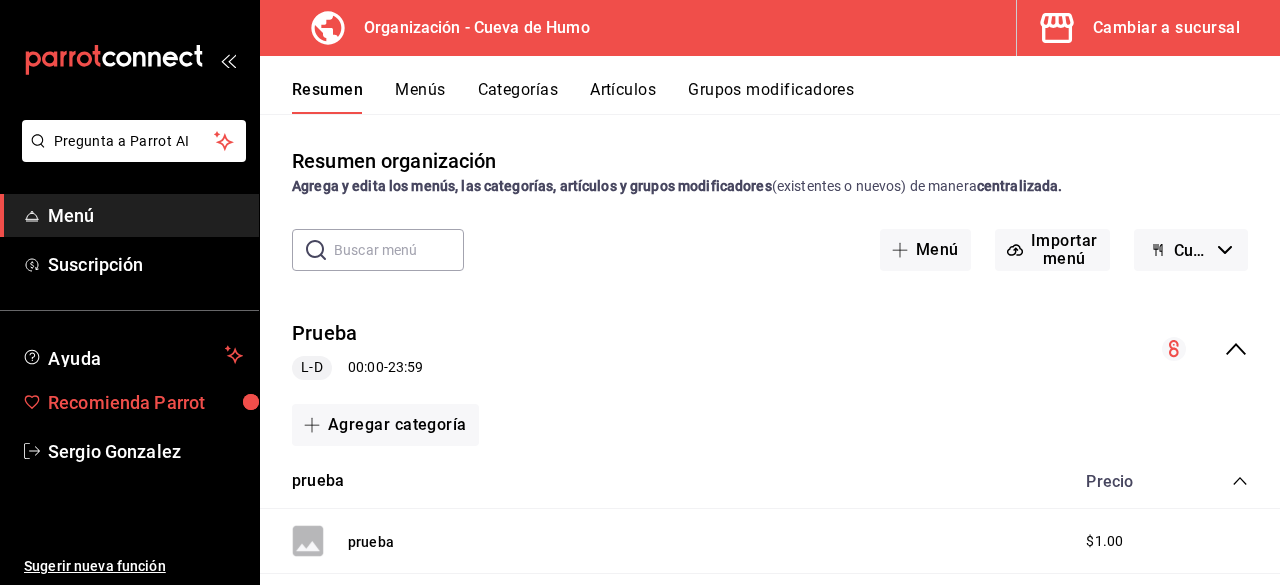 click on "Recomienda Parrot" at bounding box center (145, 402) 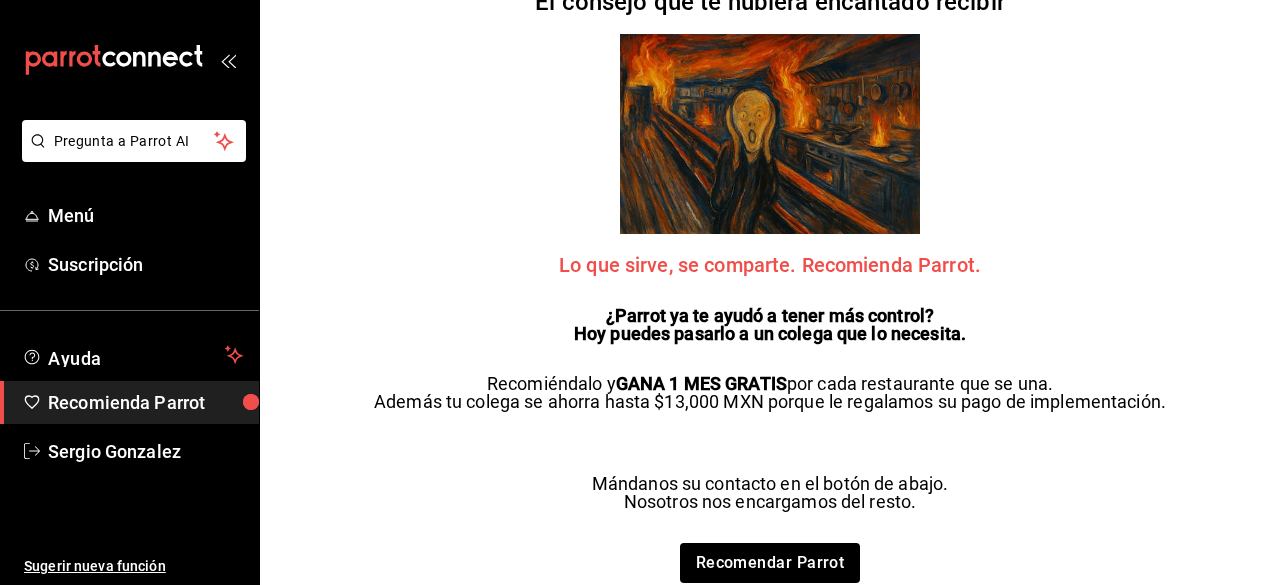 click on "Pregunta a Parrot AI Menú   Suscripción   Ayuda Recomienda Parrot   Sergio Gonzalez   Sugerir nueva función   El consejo que te hubiera encantado recibir Lo que sirve, se comparte. Recomienda Parrot. ¿Parrot ya te ayudó a tener más control?  Hoy puedes pasarlo a un colega que lo necesita. Recomiéndalo y  GANA 1 MES GRATIS  por cada restaurante que se una.  Además tu colega se ahorra hasta $13,000 MXN porque le regalamos su pago de implementación. Mándanos su contacto en el botón de abajo.  Nosotros nos encargamos del resto. Recomendar Parrot" at bounding box center [640, 292] 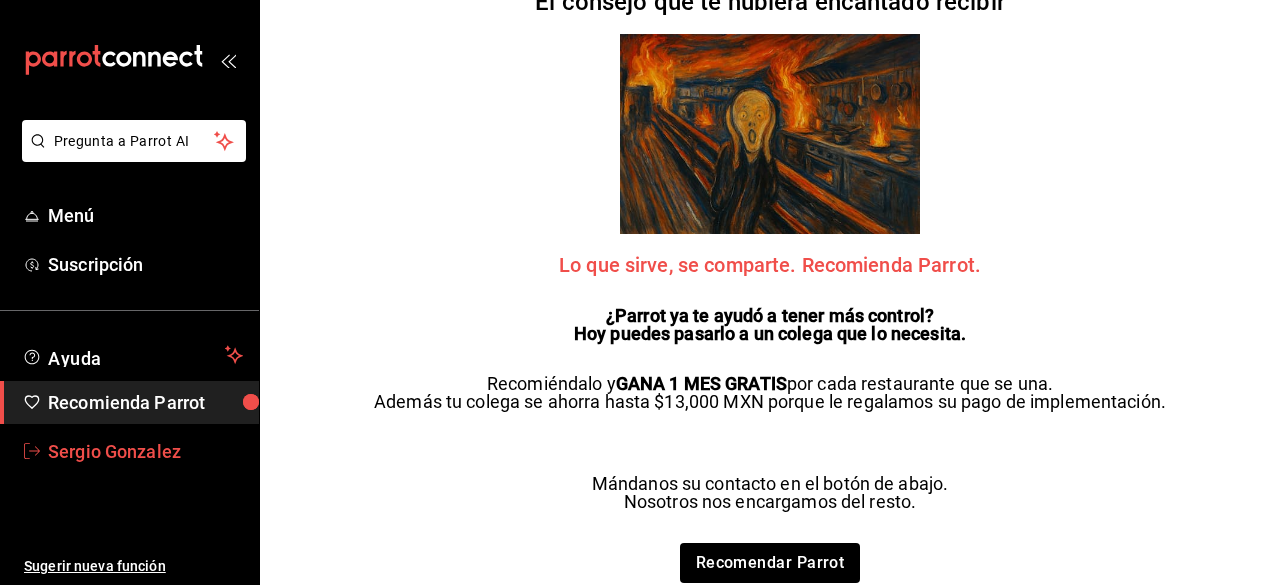 click on "Sergio Gonzalez" at bounding box center [145, 451] 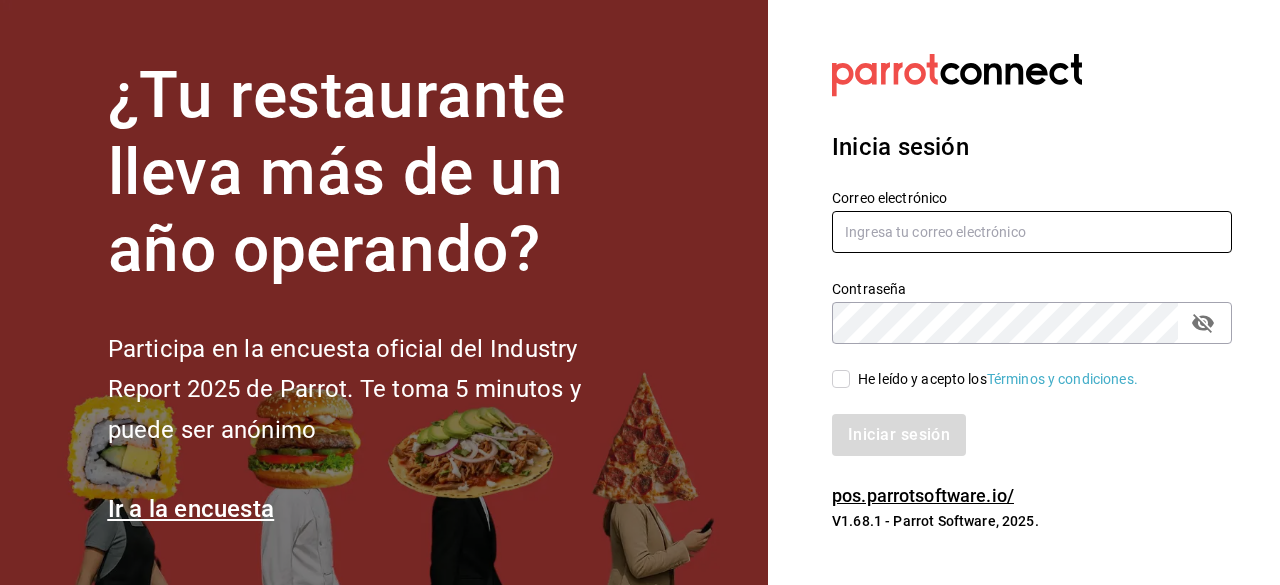 click at bounding box center [1032, 232] 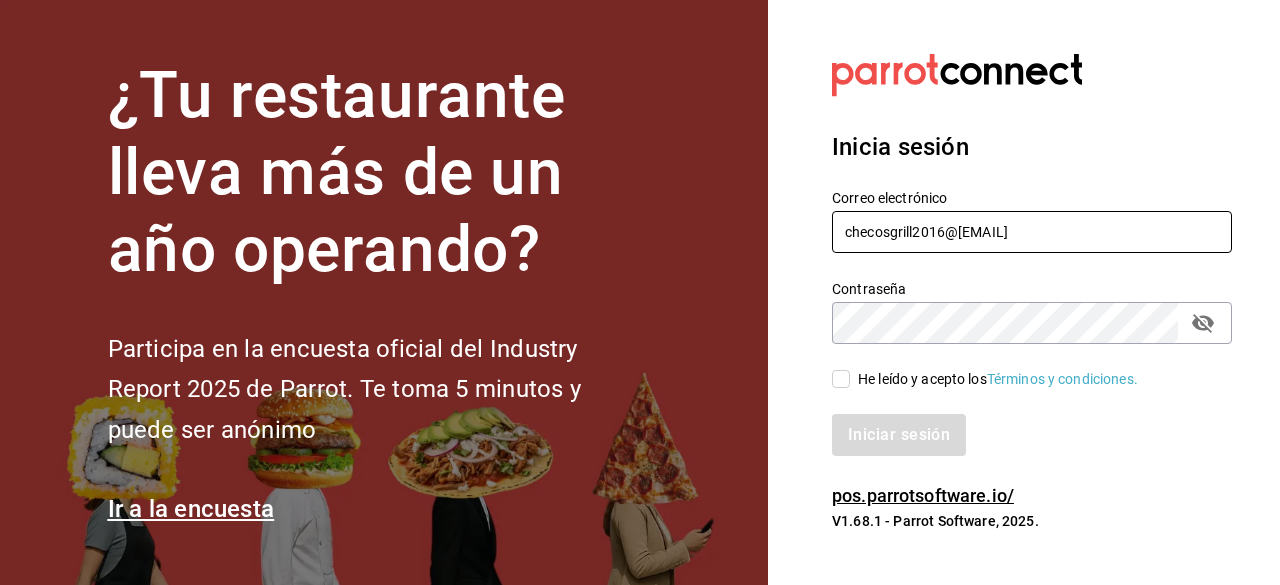 type on "checosgrill2016@gmail.com" 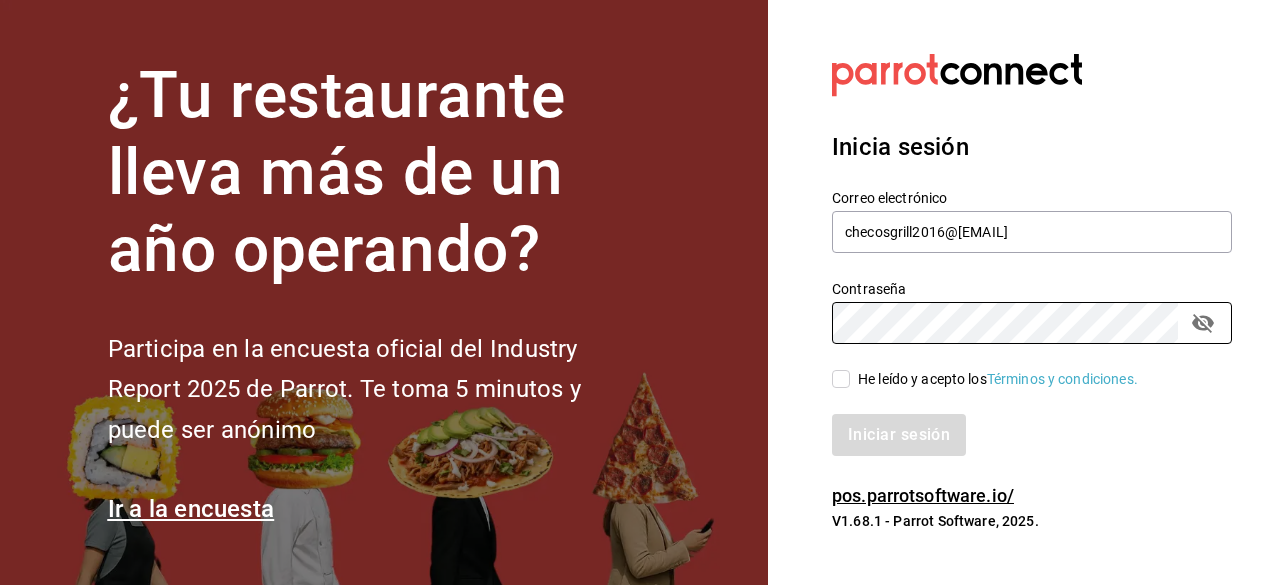 click on "He leído y acepto los  Términos y condiciones." at bounding box center (841, 379) 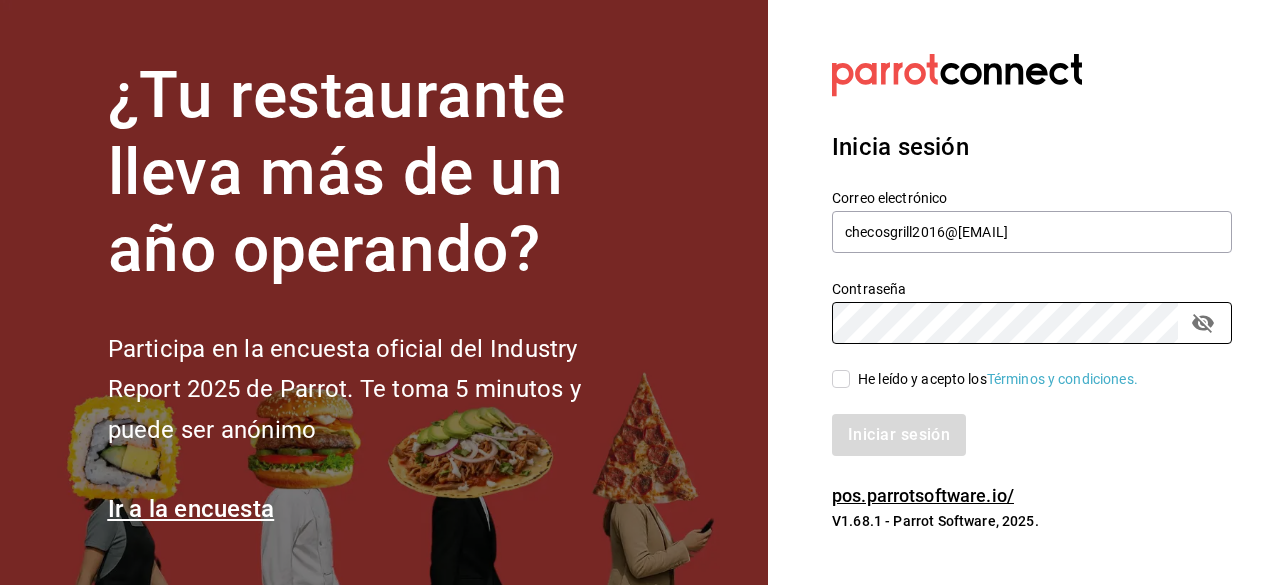 checkbox on "true" 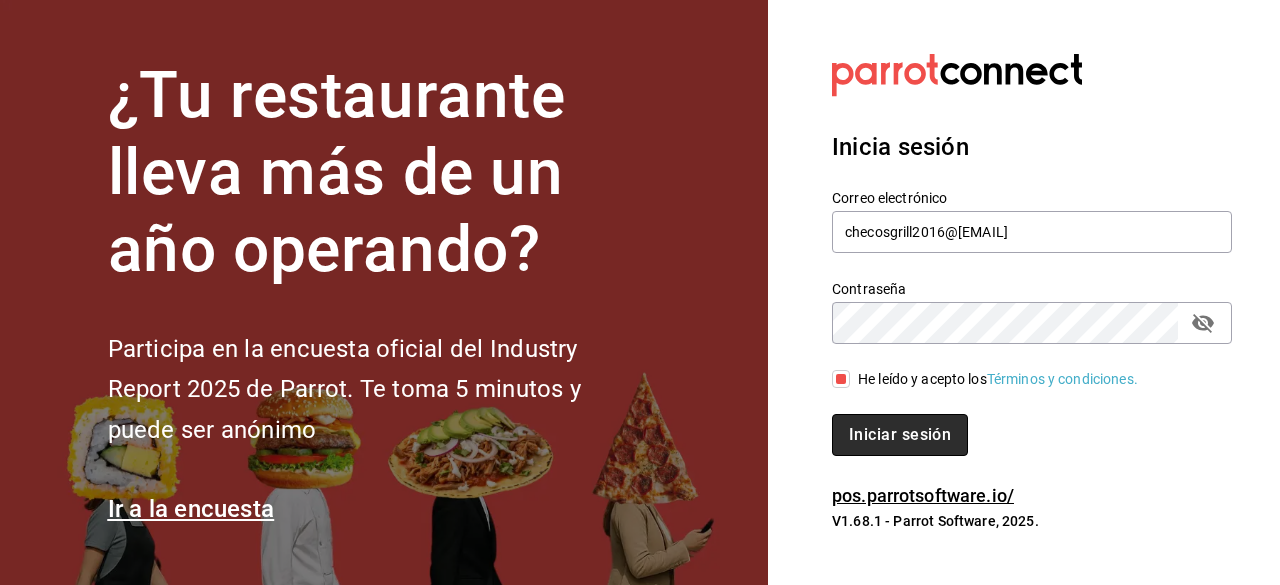 click on "Iniciar sesión" at bounding box center (900, 435) 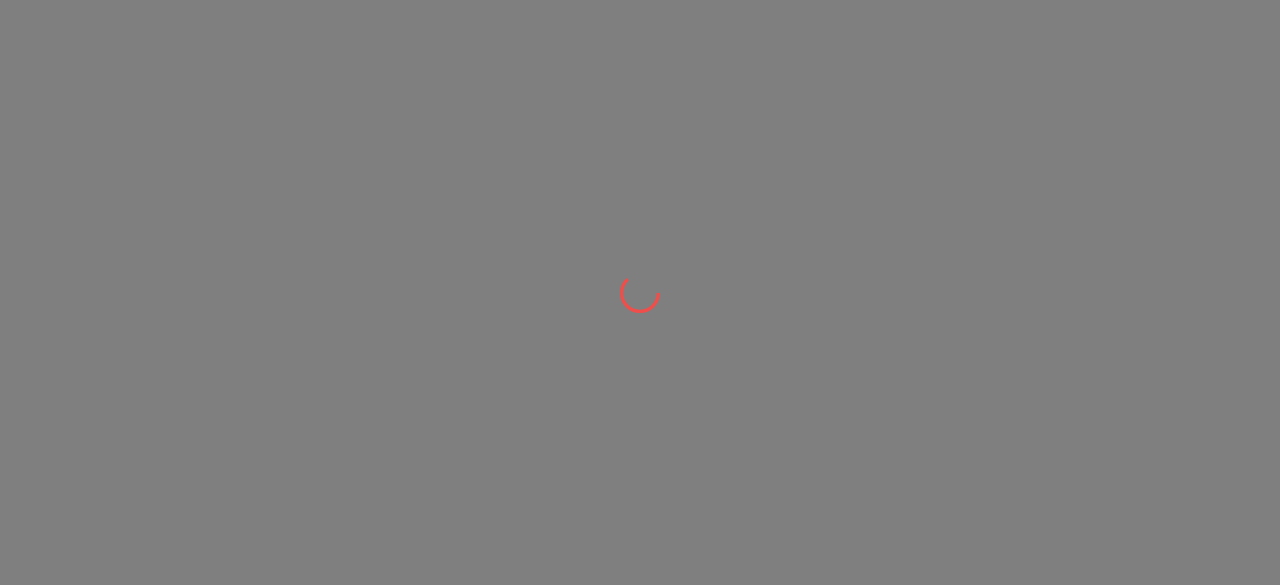 scroll, scrollTop: 0, scrollLeft: 0, axis: both 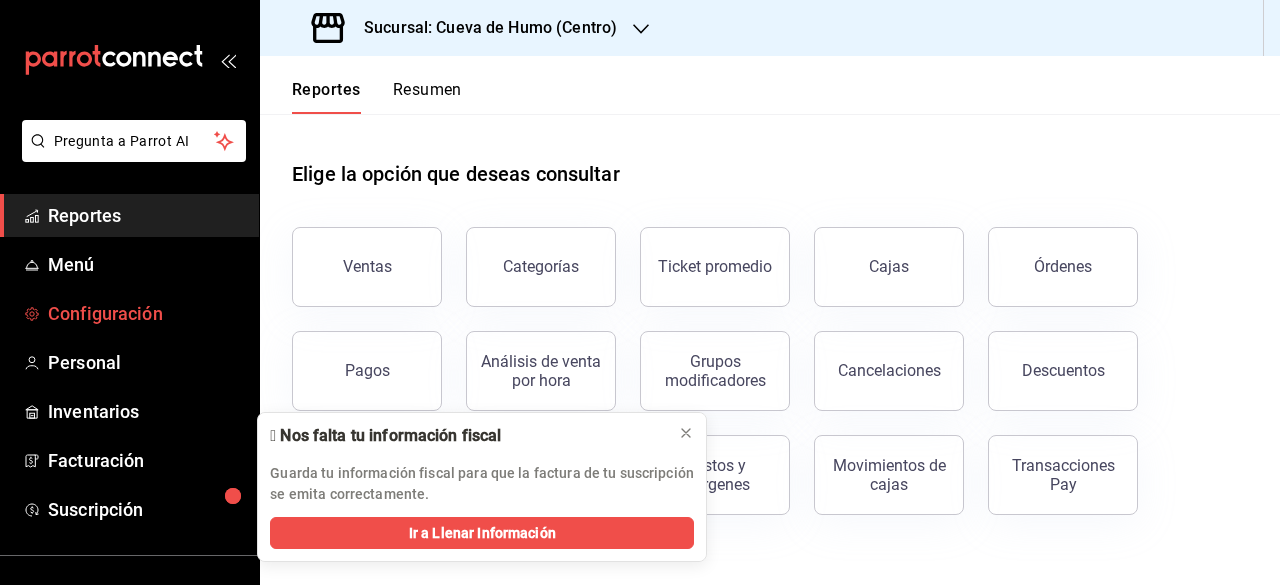 click on "Configuración" at bounding box center (129, 313) 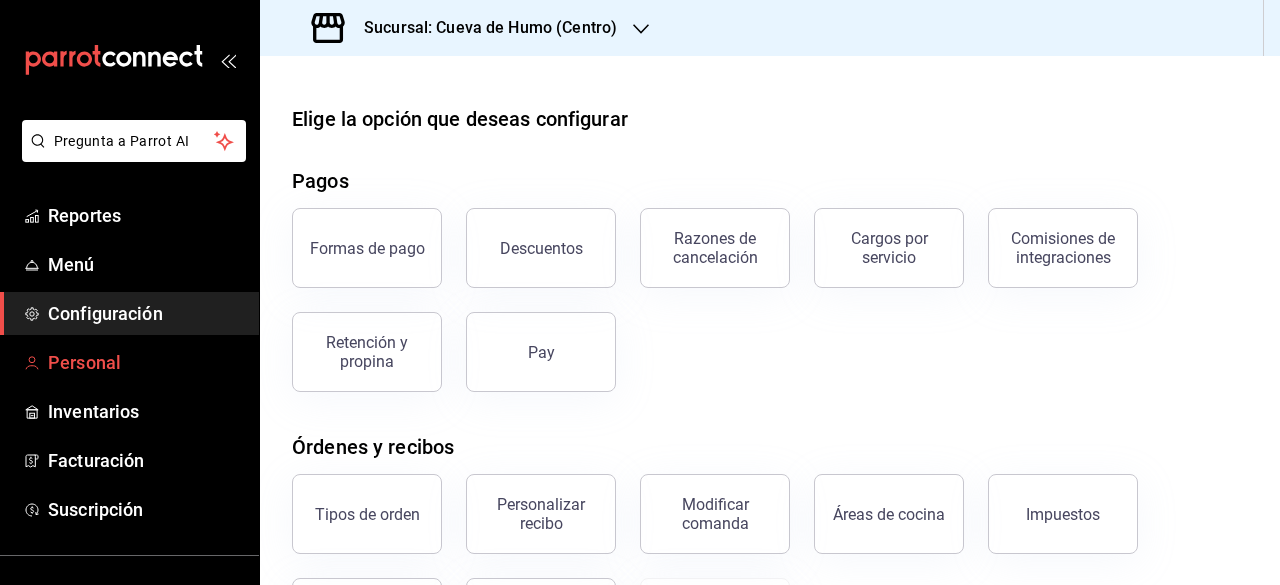 click on "Personal" at bounding box center [145, 362] 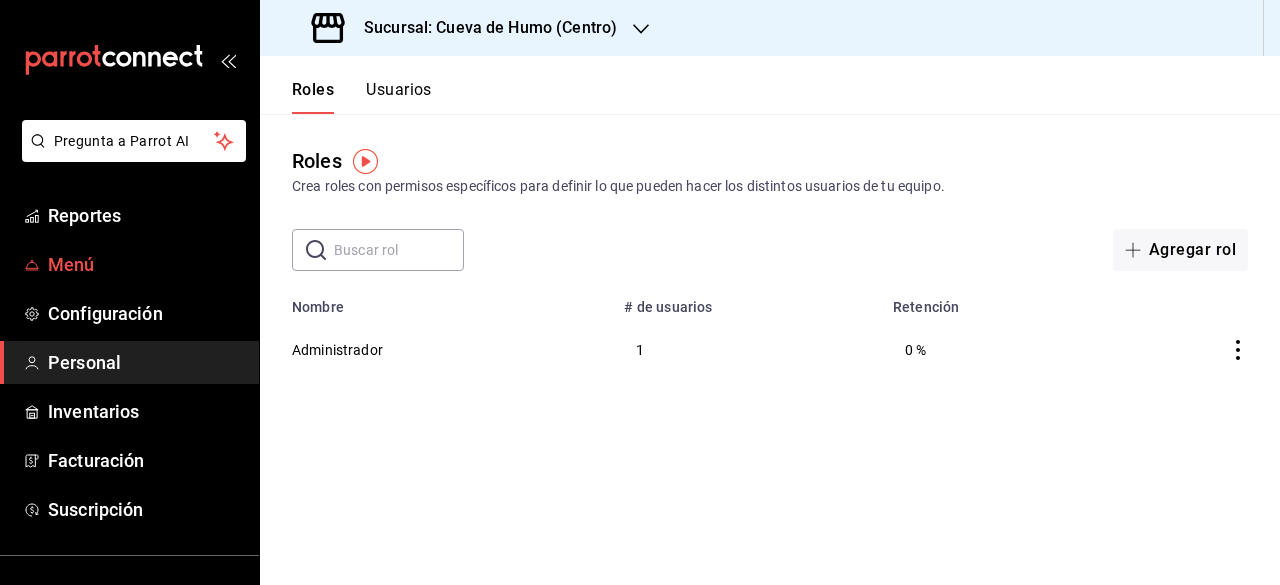 click on "Menú" at bounding box center (145, 264) 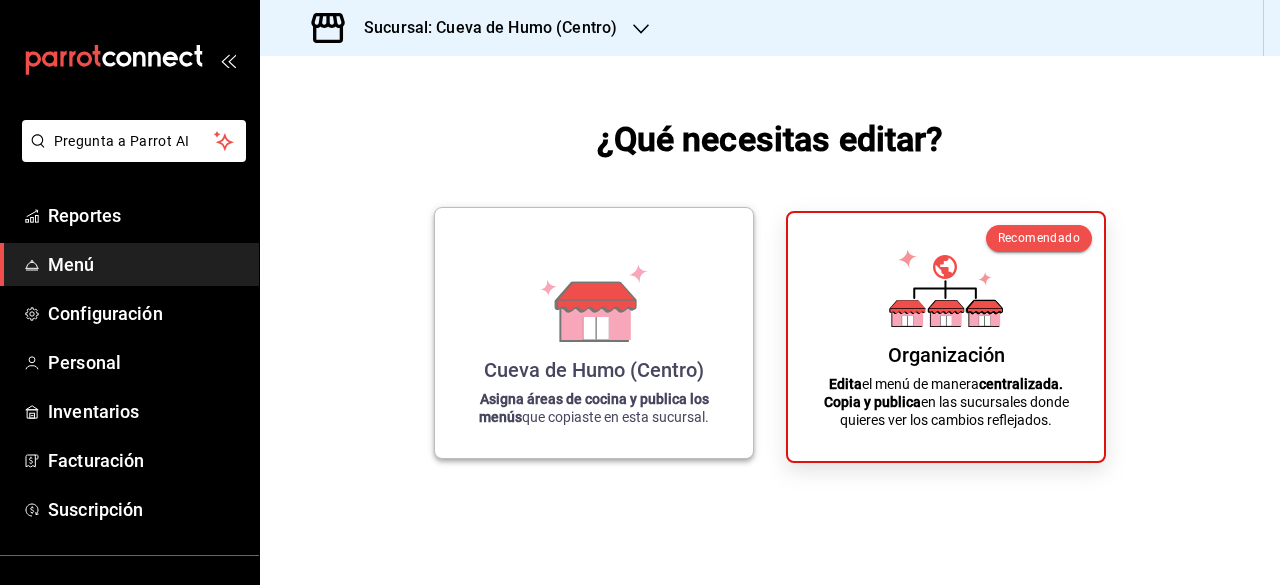 click 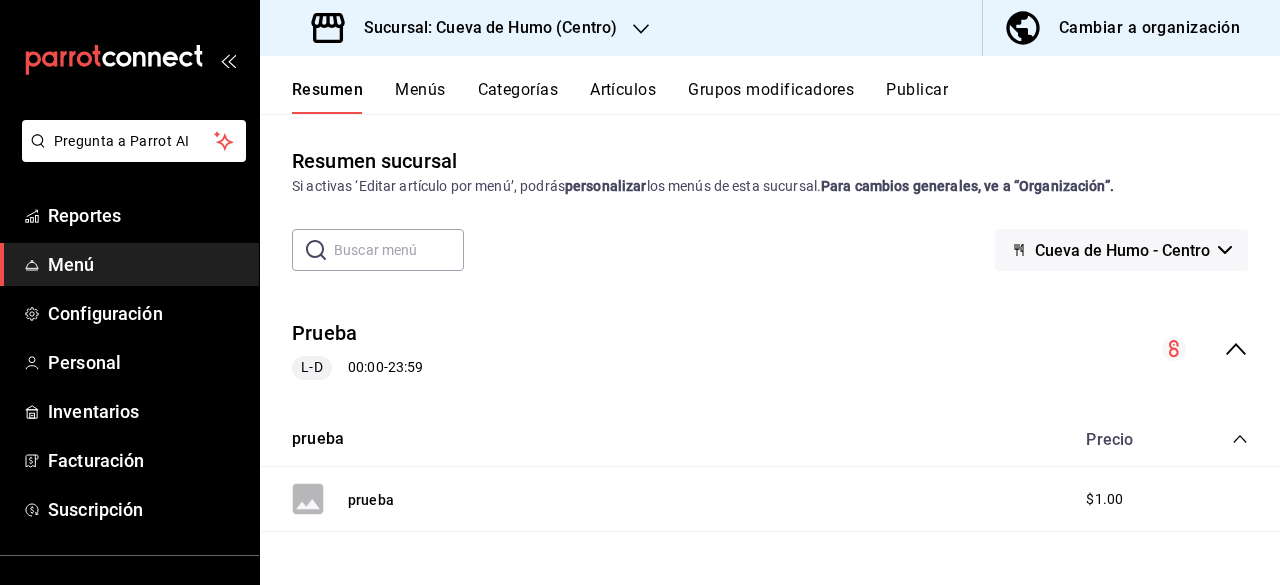 click on "Menú" at bounding box center (145, 264) 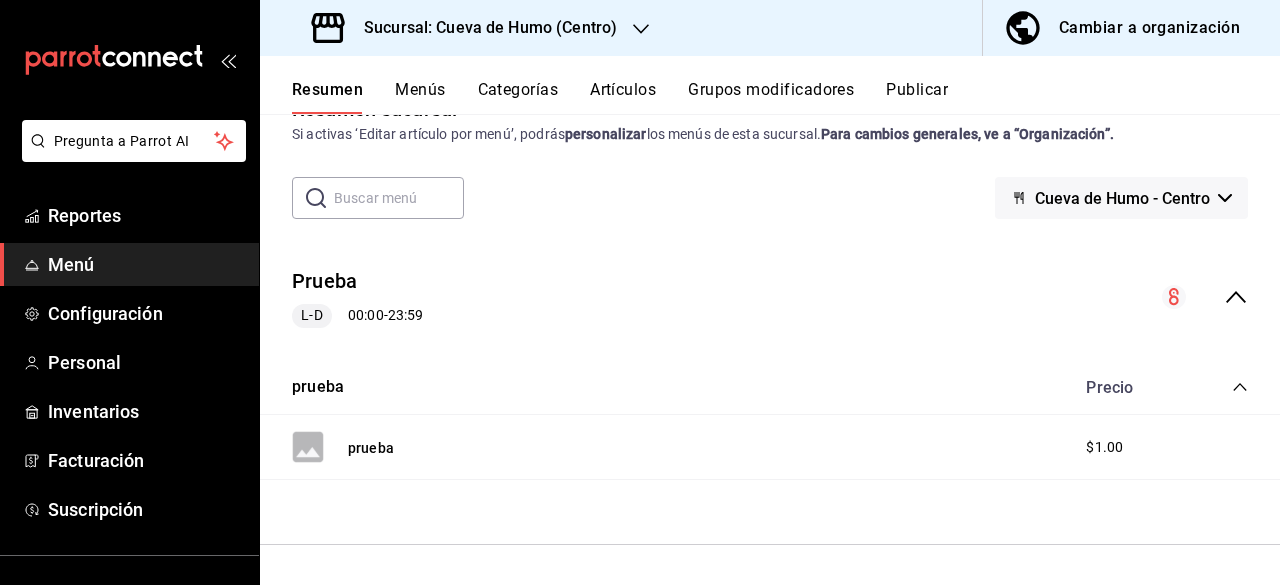 click 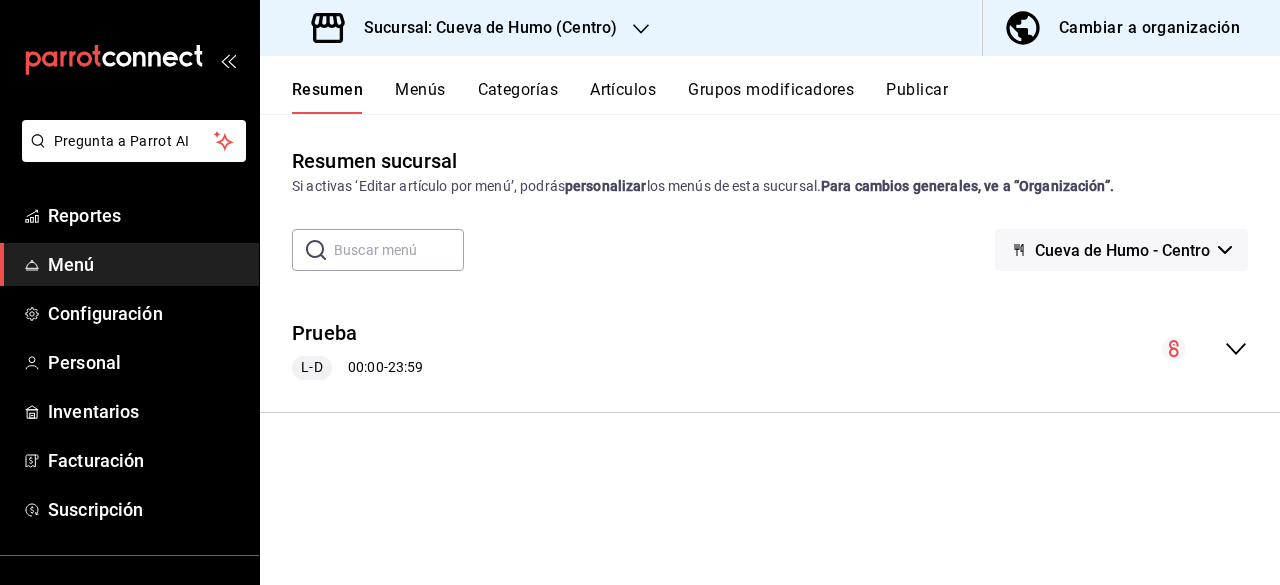 click on "Menú" at bounding box center [145, 264] 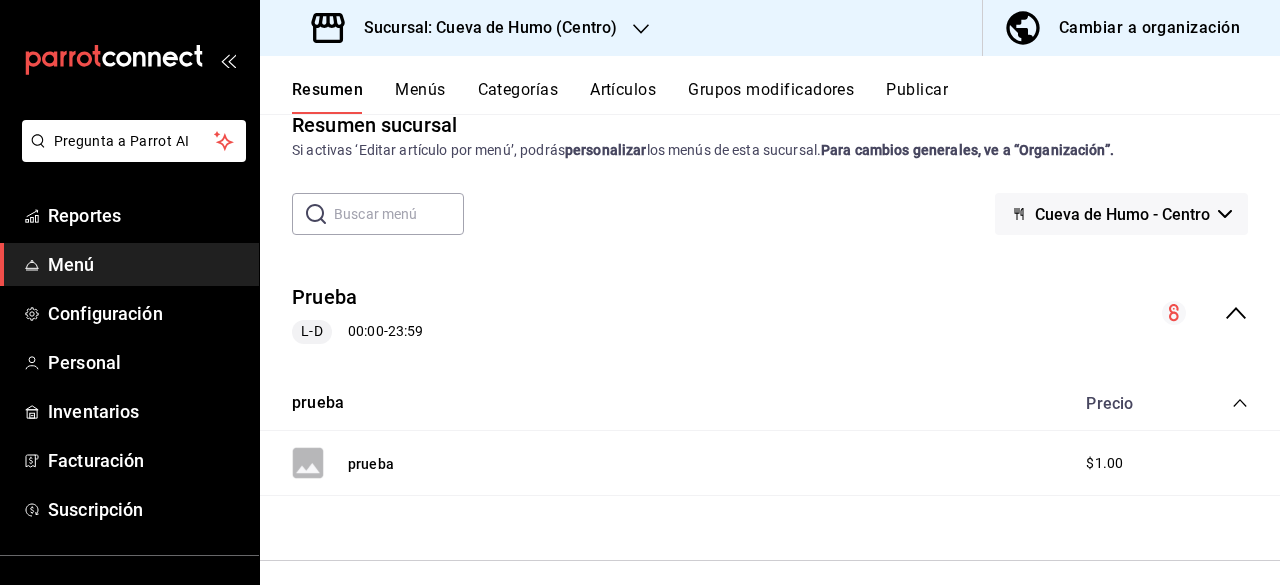 scroll, scrollTop: 52, scrollLeft: 0, axis: vertical 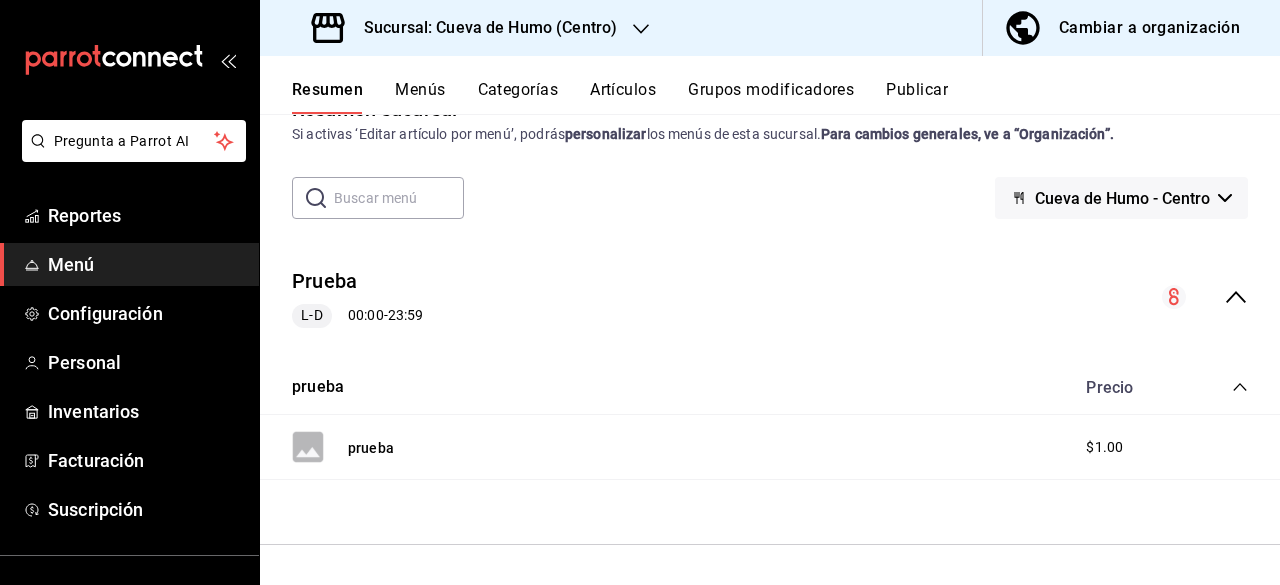 click on "prueba" at bounding box center [371, 448] 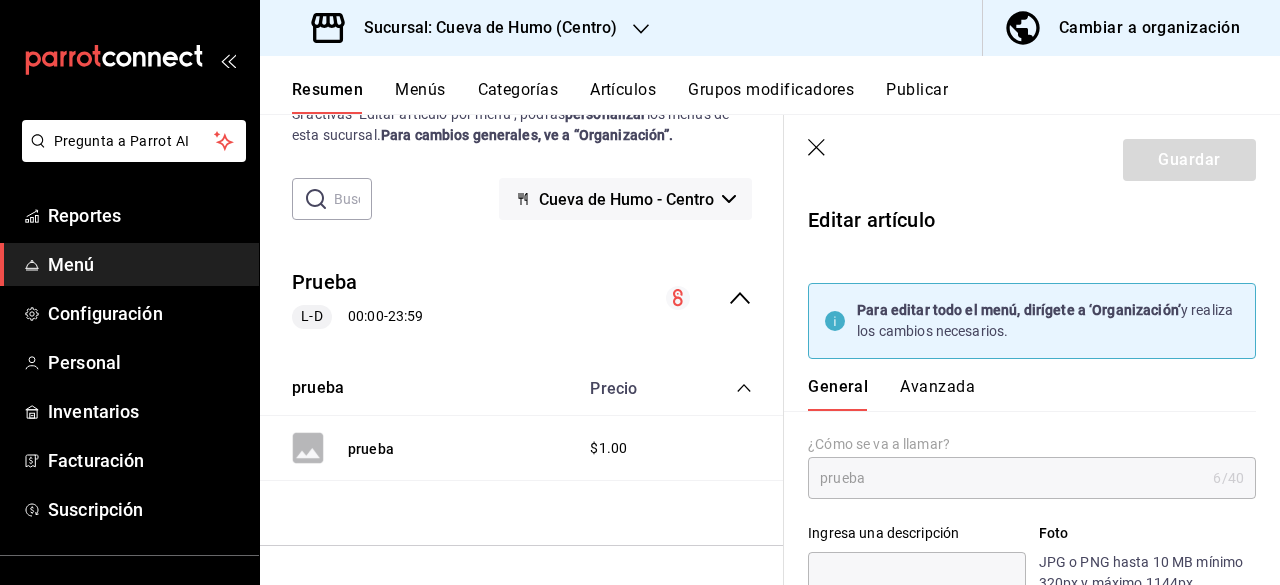 scroll, scrollTop: 0, scrollLeft: 0, axis: both 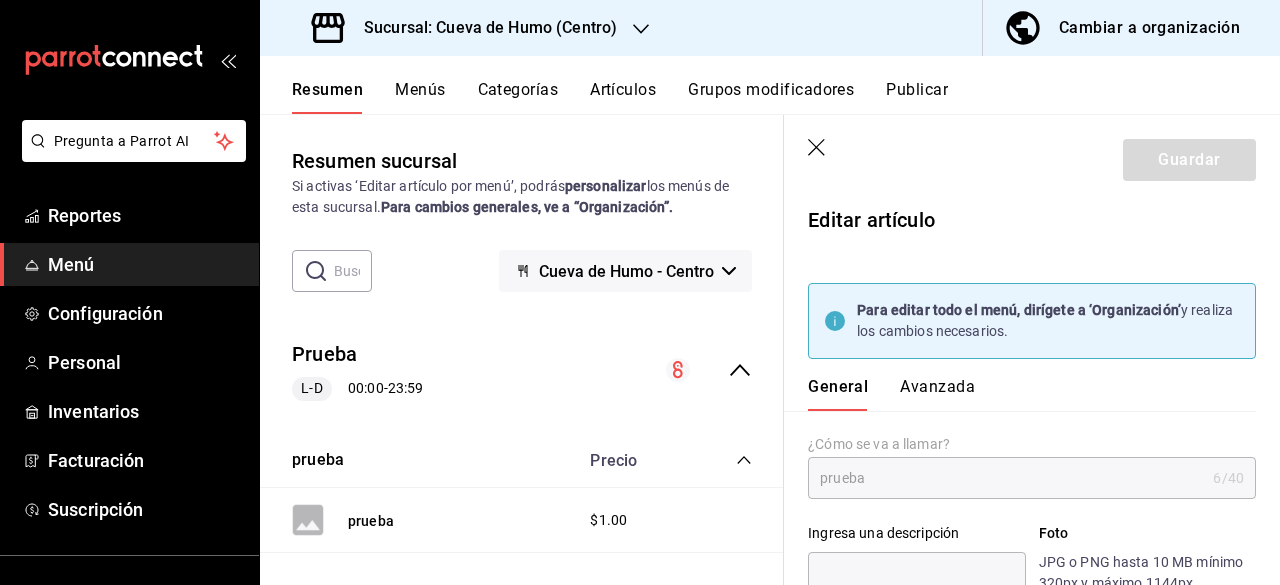 click on "¿Cómo se va a llamar? prueba 6 /40 ¿Cómo se va a llamar?" at bounding box center [1020, 455] 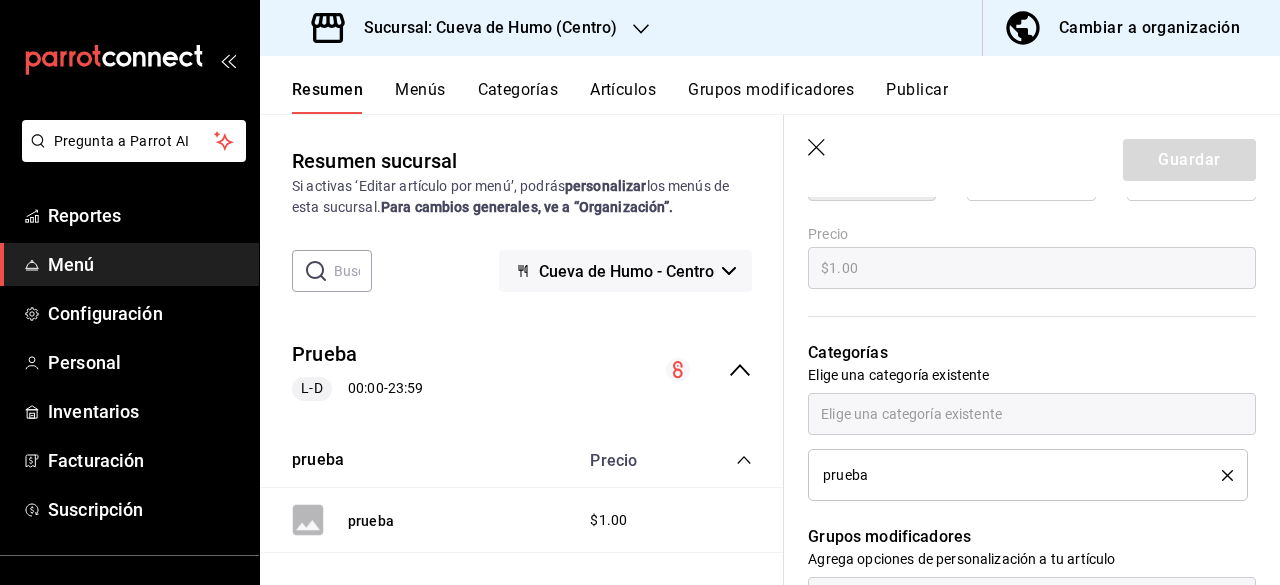 scroll, scrollTop: 0, scrollLeft: 0, axis: both 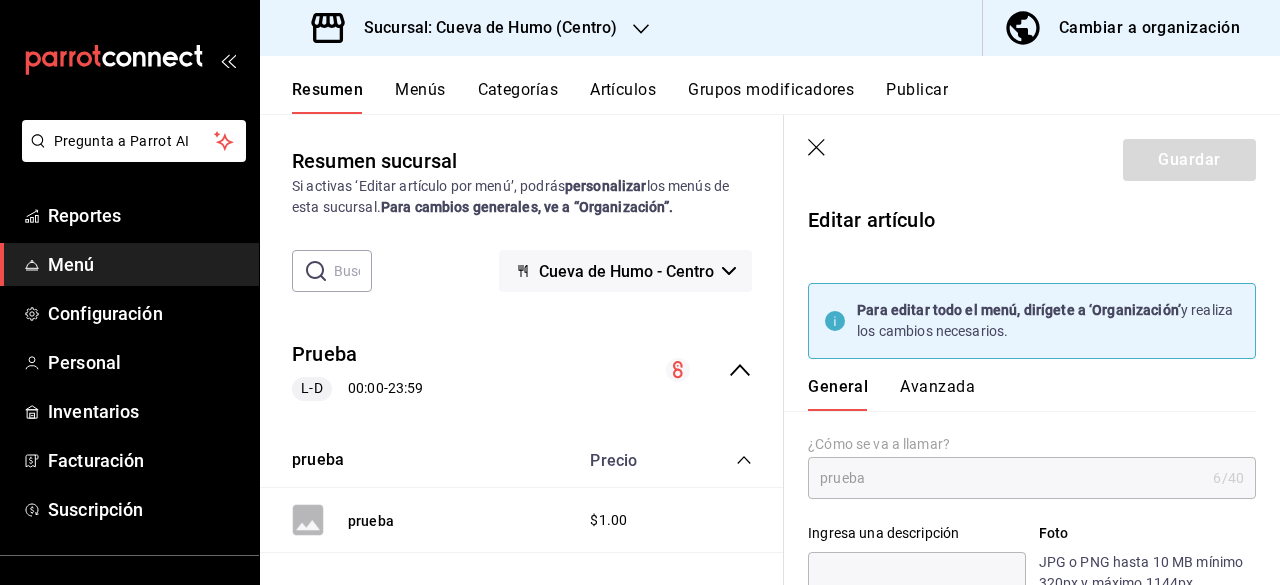 click 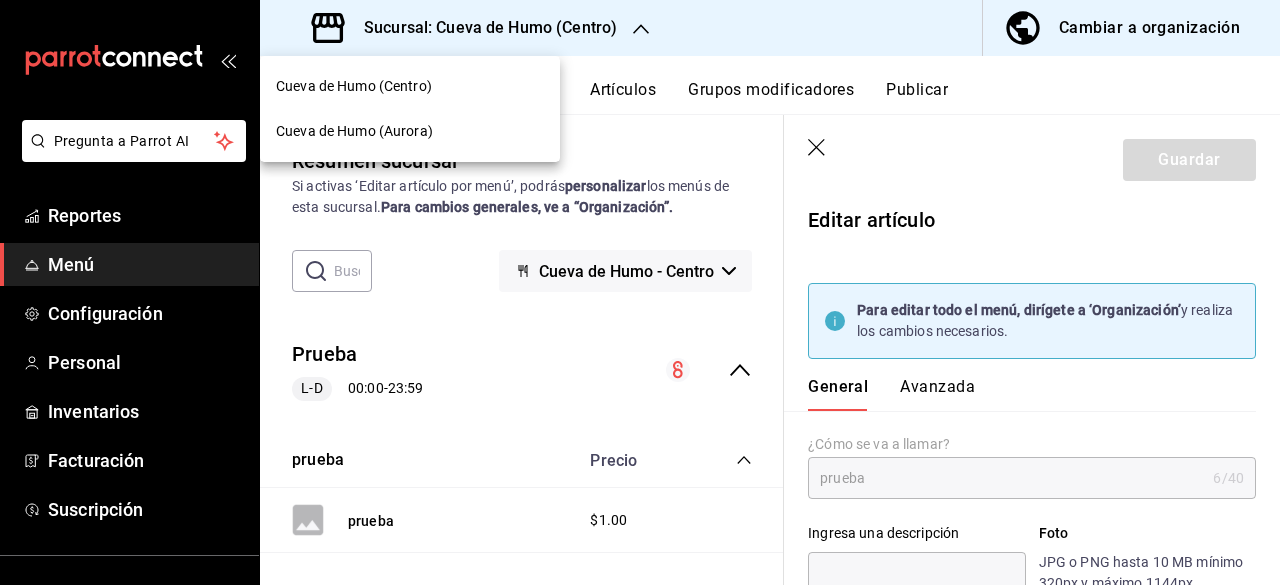 click on "Cueva de Humo (Aurora)" at bounding box center (410, 131) 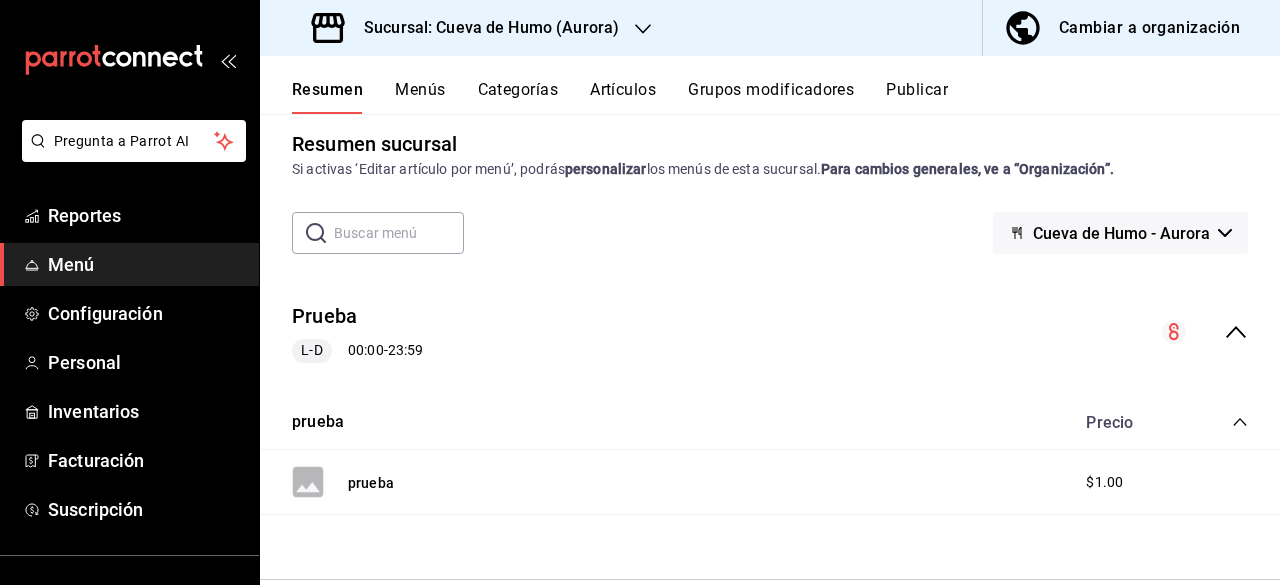 scroll, scrollTop: 0, scrollLeft: 0, axis: both 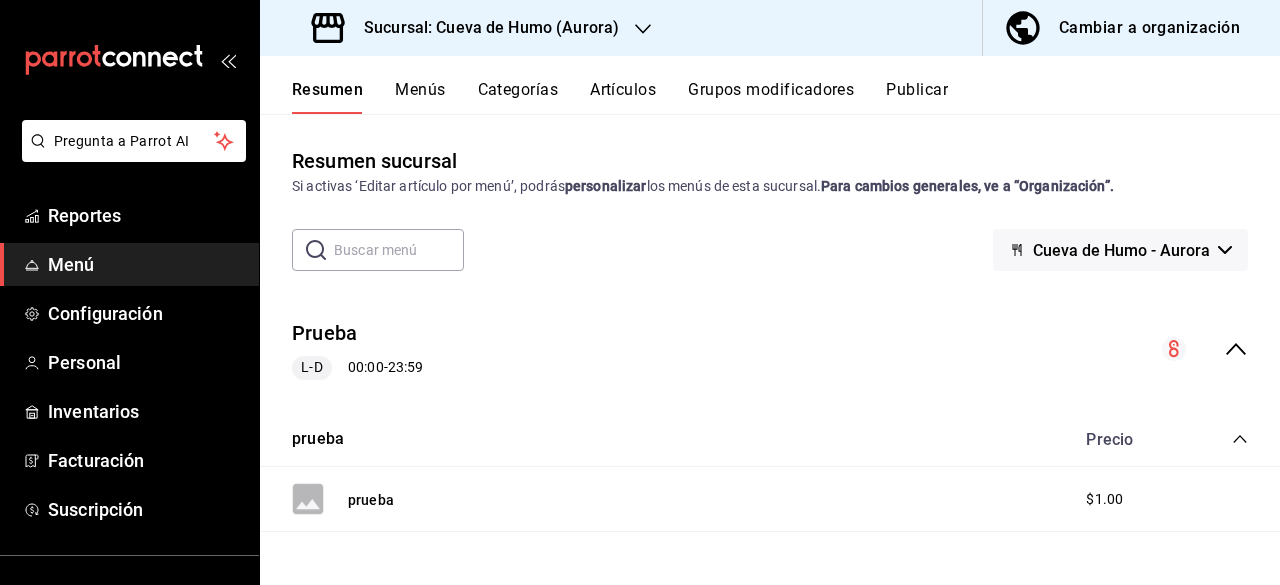 click on "Menús" at bounding box center (420, 97) 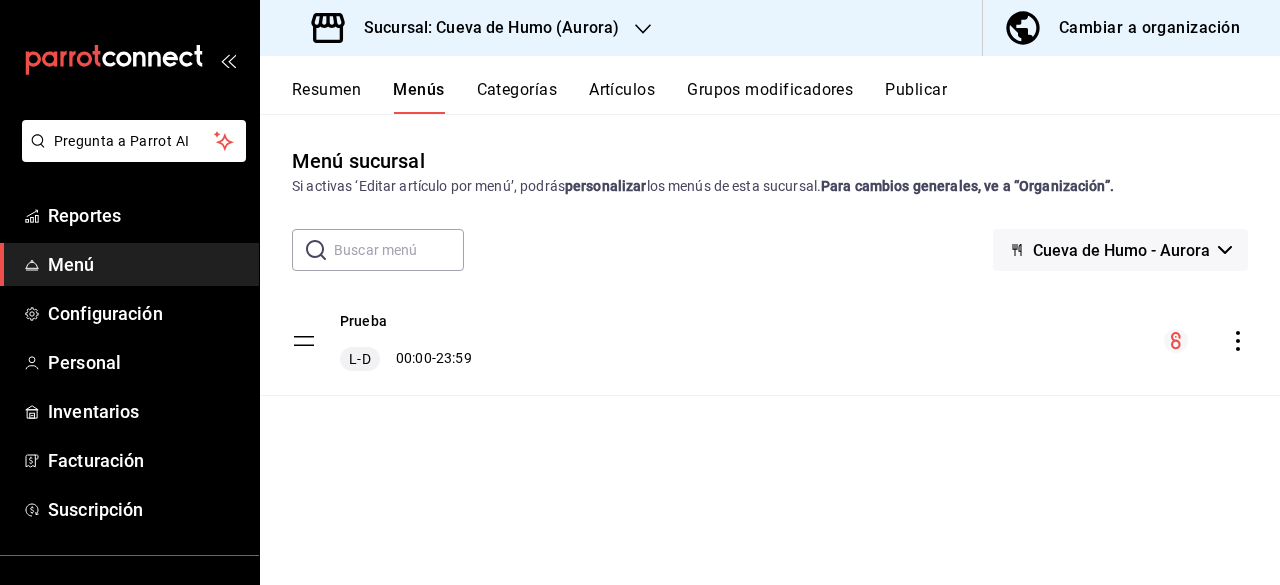click on "Resumen" at bounding box center [326, 97] 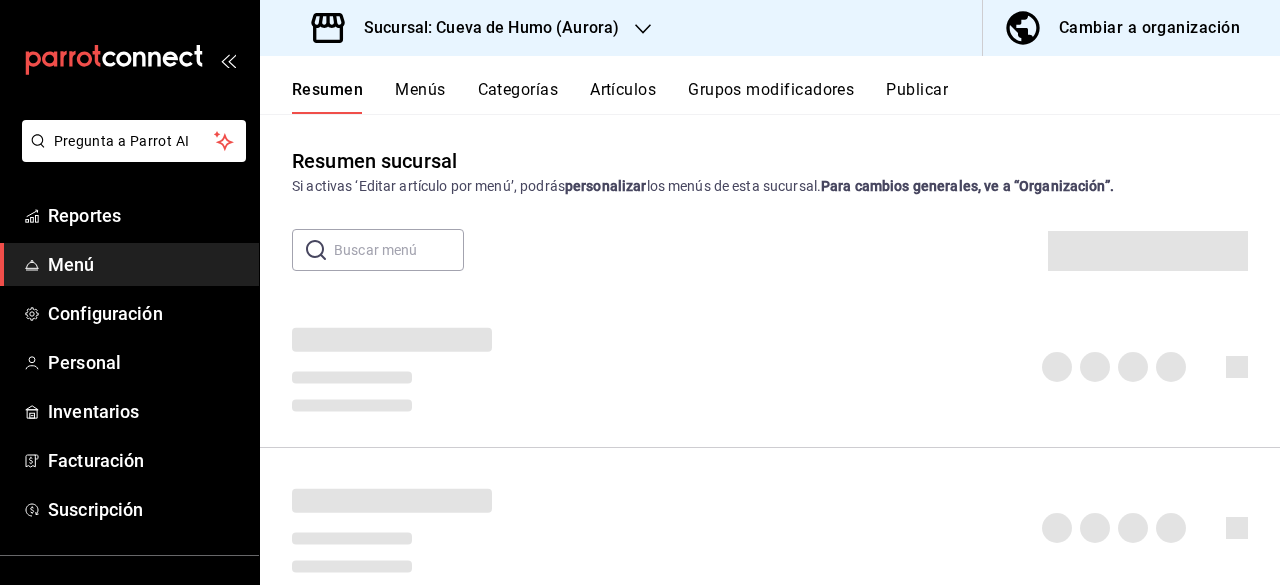 click on "Categorías" at bounding box center [518, 97] 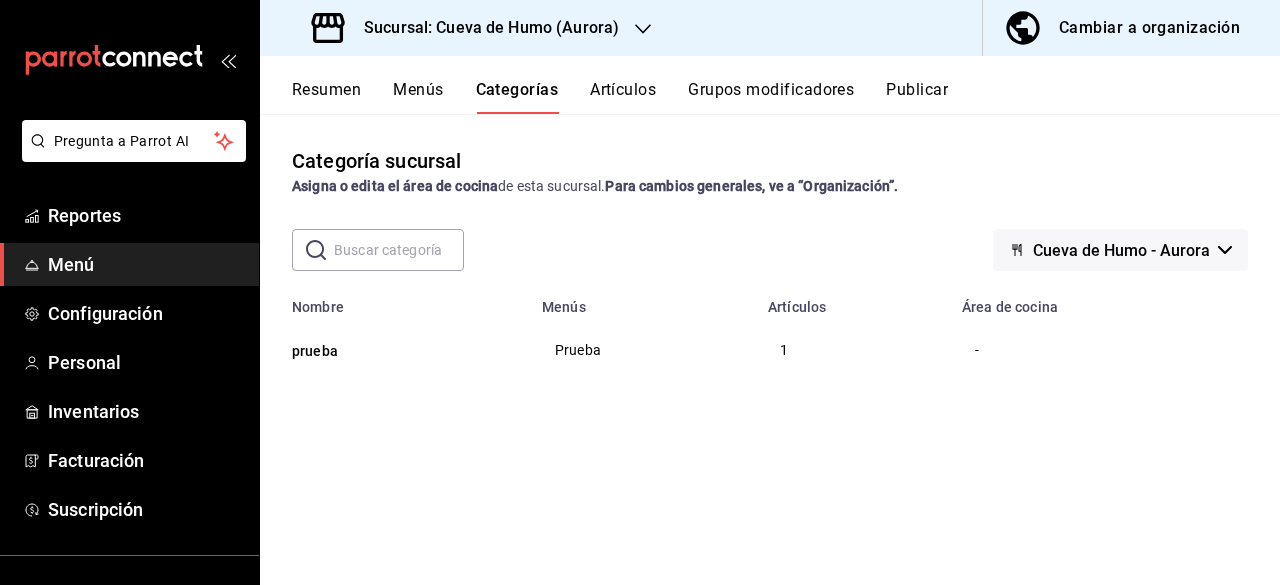 click on "Resumen" at bounding box center [326, 97] 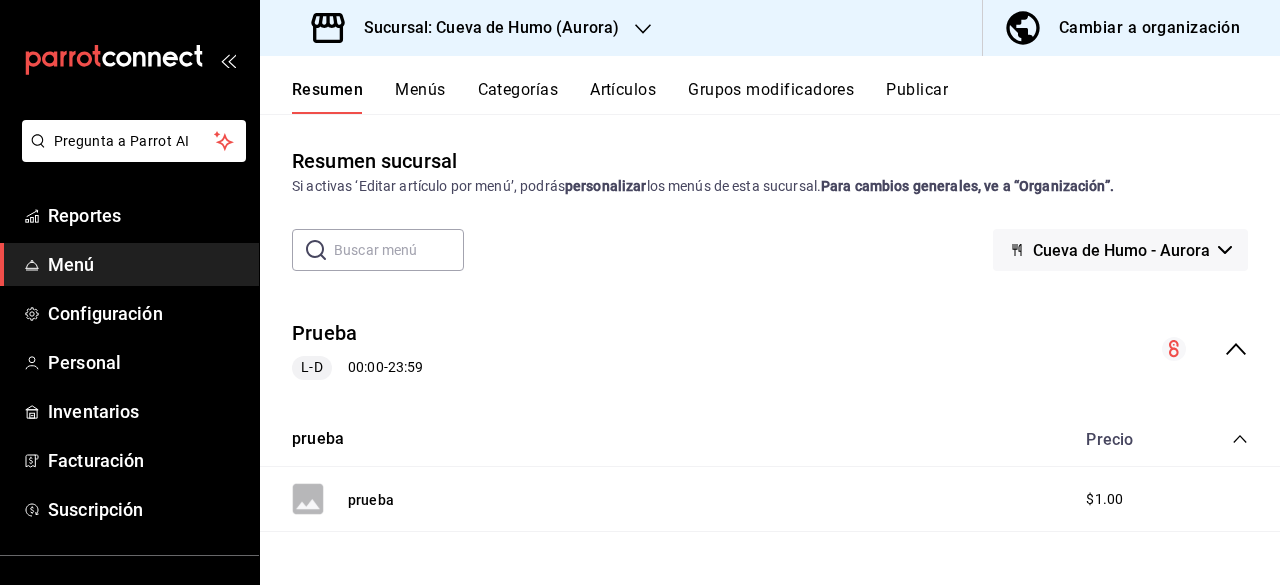 click on "Artículos" at bounding box center [623, 97] 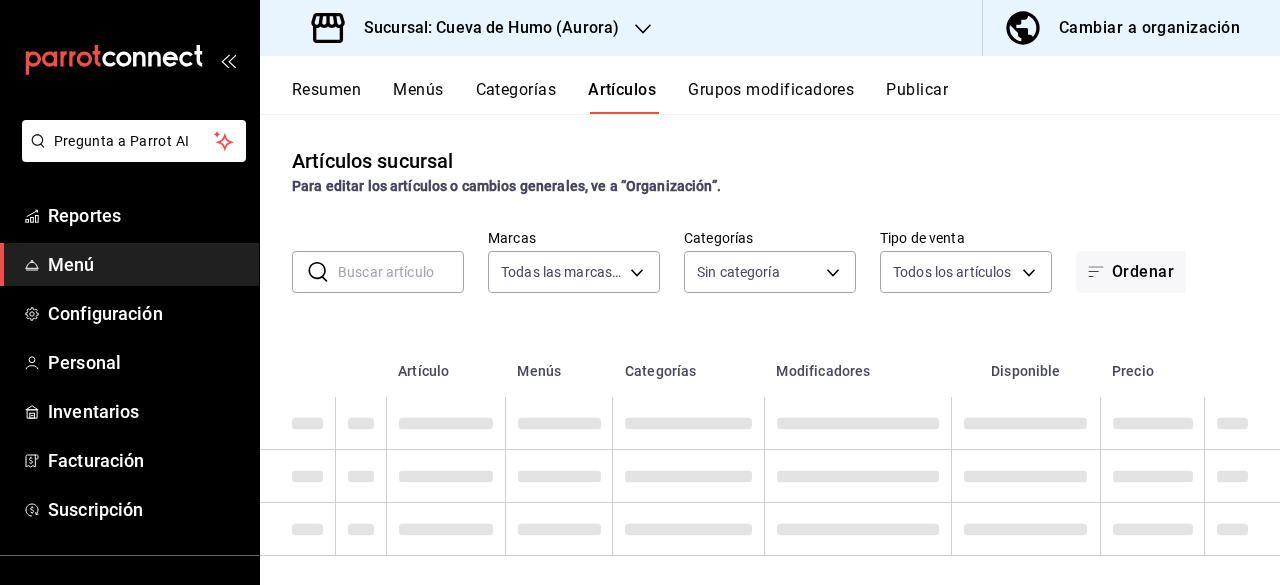 type on "96e89428-9db3-409b-8c6e-1cdccd083bd0" 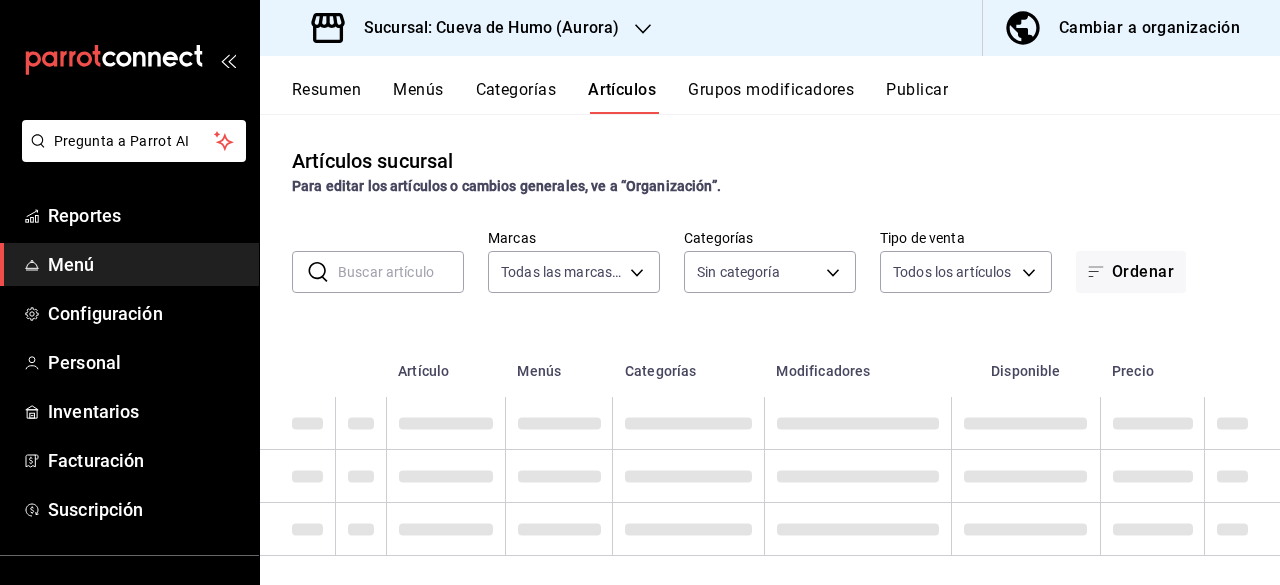 type on "352b7ee4-6659-4a25-acf5-bac638099869" 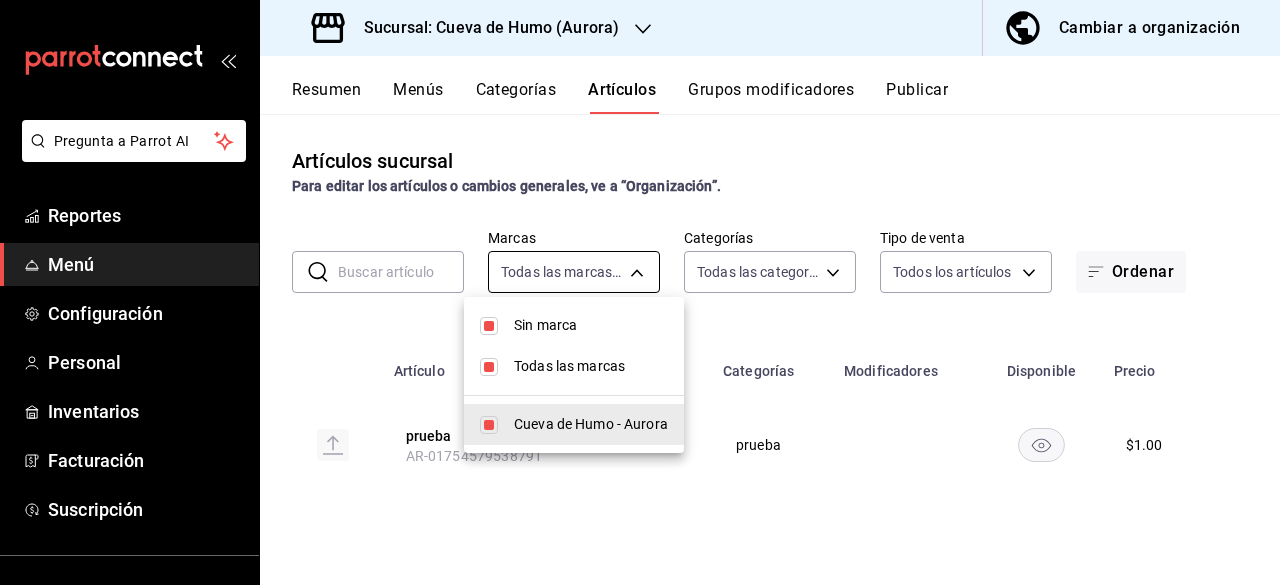 click on "Pregunta a Parrot AI Reportes   Menú   Configuración   Personal   Inventarios   Facturación   Suscripción   Ayuda Recomienda Parrot   Sergio Gonzalez   Sugerir nueva función   Sucursal: Cueva de Humo (Aurora) Cambiar a organización Resumen Menús Categorías Artículos Grupos modificadores Publicar Artículos sucursal Para editar los artículos o cambios generales, ve a “Organización”. ​ ​ Marcas Todas las marcas, Sin marca 96e89428-9db3-409b-8c6e-1cdccd083bd0 Categorías Todas las categorías, Sin categoría 352b7ee4-6659-4a25-acf5-bac638099869 Tipo de venta Todos los artículos ALL Ordenar Artículo Menús Categorías Modificadores Disponible Precio prueba AR-01754579538791 Prueba prueba $ 1.00 Guardar GANA 1 MES GRATIS EN TU SUSCRIPCIÓN AQUÍ Ver video tutorial Ir a video Pregunta a Parrot AI Reportes   Menú   Configuración   Personal   Inventarios   Facturación   Suscripción   Ayuda Recomienda Parrot   Sergio Gonzalez   Sugerir nueva función   Visitar centro de ayuda (81) 2046 6363" at bounding box center [640, 292] 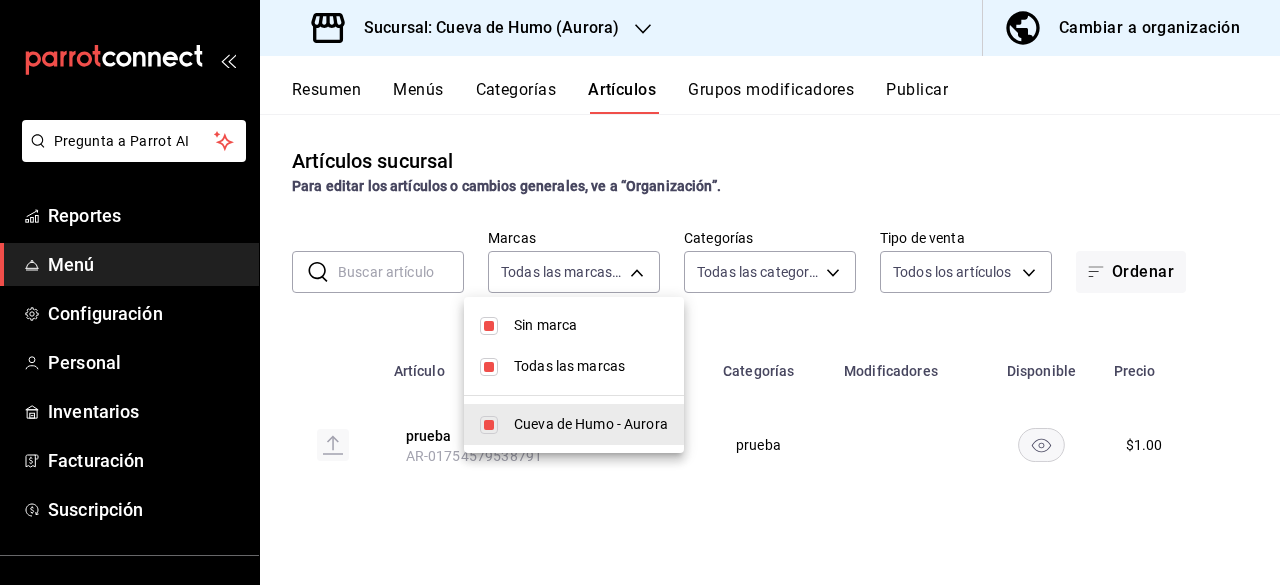 click on "Cueva de Humo - Aurora" at bounding box center (574, 424) 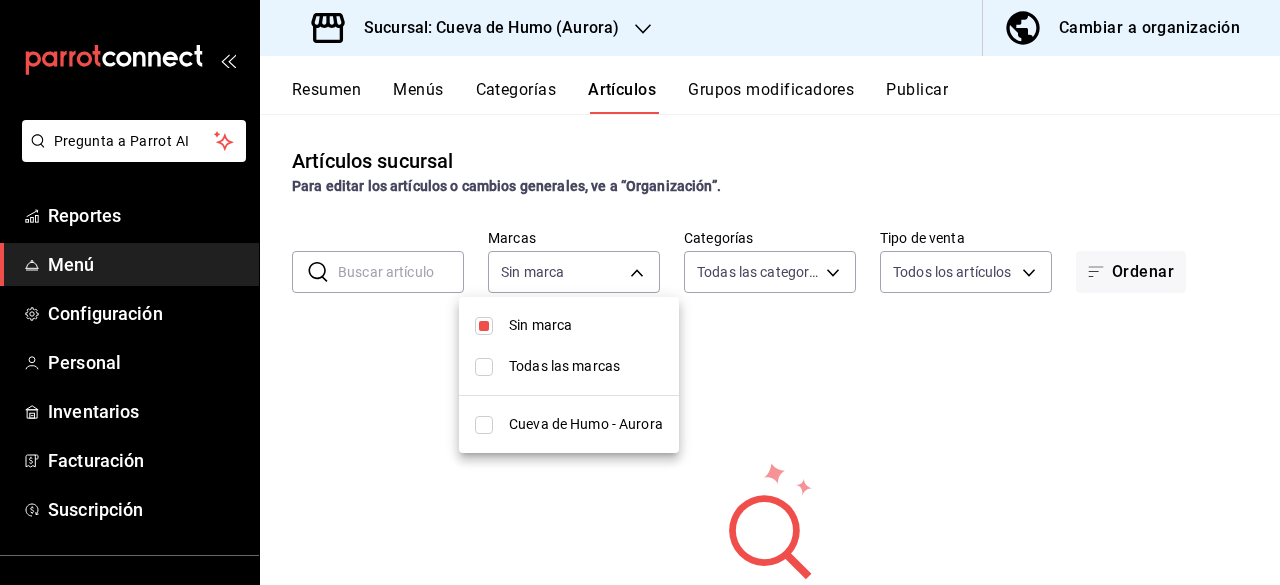 click at bounding box center [640, 292] 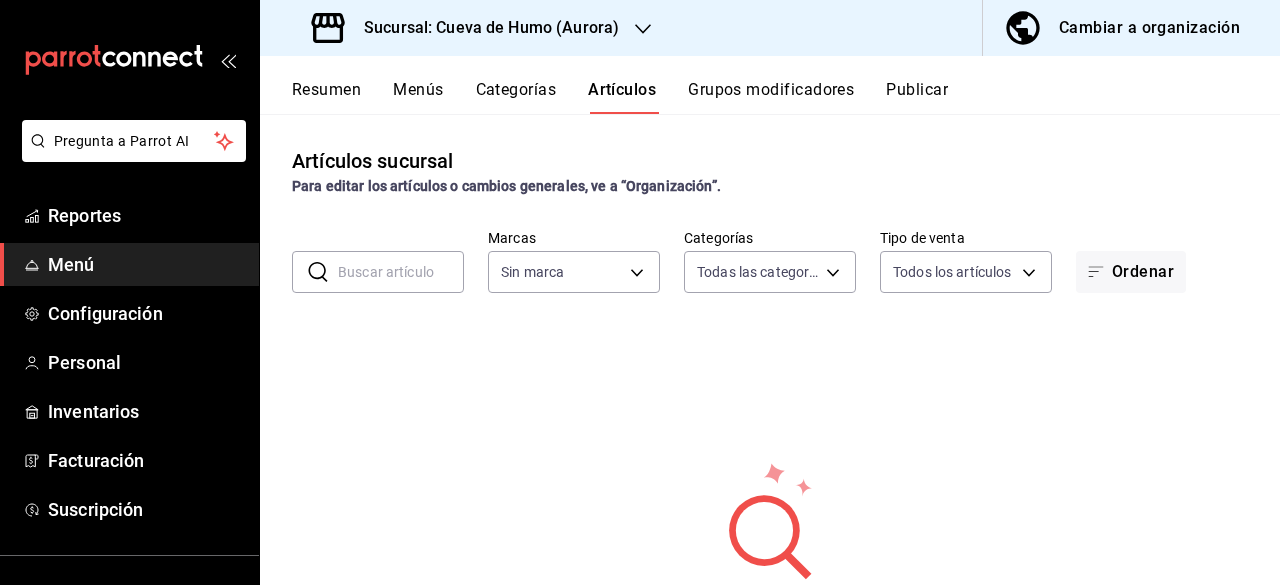 click on "Grupos modificadores" at bounding box center (771, 97) 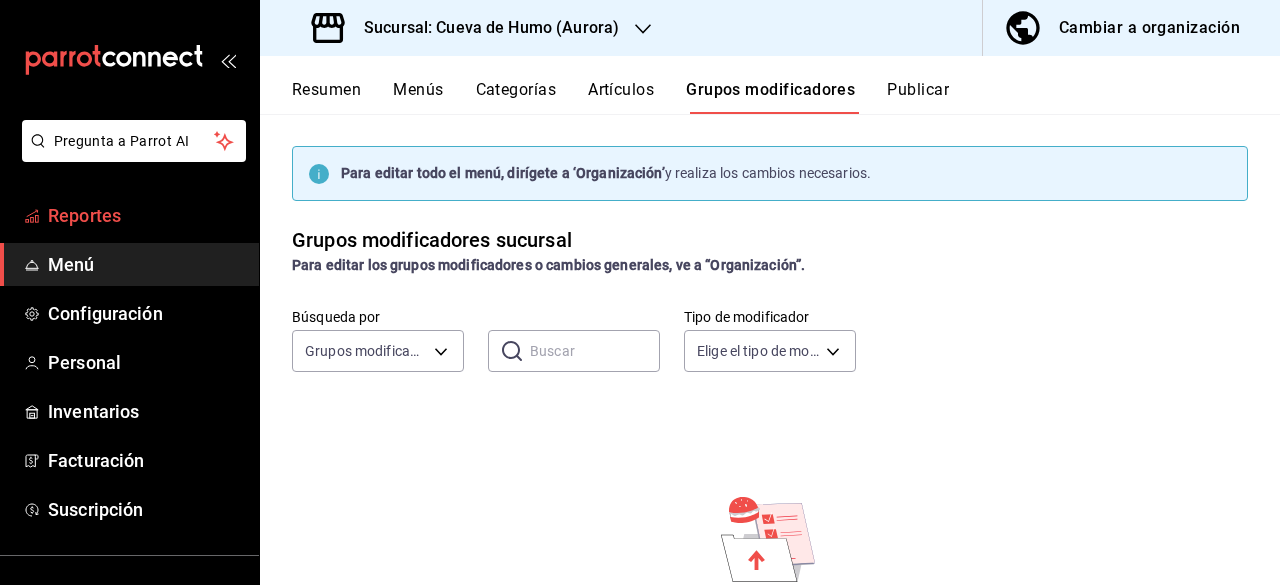 click on "Reportes" at bounding box center (145, 215) 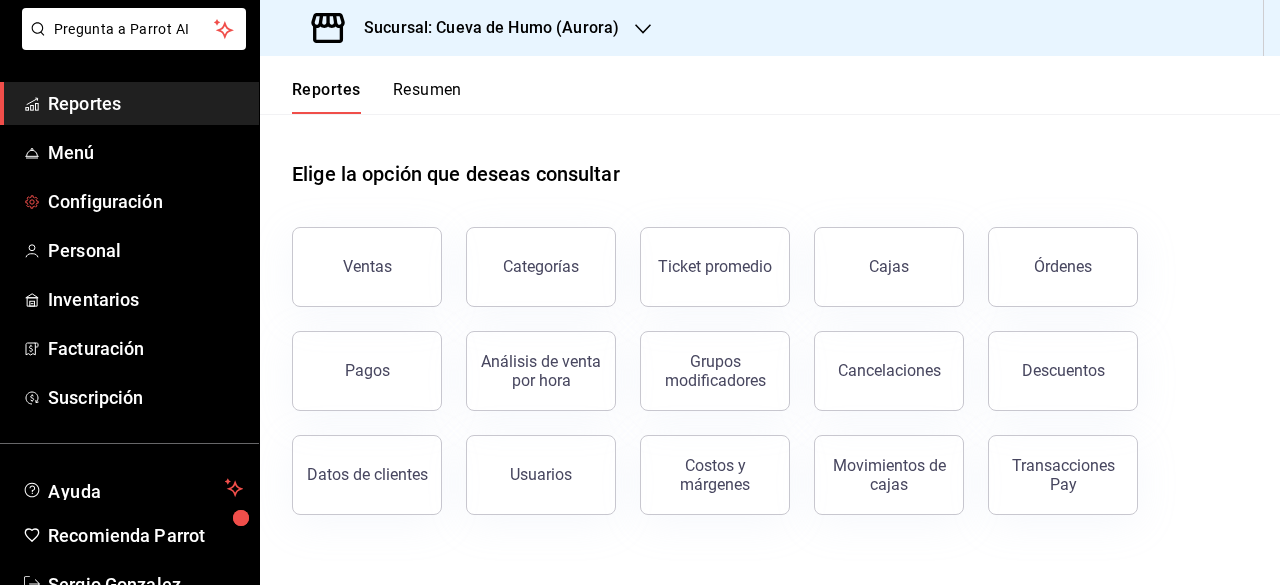 scroll, scrollTop: 169, scrollLeft: 0, axis: vertical 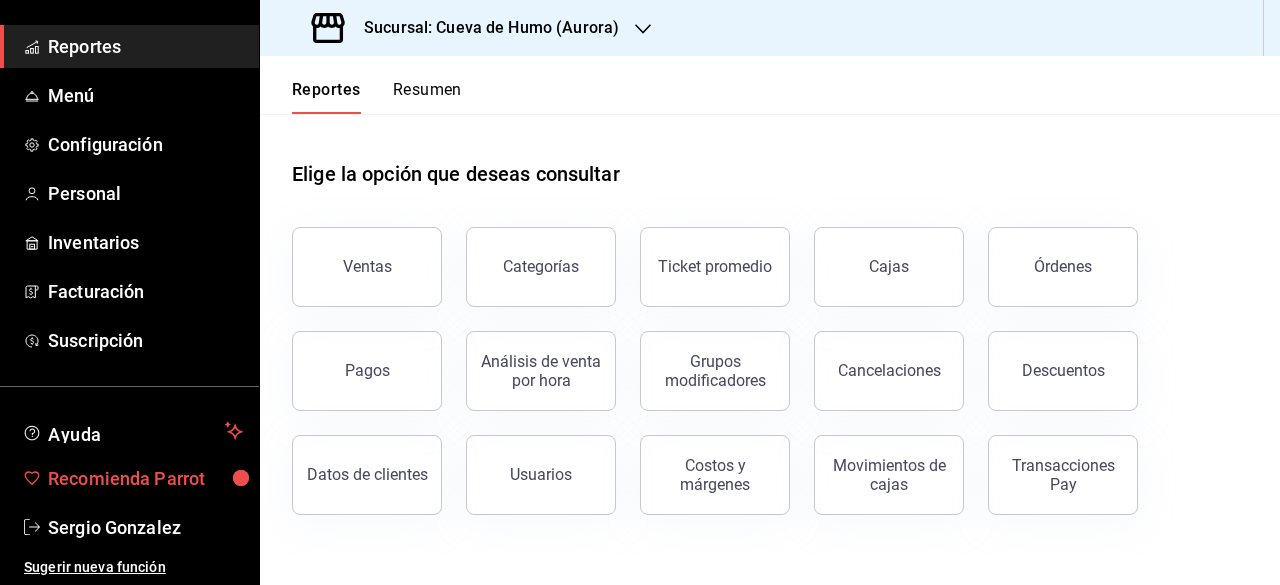 click on "Recomienda Parrot" at bounding box center [145, 478] 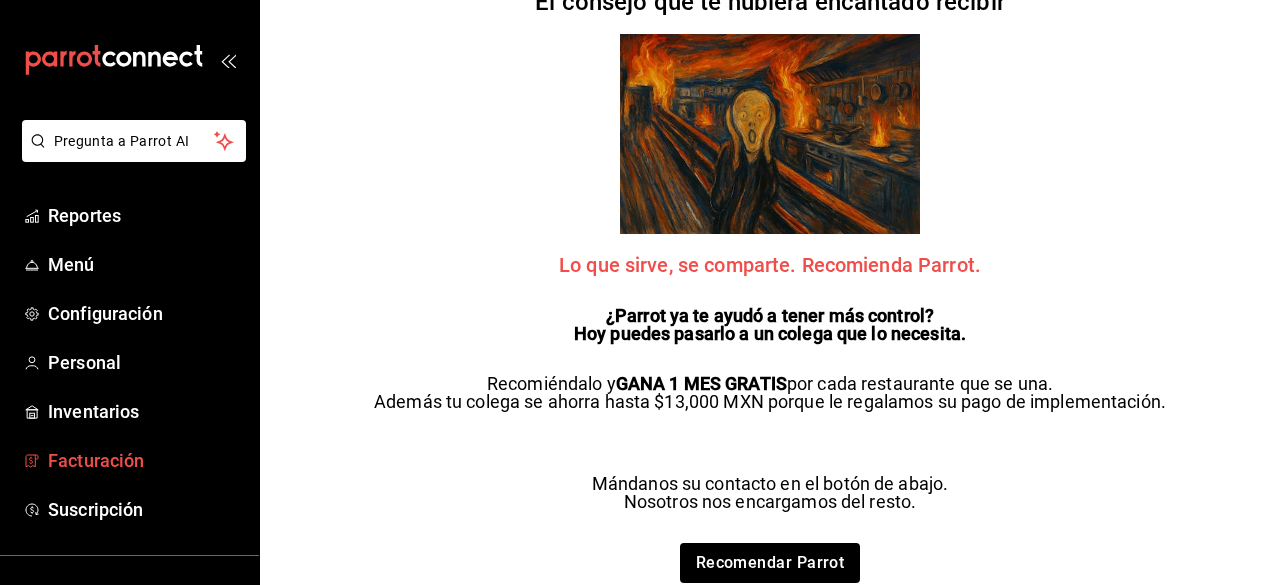 click on "Facturación" at bounding box center (145, 460) 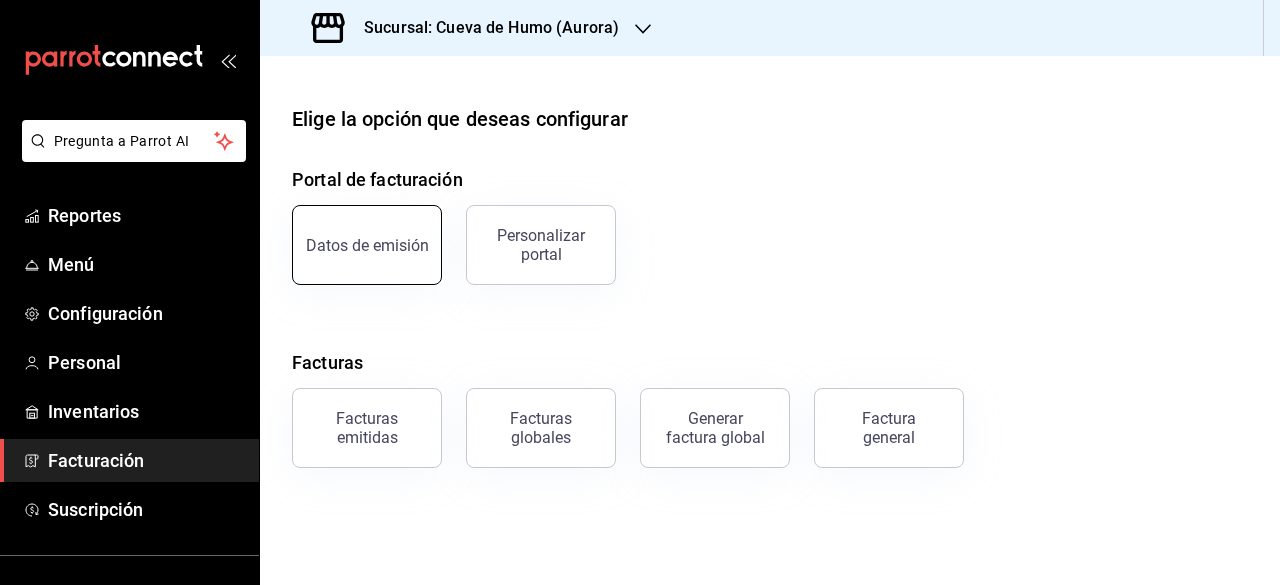 click on "Datos de emisión" at bounding box center [367, 245] 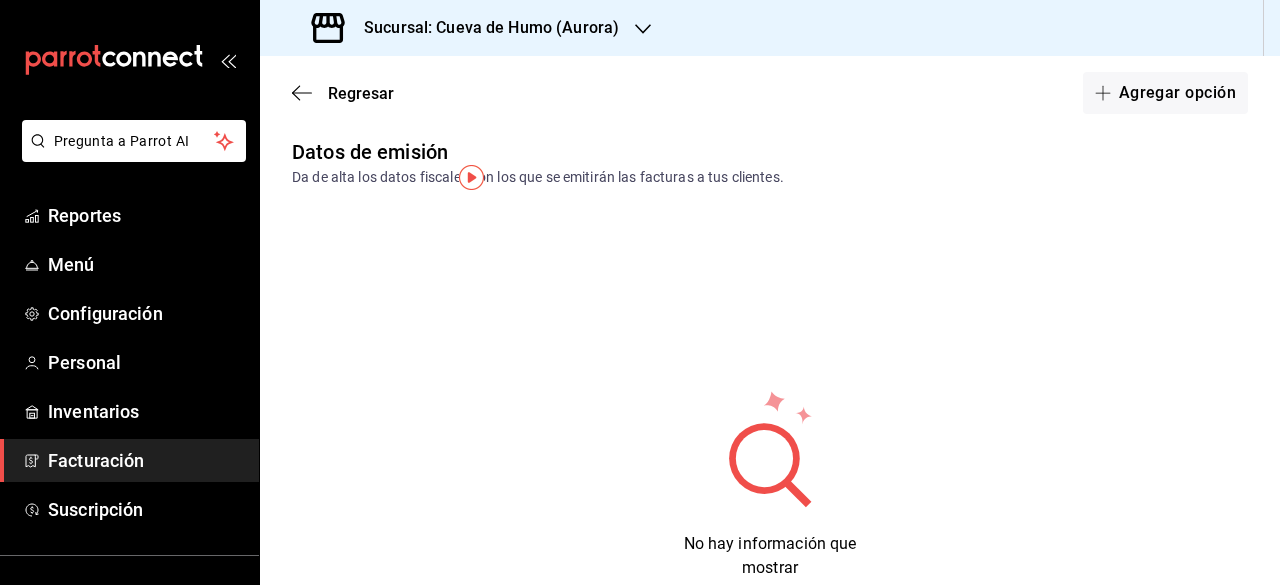 scroll, scrollTop: 0, scrollLeft: 0, axis: both 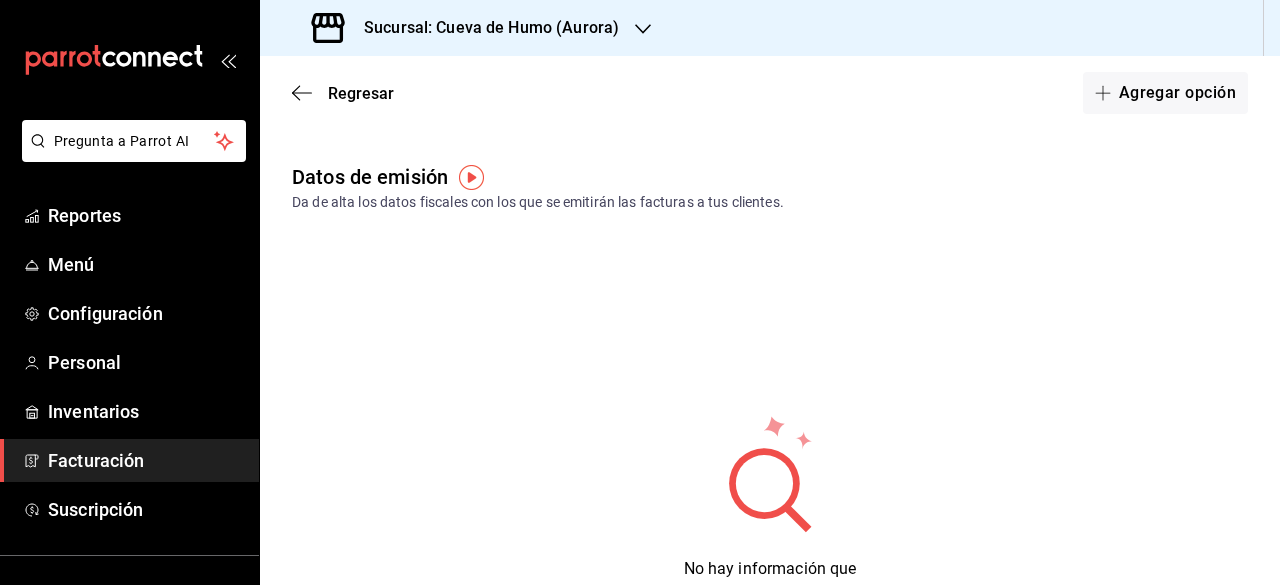 click at bounding box center (471, 177) 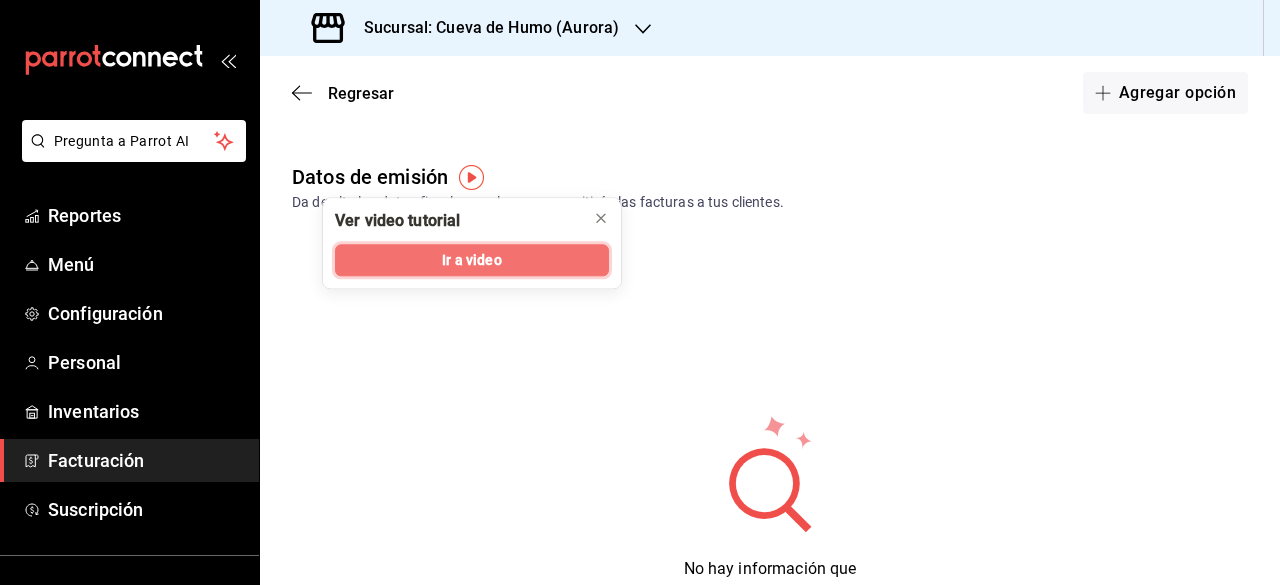 click on "Ir a video" at bounding box center [471, 260] 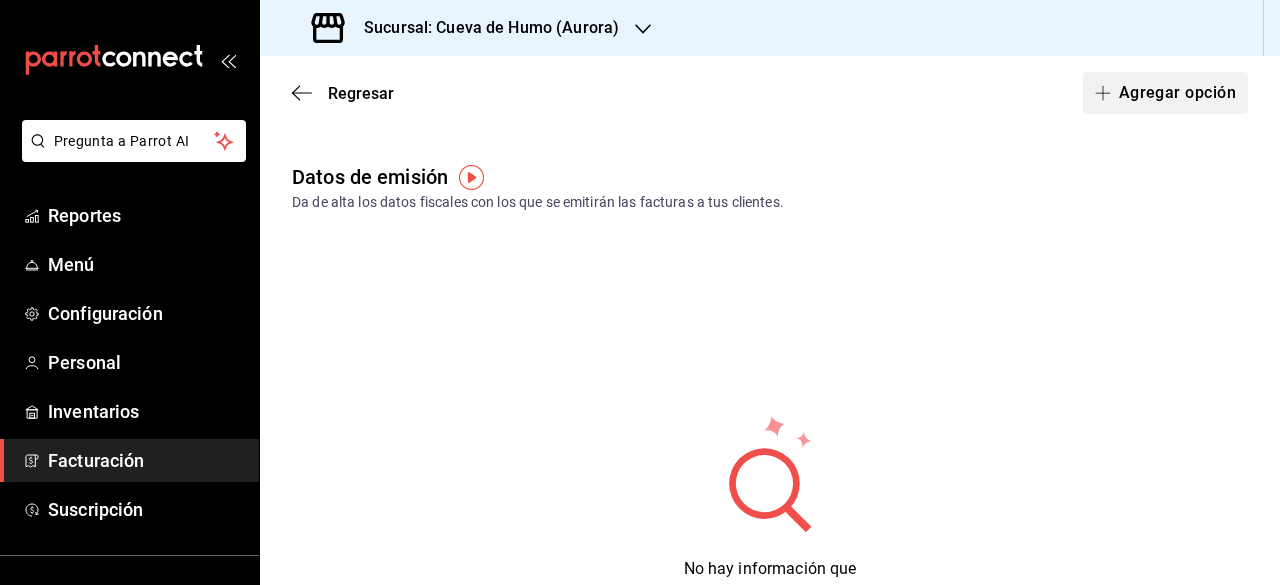 click on "Agregar opción" at bounding box center (1165, 93) 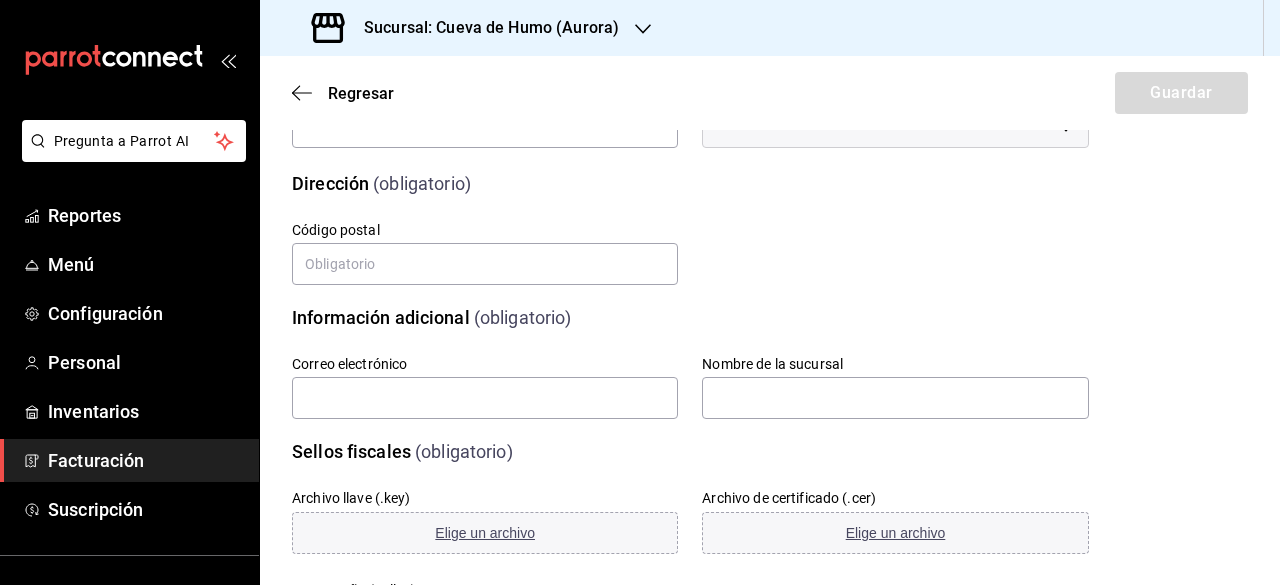 scroll, scrollTop: 0, scrollLeft: 0, axis: both 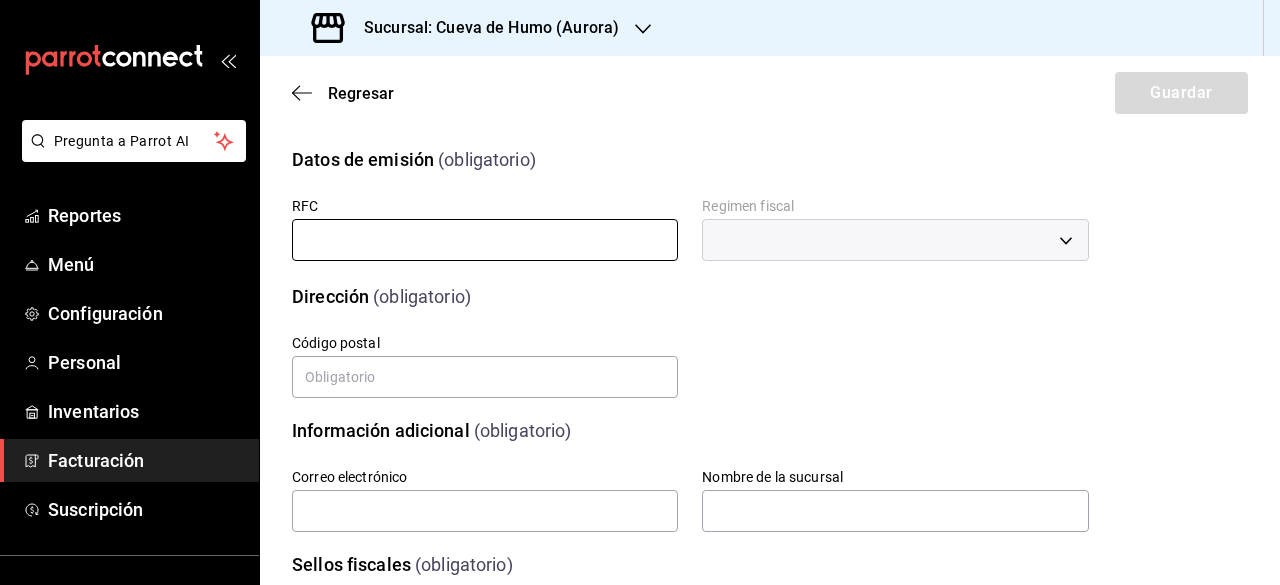 click at bounding box center [485, 240] 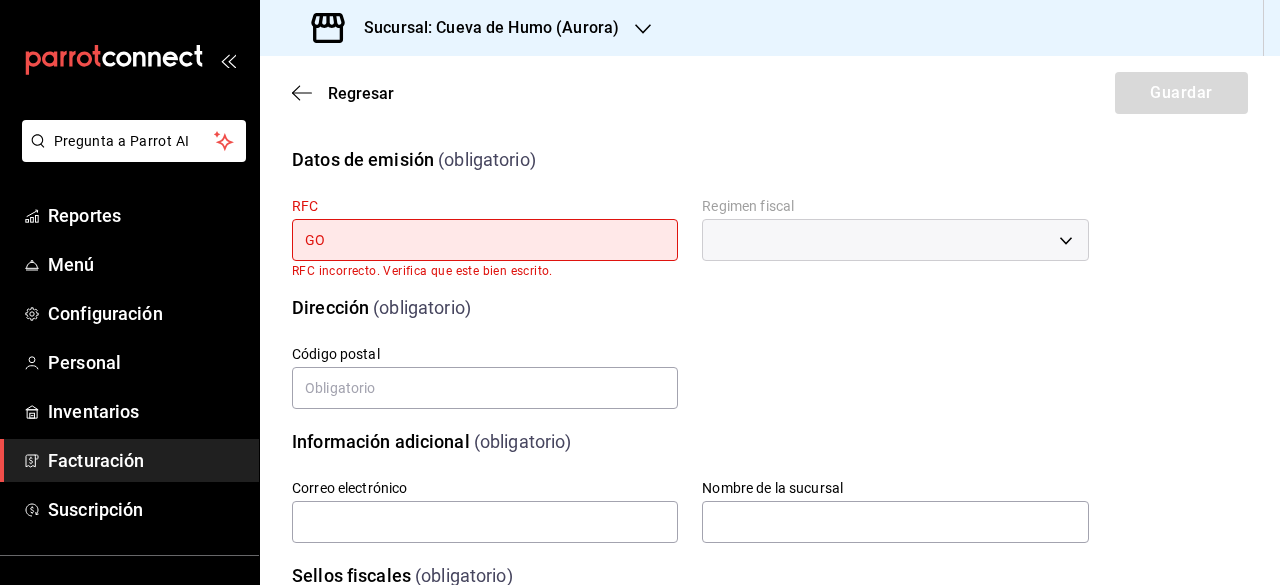 type on "G" 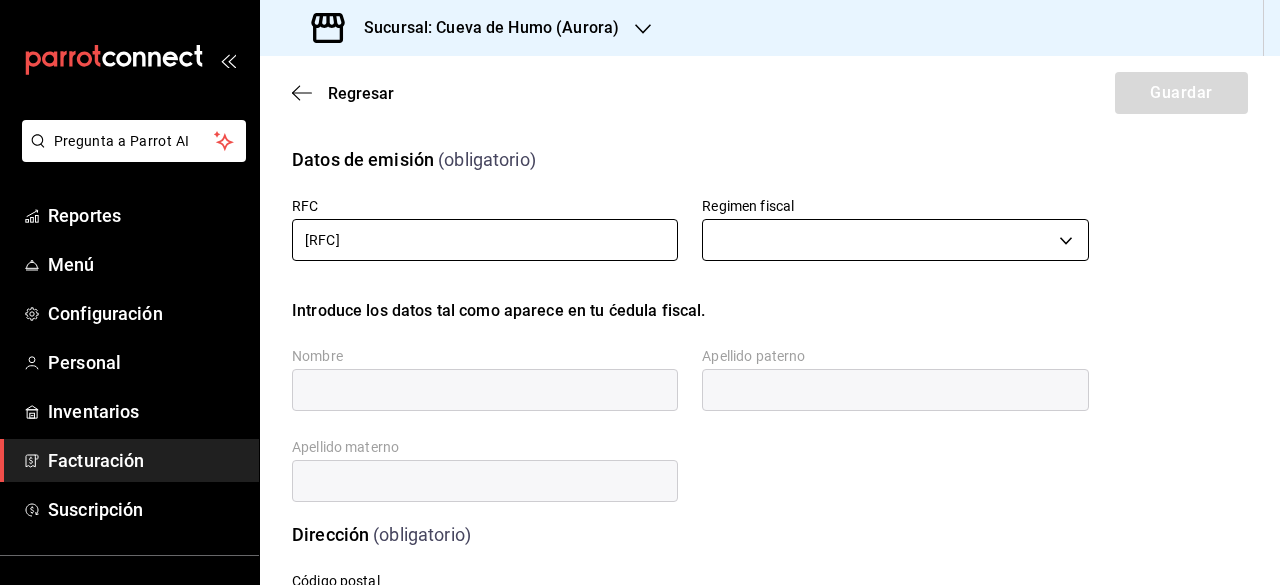 type on "GOLS0508122H7" 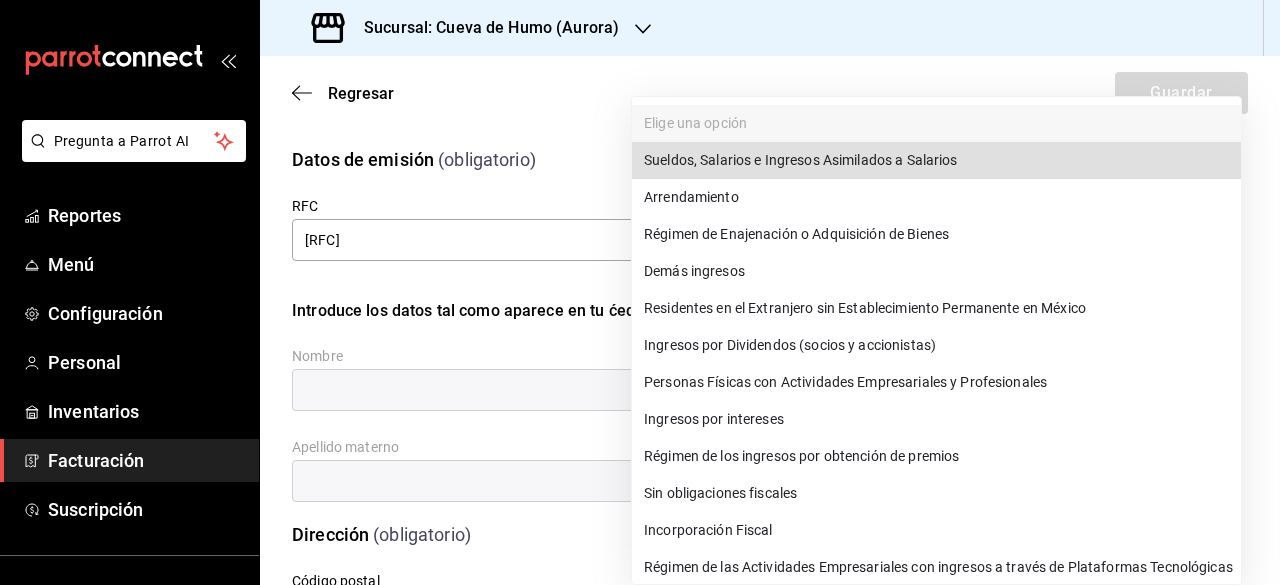 click on "Pregunta a Parrot AI Reportes   Menú   Configuración   Personal   Inventarios   Facturación   Suscripción   Ayuda Recomienda Parrot   Sergio Gonzalez   Sugerir nueva función   Sucursal: Cueva de Humo (Aurora) Regresar Guardar Datos de emisión (obligatorio) RFC GOLS0508122H7 Regimen fiscal ​ Introduce los datos tal como aparece en tu ćedula fiscal. Nombre Apellido paterno Apellido materno Dirección (obligatorio) Calle # exterior # interior Código postal Estado Elige una opción 0 Municipio Elige una opción 0 Colonia Elige una opción 0 Información adicional (obligatorio) Correo electrónico Nombre de la sucursal Sellos fiscales (obligatorio) Archivo llave (.key) Elige un archivo Archivo de certificado (.cer) Elige un archivo Contraseña (Sellos) Asignar marcas Marcas GANA 1 MES GRATIS EN TU SUSCRIPCIÓN AQUÍ Ver video tutorial Ir a video Ver video tutorial Ir a video Ver video tutorial Ir a video Pregunta a Parrot AI Reportes   Menú   Configuración   Personal   Inventarios   Facturación" at bounding box center [640, 292] 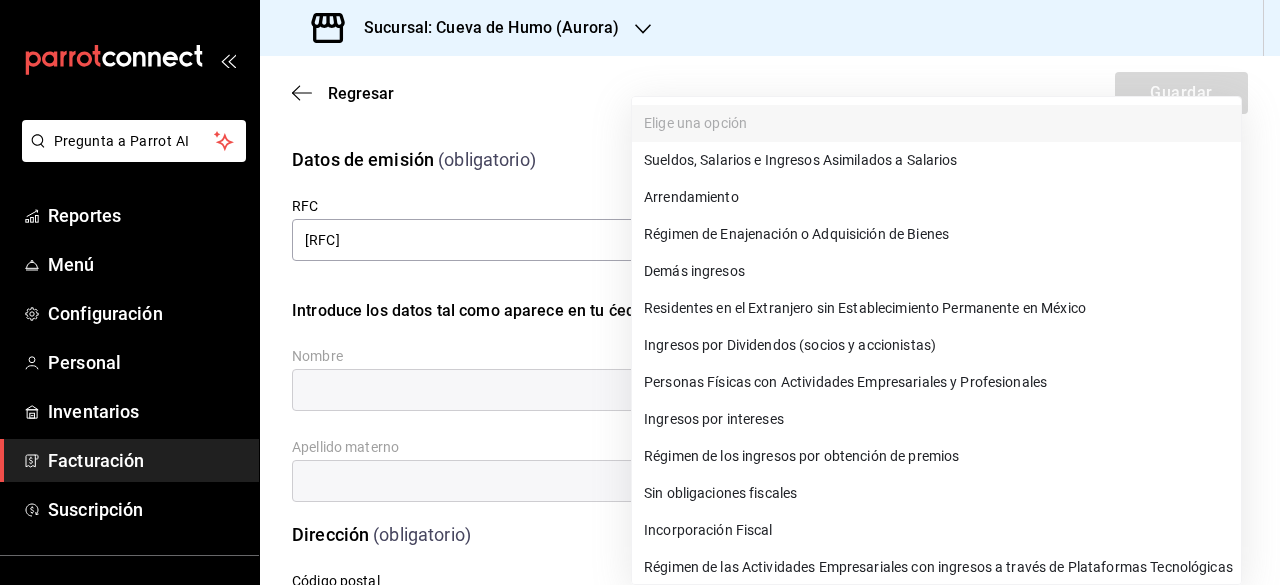 click on "Personas Físicas con Actividades Empresariales y Profesionales" at bounding box center [936, 382] 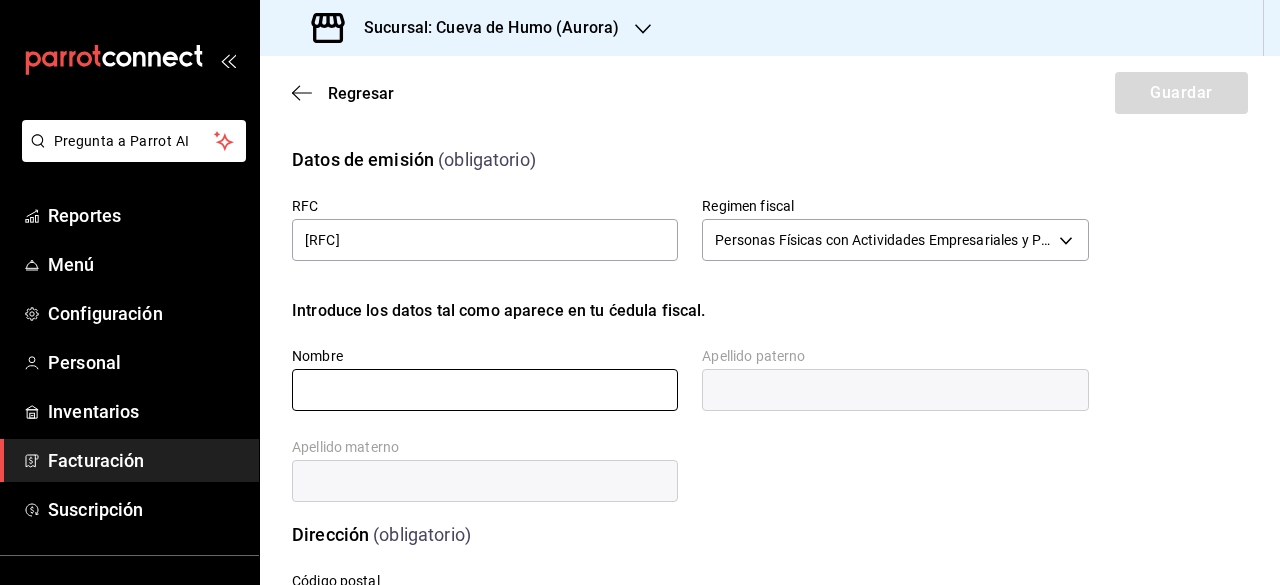 click at bounding box center [485, 390] 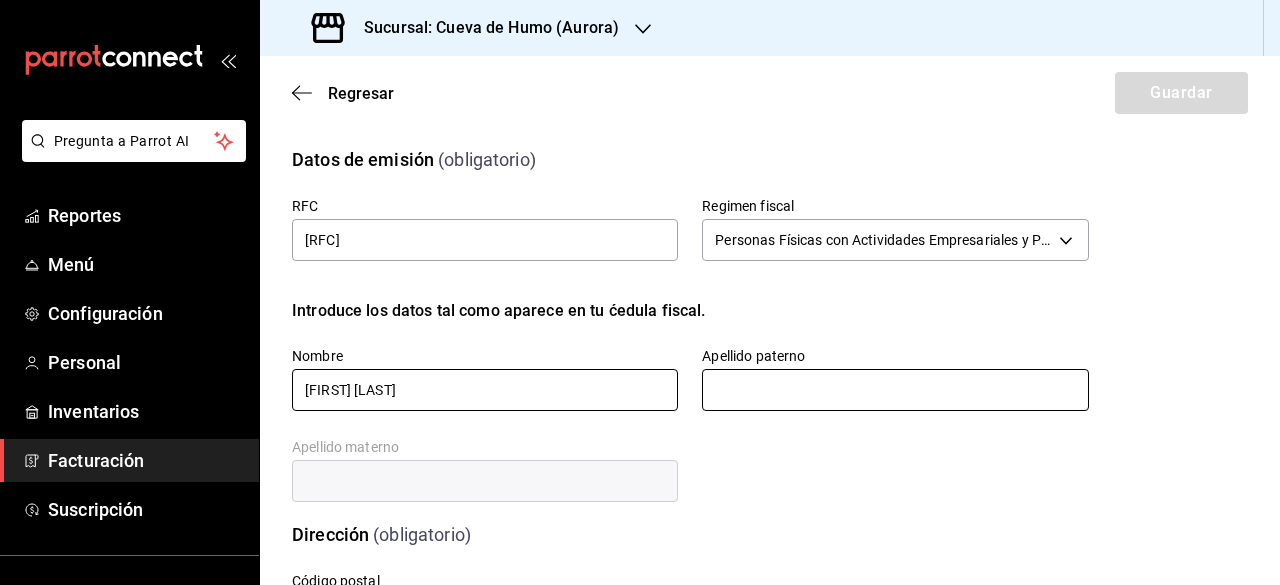 type on "SERGIO EDUARDO" 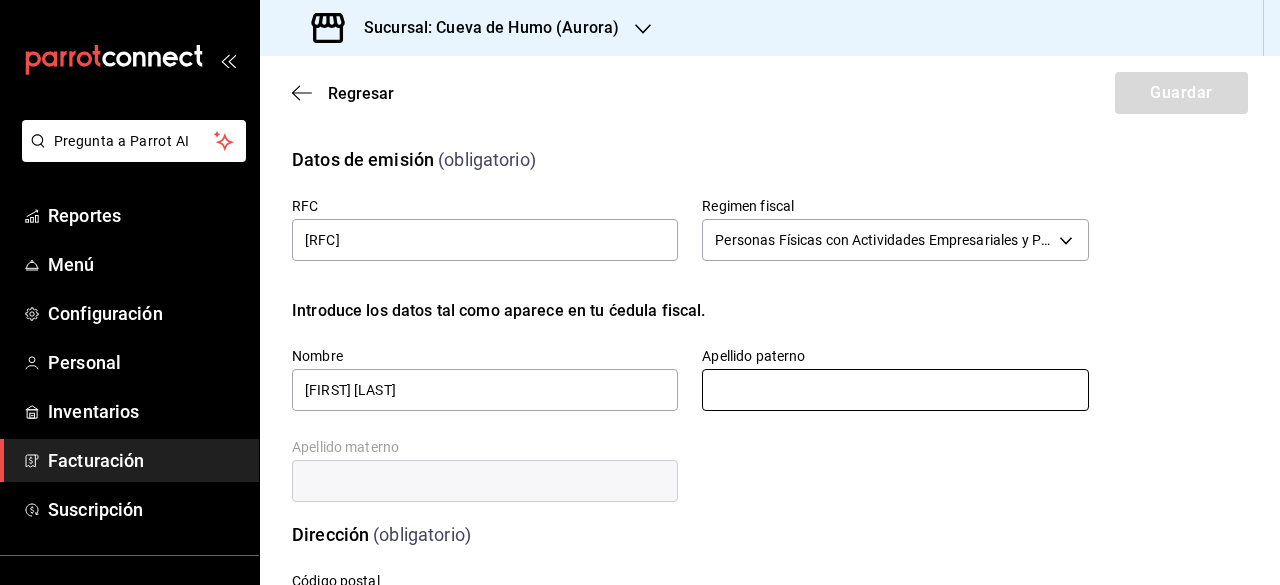 click at bounding box center [895, 390] 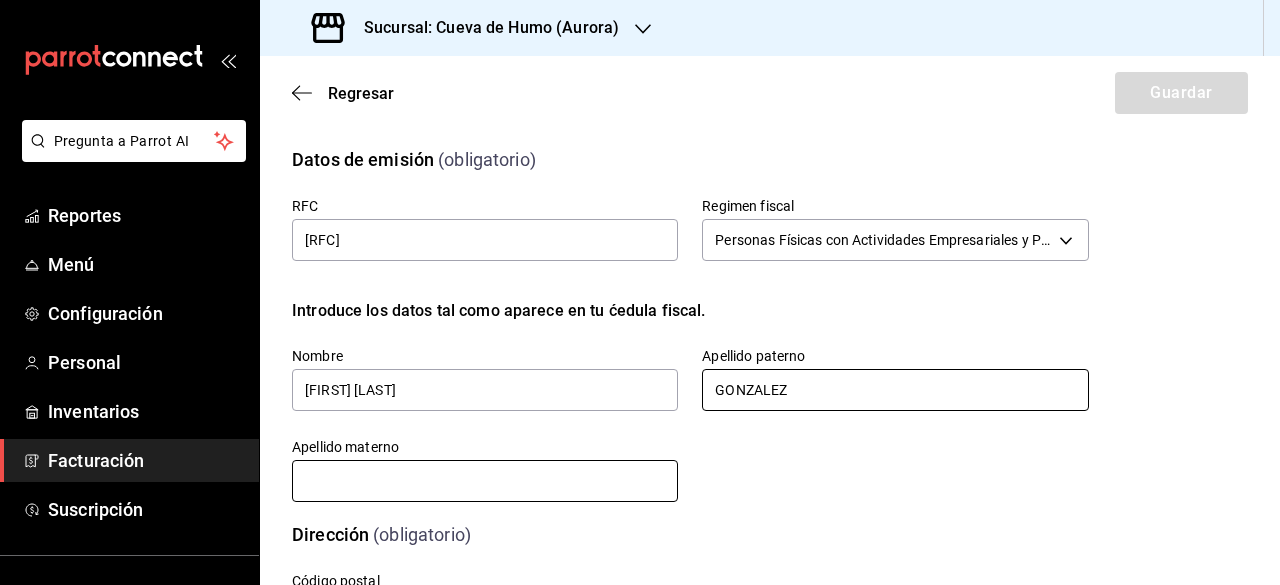 type on "GONZALEZ" 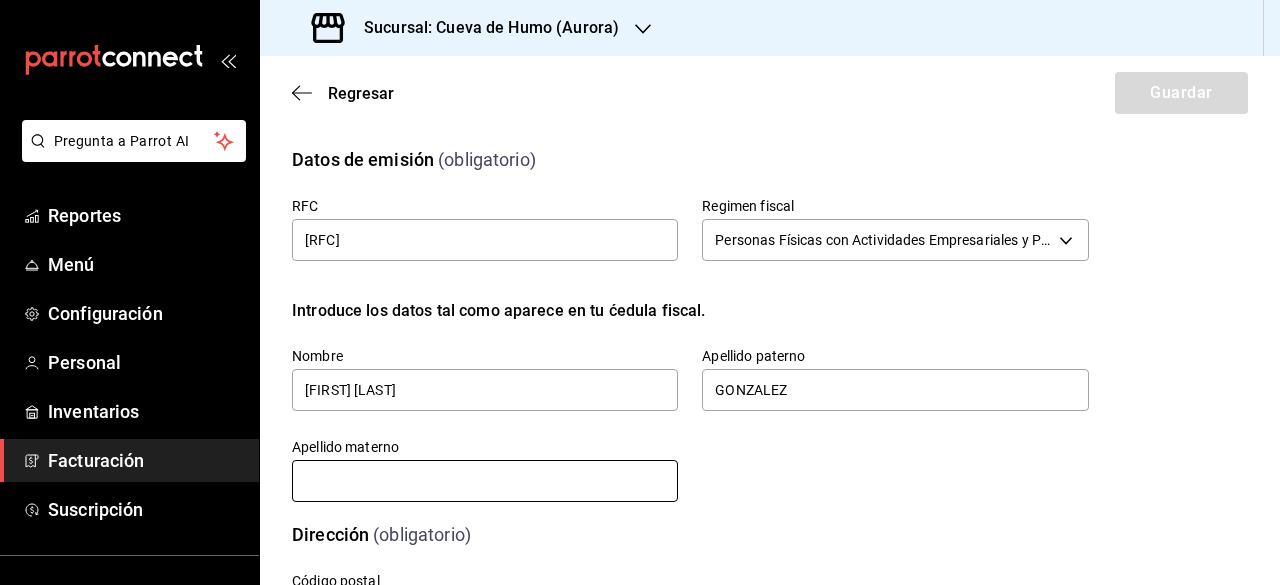 click at bounding box center [485, 481] 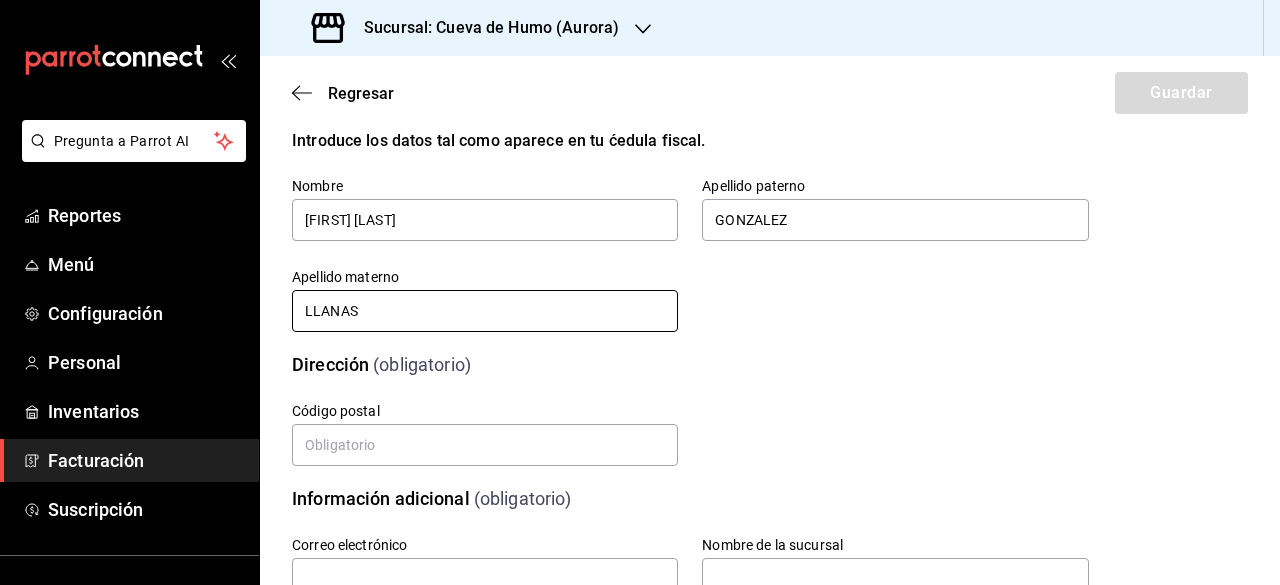 scroll, scrollTop: 200, scrollLeft: 0, axis: vertical 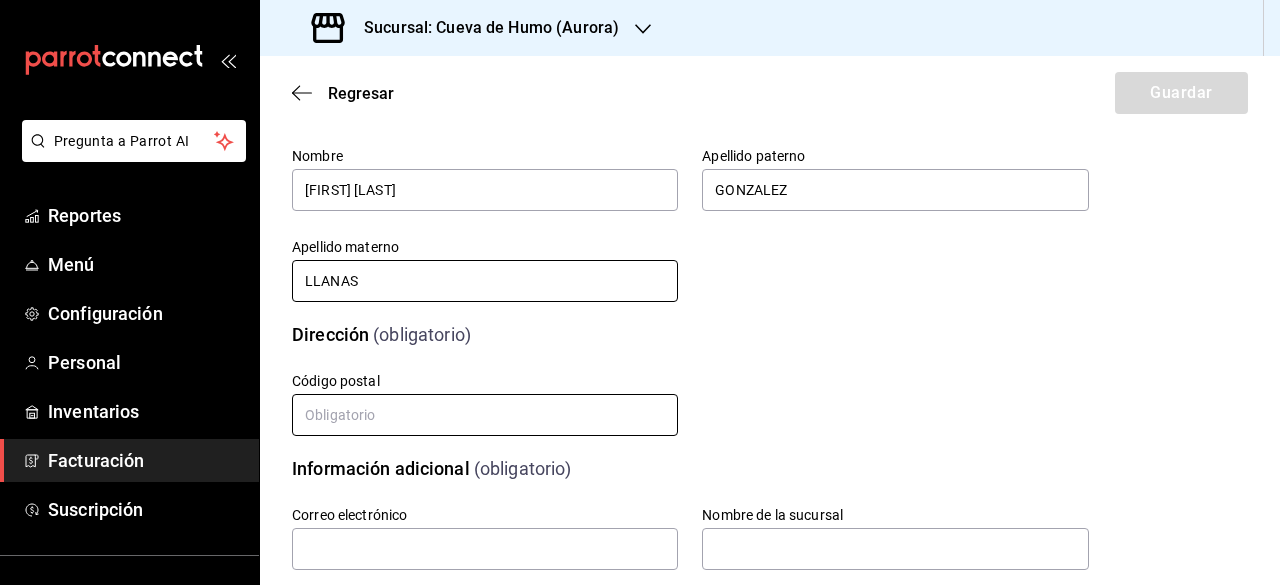 type on "LLANAS" 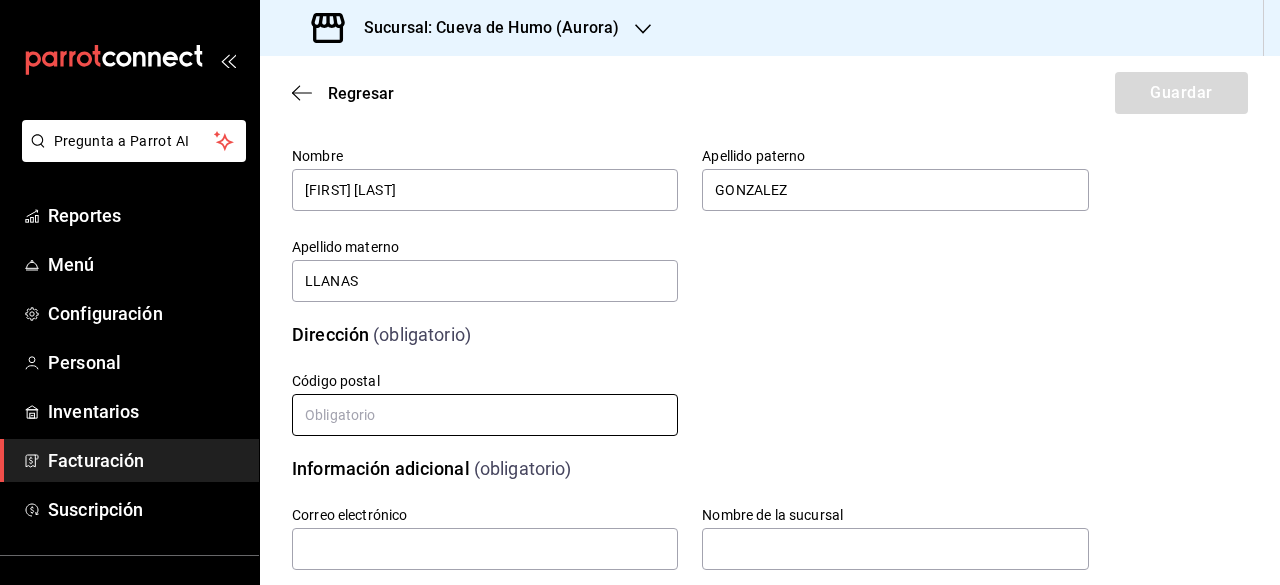 click at bounding box center (485, 415) 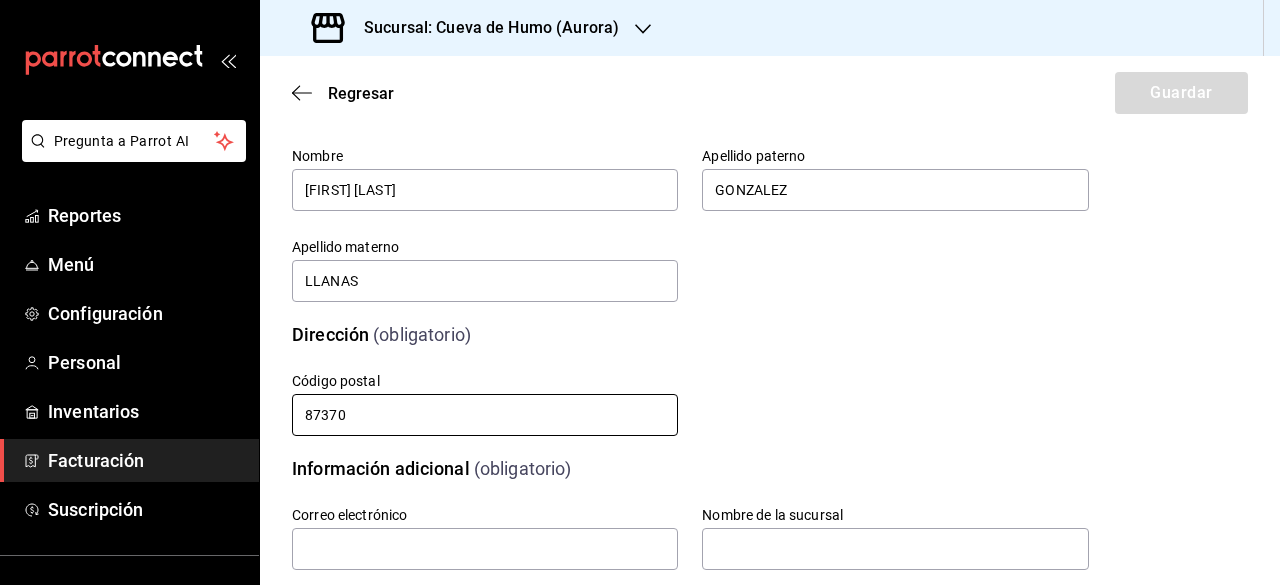 scroll, scrollTop: 300, scrollLeft: 0, axis: vertical 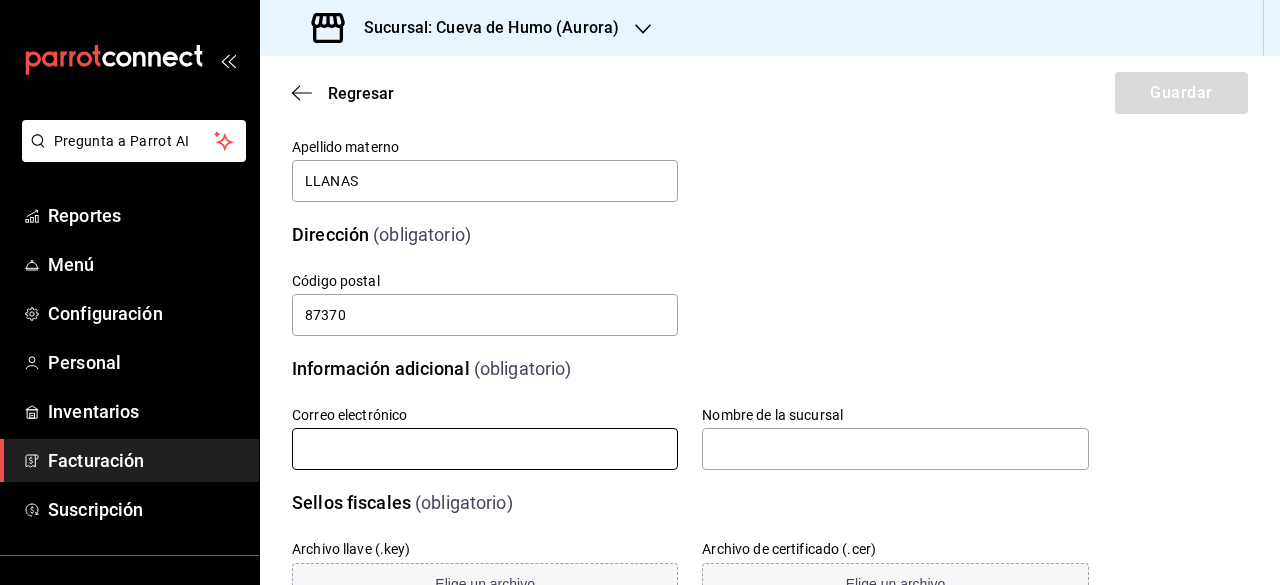 click at bounding box center [485, 449] 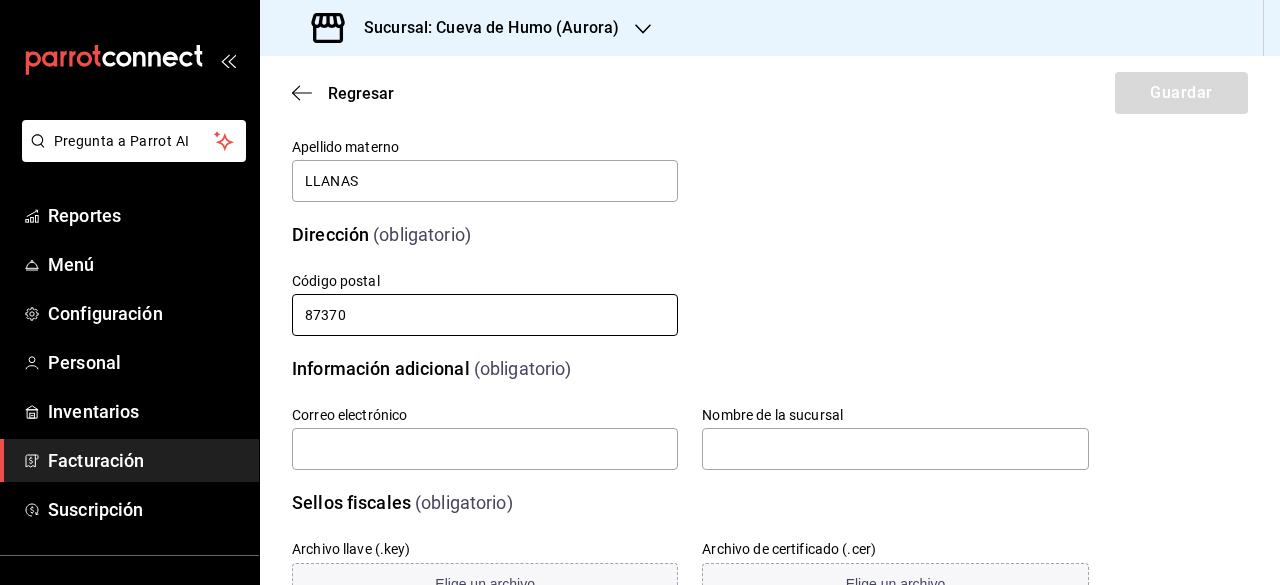 click on "87370" at bounding box center (485, 315) 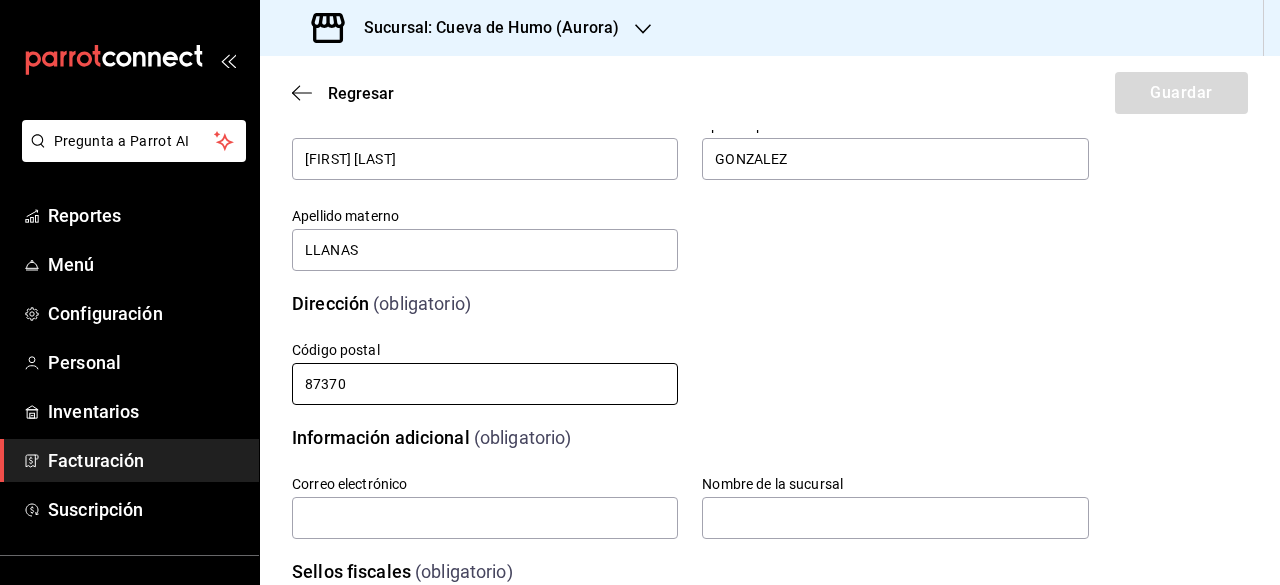 scroll, scrollTop: 200, scrollLeft: 0, axis: vertical 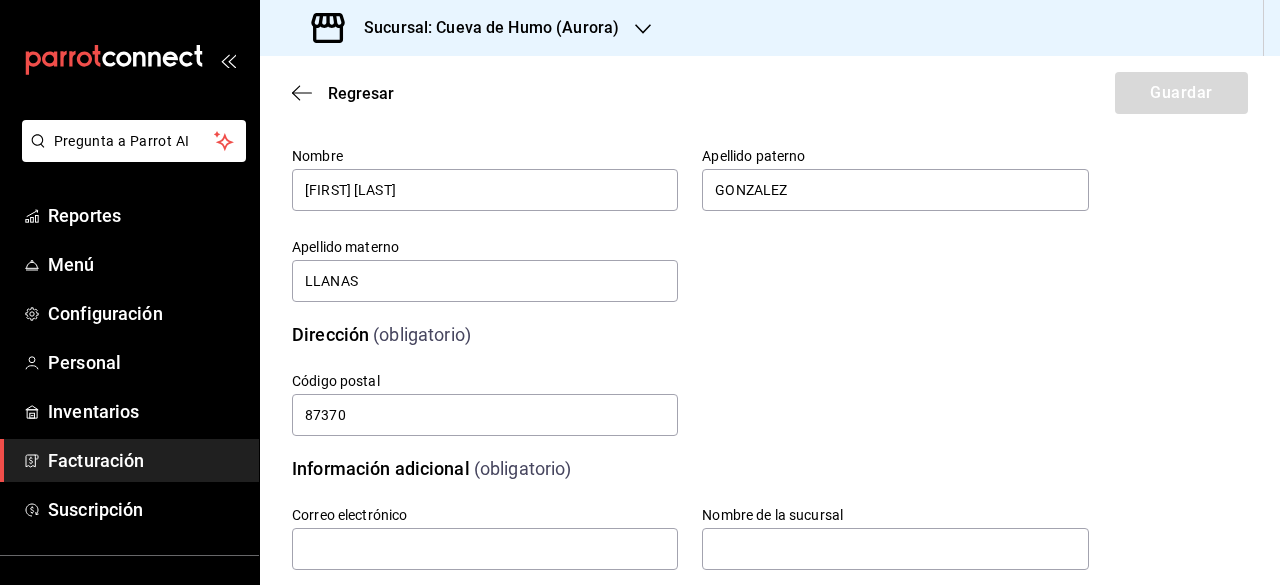 click on "Calle # exterior # interior Código postal 87370 Estado Elige una opción 0 Municipio Elige una opción 0 Colonia Elige una opción 0" at bounding box center (666, 381) 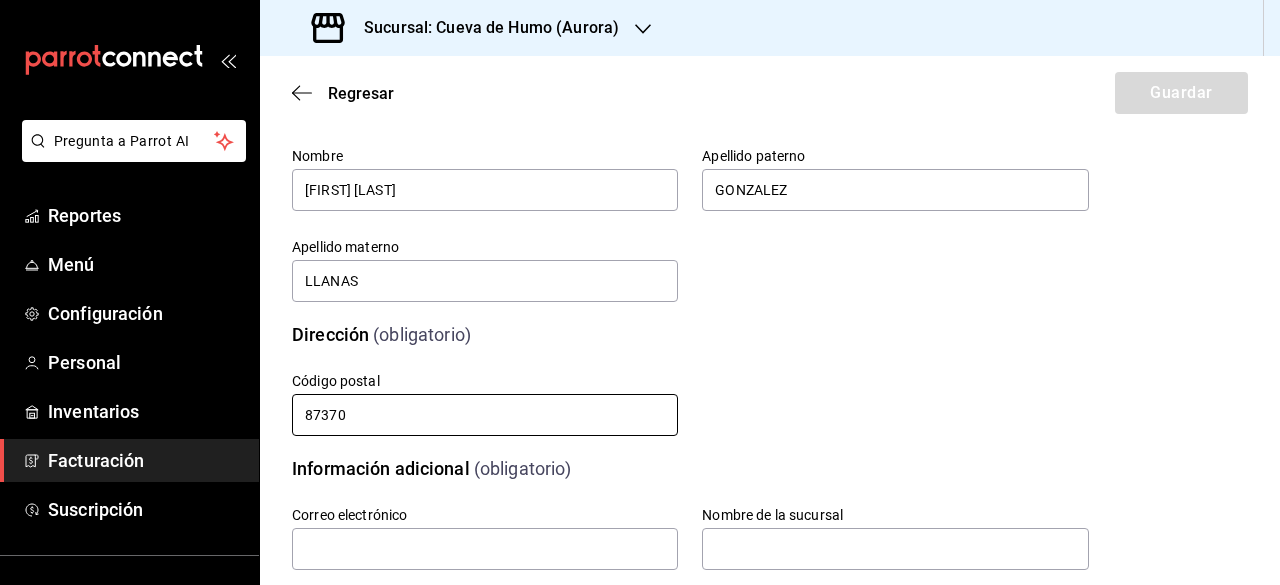 click on "87370" at bounding box center (485, 415) 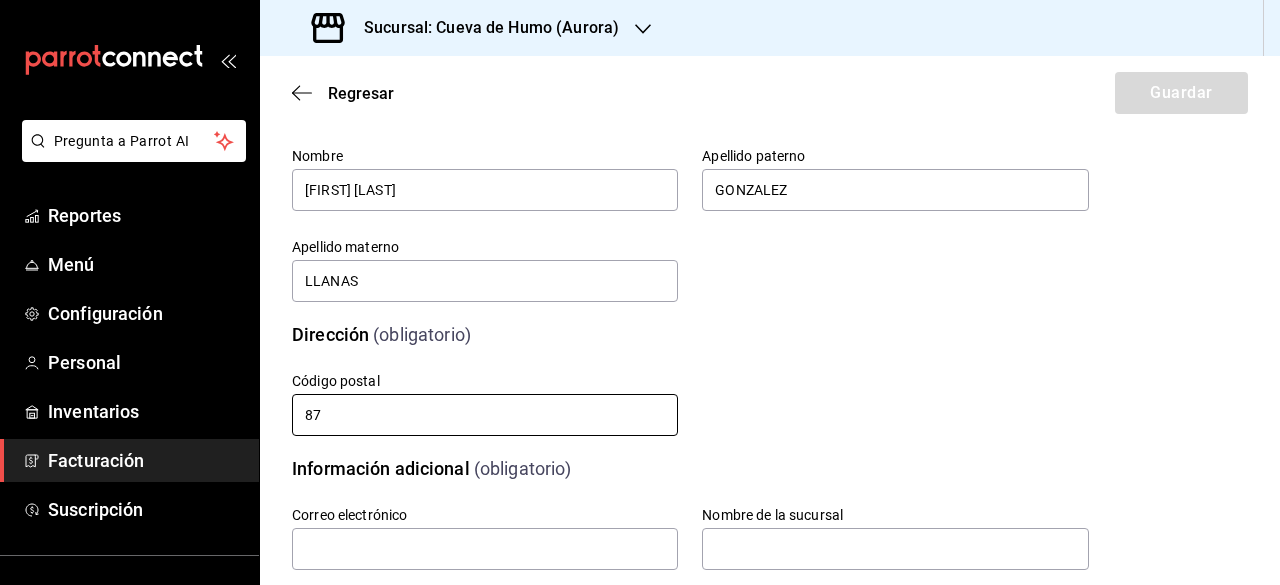 type on "8" 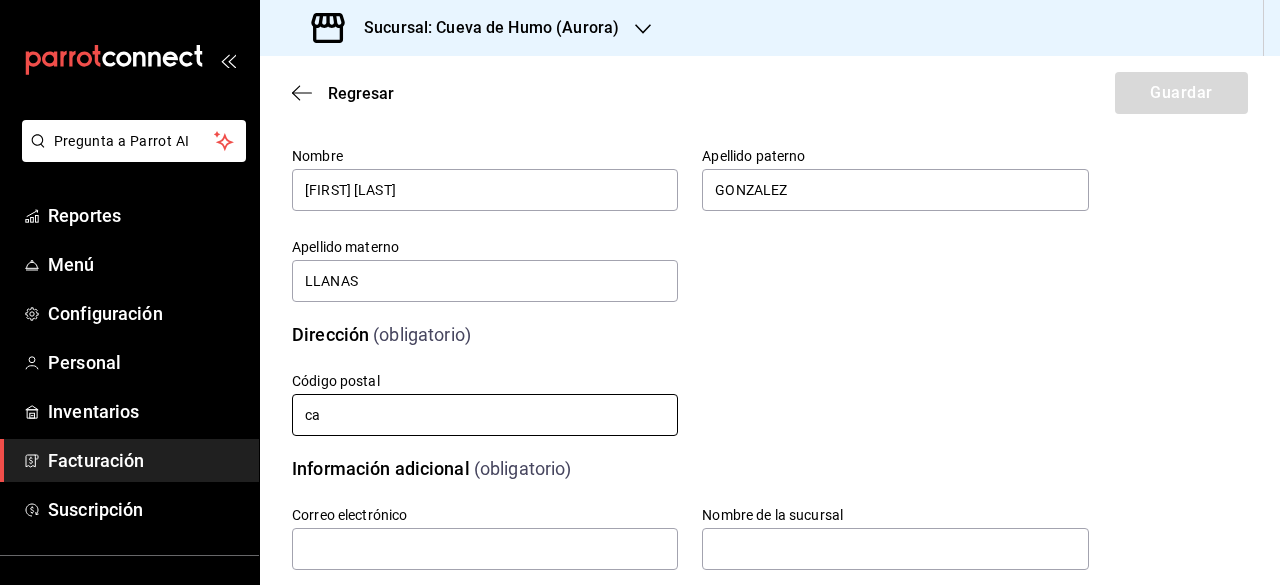 type on "c" 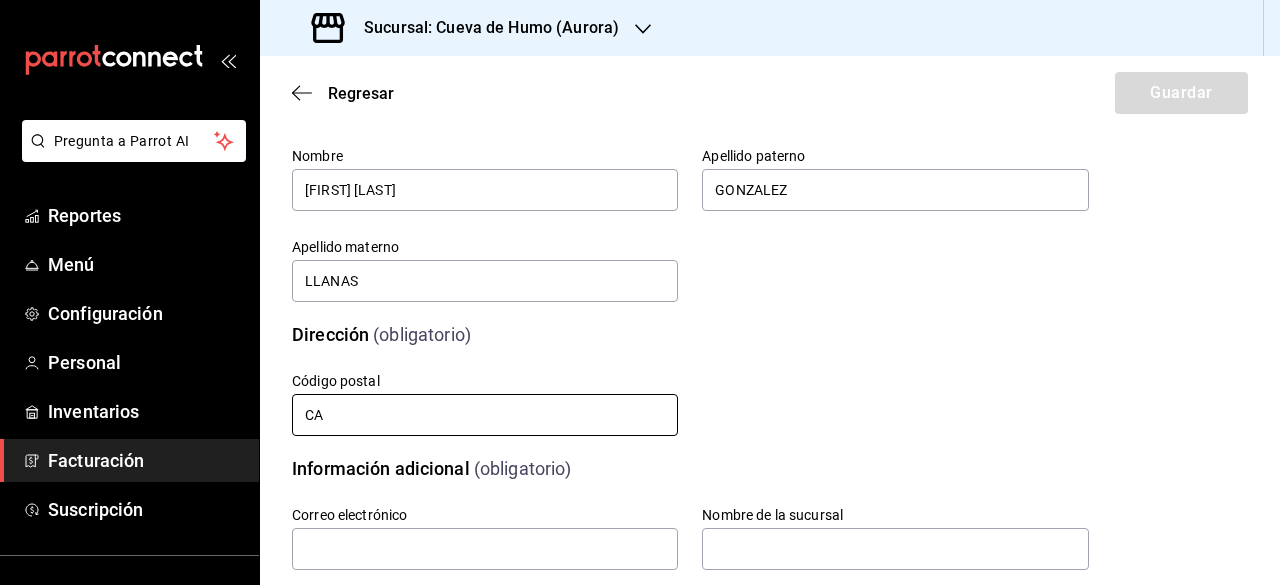 type on "C" 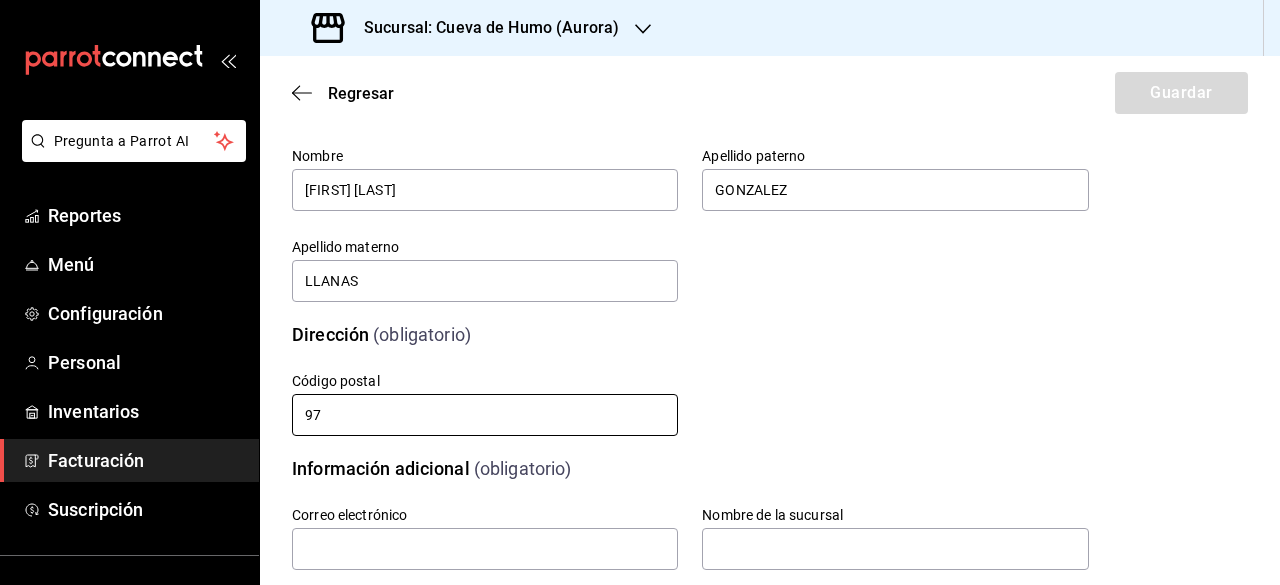 type on "9" 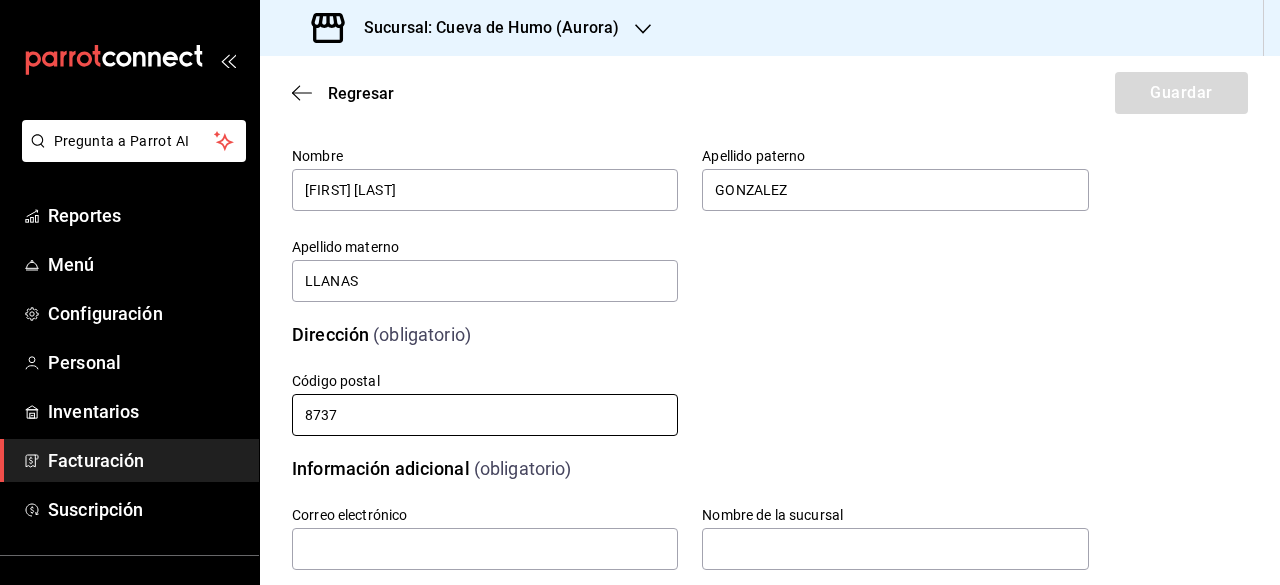 type on "87370" 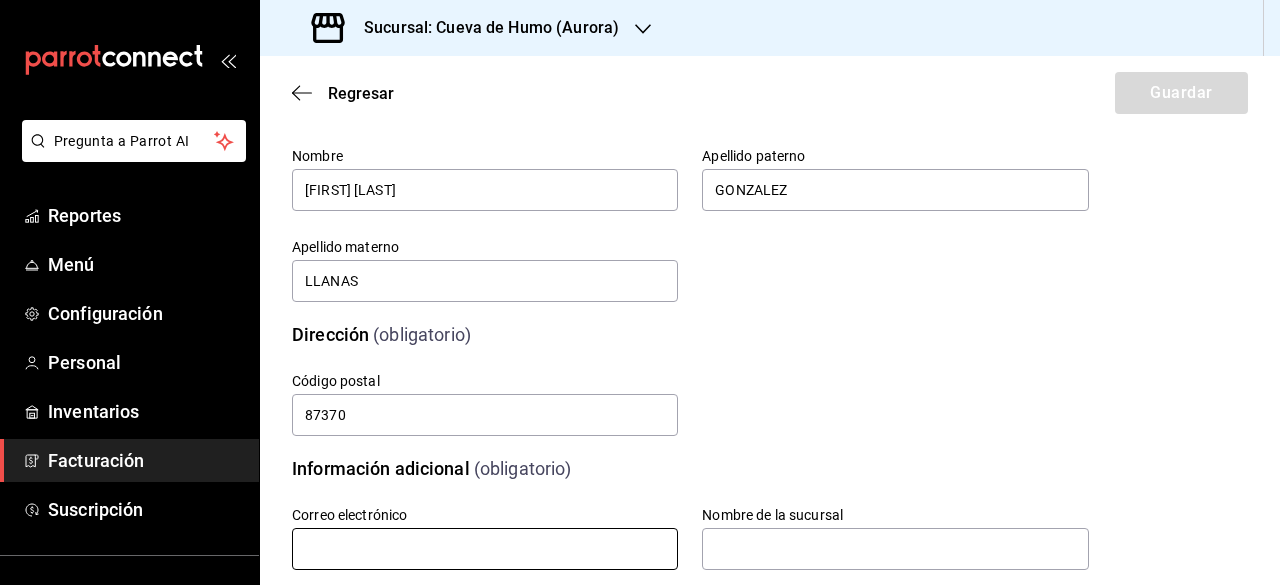 click at bounding box center [485, 549] 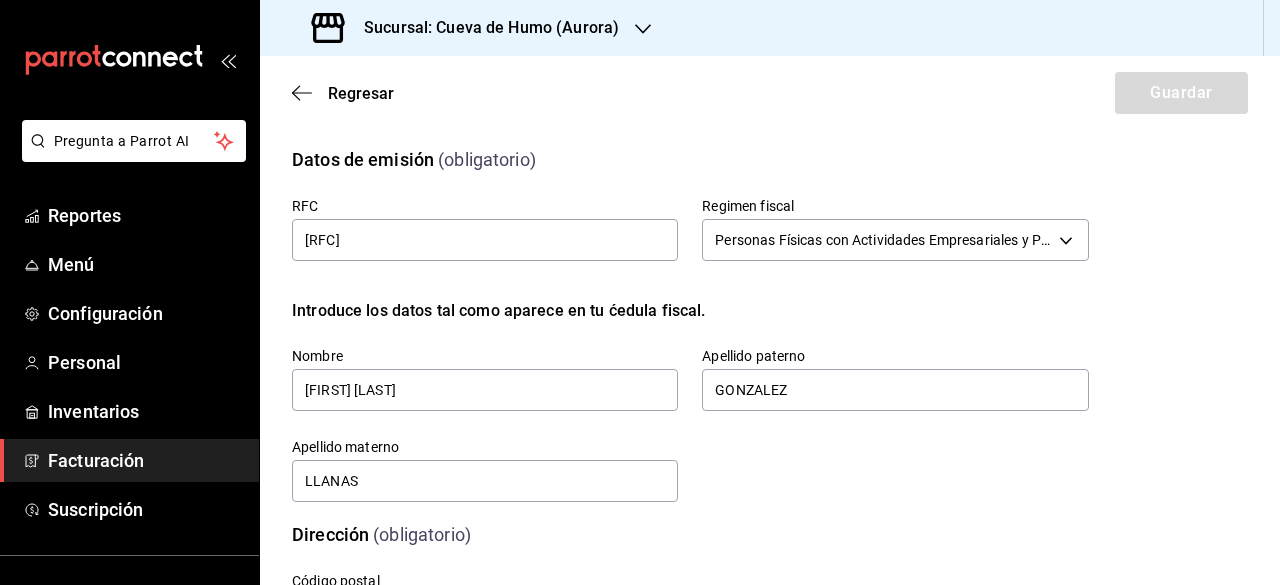 scroll, scrollTop: 300, scrollLeft: 0, axis: vertical 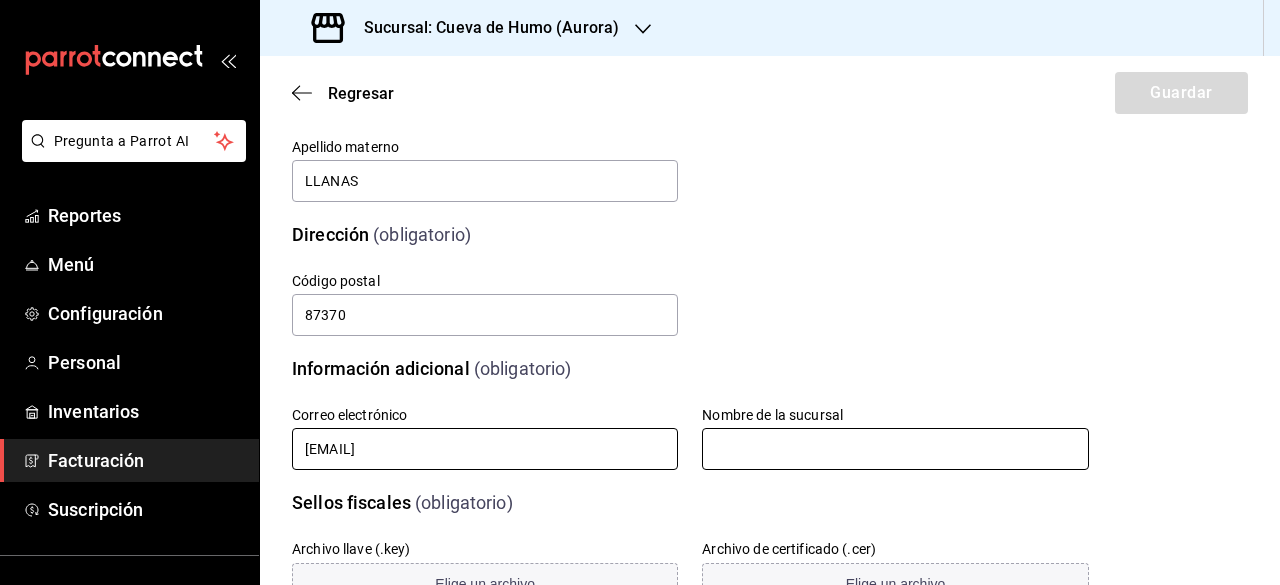type on "sergiogonzalezllanas@gmail.com" 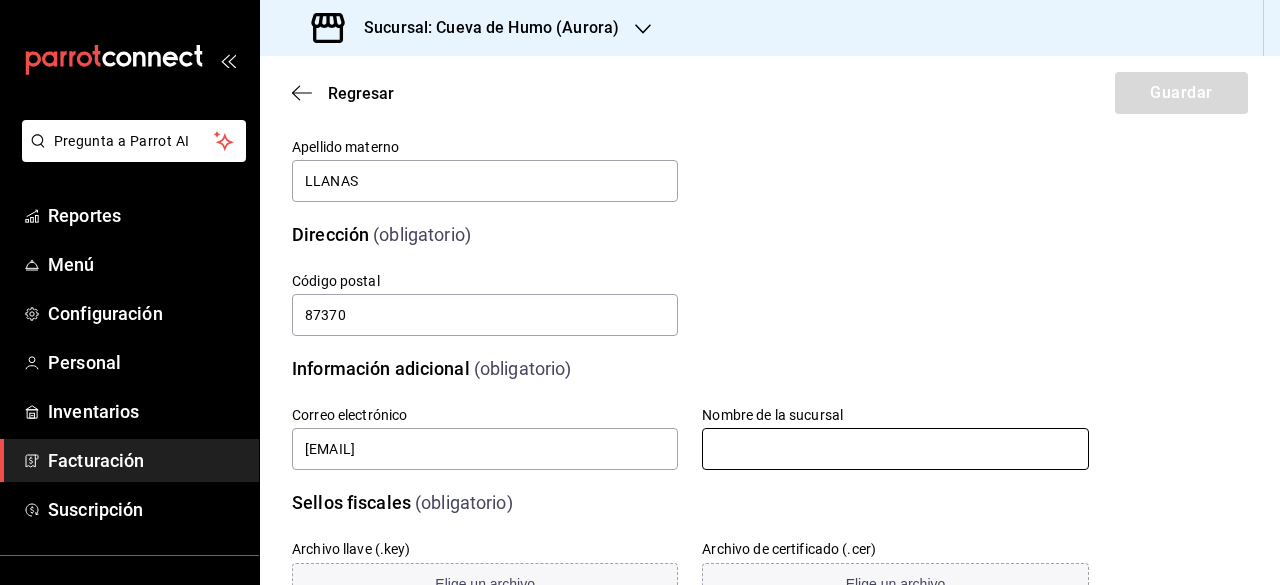 click at bounding box center [895, 449] 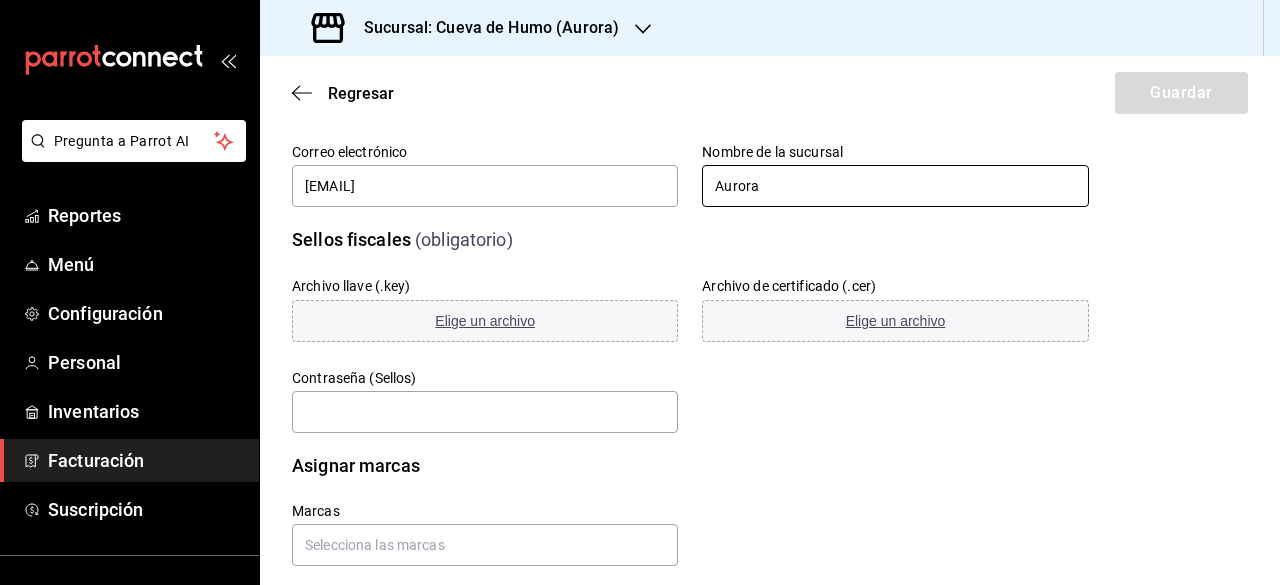 scroll, scrollTop: 592, scrollLeft: 0, axis: vertical 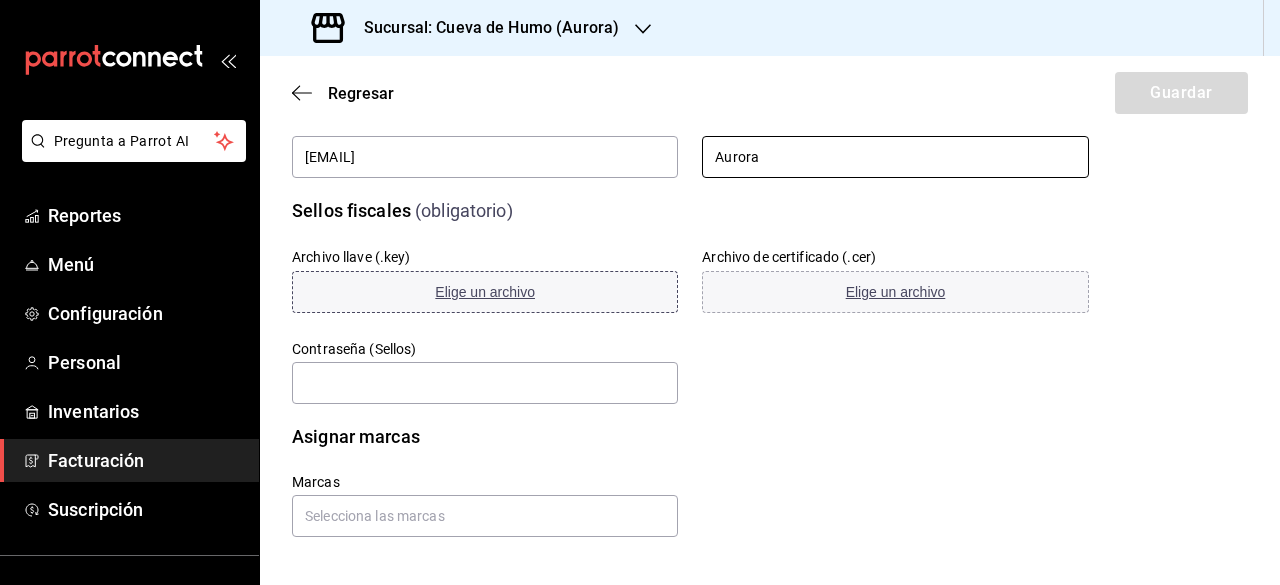 type on "Aurora" 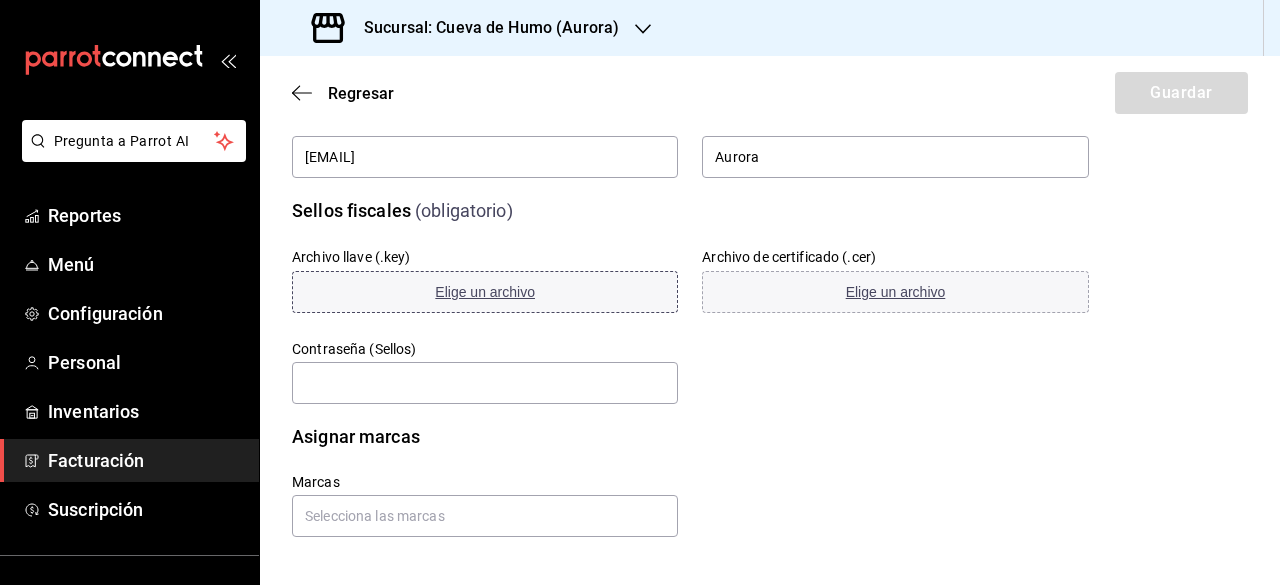 click on "Elige un archivo" at bounding box center [485, 292] 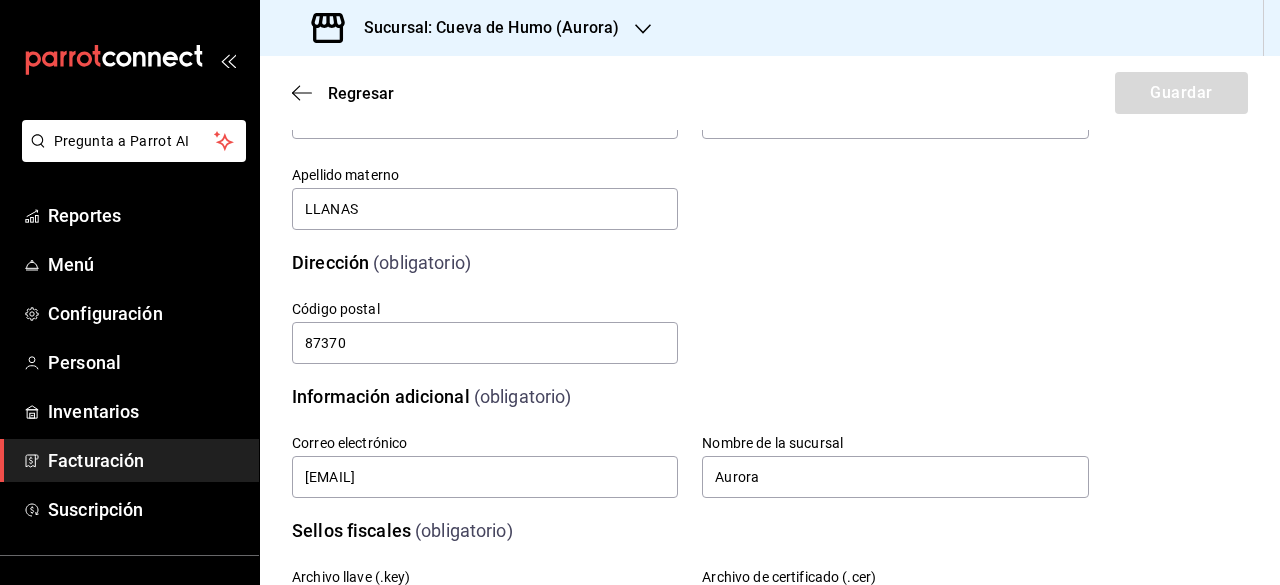 scroll, scrollTop: 592, scrollLeft: 0, axis: vertical 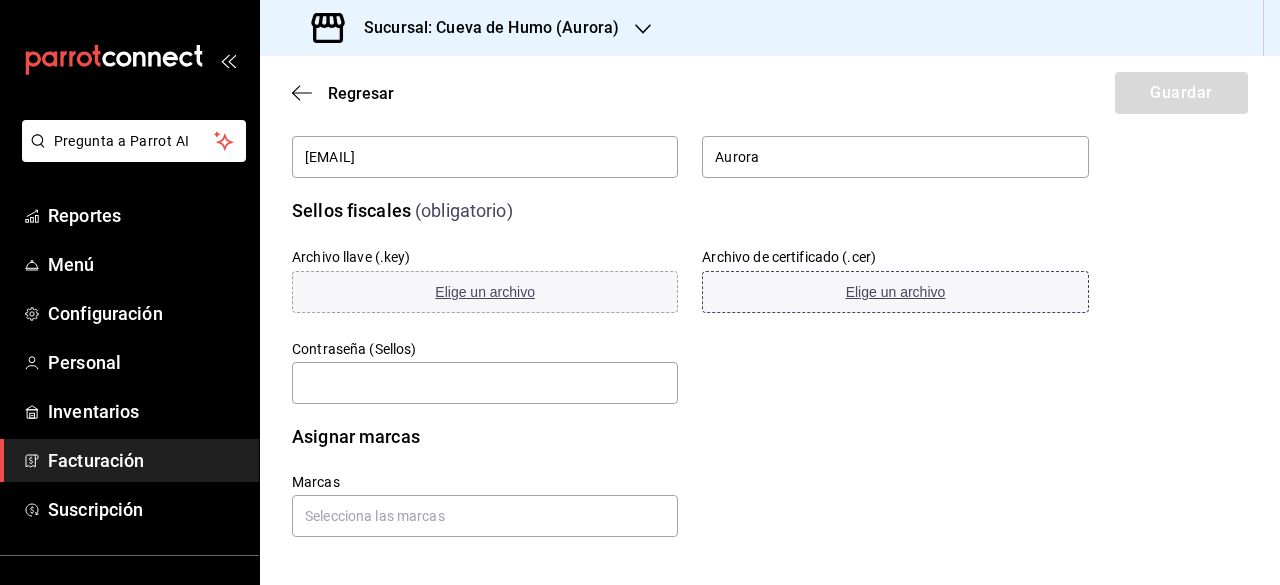 click on "Elige un archivo" at bounding box center [896, 292] 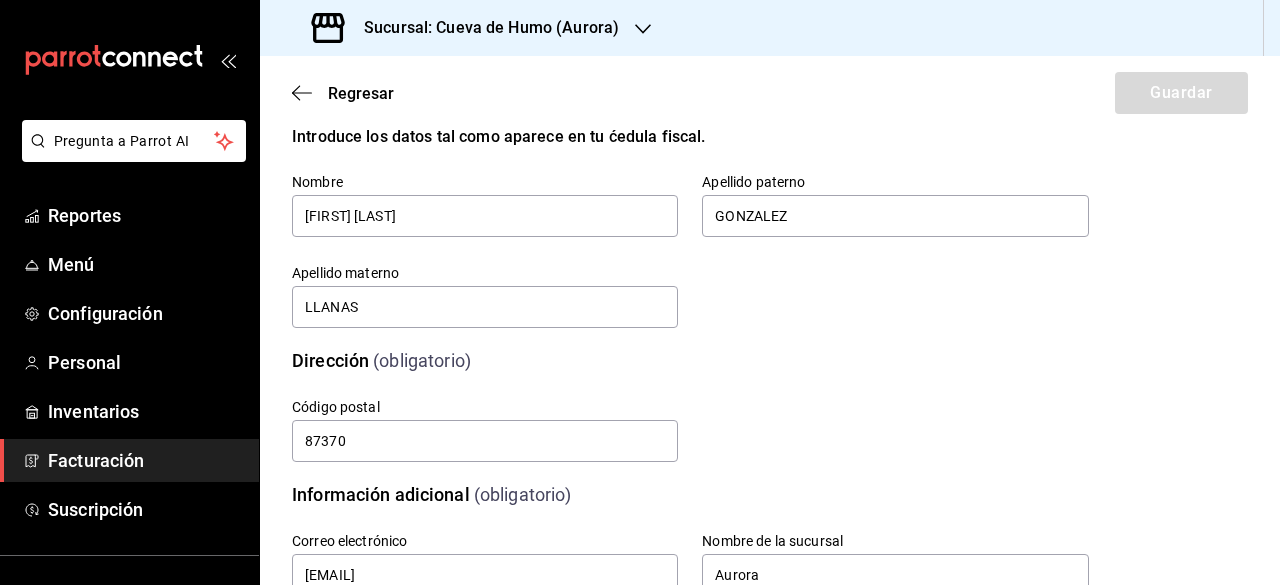 scroll, scrollTop: 0, scrollLeft: 0, axis: both 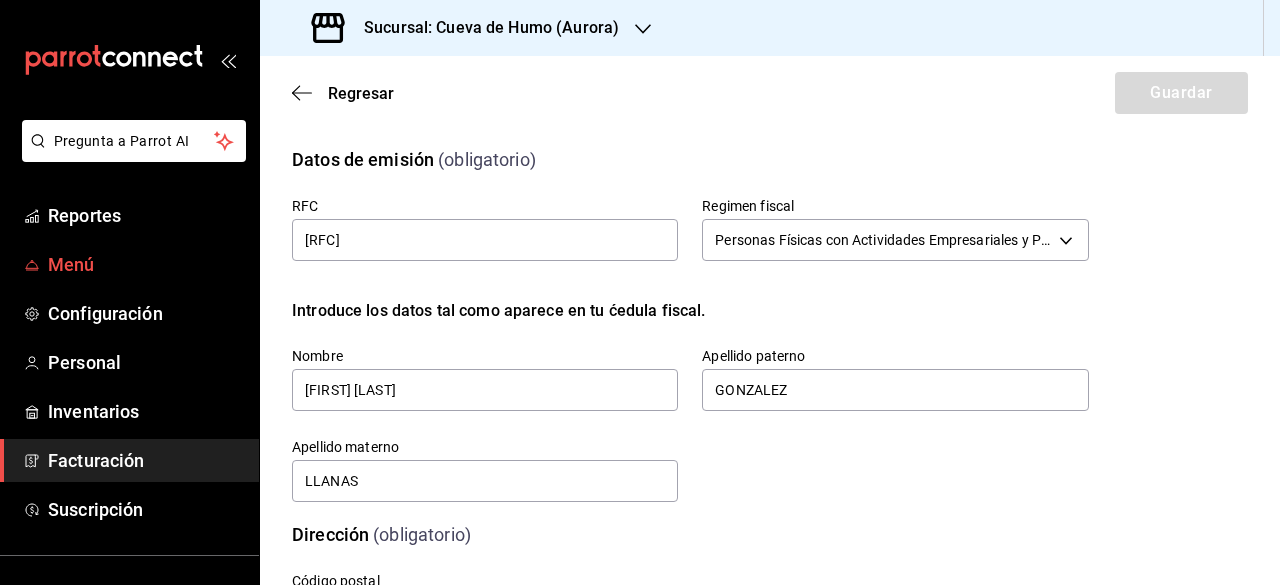 click on "Menú" at bounding box center (145, 264) 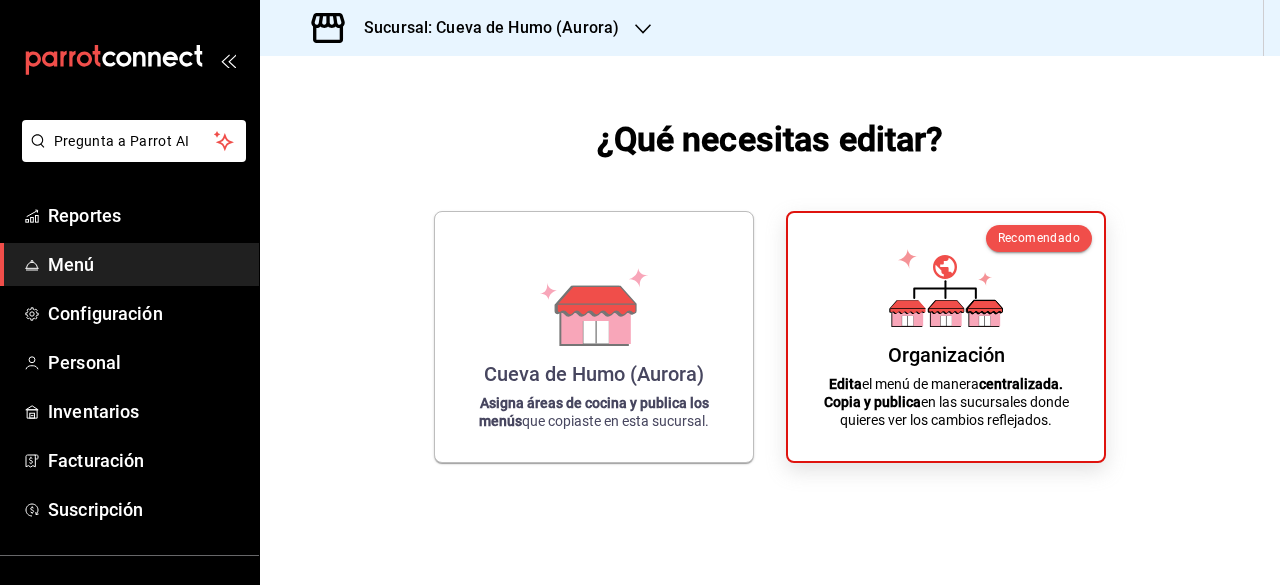 click on "Menú" at bounding box center (145, 264) 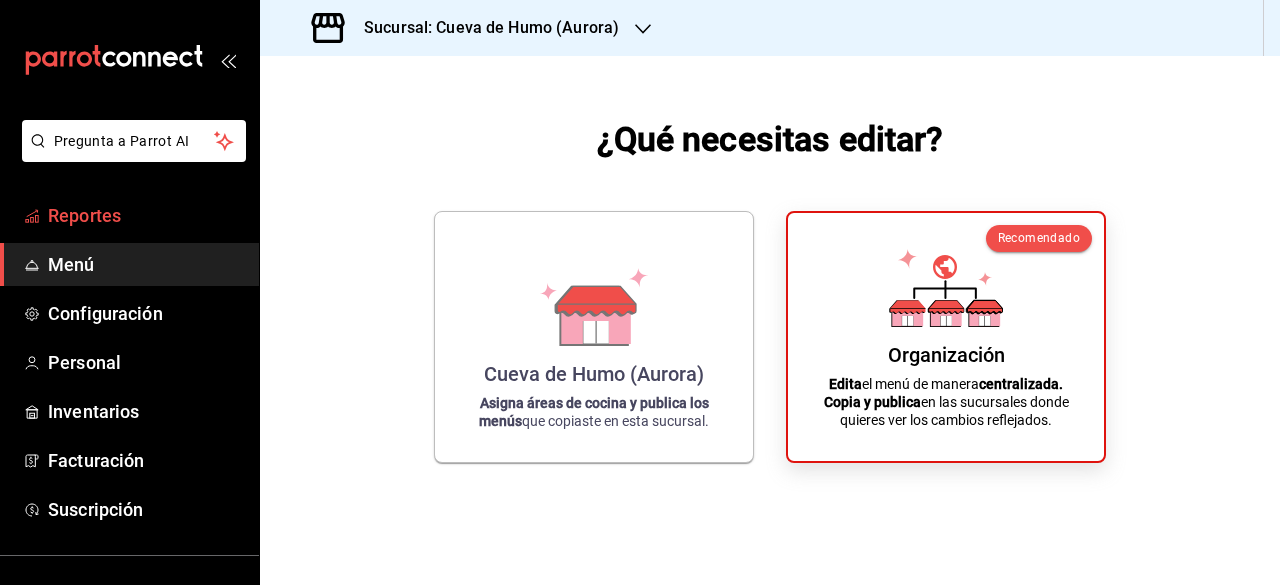 click on "Reportes" at bounding box center (145, 215) 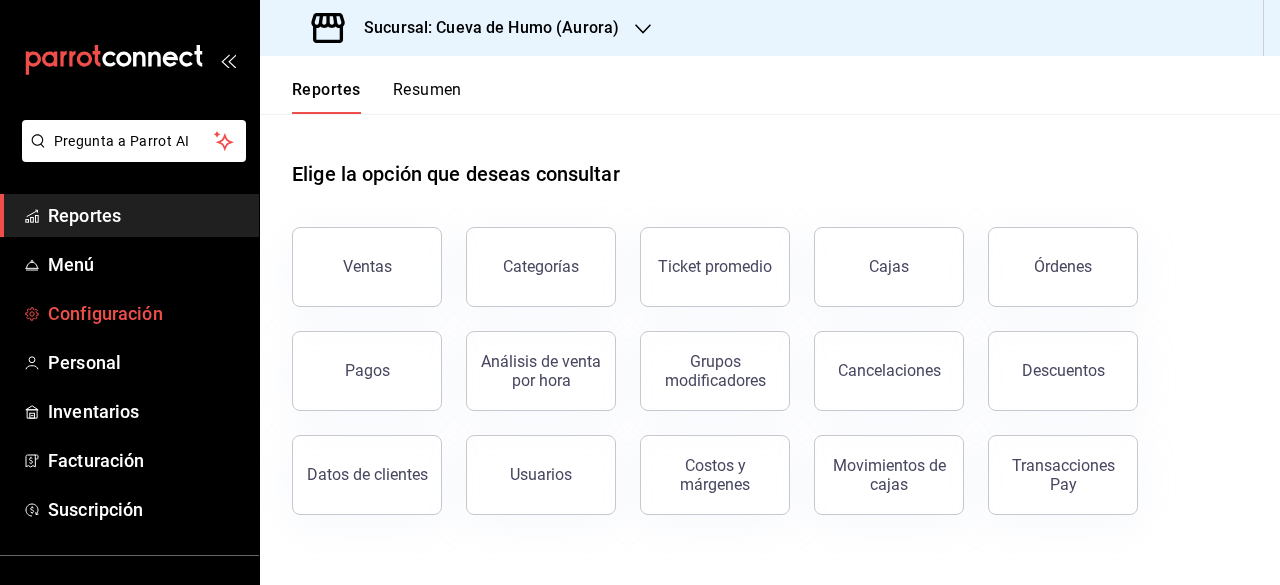 click on "Configuración" at bounding box center (145, 313) 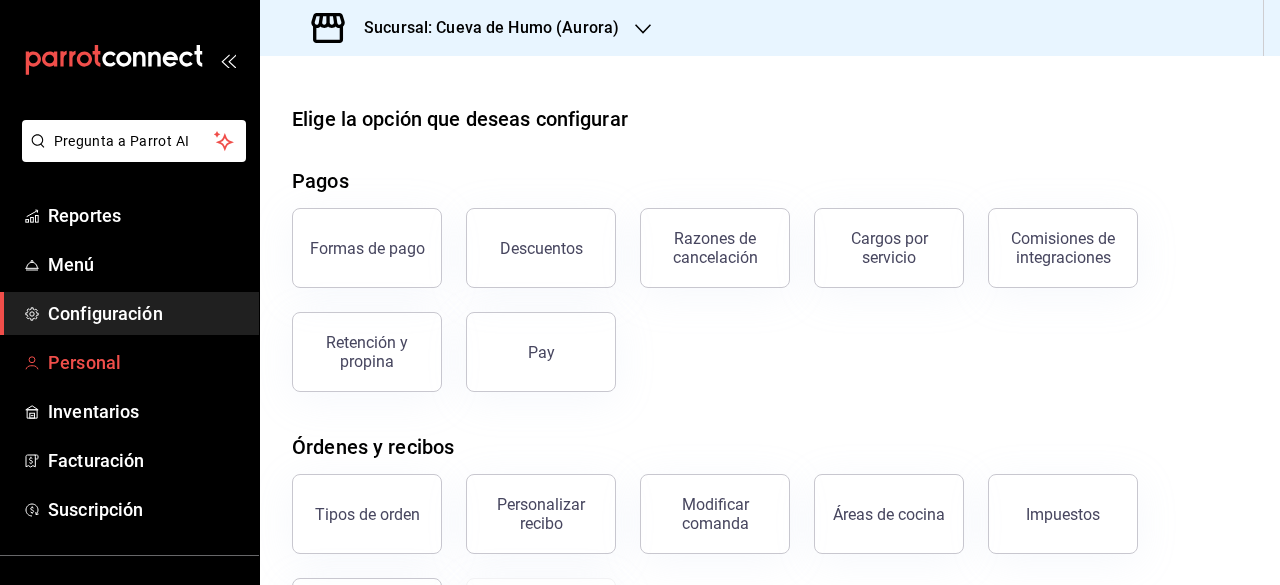 click on "Personal" at bounding box center [145, 362] 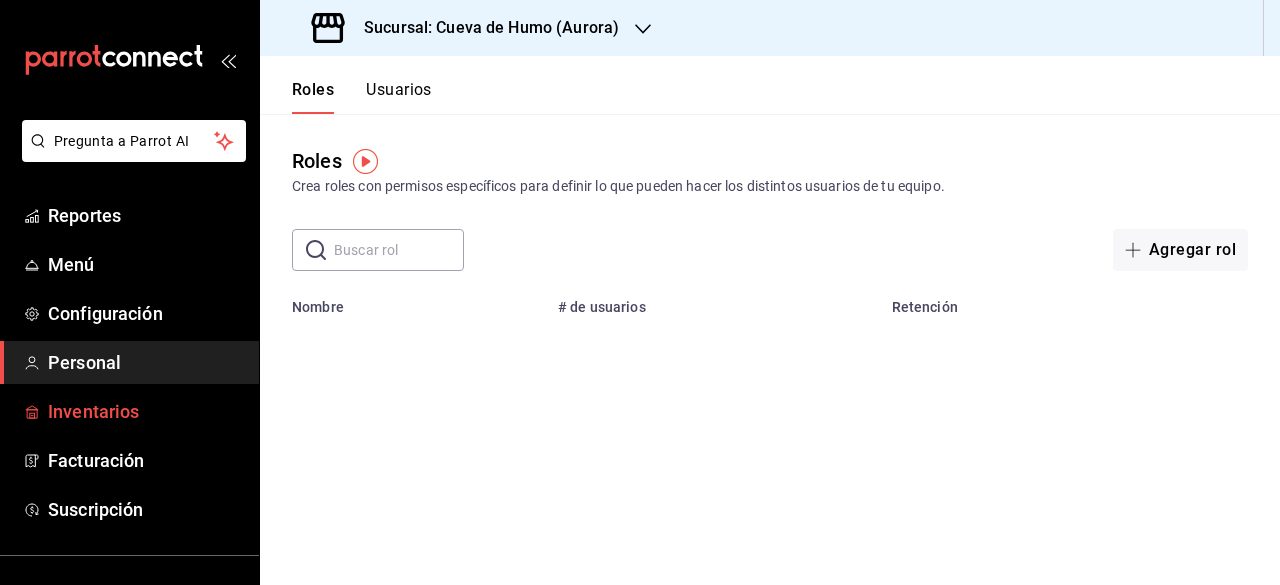 click on "Inventarios" at bounding box center [145, 411] 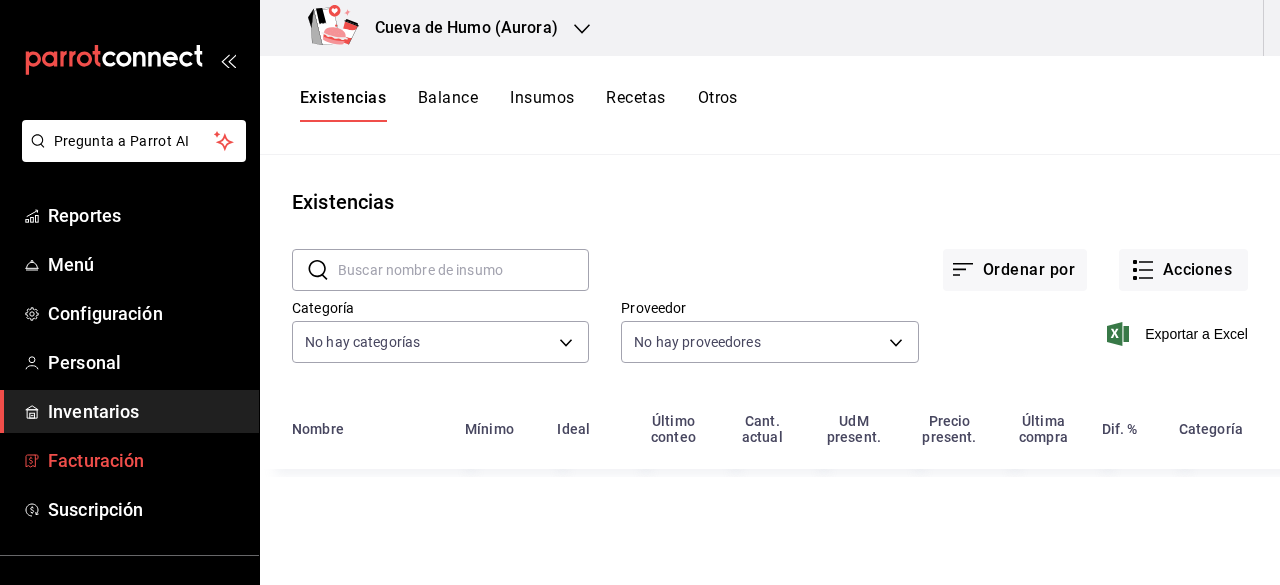click on "Facturación" at bounding box center [145, 460] 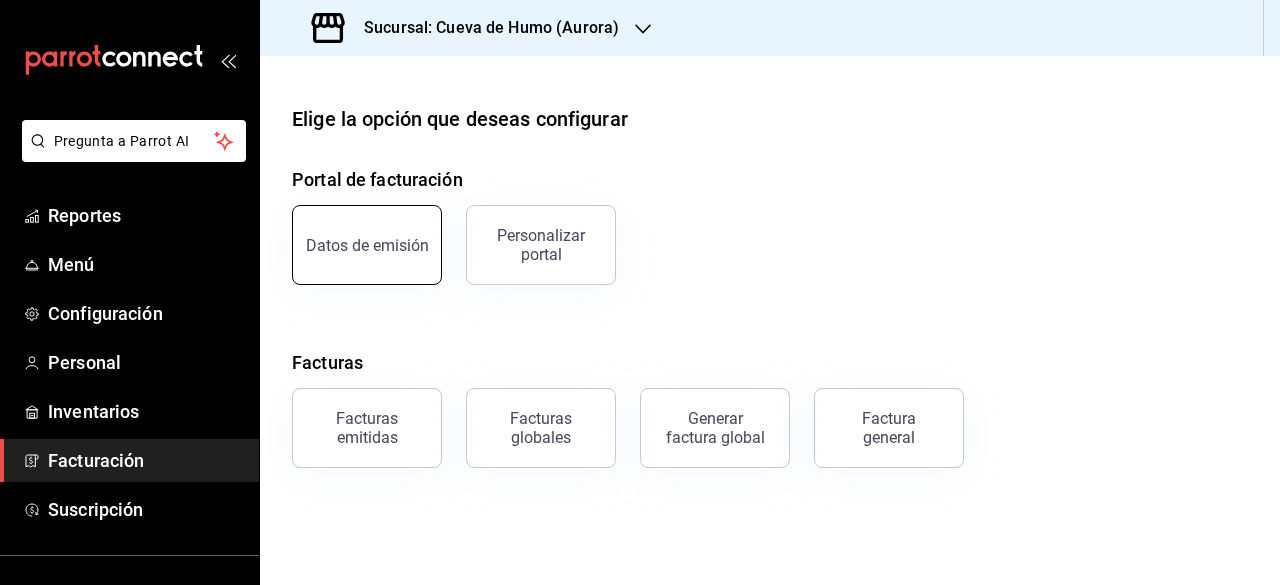 click on "Datos de emisión" at bounding box center [367, 245] 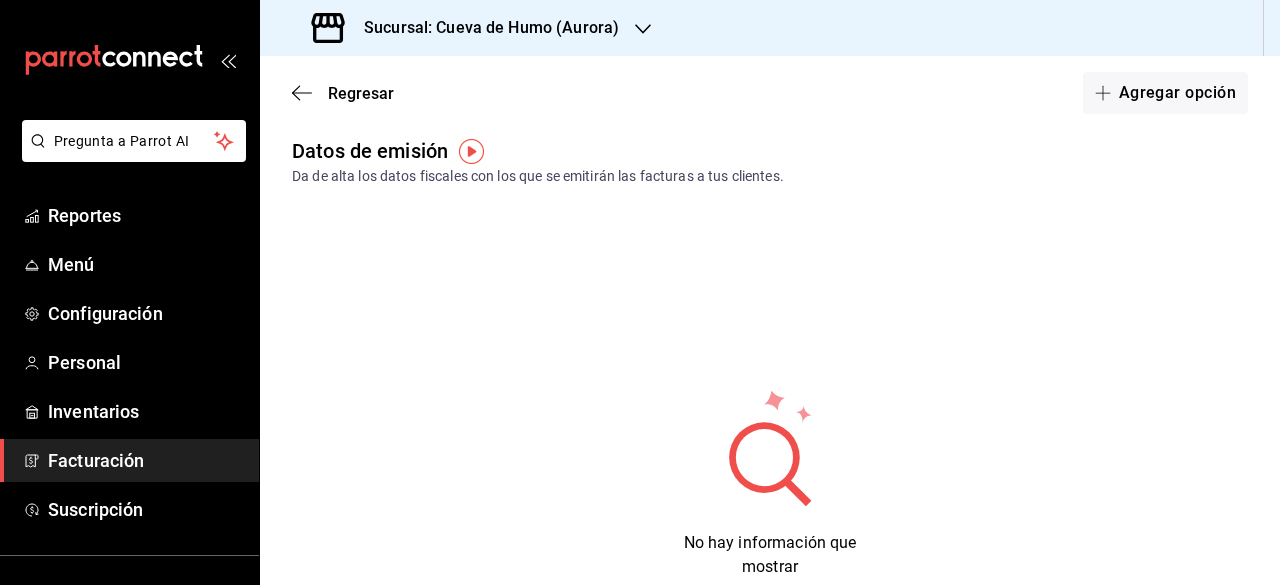 scroll, scrollTop: 0, scrollLeft: 0, axis: both 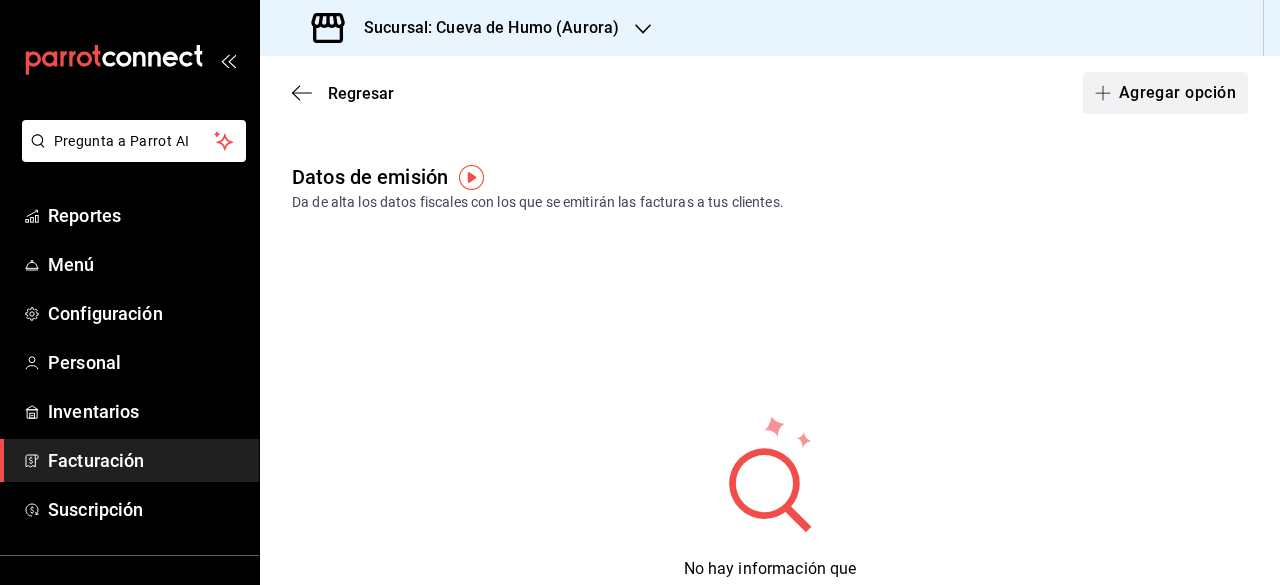 click on "Agregar opción" at bounding box center (1165, 93) 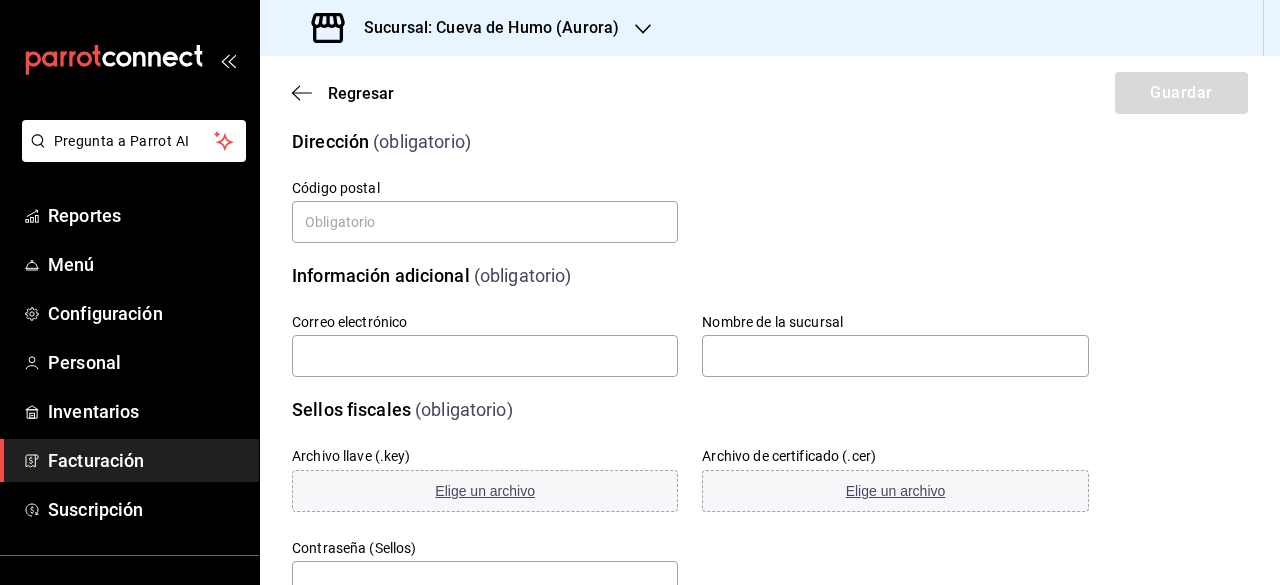 scroll, scrollTop: 354, scrollLeft: 0, axis: vertical 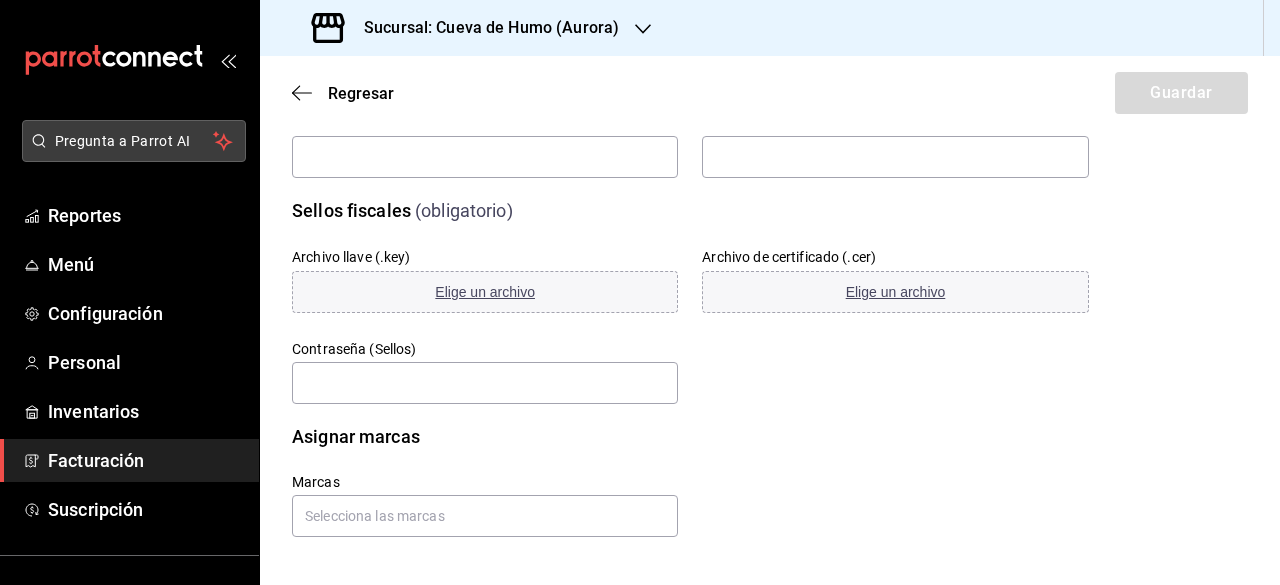 click on "Pregunta a Parrot AI" at bounding box center (134, 141) 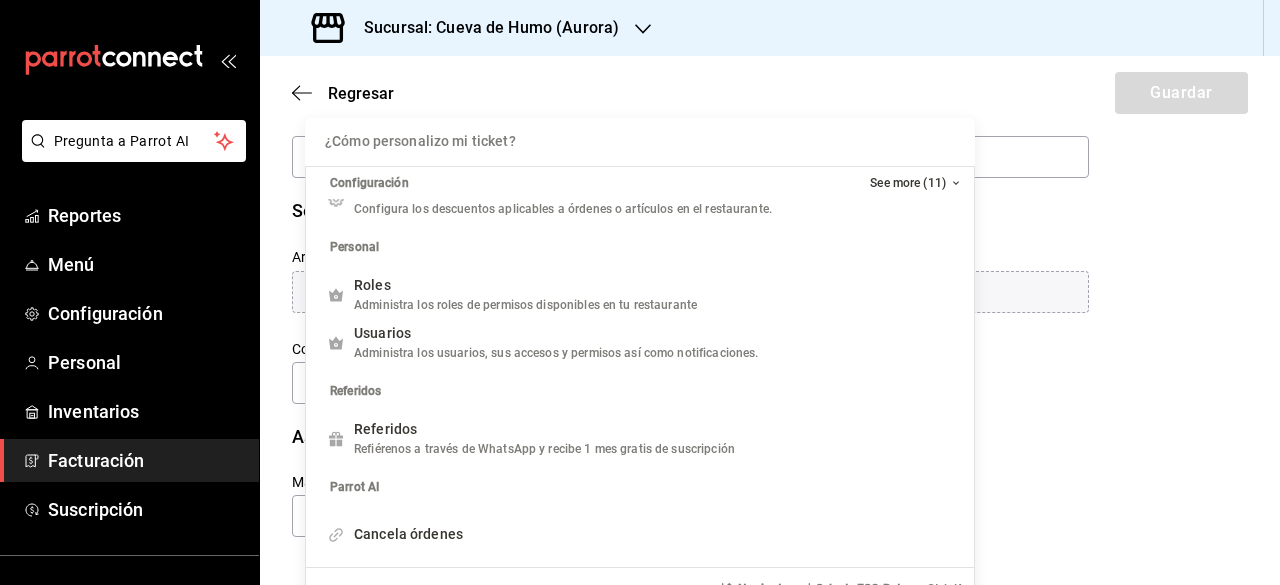 scroll, scrollTop: 0, scrollLeft: 0, axis: both 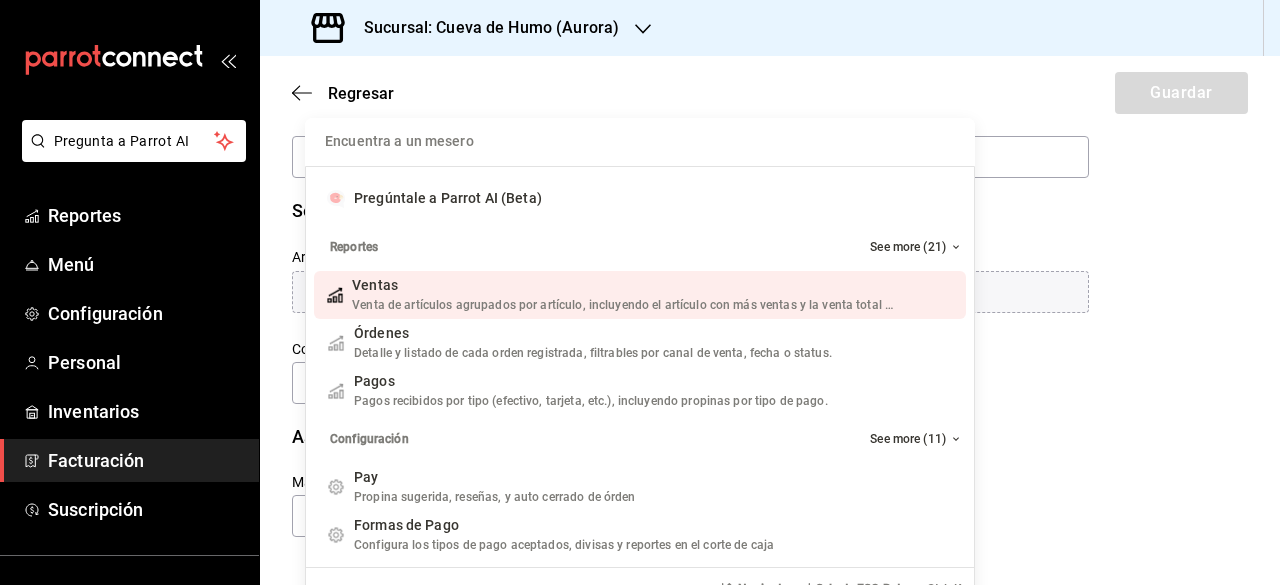 click on "Encuentra a un mesero Pregúntale a Parrot AI (Beta) Reportes See more (21) Ventas Venta de artículos agrupados por artículo, incluyendo el artículo con más ventas y la venta total por periodo. Add shortcut Órdenes Detalle y listado de cada orden registrada, filtrables por canal de venta, fecha o status. Add shortcut Pagos Pagos recibidos por tipo (efectivo, tarjeta, etc.), incluyendo propinas por tipo de pago. Add shortcut Configuración See more (11) Pay Propina sugerida, reseñas, y auto cerrado de órden Add shortcut Formas de Pago Configura los tipos de pago aceptados, divisas y reportes en el corte de caja Add shortcut Descuentos Configura los descuentos aplicables a órdenes o artículos en el restaurante. Add shortcut Personal Roles Administra los roles de permisos disponibles en tu restaurante Add shortcut Usuarios Administra los usuarios, sus accesos y permisos así como notificaciones. Add shortcut Referidos Referidos Refiérenos a través de WhatsApp y recibe 1 mes gratis de suscripción ESC" at bounding box center [640, 292] 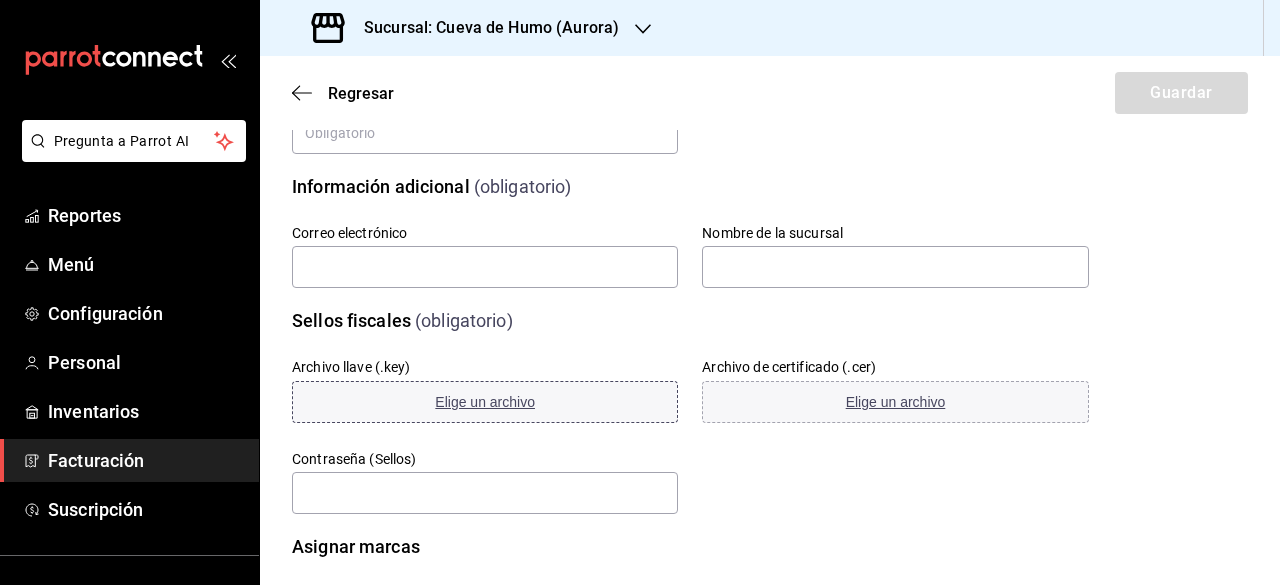 scroll, scrollTop: 0, scrollLeft: 0, axis: both 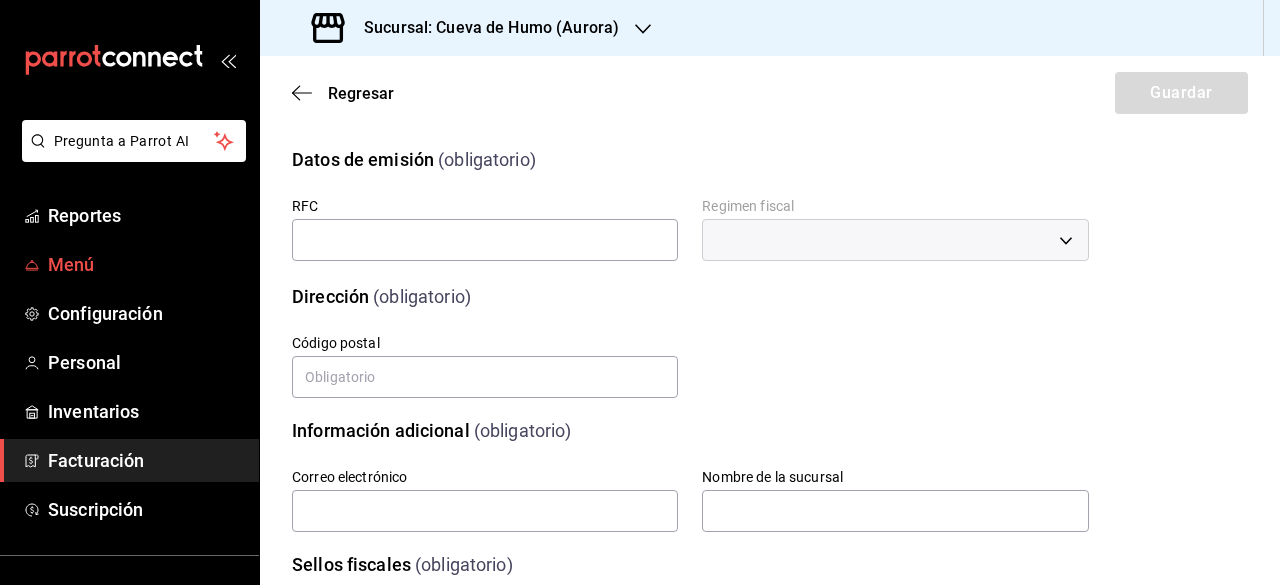 click on "Menú" at bounding box center [145, 264] 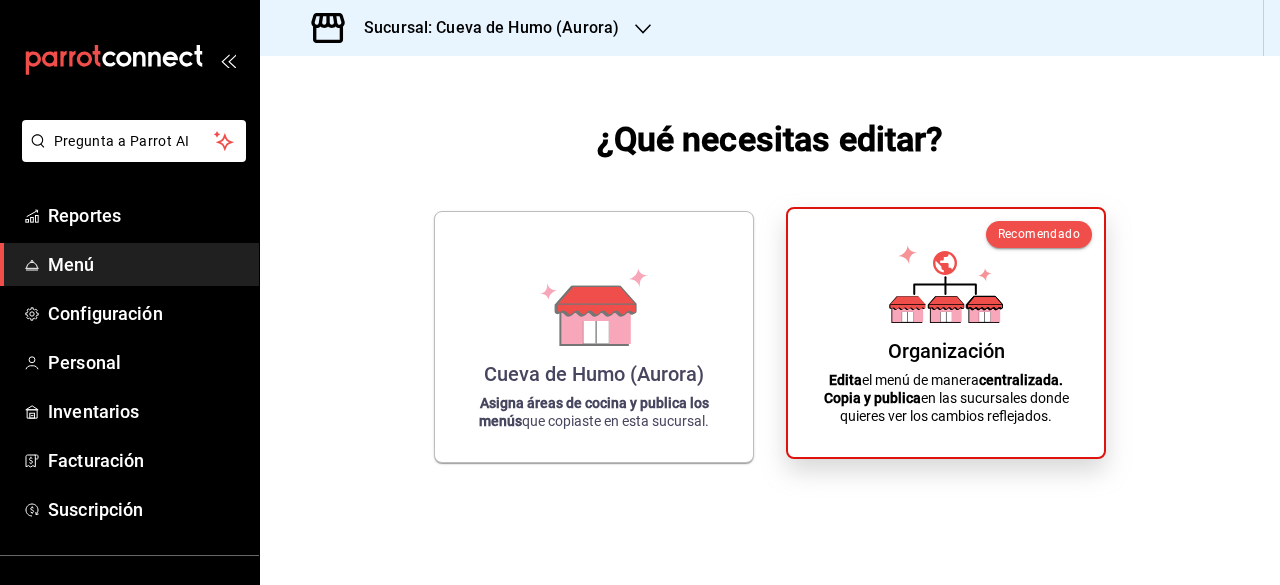 click on "Organización" at bounding box center [946, 351] 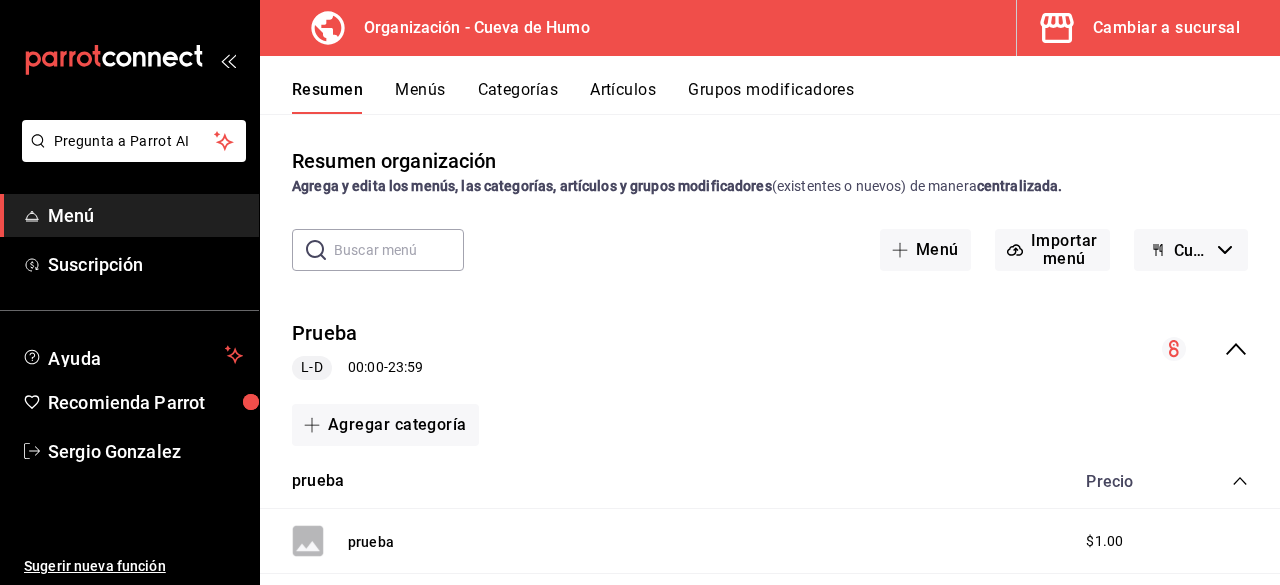click on "Menús" at bounding box center (420, 97) 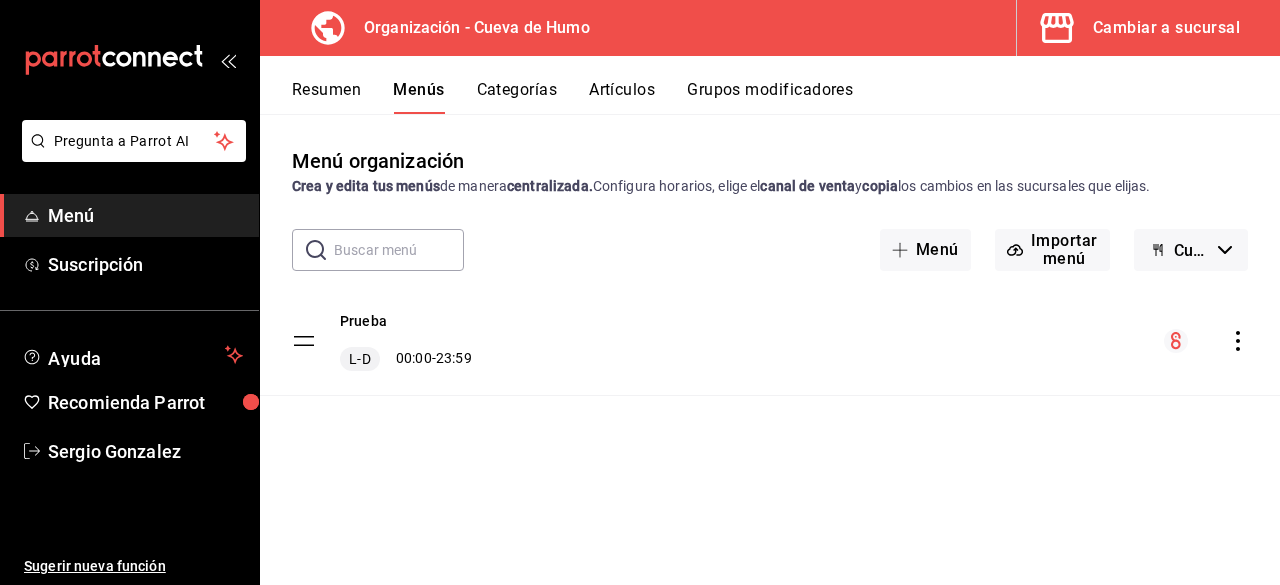 click on "Categorías" at bounding box center (517, 97) 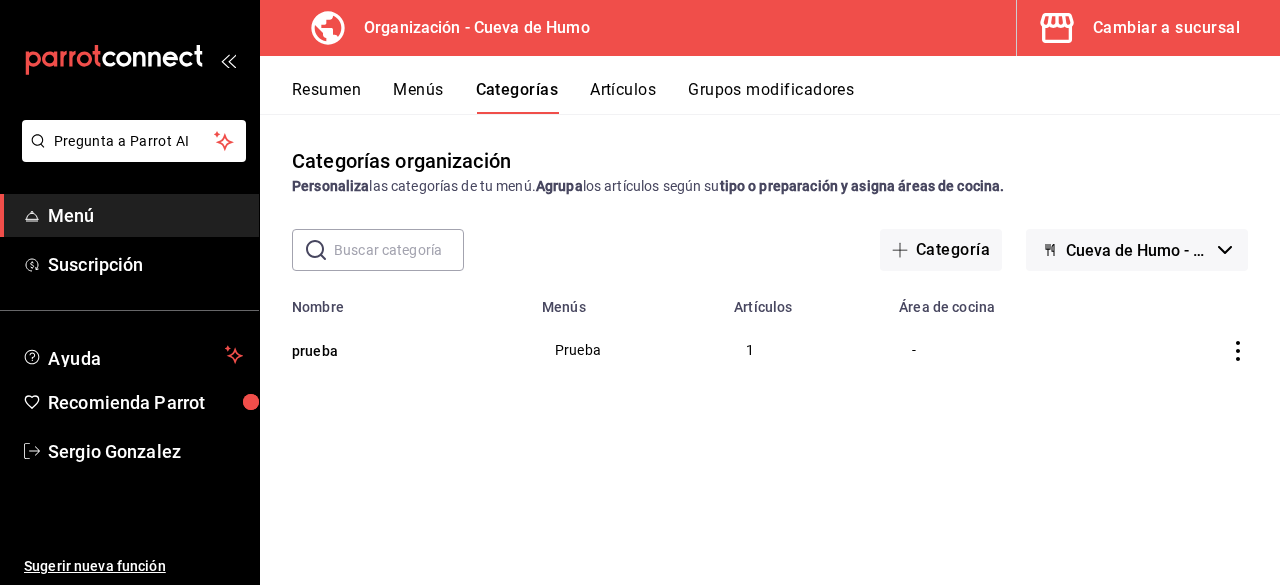 click on "Artículos" at bounding box center (623, 97) 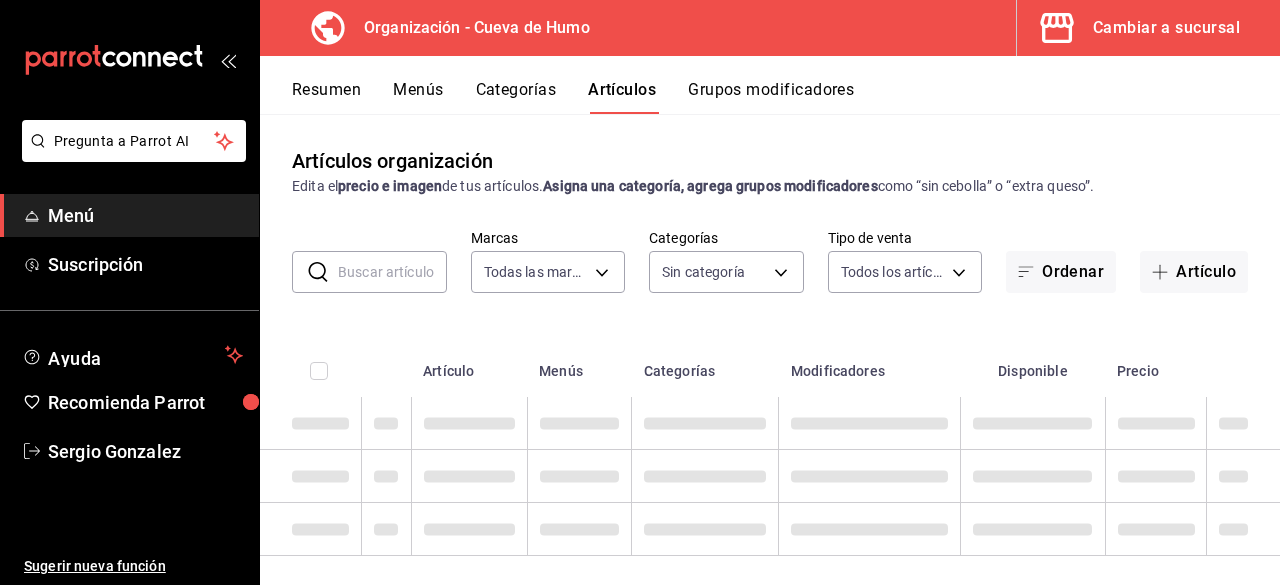 click on "Grupos modificadores" at bounding box center [771, 97] 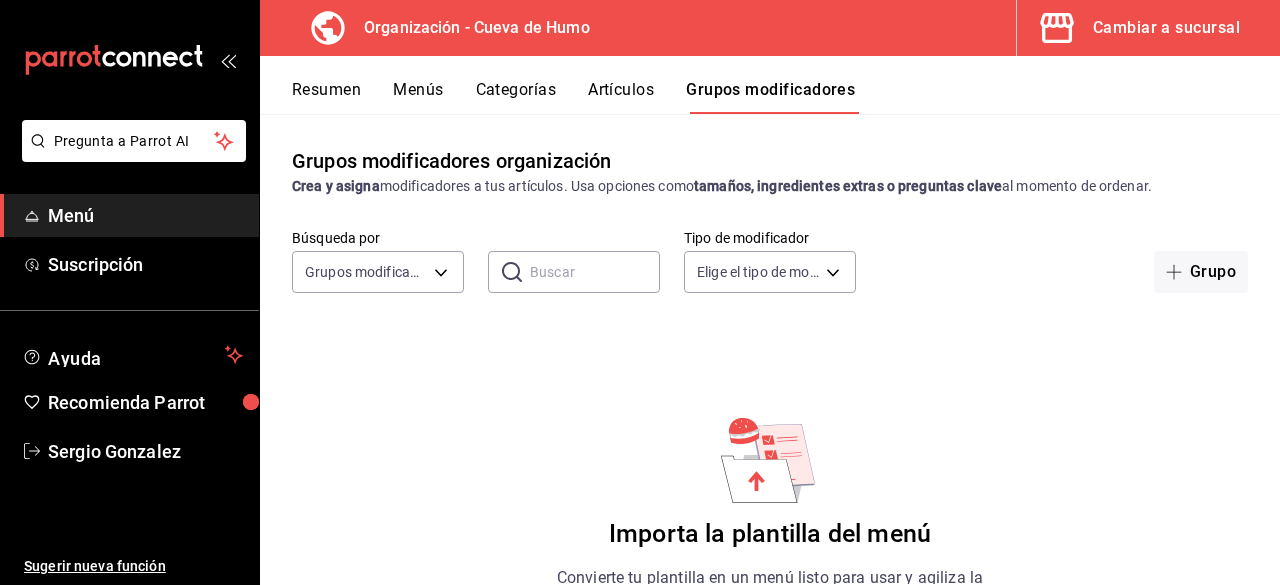 click on "Resumen" at bounding box center (326, 97) 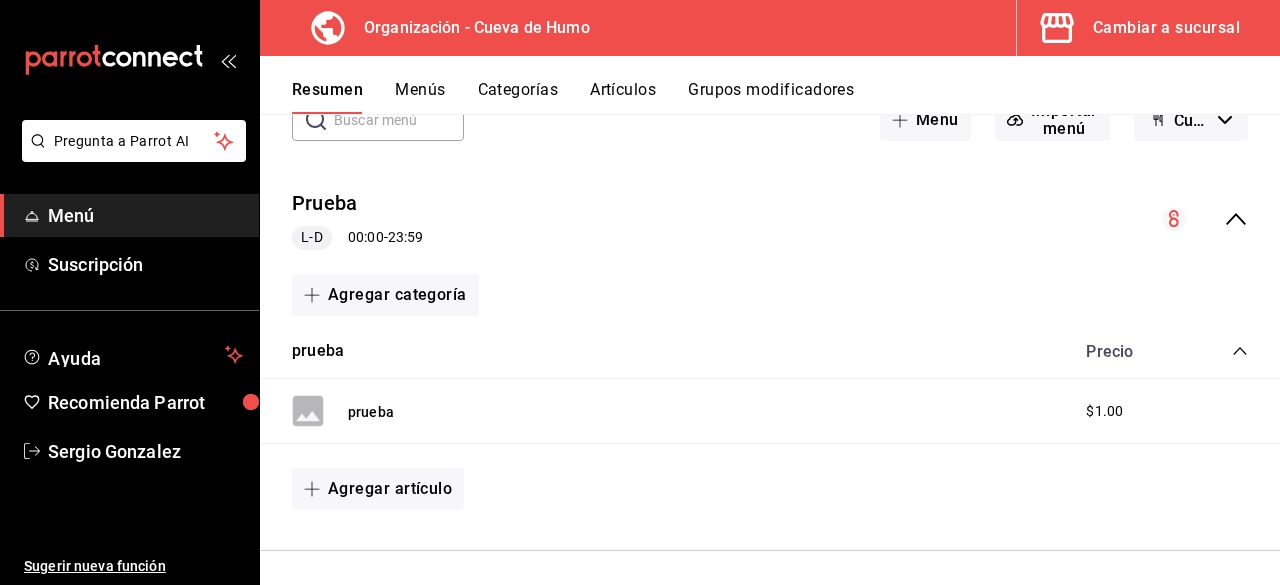 scroll, scrollTop: 136, scrollLeft: 0, axis: vertical 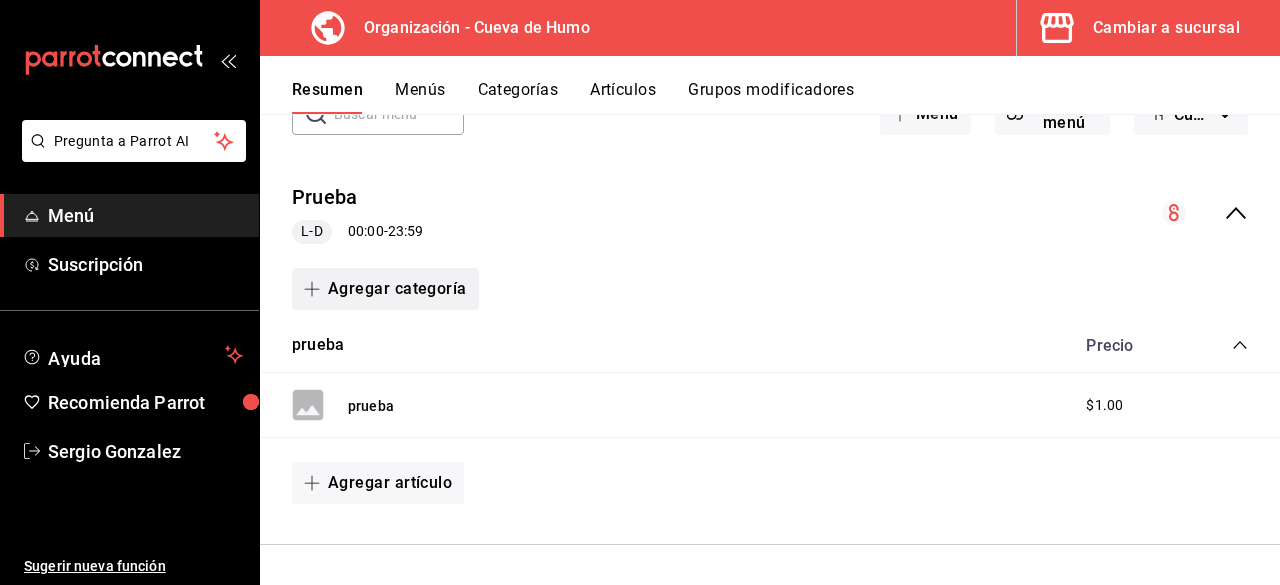 click on "Agregar categoría" at bounding box center [385, 289] 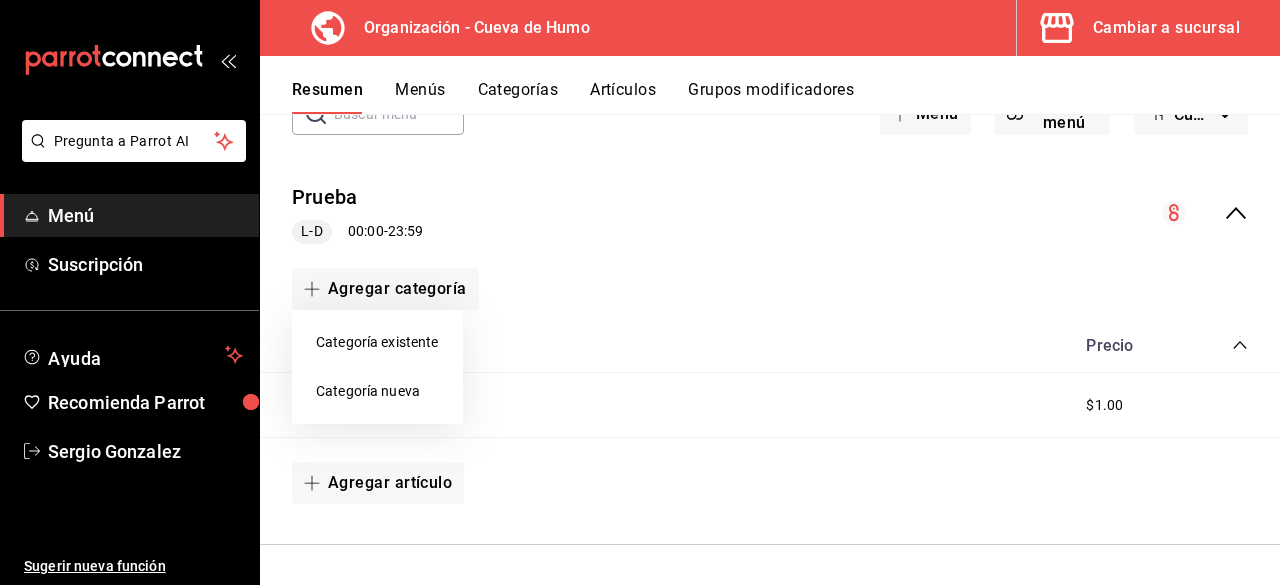 click on "Categoría nueva" at bounding box center (377, 391) 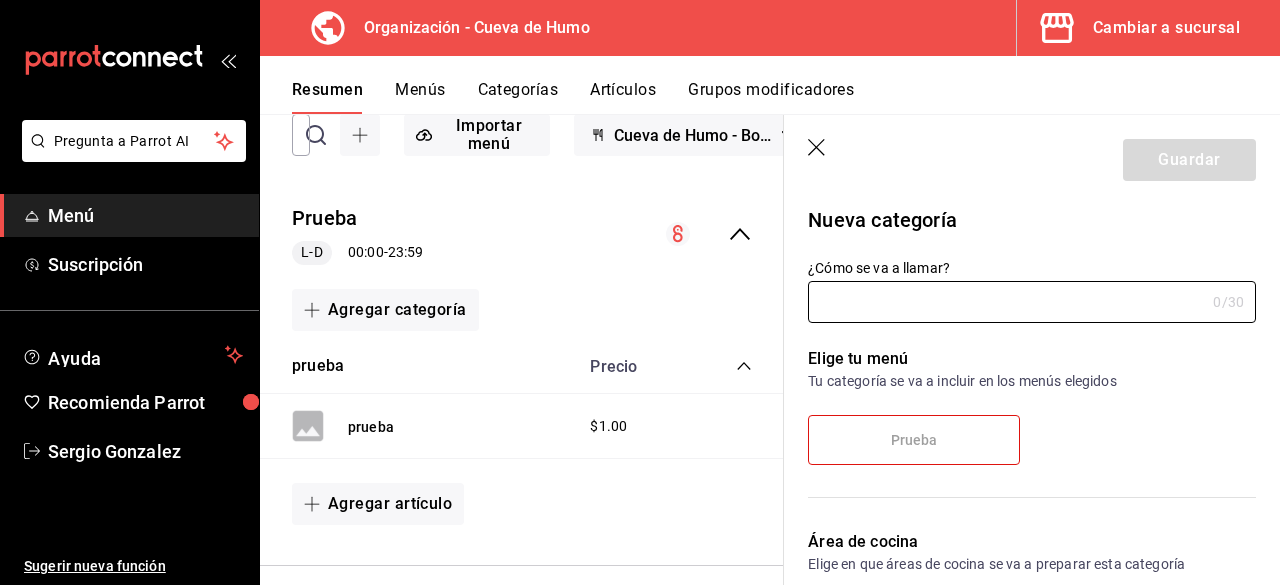click 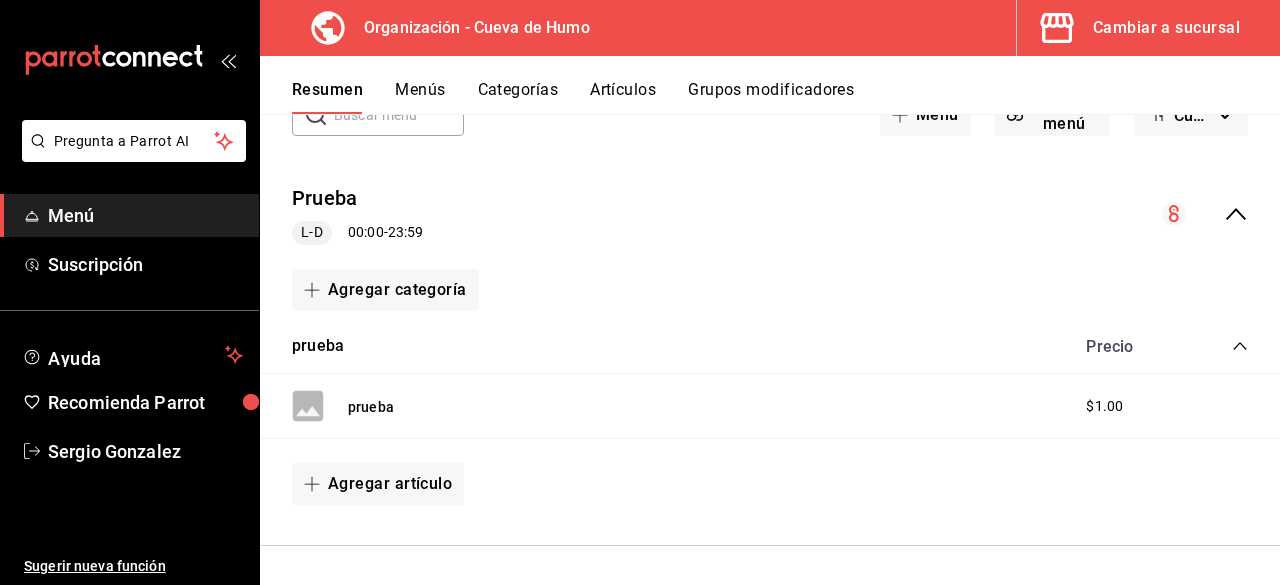 scroll, scrollTop: 136, scrollLeft: 0, axis: vertical 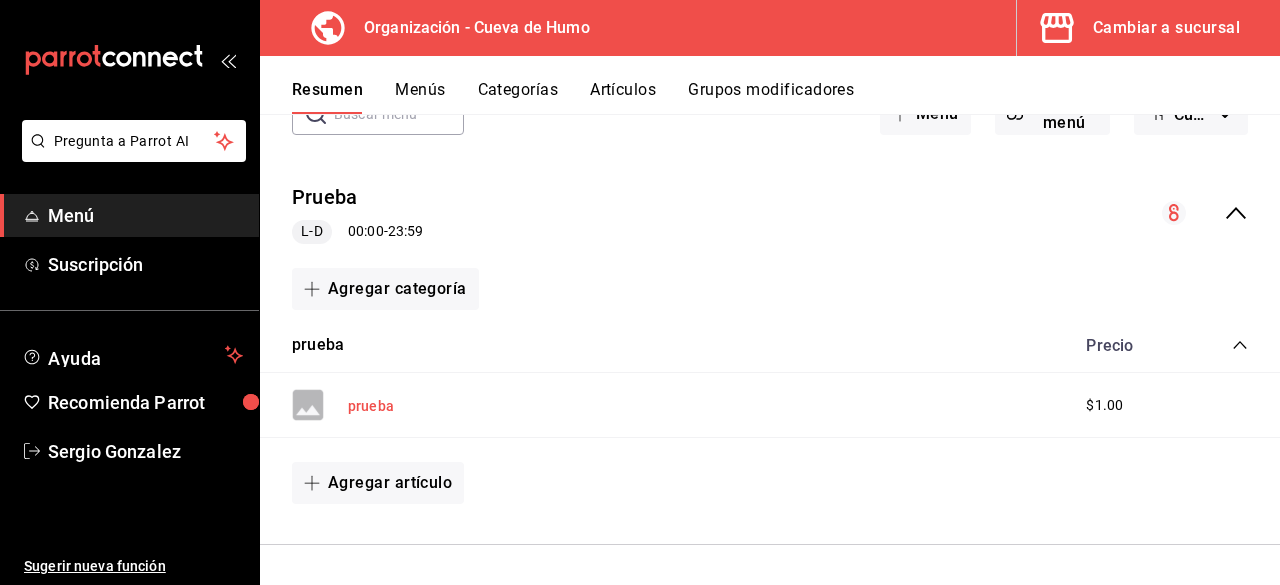 click on "prueba" at bounding box center (371, 406) 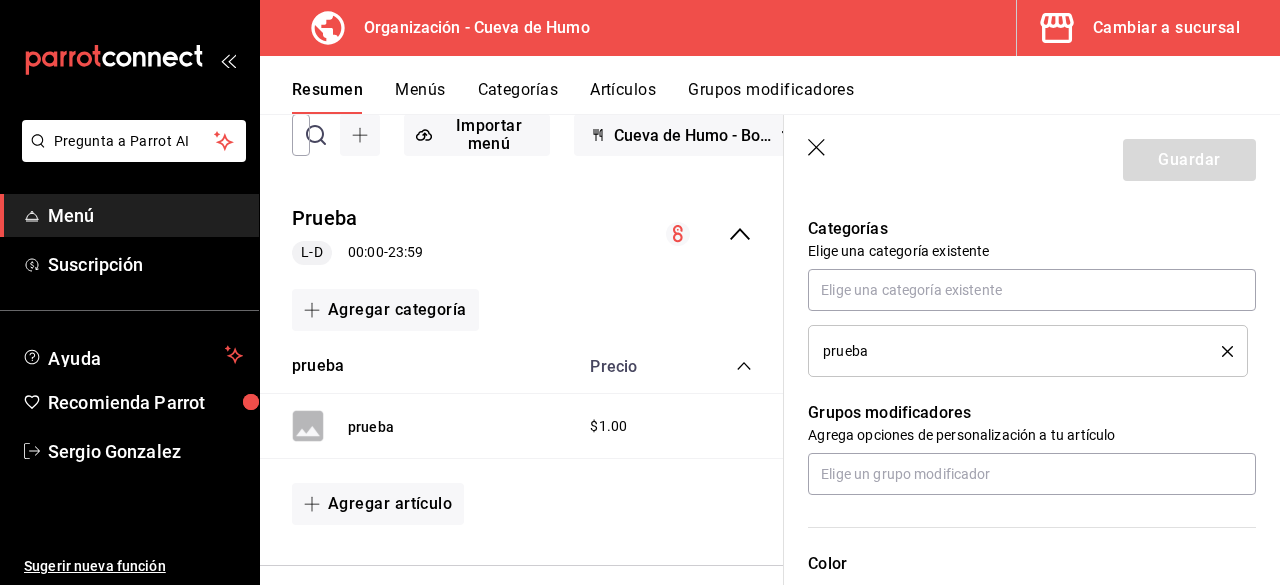 scroll, scrollTop: 700, scrollLeft: 0, axis: vertical 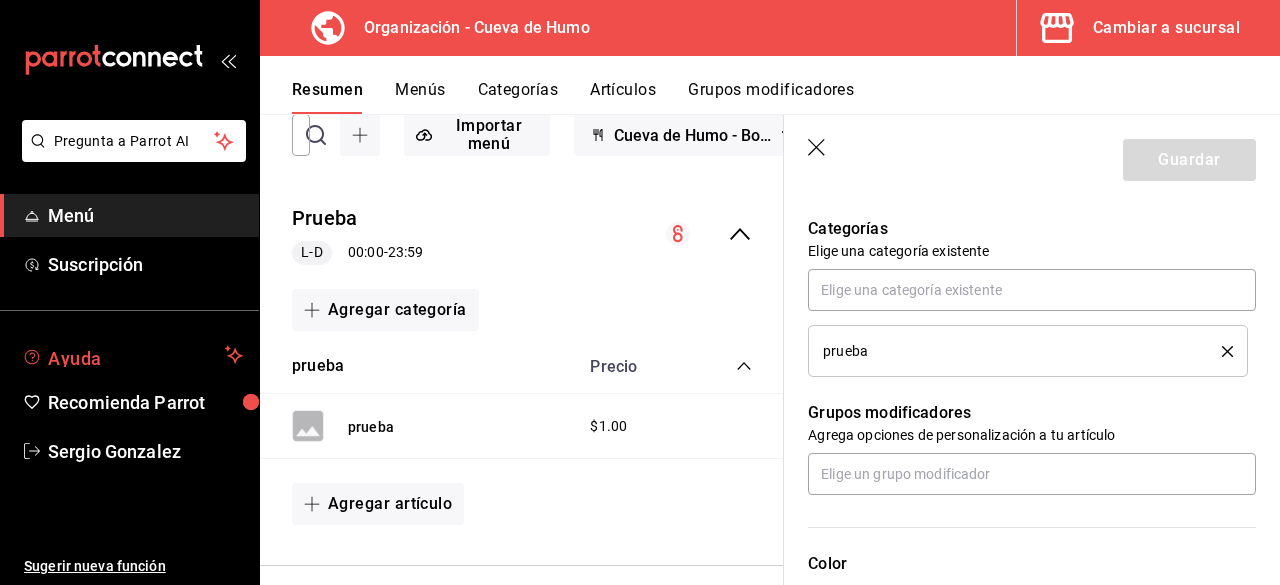 click on "Ayuda" at bounding box center [132, 355] 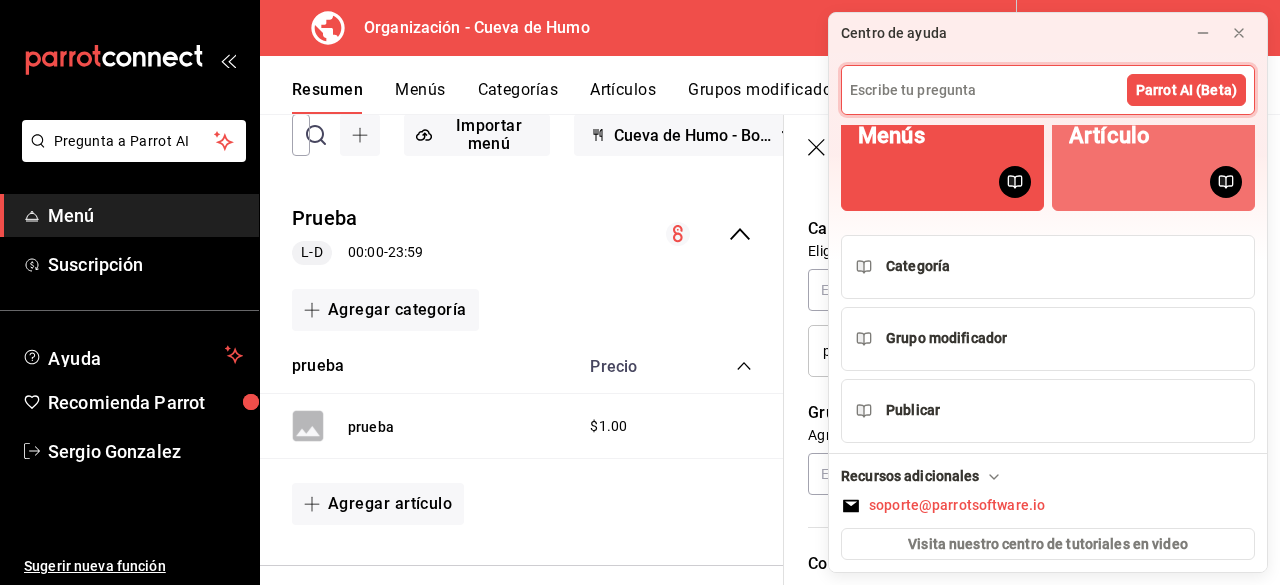 scroll, scrollTop: 110, scrollLeft: 0, axis: vertical 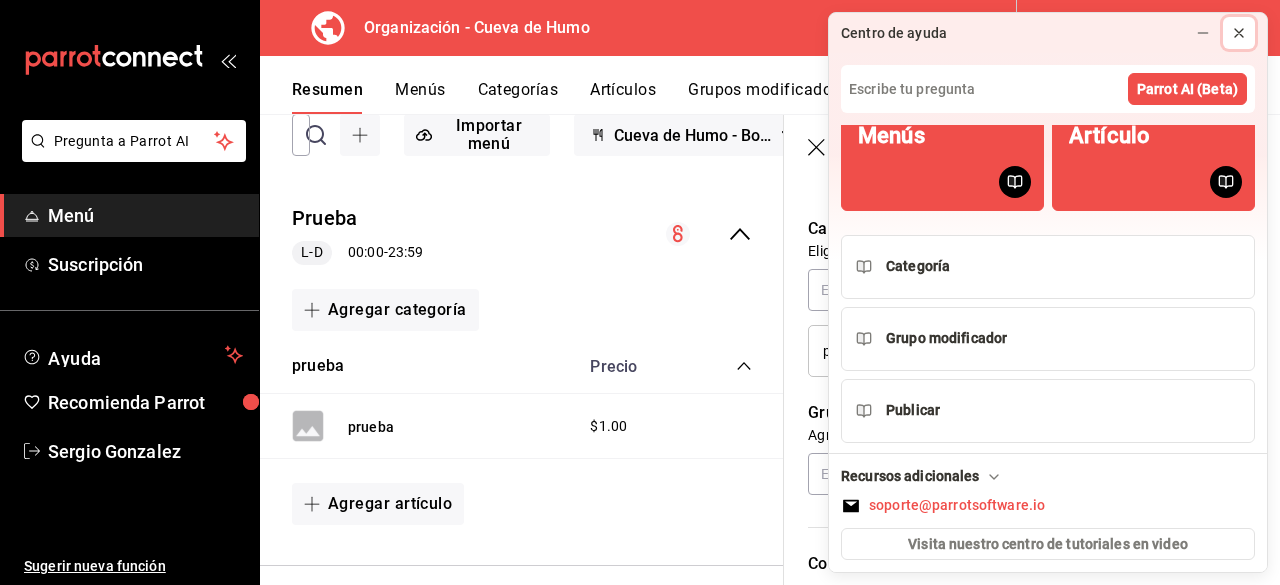 click 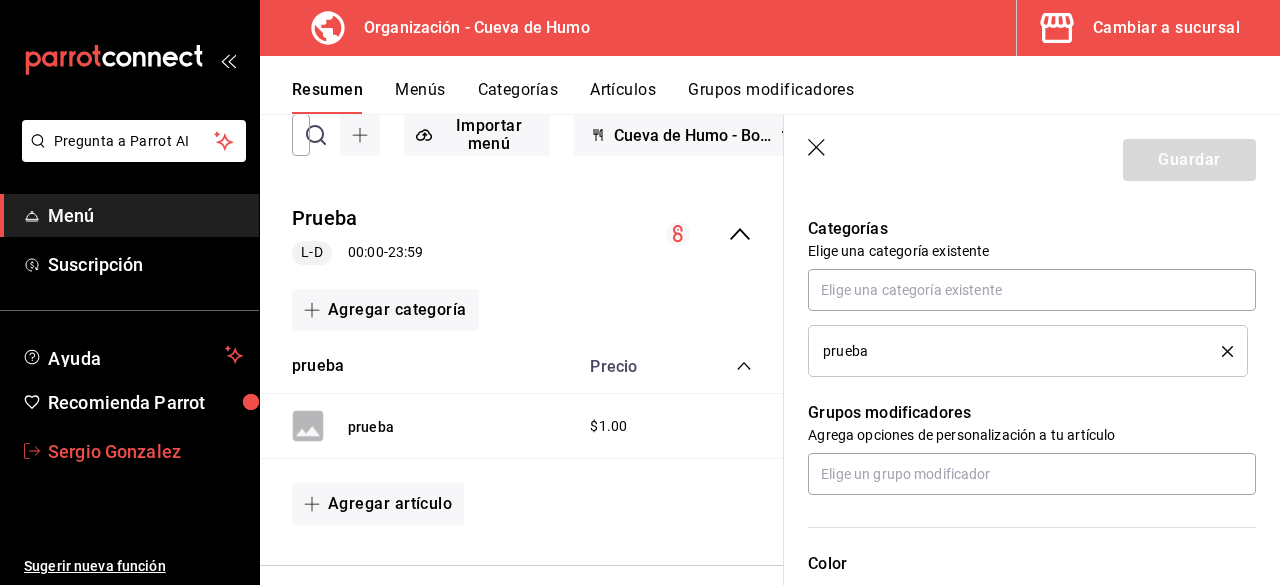 click on "Sergio Gonzalez" at bounding box center [145, 451] 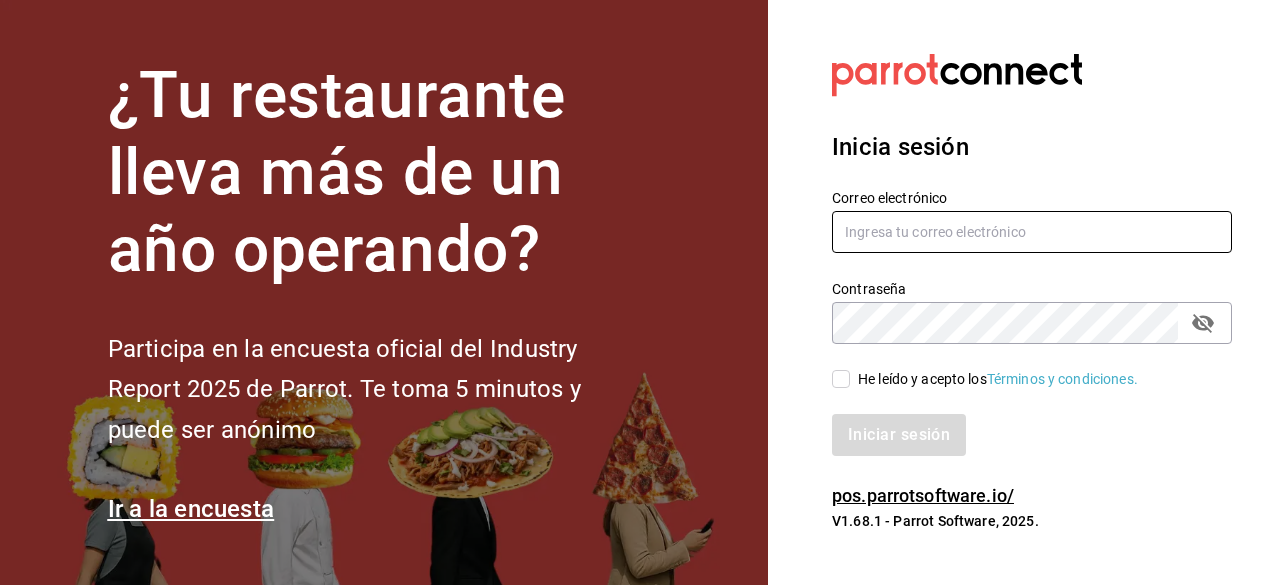 click at bounding box center [1032, 232] 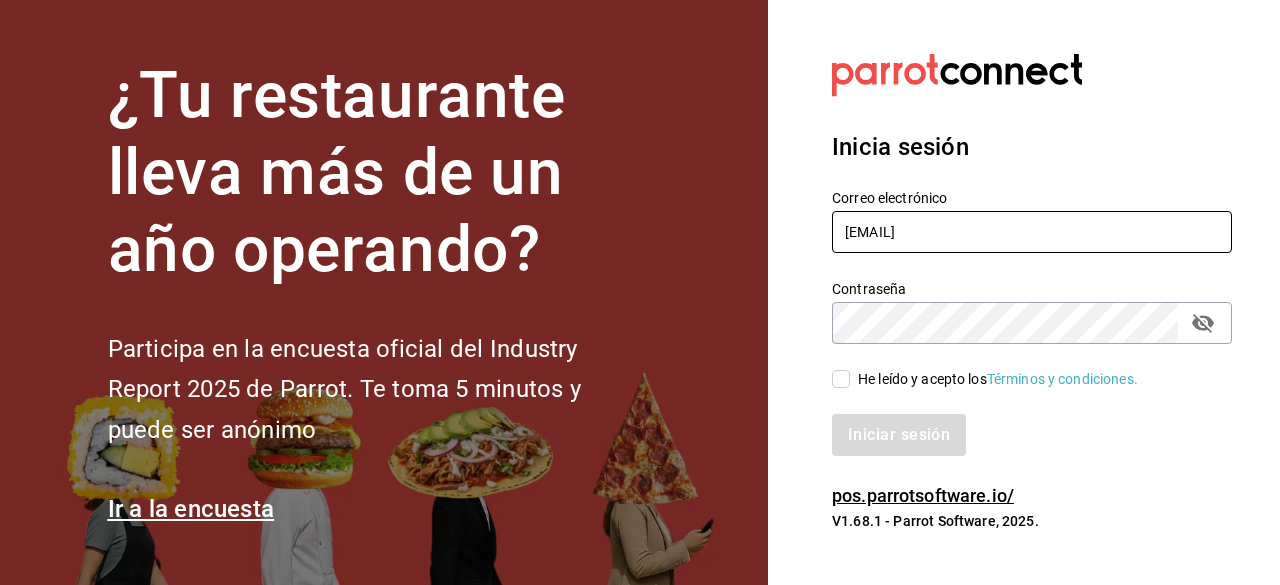 type on "checosgrill2016@gmail.com" 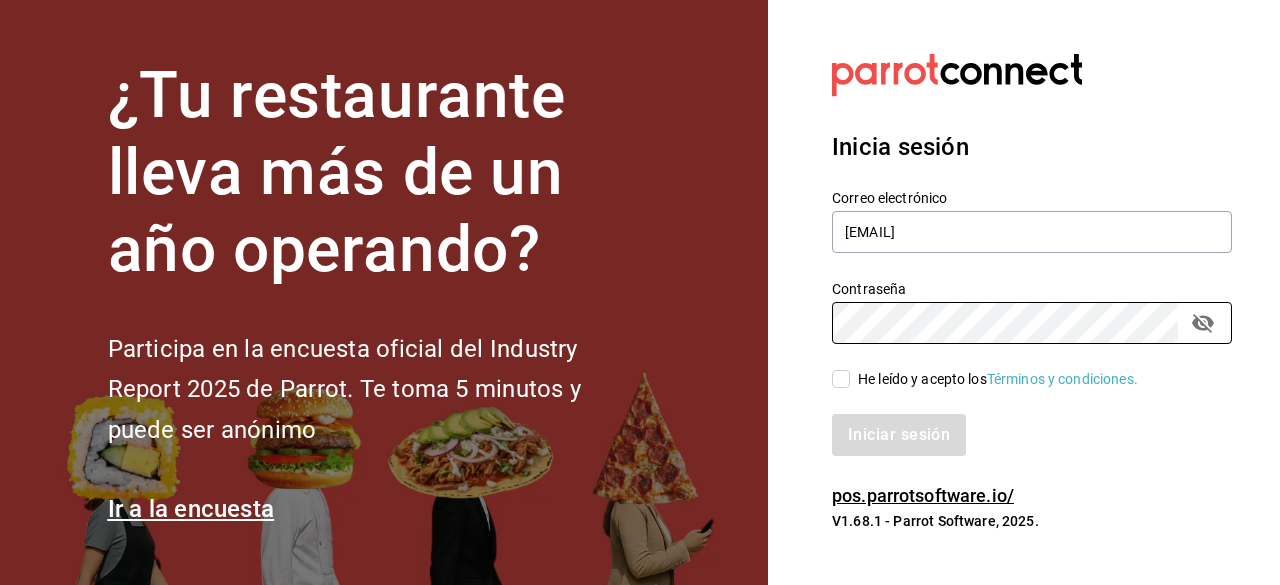 drag, startPoint x: 850, startPoint y: 366, endPoint x: 841, endPoint y: 391, distance: 26.57066 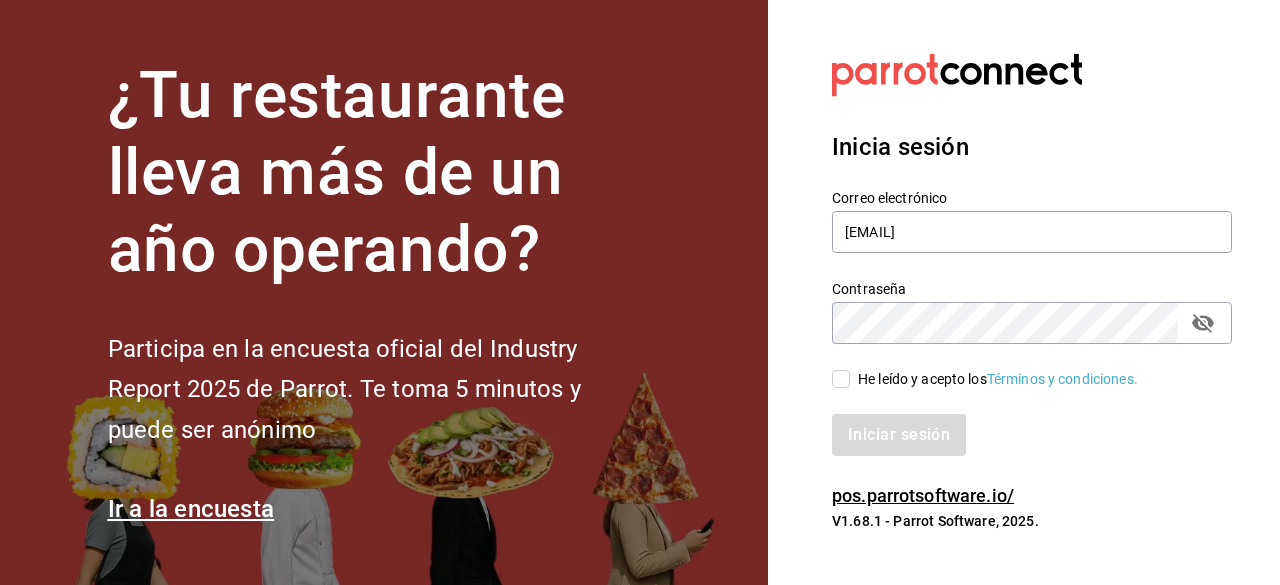 click on "Iniciar sesión" at bounding box center [1020, 423] 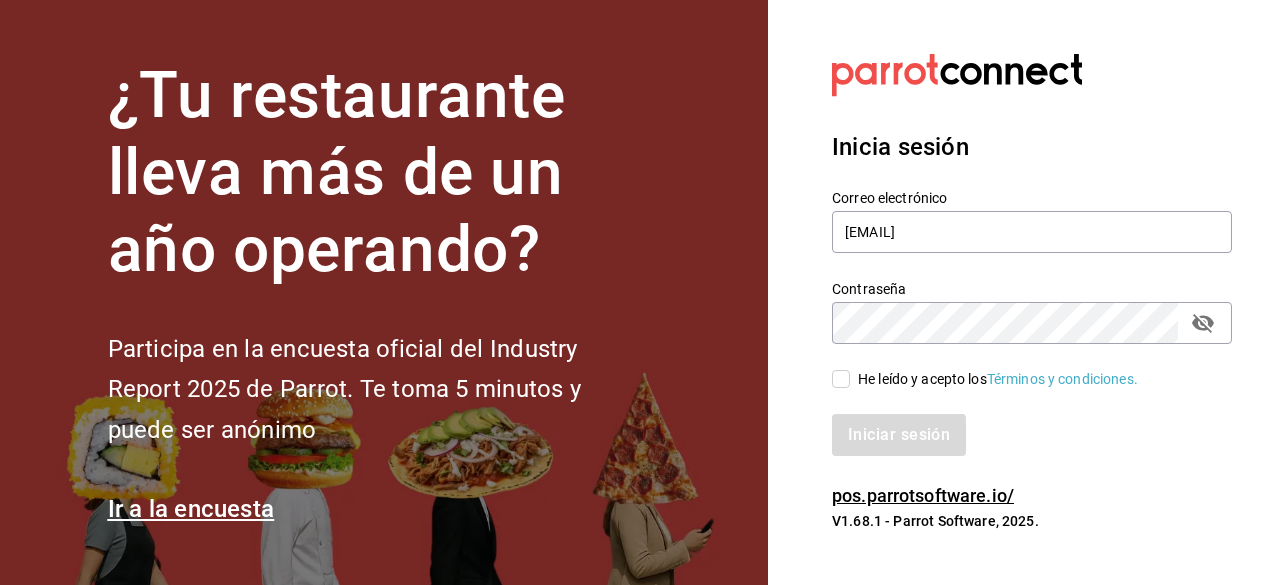 checkbox on "true" 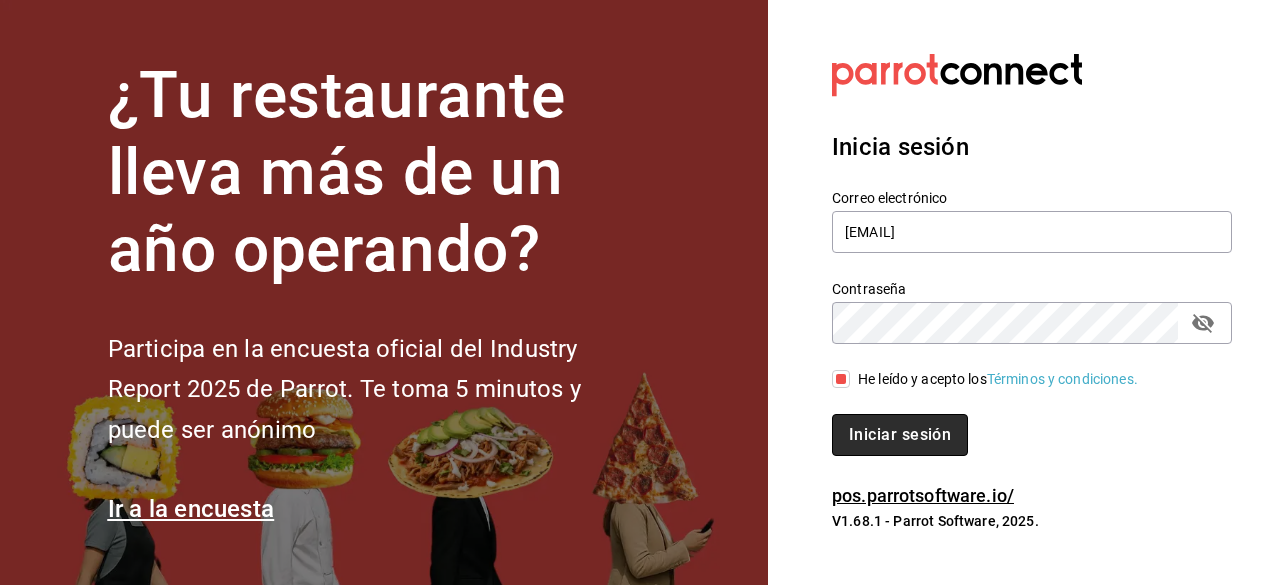 click on "Iniciar sesión" at bounding box center (900, 435) 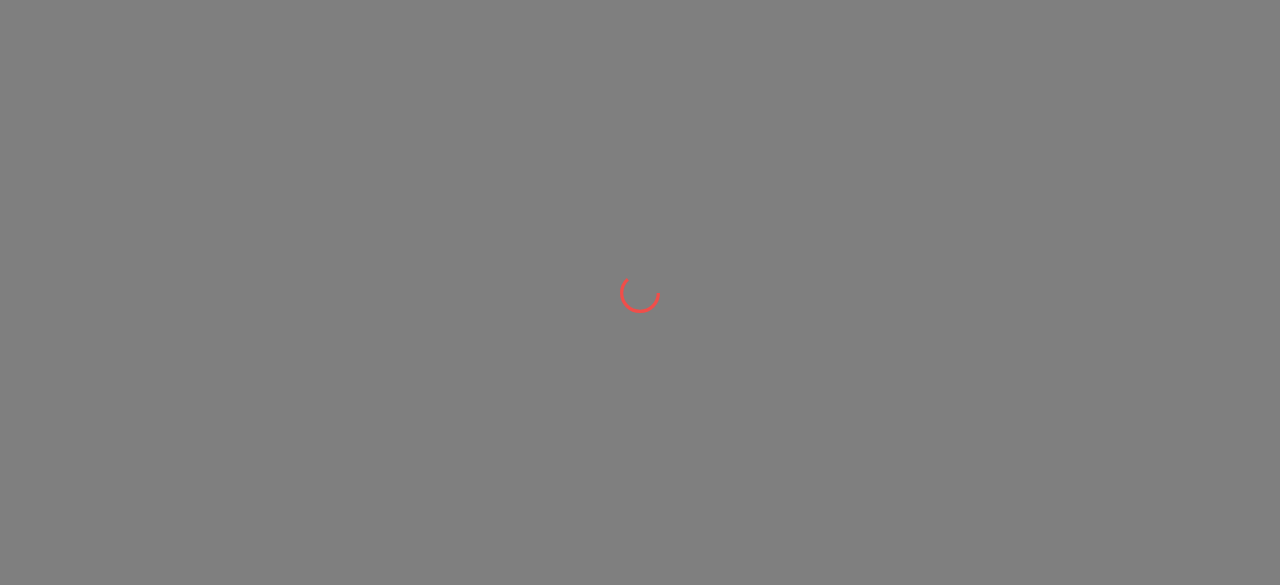 scroll, scrollTop: 0, scrollLeft: 0, axis: both 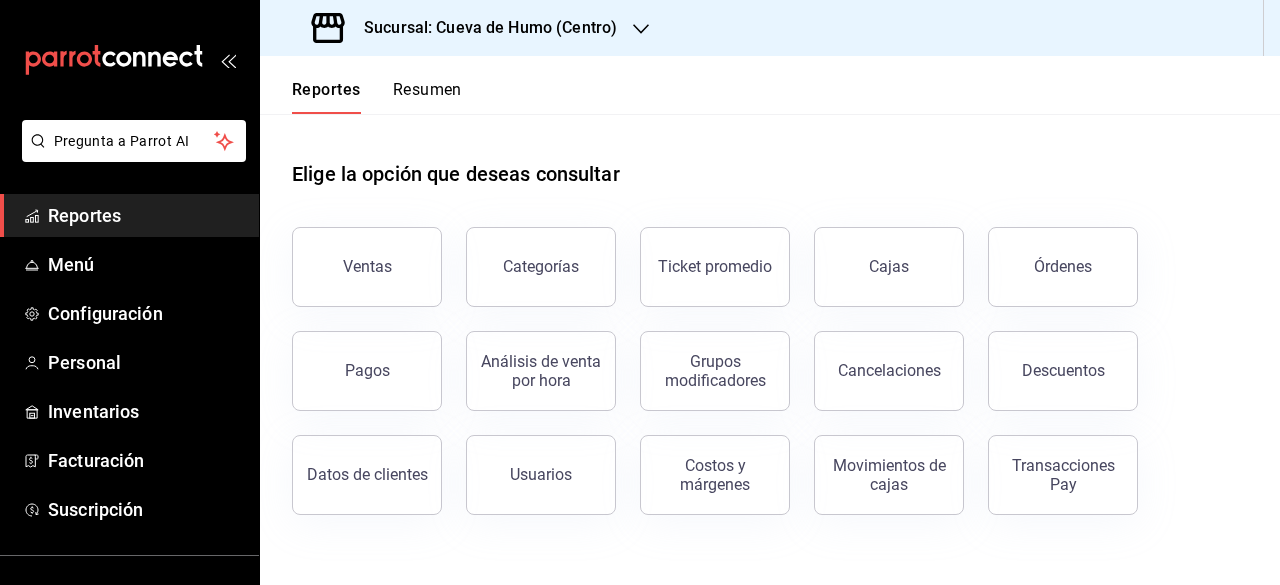 click 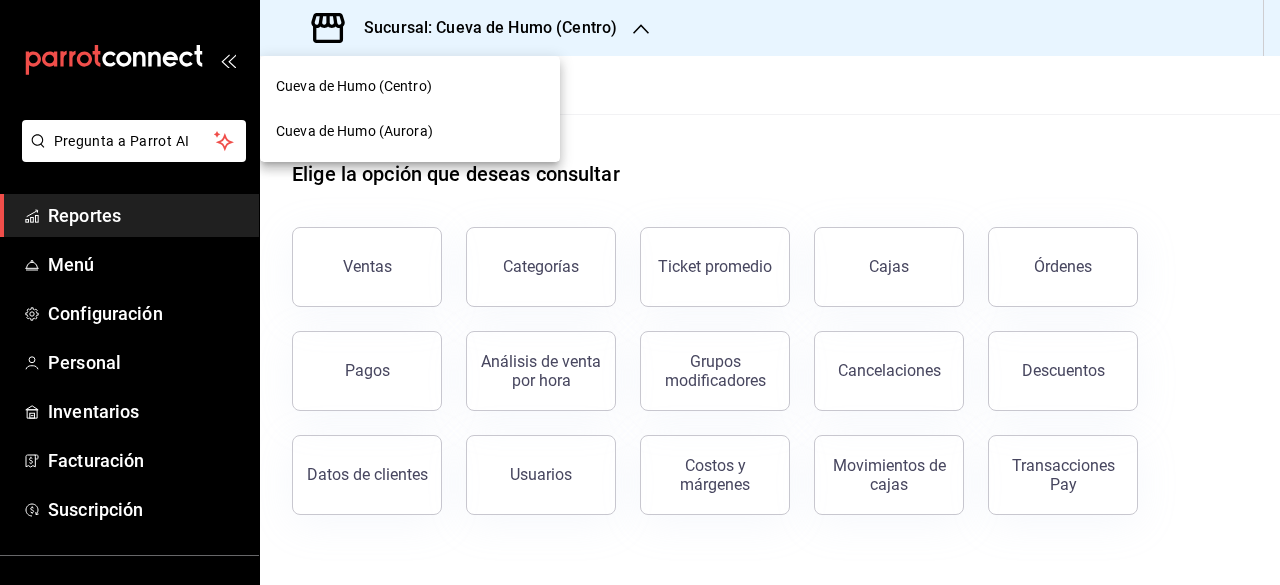 click on "Cueva de Humo (Aurora)" at bounding box center (410, 131) 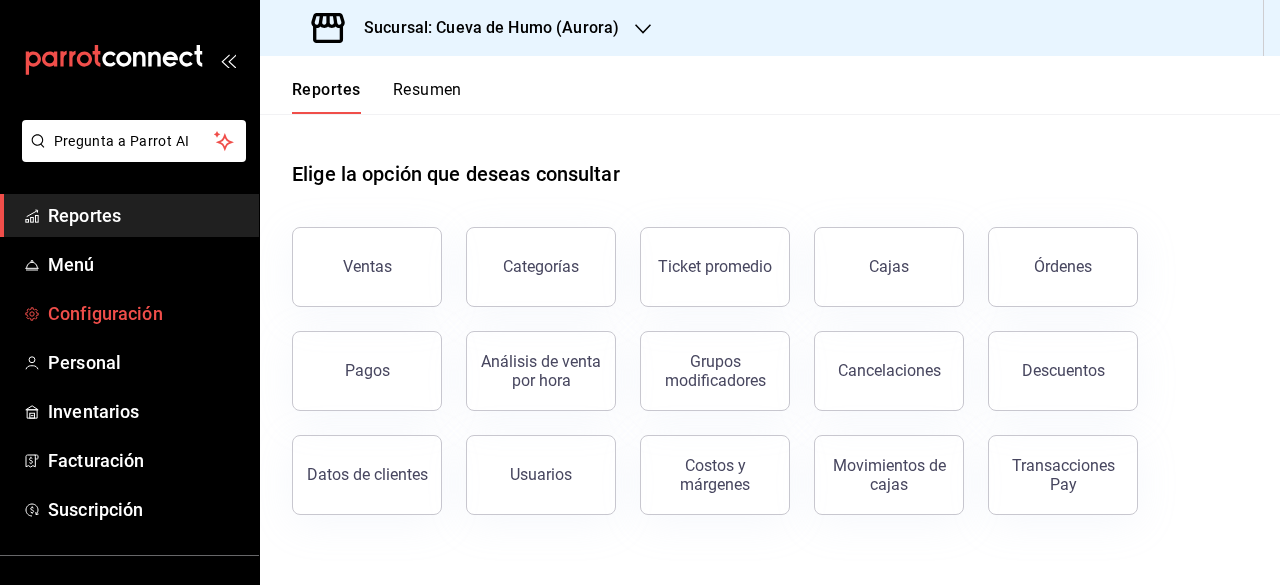 click on "Configuración" at bounding box center [145, 313] 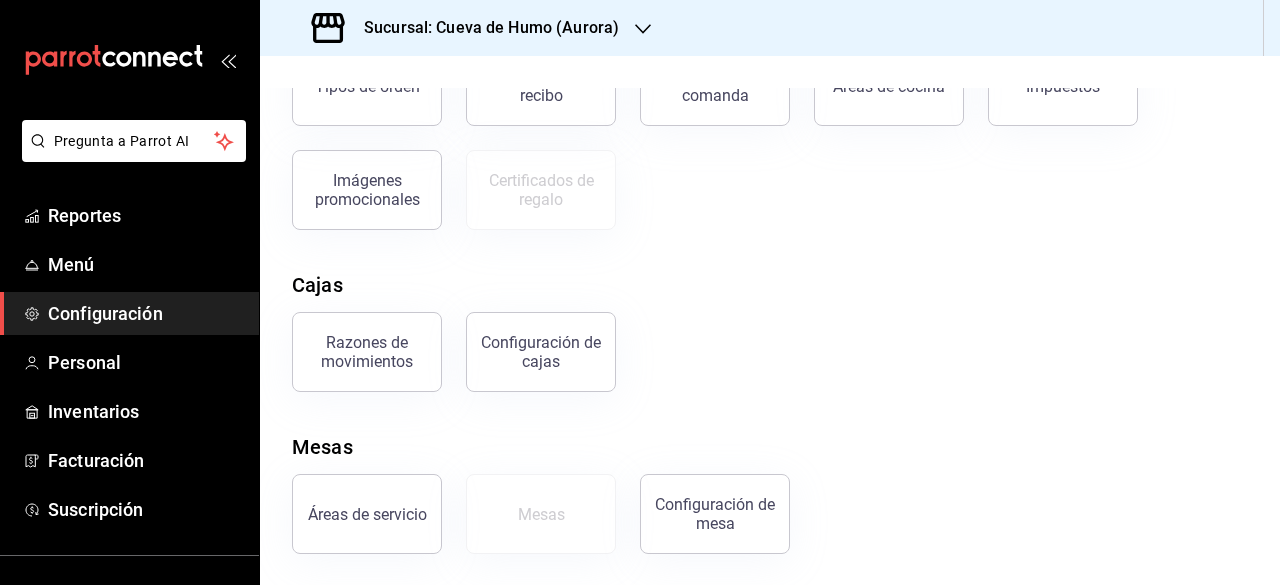 scroll, scrollTop: 0, scrollLeft: 0, axis: both 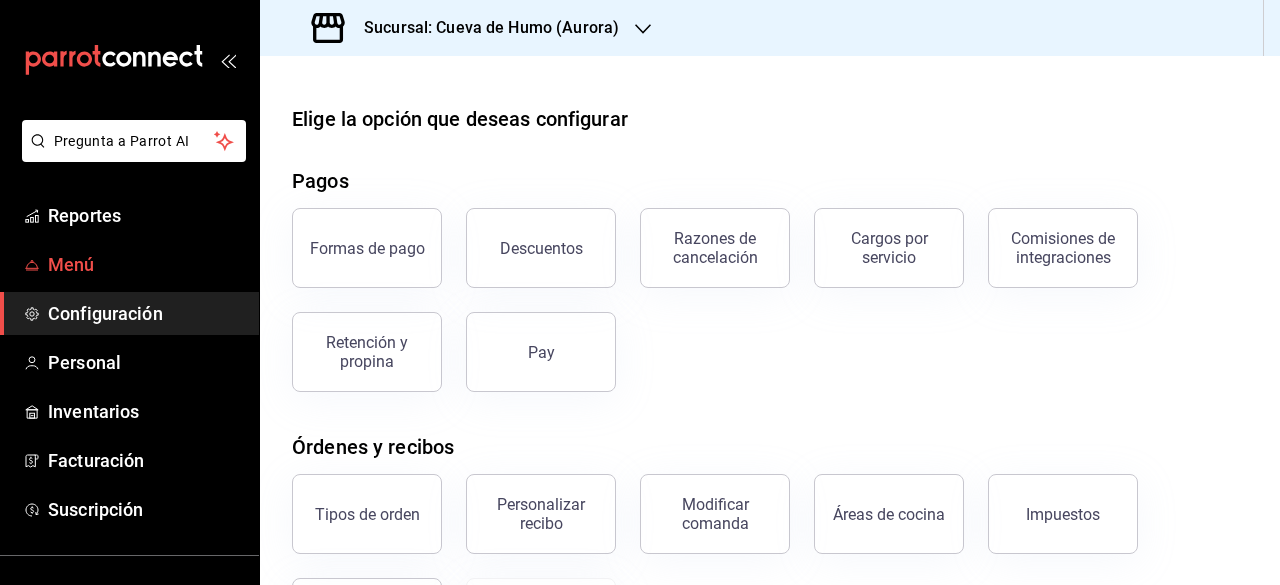 click on "Menú" at bounding box center [145, 264] 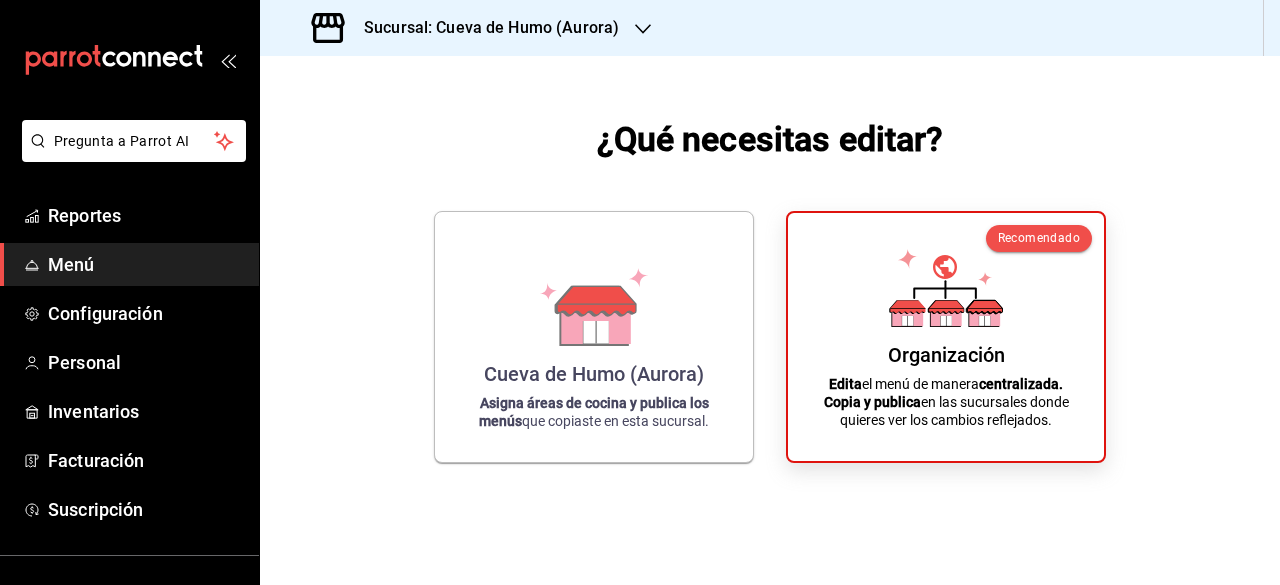 click 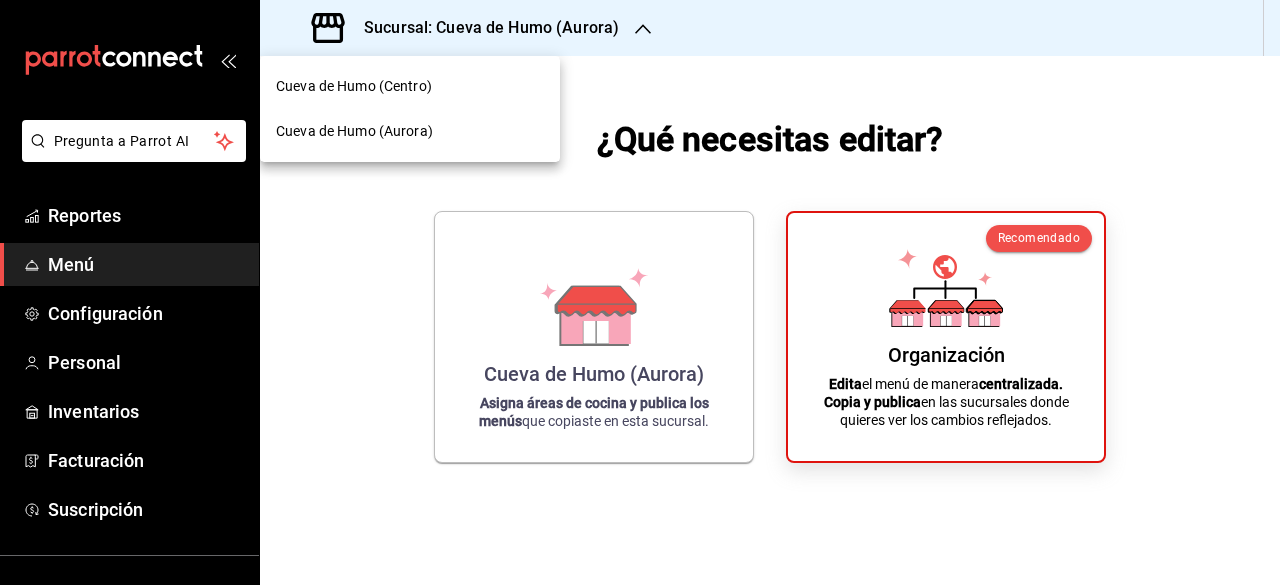 click at bounding box center [640, 292] 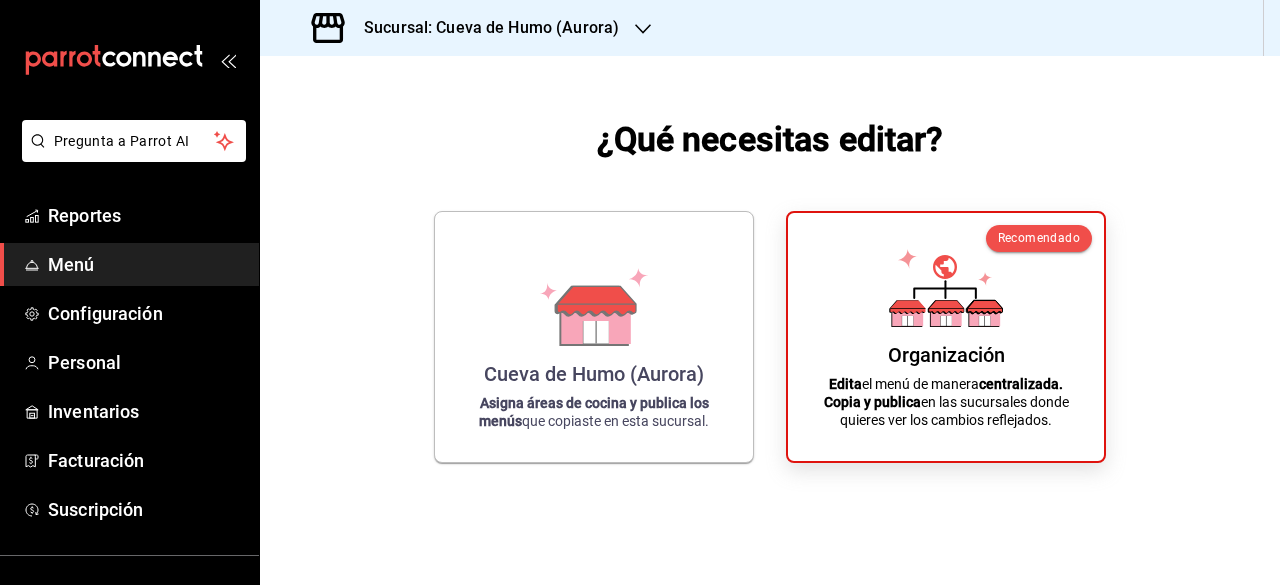 click on "Menú" at bounding box center [145, 264] 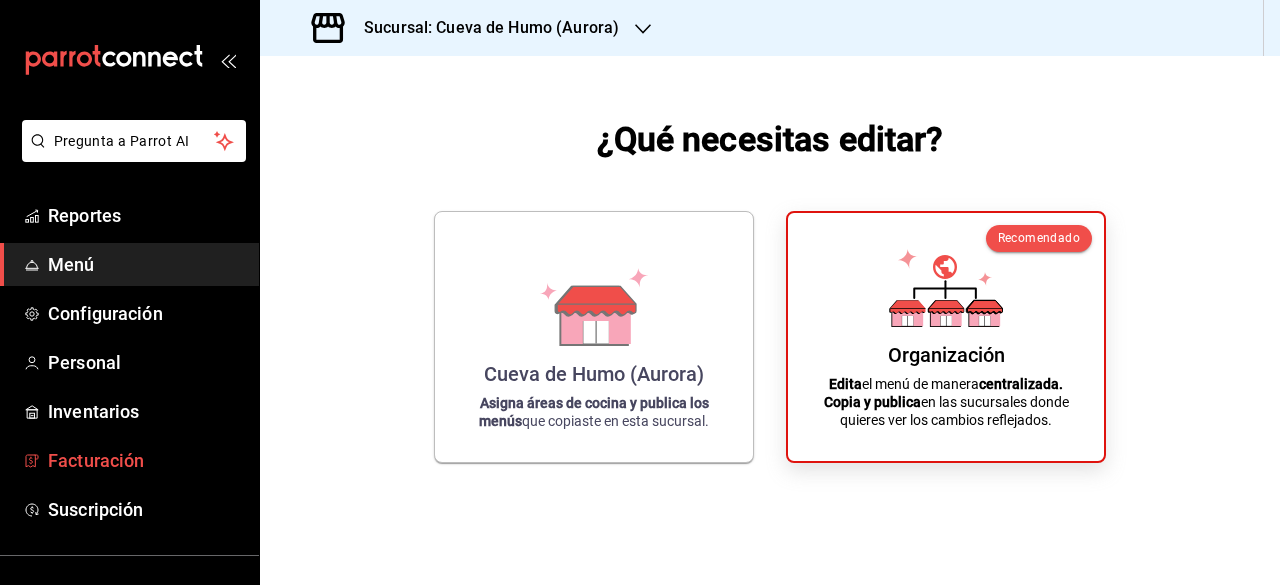 click on "Facturación" at bounding box center [145, 460] 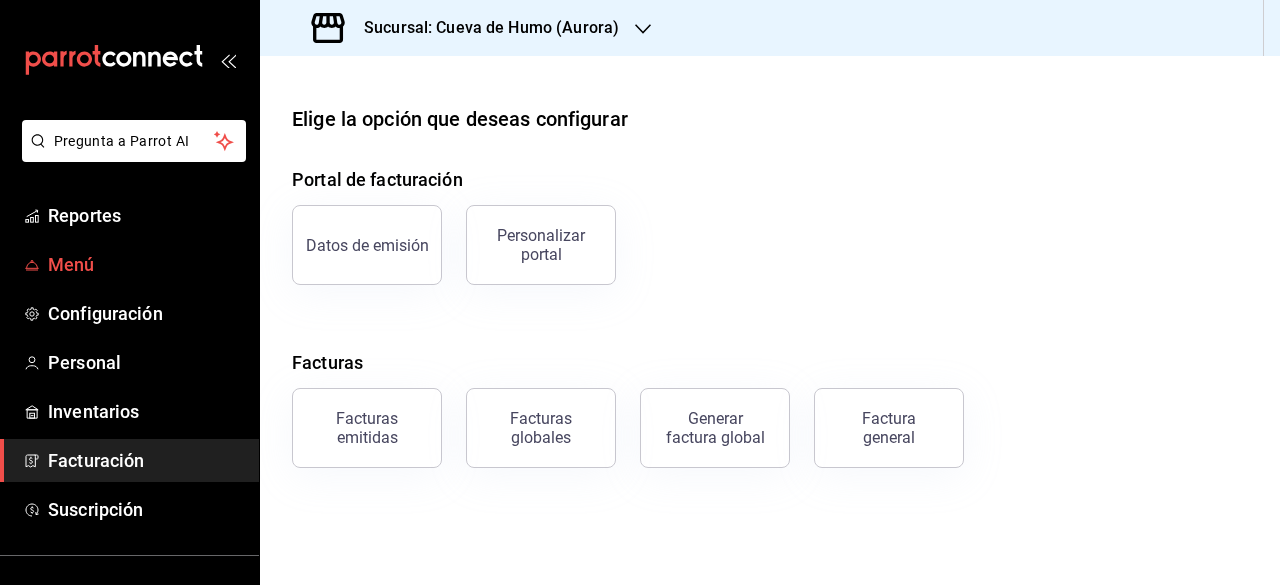 click on "Menú" at bounding box center (145, 264) 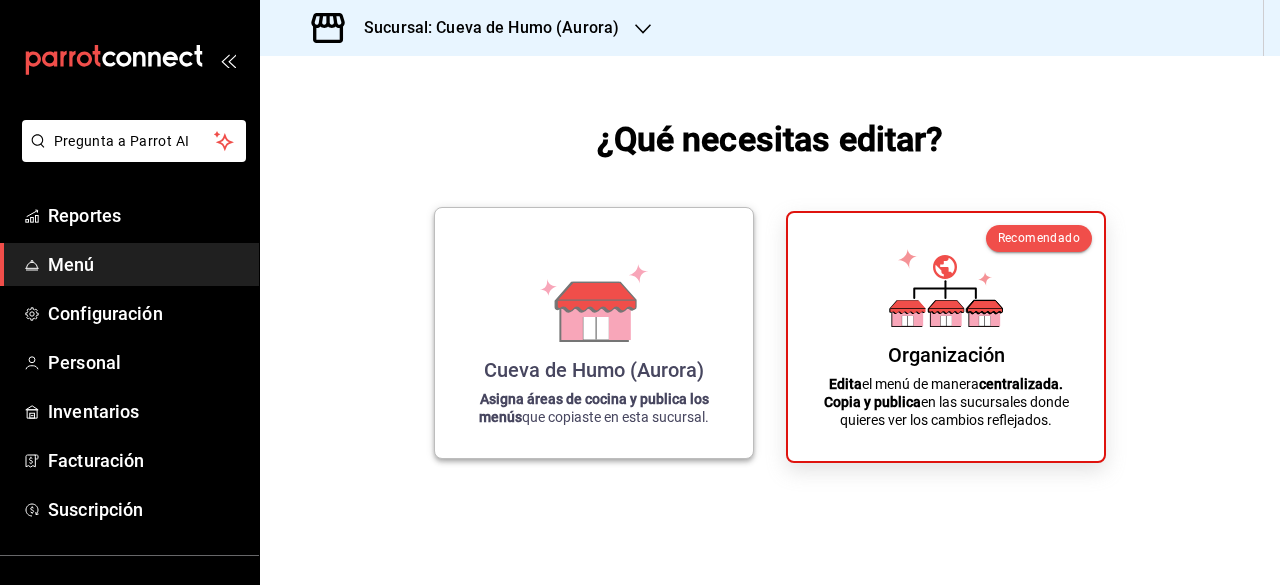 click on "Cueva de Humo (Aurora) Asigna áreas de cocina y publica los menús  que copiaste en esta sucursal." at bounding box center (594, 333) 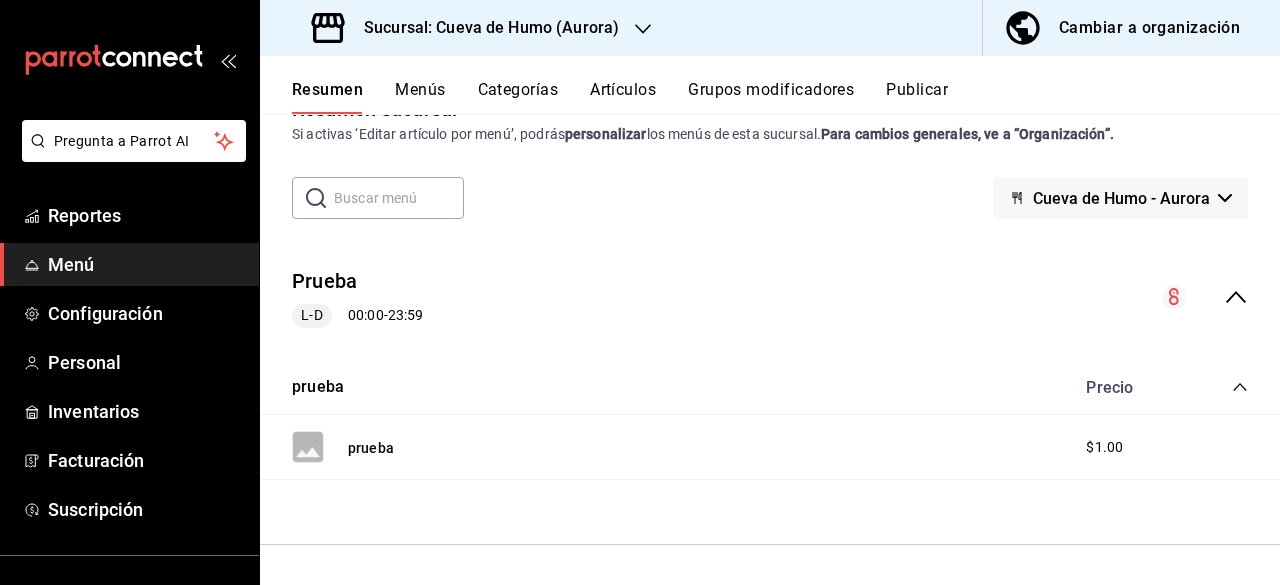 scroll, scrollTop: 0, scrollLeft: 0, axis: both 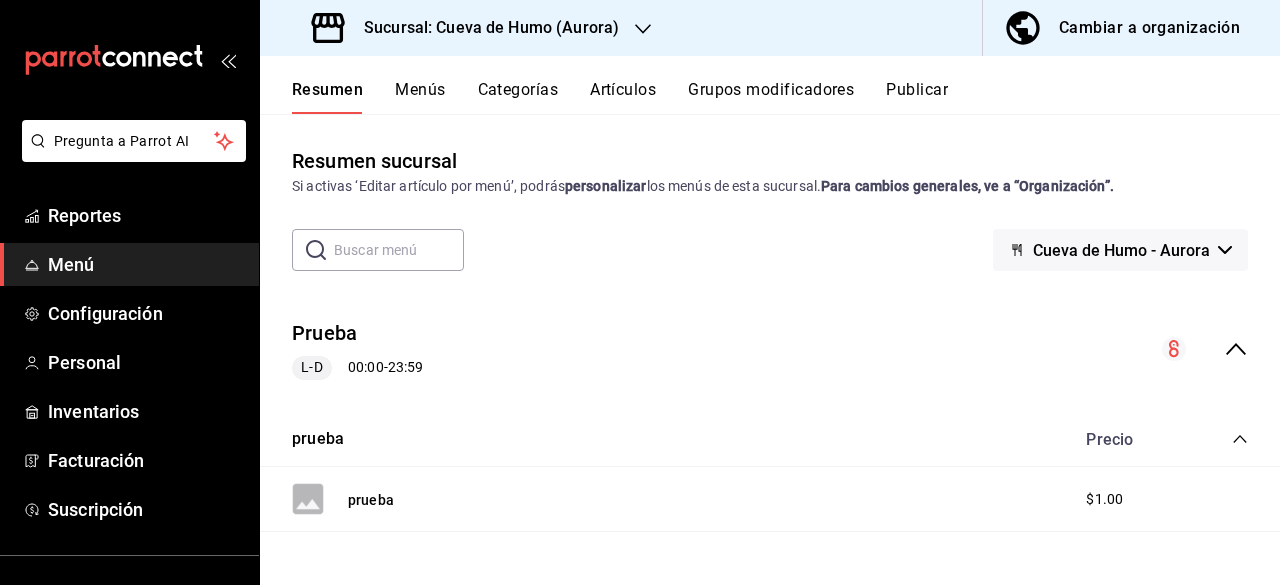click 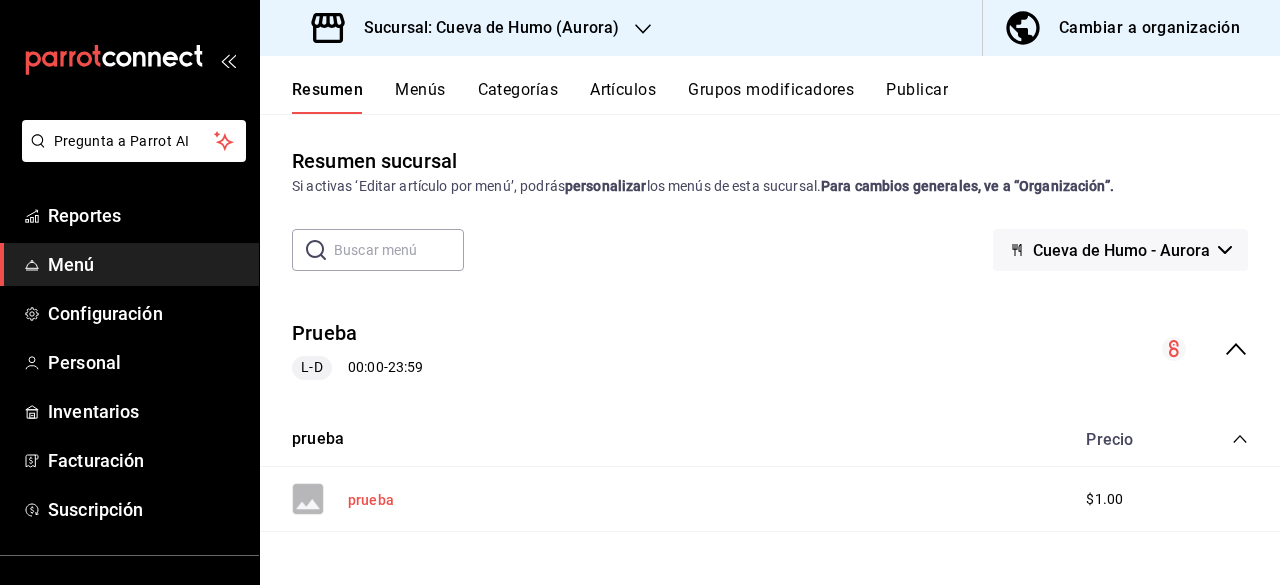 click on "prueba" at bounding box center (371, 500) 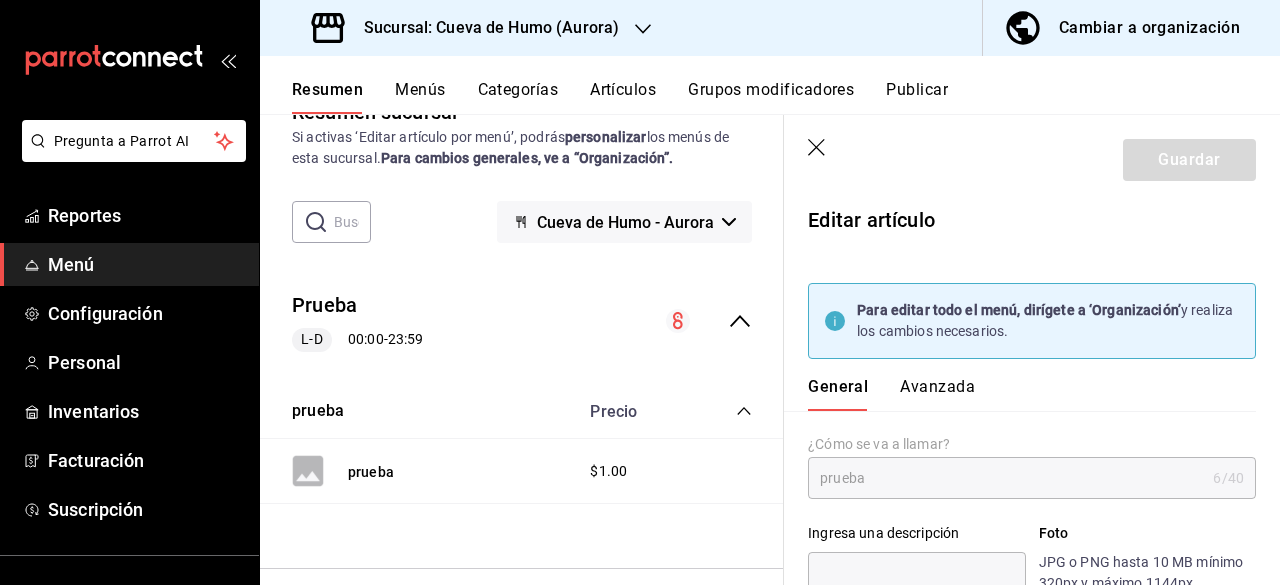 scroll, scrollTop: 72, scrollLeft: 0, axis: vertical 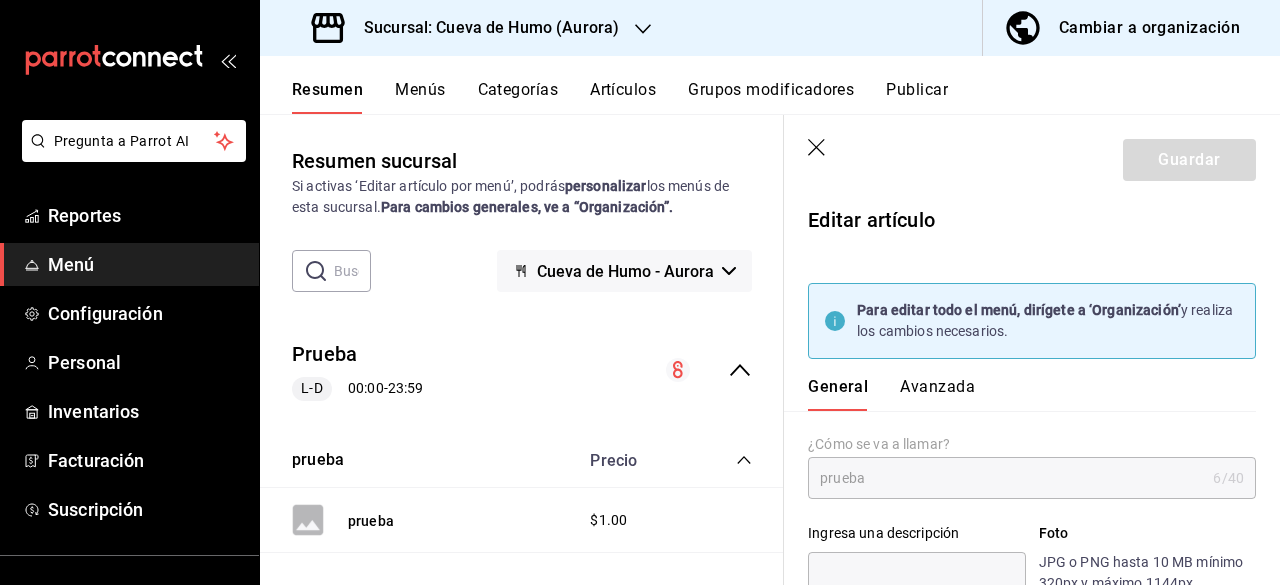 click on "Cambiar a organización" at bounding box center (1149, 28) 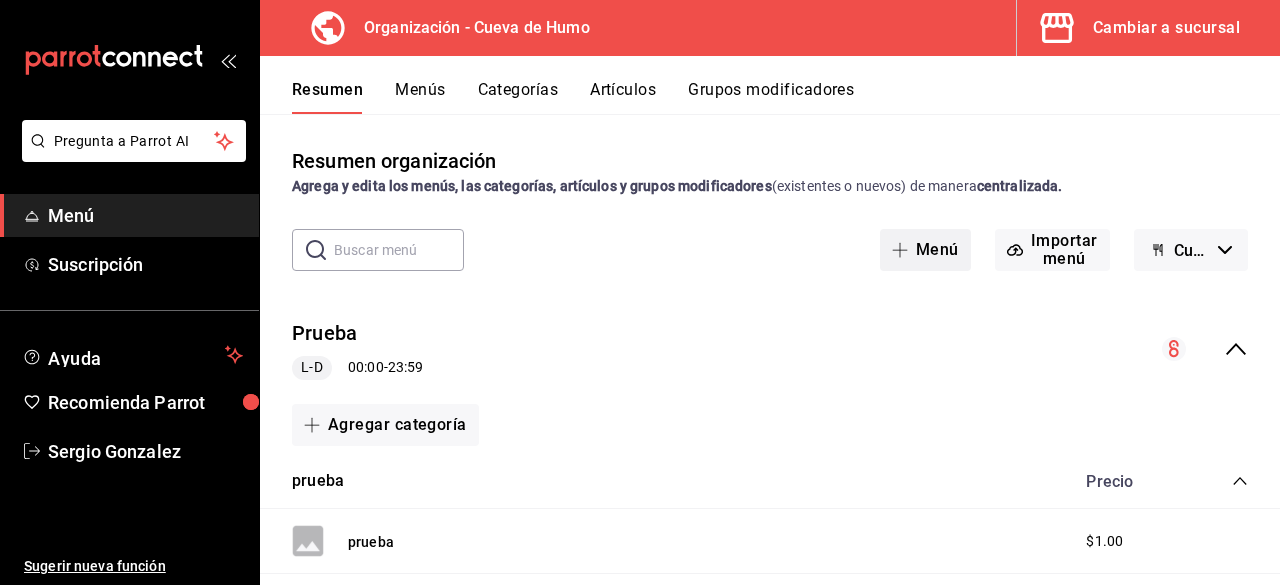 click on "Menú" at bounding box center (925, 250) 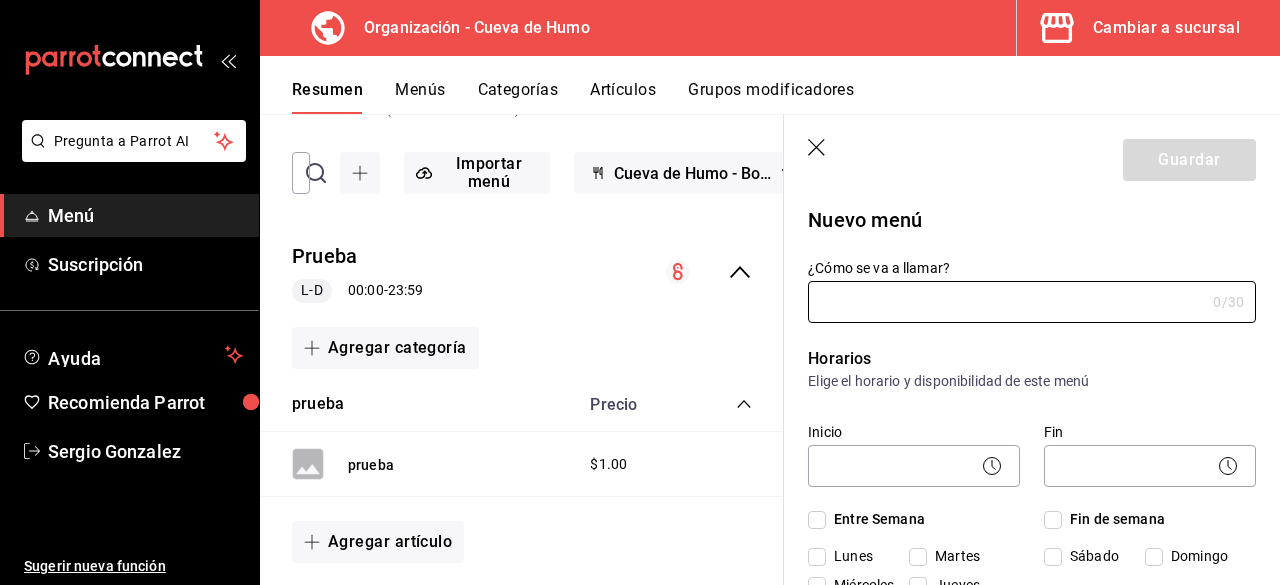 scroll, scrollTop: 72, scrollLeft: 0, axis: vertical 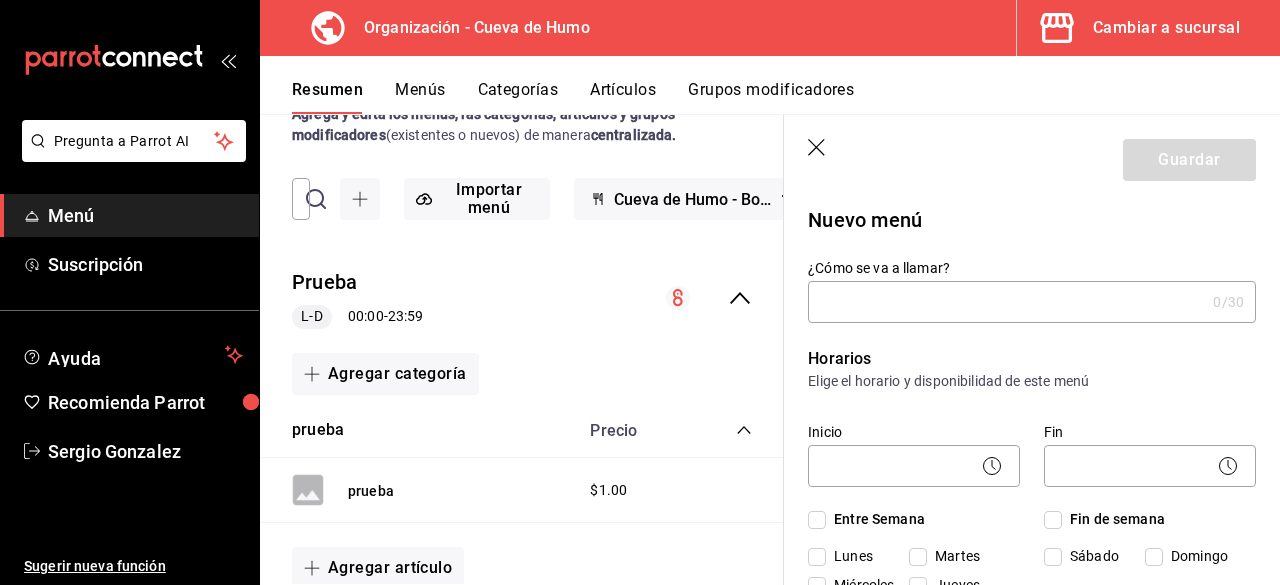 click 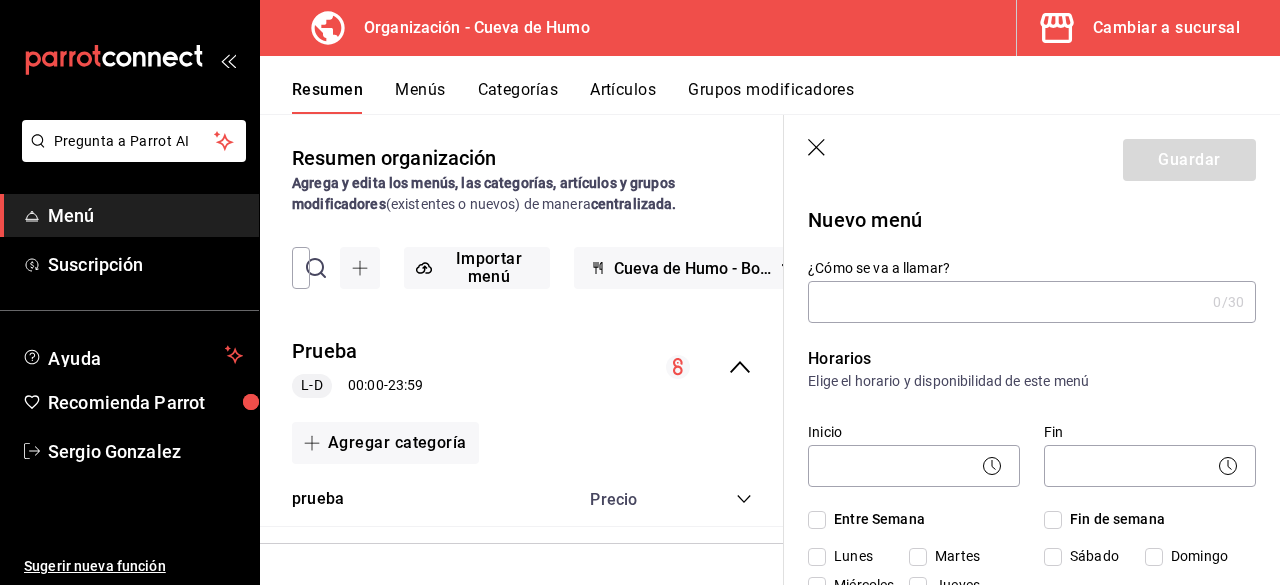 scroll, scrollTop: 17, scrollLeft: 0, axis: vertical 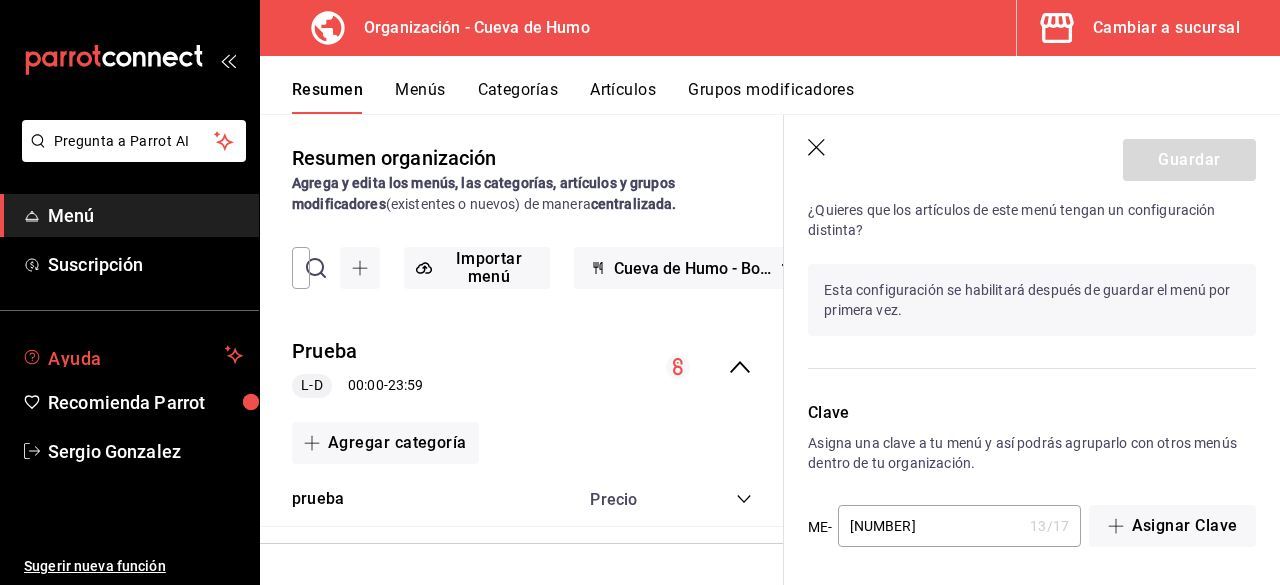 click on "Ayuda" at bounding box center (129, 355) 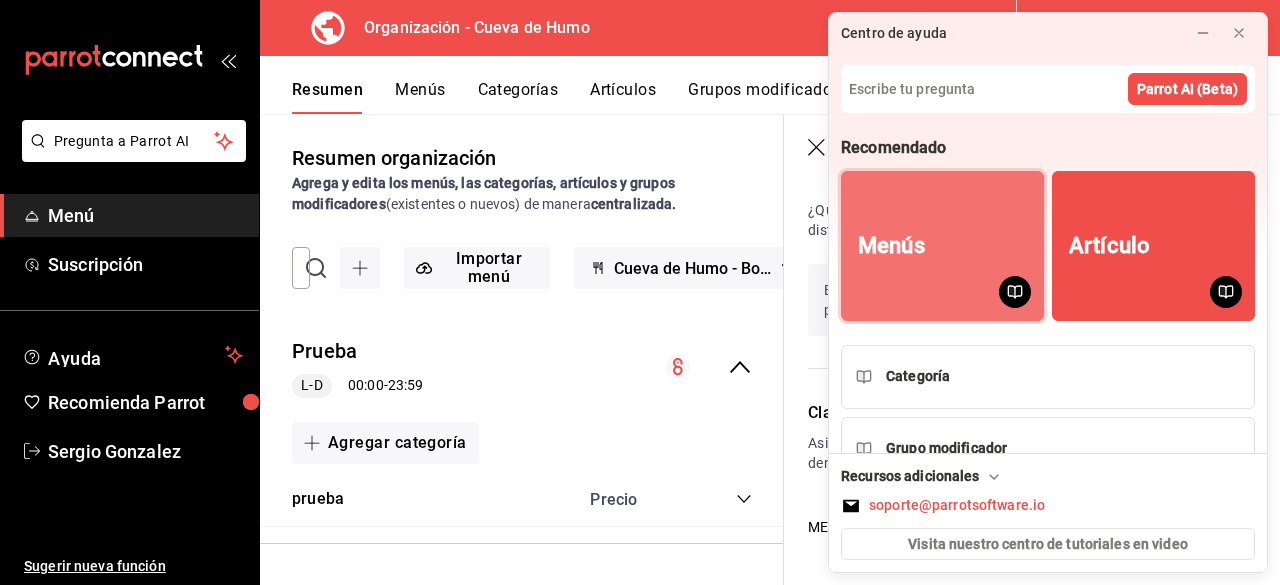 click on "Menús" at bounding box center [942, 246] 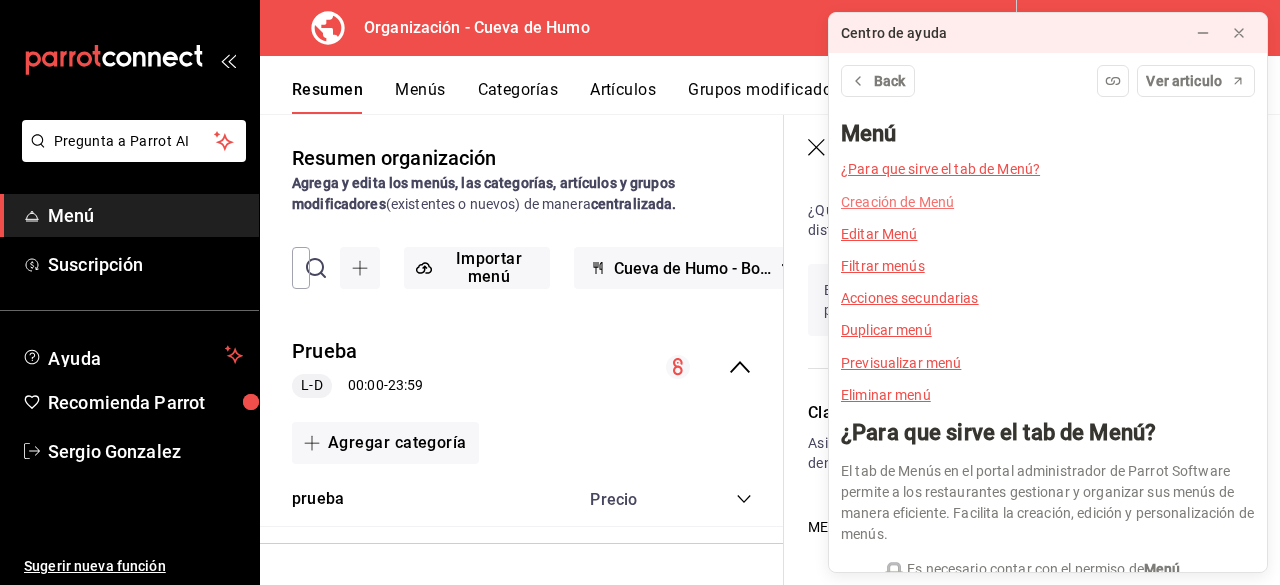 click on "Creación de Menú" at bounding box center [897, 202] 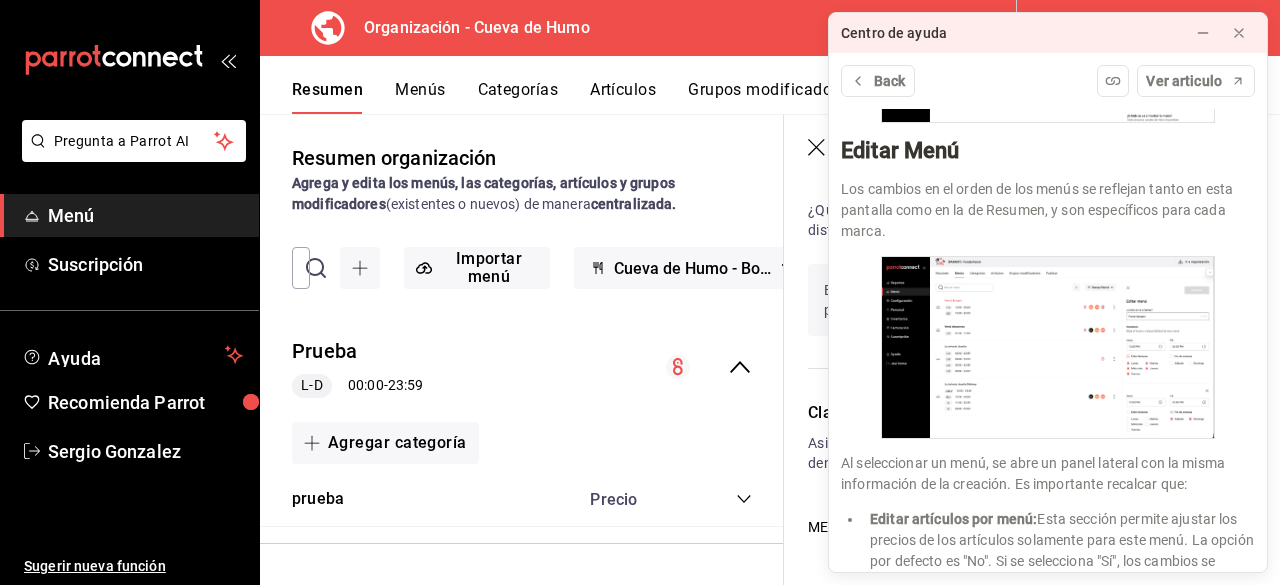 scroll, scrollTop: 1451, scrollLeft: 0, axis: vertical 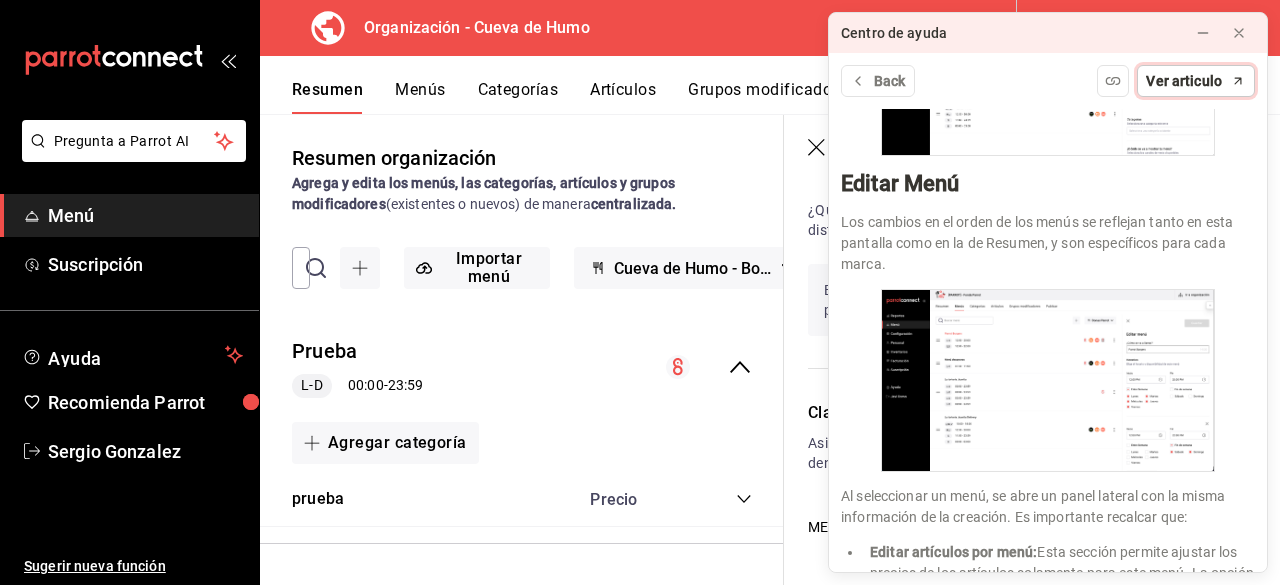 click 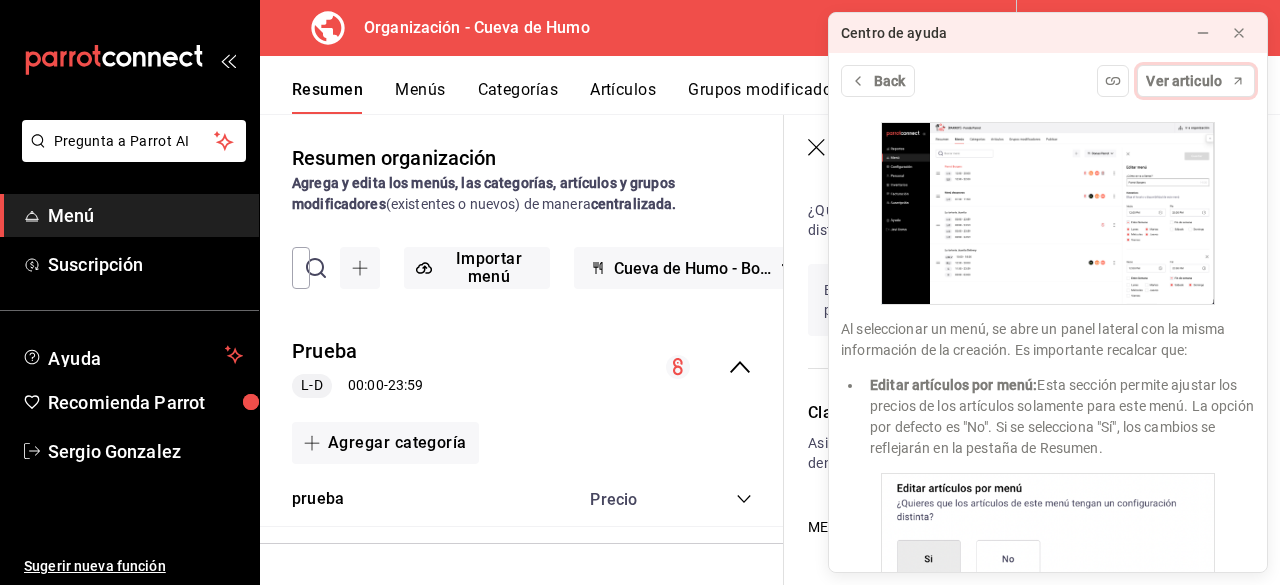 scroll, scrollTop: 1851, scrollLeft: 0, axis: vertical 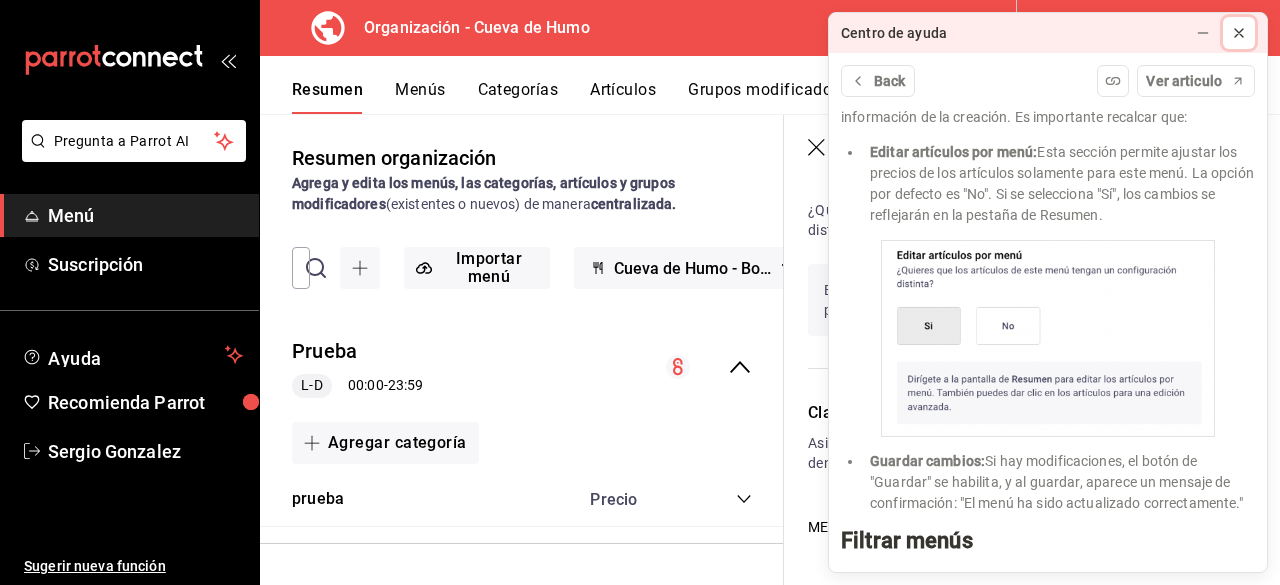 click 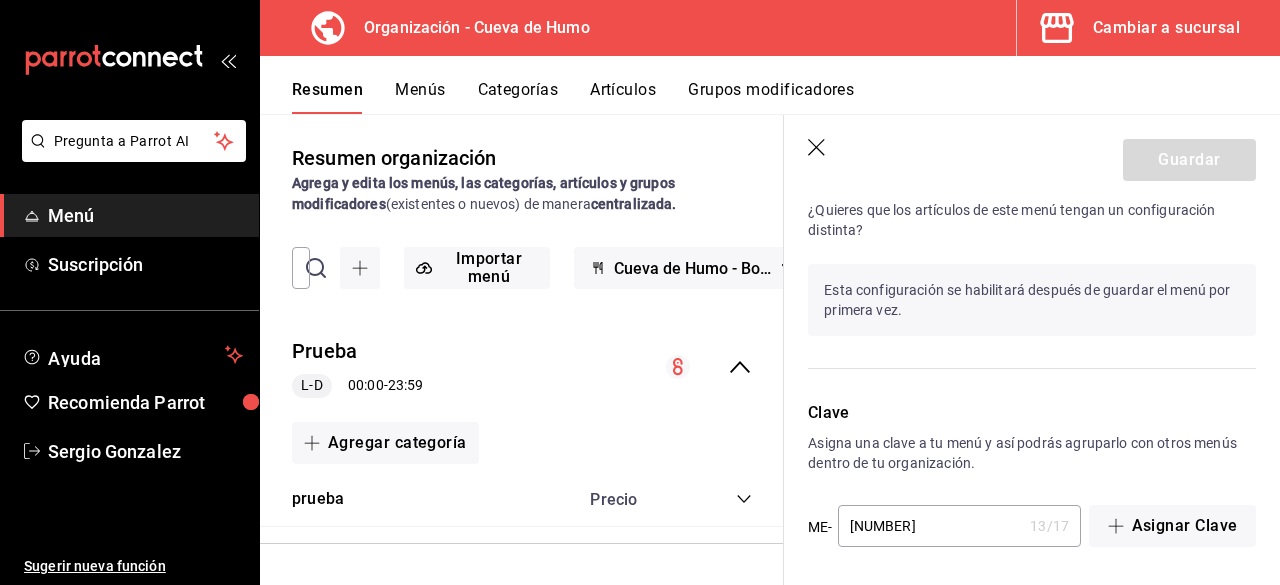 scroll, scrollTop: 654, scrollLeft: 0, axis: vertical 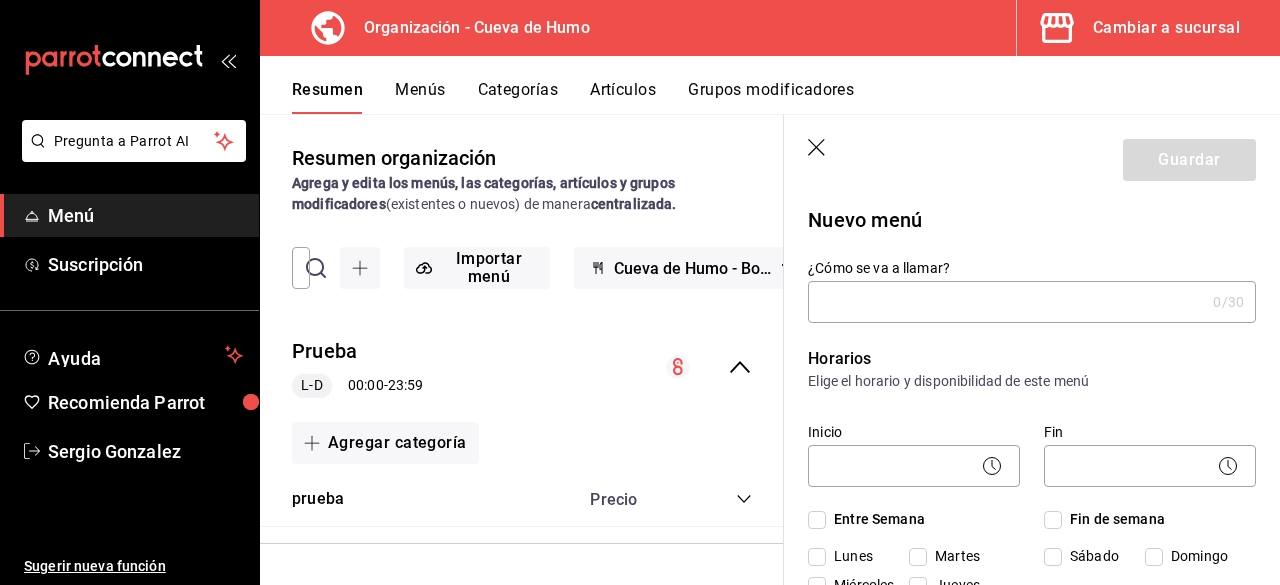 click on "¿Cómo se va a llamar?" at bounding box center [1006, 302] 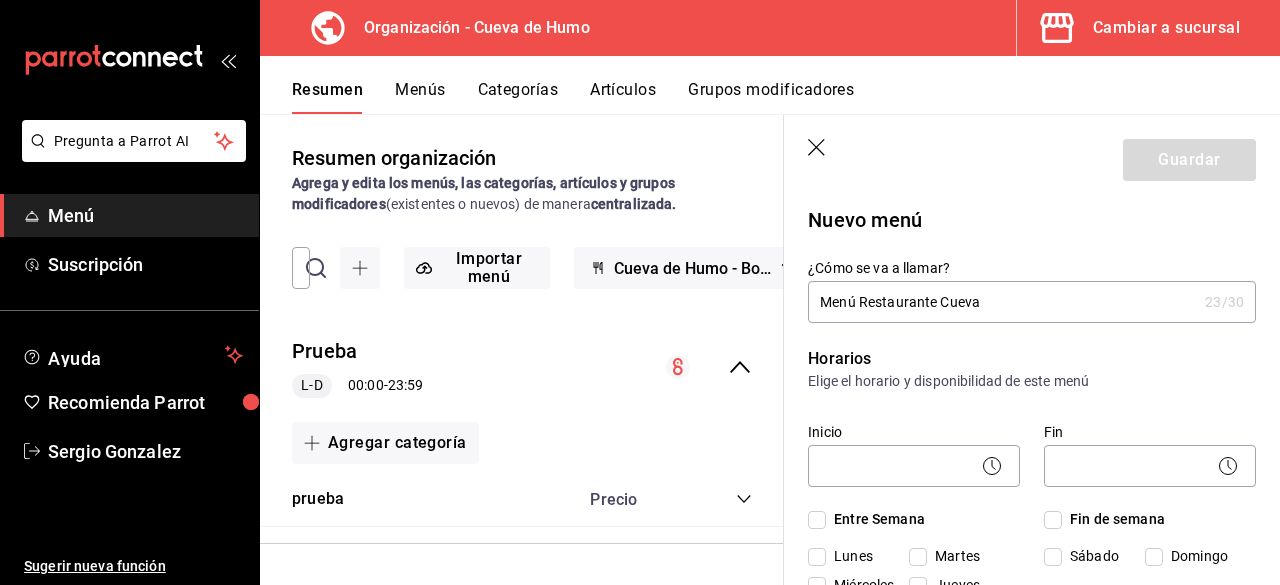 click on "Menú Restaurante Cueva" at bounding box center (1002, 302) 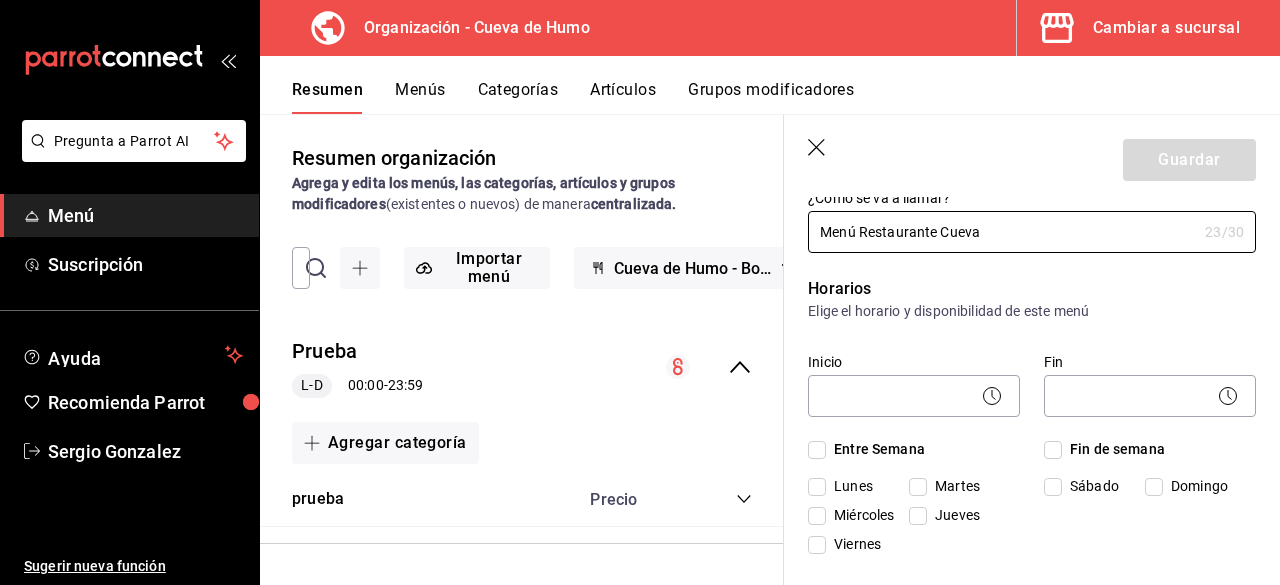 scroll, scrollTop: 100, scrollLeft: 0, axis: vertical 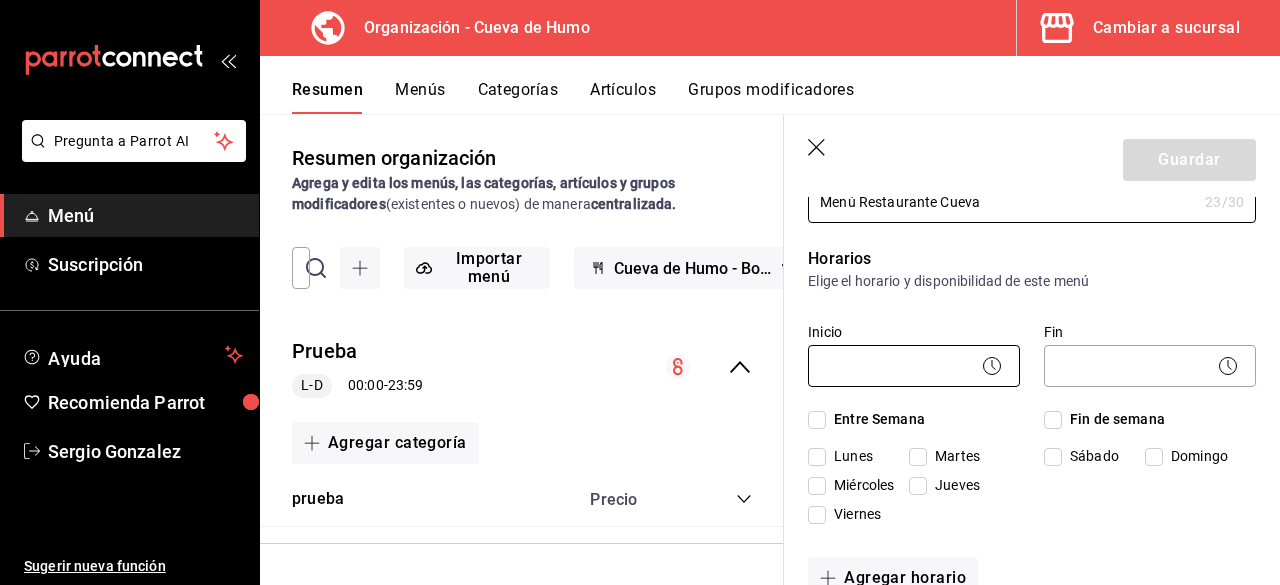 type on "Menú Restaurante Cueva" 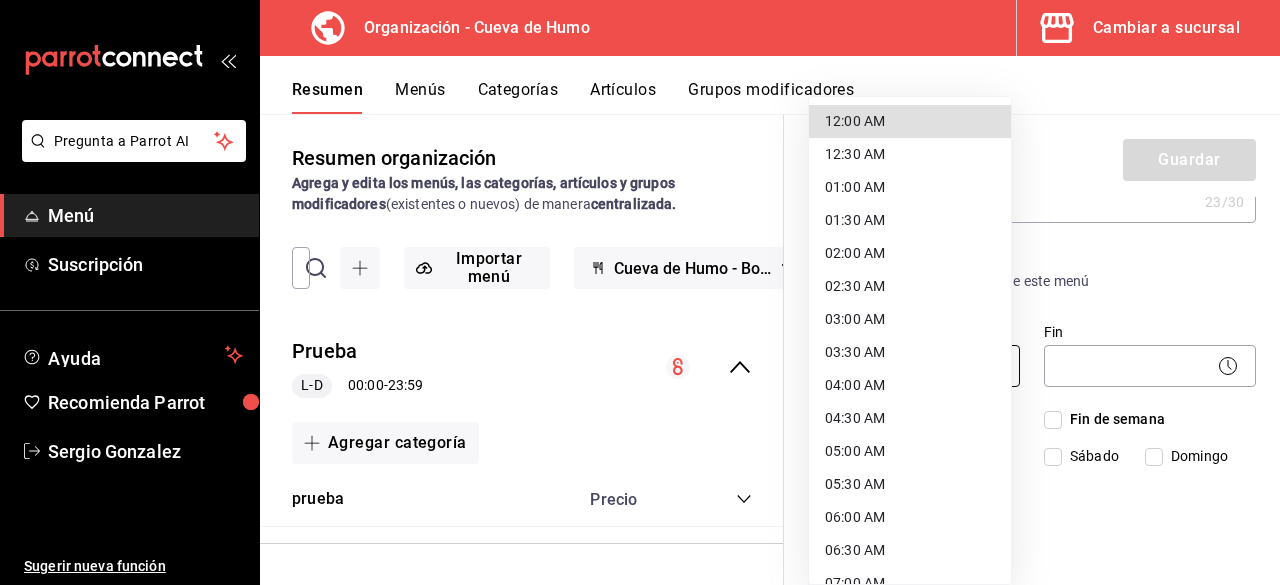 click on "Pregunta a Parrot AI Menú   Suscripción   Ayuda Recomienda Parrot   Sergio Gonzalez   Sugerir nueva función   Organización - Cueva de Humo Cambiar a sucursal Resumen Menús Categorías Artículos Grupos modificadores Resumen organización Agrega y edita los menús, las categorías, artículos y grupos modificadores  (existentes o nuevos) de manera  centralizada. ​ ​ Importar menú Cueva de Humo - Borrador Prueba L-D 00:00  -  23:59 Agregar categoría prueba Precio prueba $1.00 Agregar artículo Guardar Nuevo menú ¿Cómo se va a llamar? Menú Restaurante Cueva 23 /30 ¿Cómo se va a llamar? Horarios Elige el horario y disponibilidad de este menú Inicio ​ Fin ​ Entre Semana Lunes Martes Miércoles Jueves Viernes Fin de semana Sábado Domingo Agregar horario Categorías Selecciona una categoría existente ¿Dónde se va a mostrar tu menú? Selecciona los canales de venta disponibles Punto de venta Uber Eats DiDi Food Rappi Pedidos Online Te recomendamos seleccionar un canal de venta. Clave ME- 13" at bounding box center [640, 292] 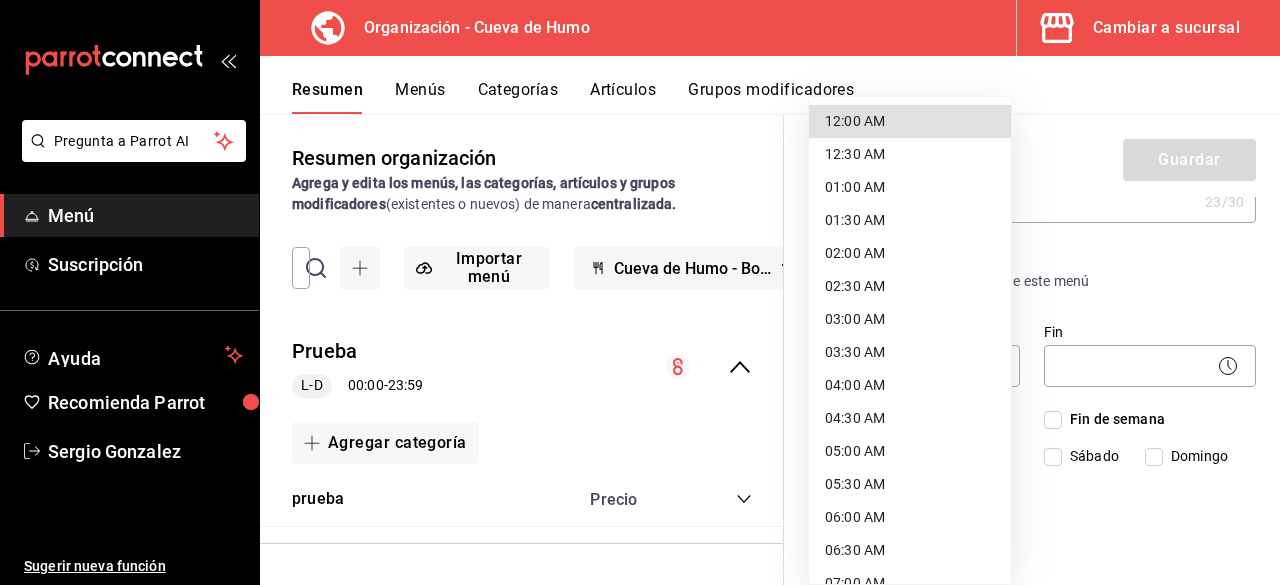 click on "12:00 AM" at bounding box center (910, 121) 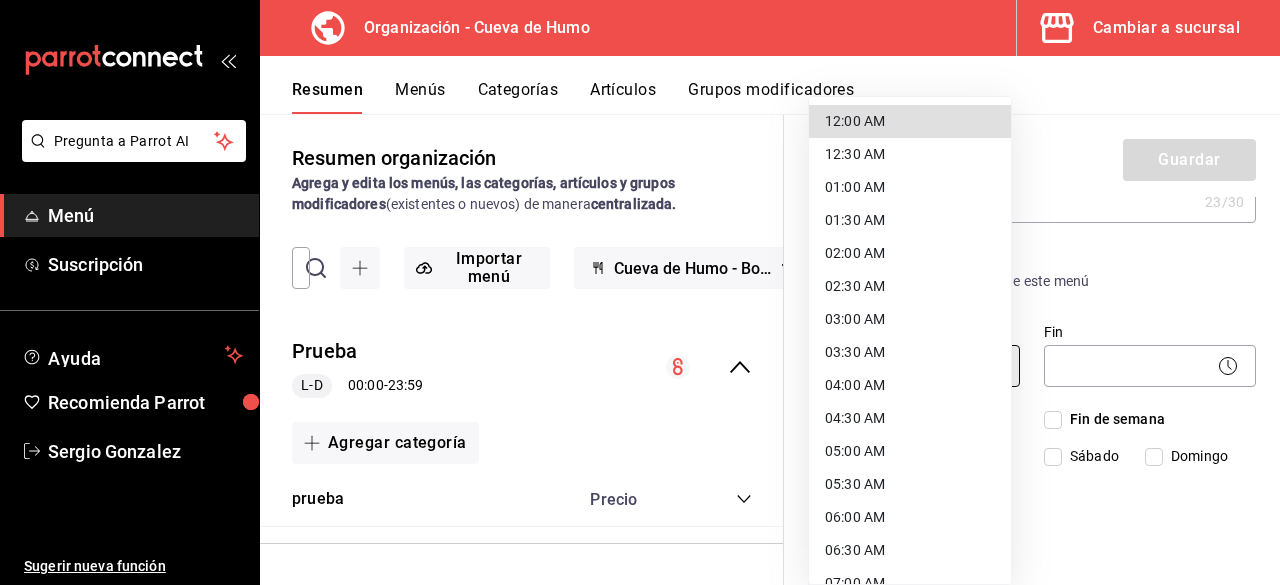 type on "00:00" 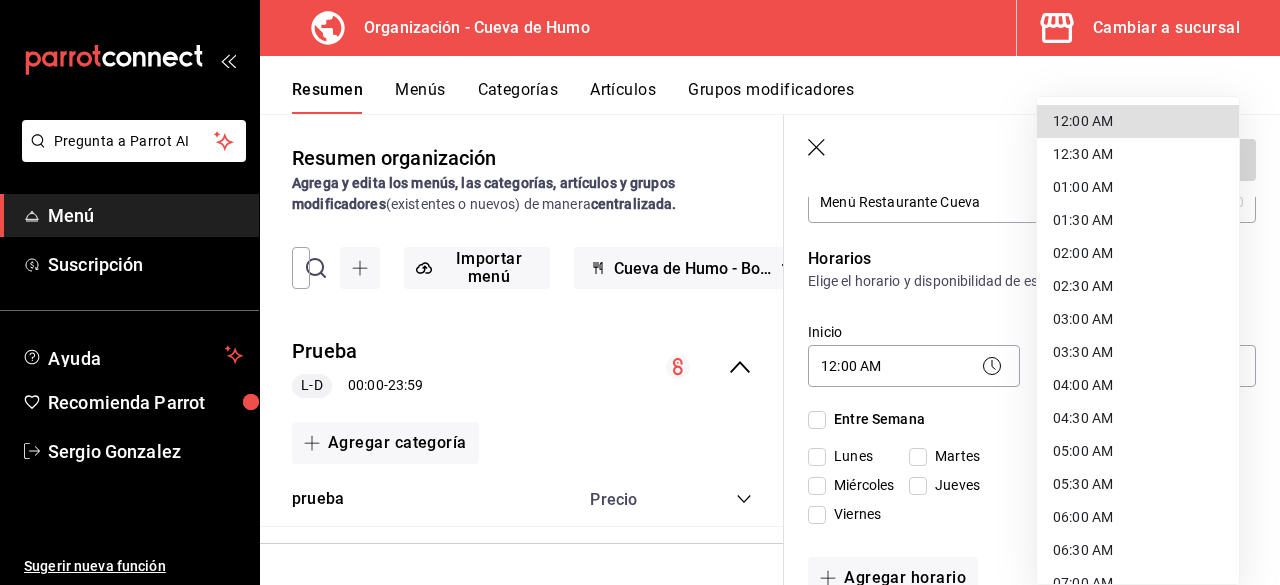 click on "Pregunta a Parrot AI Menú   Suscripción   Ayuda Recomienda Parrot   Sergio Gonzalez   Sugerir nueva función   Organización - Cueva de Humo Cambiar a sucursal Resumen Menús Categorías Artículos Grupos modificadores Resumen organización Agrega y edita los menús, las categorías, artículos y grupos modificadores  (existentes o nuevos) de manera  centralizada. ​ ​ Importar menú Cueva de Humo - Borrador Prueba L-D 00:00  -  23:59 Agregar categoría prueba Precio prueba $1.00 Agregar artículo Guardar Nuevo menú ¿Cómo se va a llamar? Menú Restaurante Cueva 23 /30 ¿Cómo se va a llamar? Horarios Elige el horario y disponibilidad de este menú Inicio 12:00 AM 00:00 Fin ​ Entre Semana Lunes Martes Miércoles Jueves Viernes Fin de semana Sábado Domingo Agregar horario Categorías Selecciona una categoría existente ¿Dónde se va a mostrar tu menú? Selecciona los canales de venta disponibles Punto de venta Uber Eats DiDi Food Rappi Pedidos Online Te recomendamos seleccionar un canal de venta. 13" at bounding box center (640, 292) 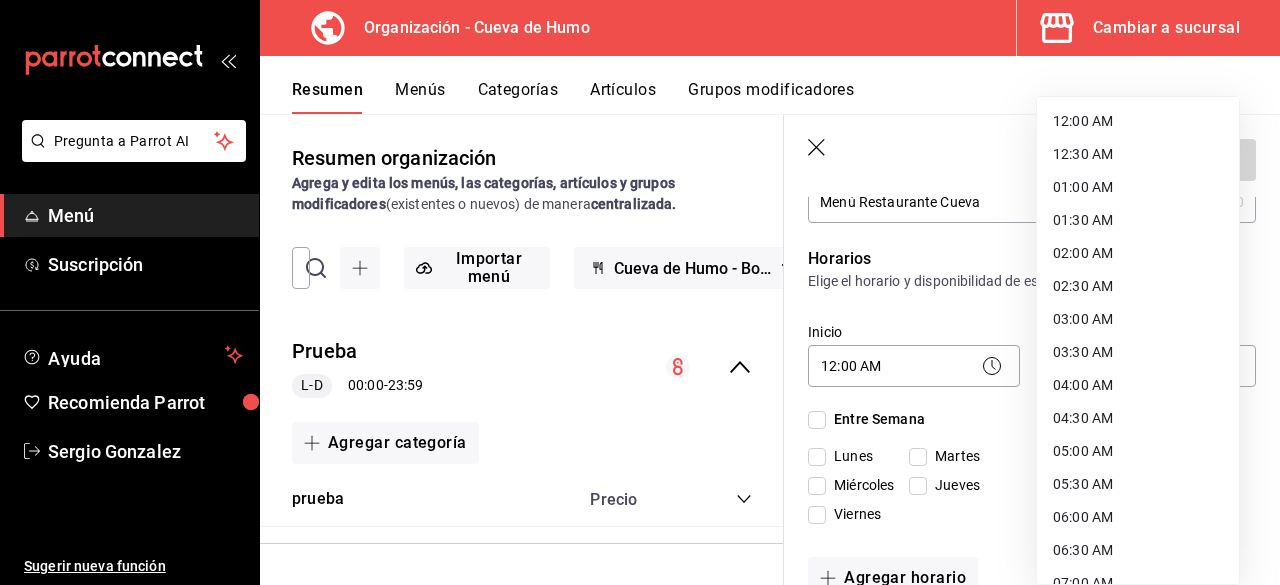 click at bounding box center (640, 292) 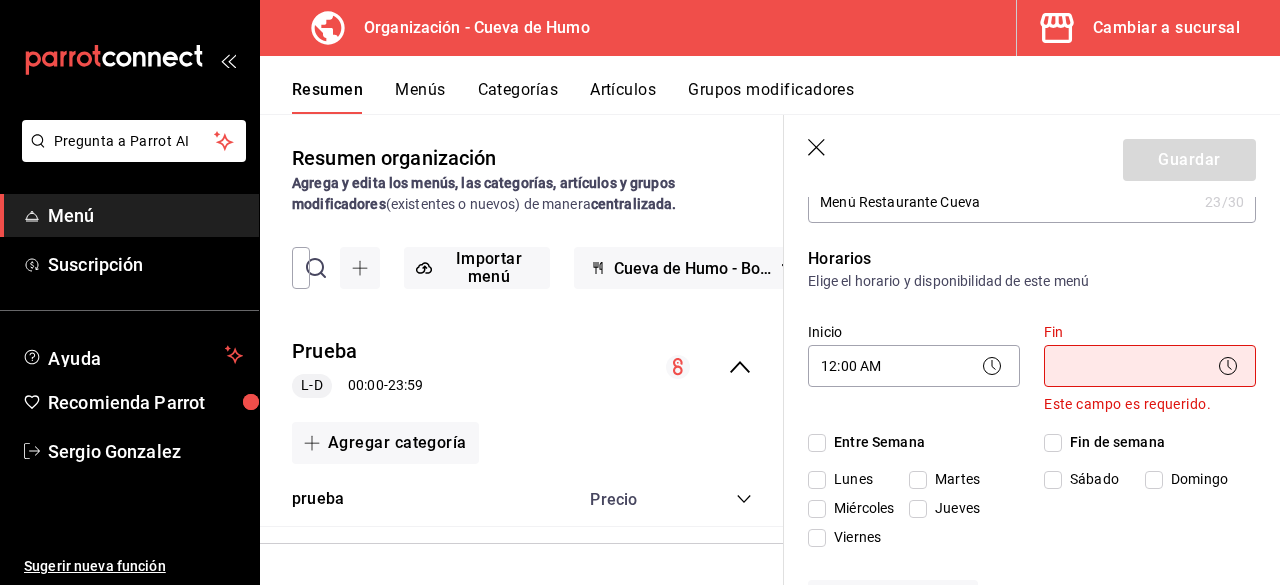 click on "Martes" at bounding box center (918, 480) 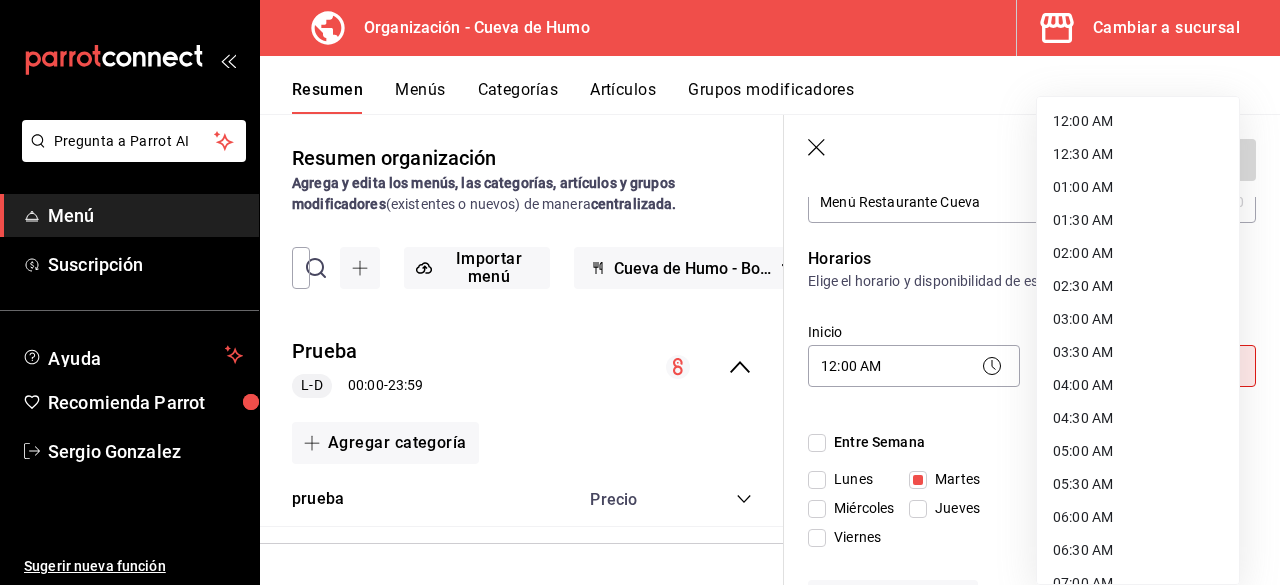 click on "Pregunta a Parrot AI Menú   Suscripción   Ayuda Recomienda Parrot   Sergio Gonzalez   Sugerir nueva función   Organización - Cueva de Humo Cambiar a sucursal Resumen Menús Categorías Artículos Grupos modificadores Resumen organización Agrega y edita los menús, las categorías, artículos y grupos modificadores  (existentes o nuevos) de manera  centralizada. ​ ​ Importar menú Cueva de Humo - Borrador Prueba L-D 00:00  -  23:59 Agregar categoría prueba Precio prueba $1.00 Agregar artículo Guardar Nuevo menú ¿Cómo se va a llamar? Menú Restaurante Cueva 23 /30 ¿Cómo se va a llamar? Horarios Elige el horario y disponibilidad de este menú Inicio 12:00 AM 00:00 Fin ​ Este campo es requerido. Entre Semana Lunes Martes Miércoles Jueves Viernes Fin de semana Sábado Domingo Agregar horario Categorías Selecciona una categoría existente ¿Dónde se va a mostrar tu menú? Selecciona los canales de venta disponibles Punto de venta Uber Eats DiDi Food Rappi Pedidos Online Clave ME- 1754583833437" at bounding box center (640, 292) 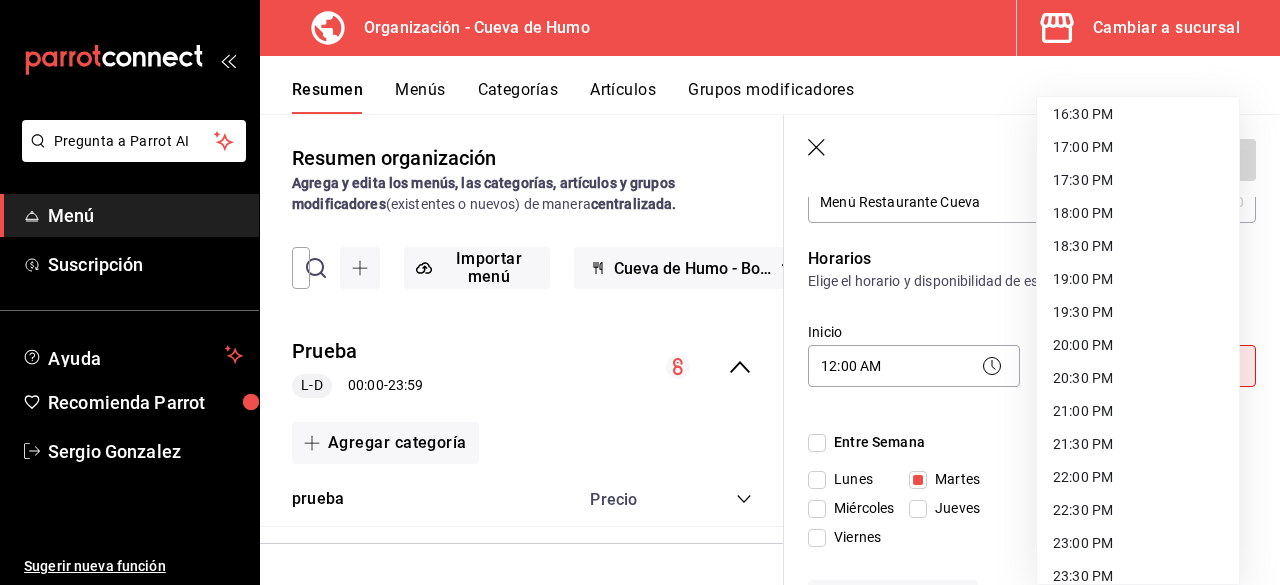 scroll, scrollTop: 1145, scrollLeft: 0, axis: vertical 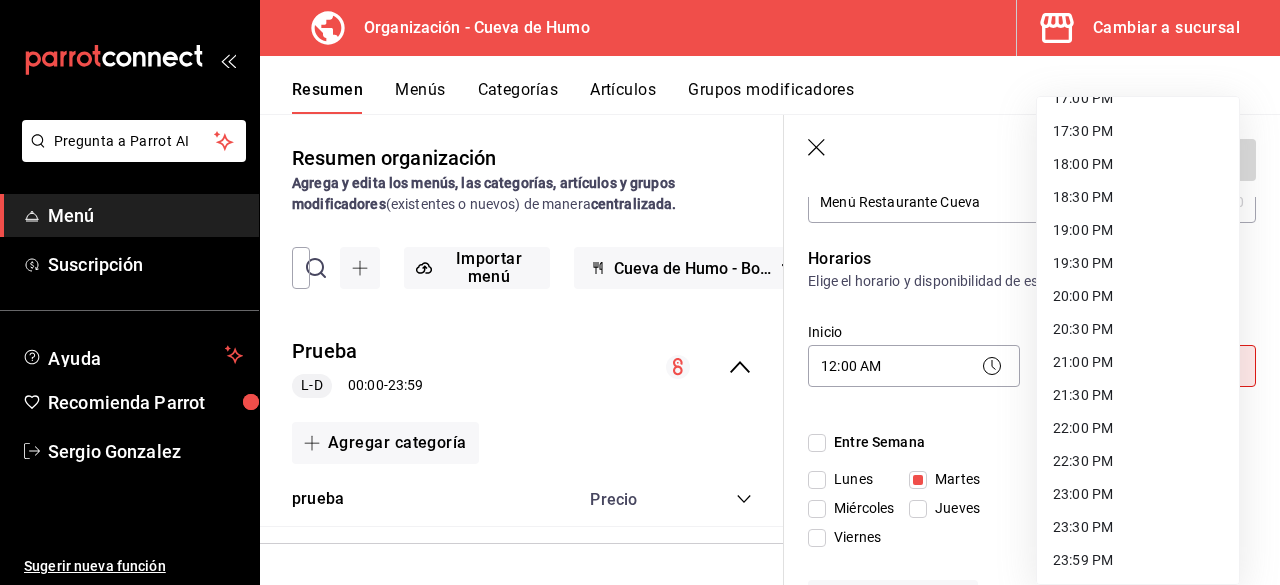 click on "21:00 PM" at bounding box center (1138, 362) 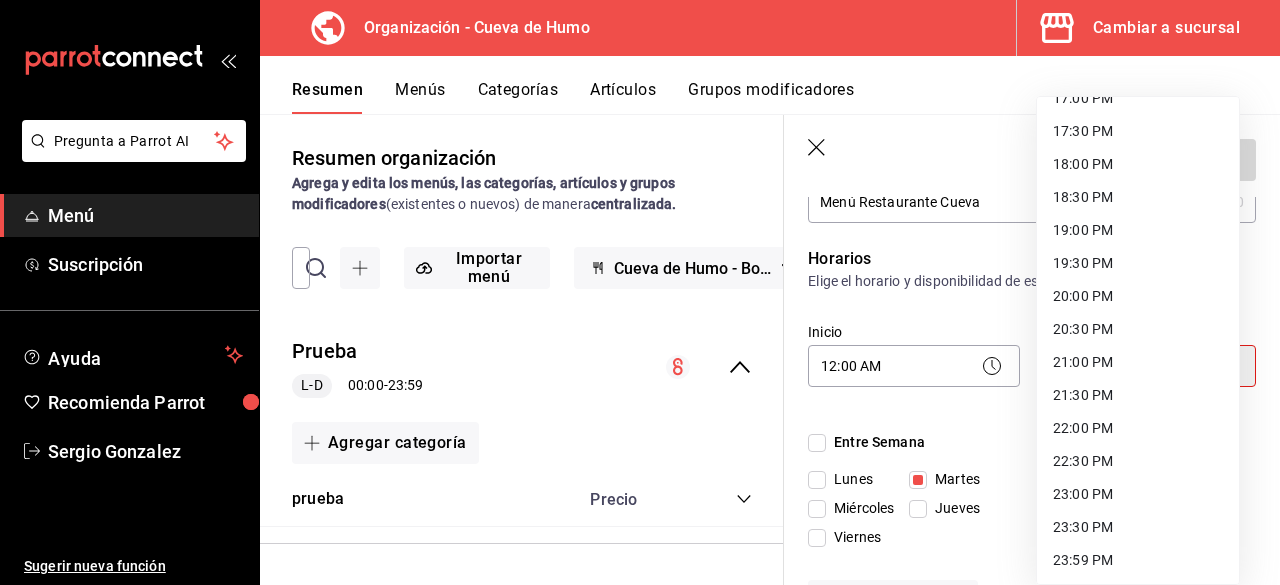 type on "21:00" 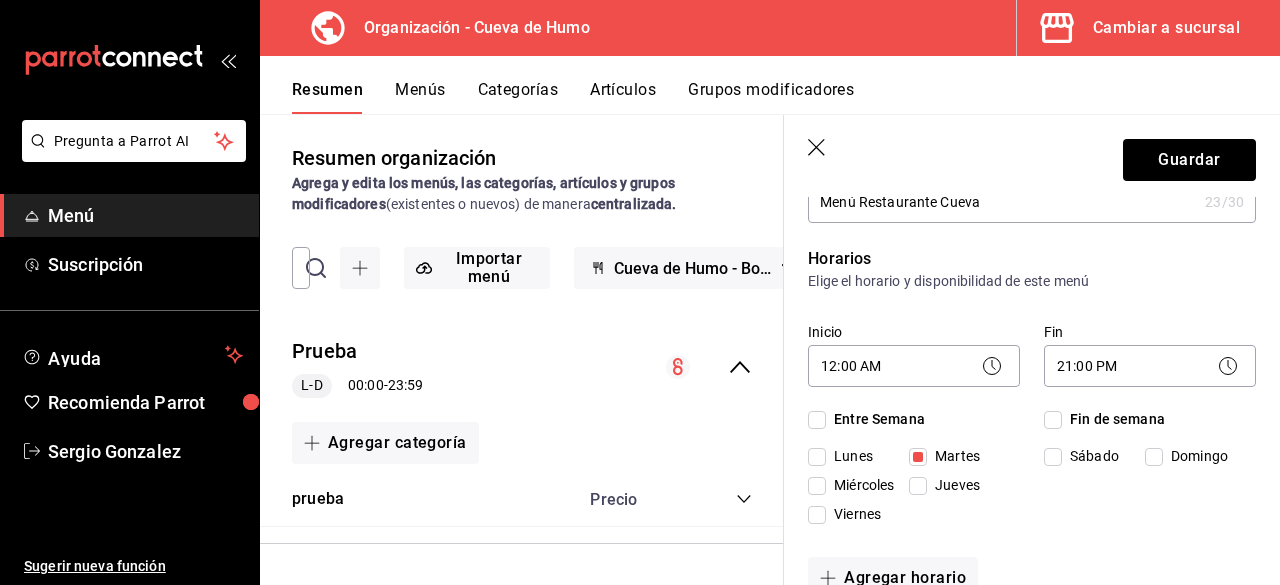 click on "Miércoles" at bounding box center (860, 485) 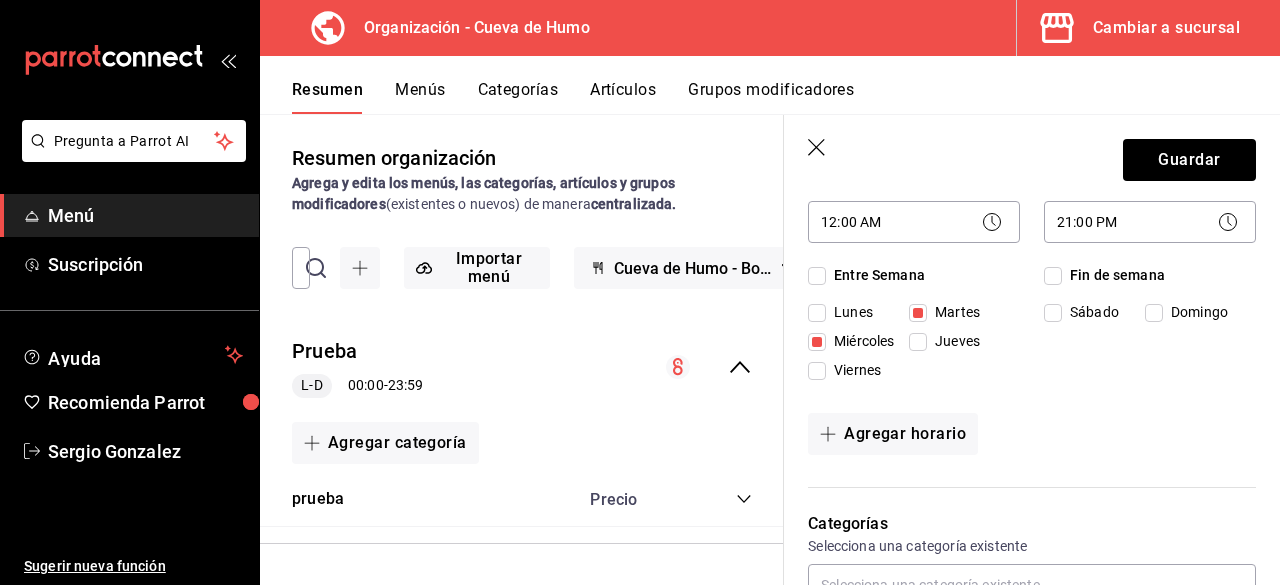scroll, scrollTop: 200, scrollLeft: 0, axis: vertical 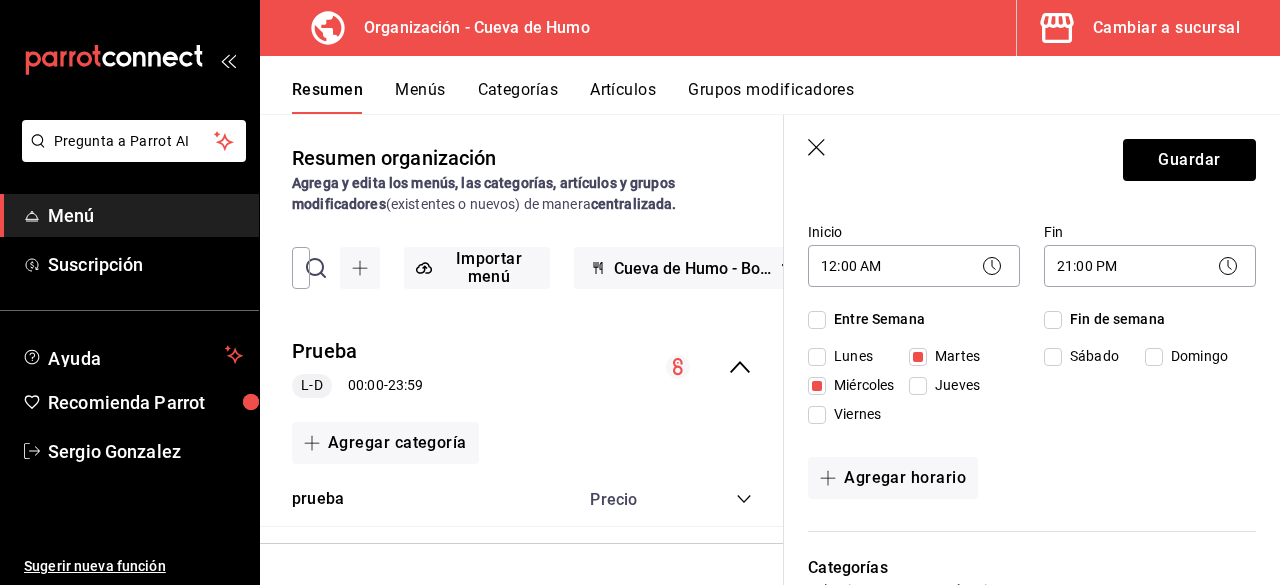 click on "Jueves" at bounding box center (918, 386) 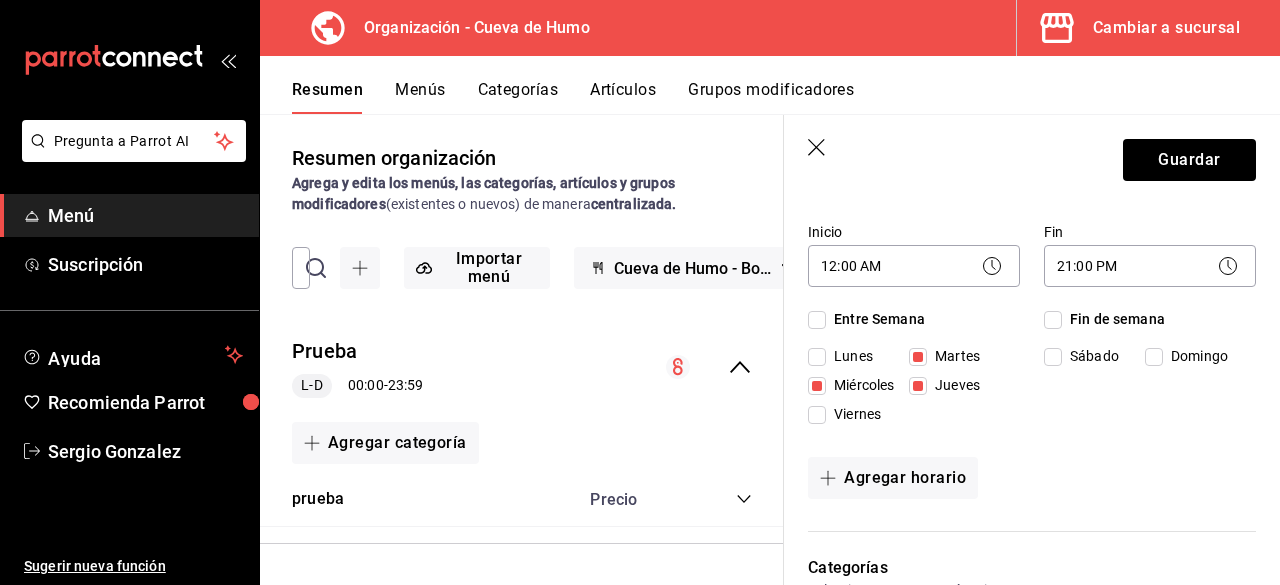 click on "Cambiar a sucursal" at bounding box center (1166, 28) 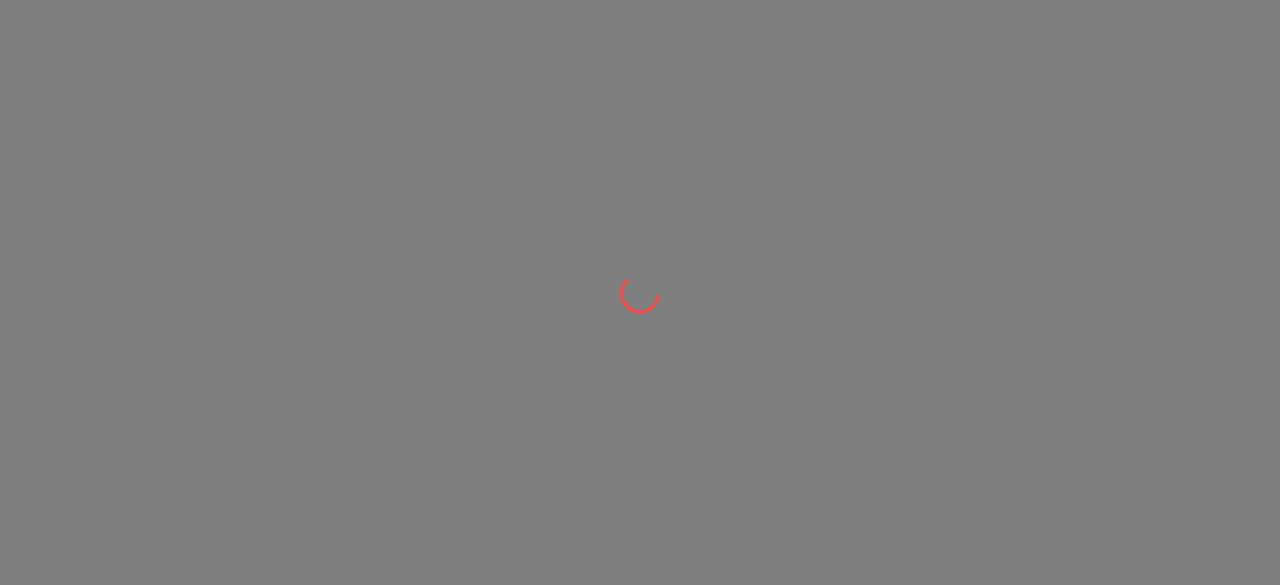 scroll, scrollTop: 0, scrollLeft: 0, axis: both 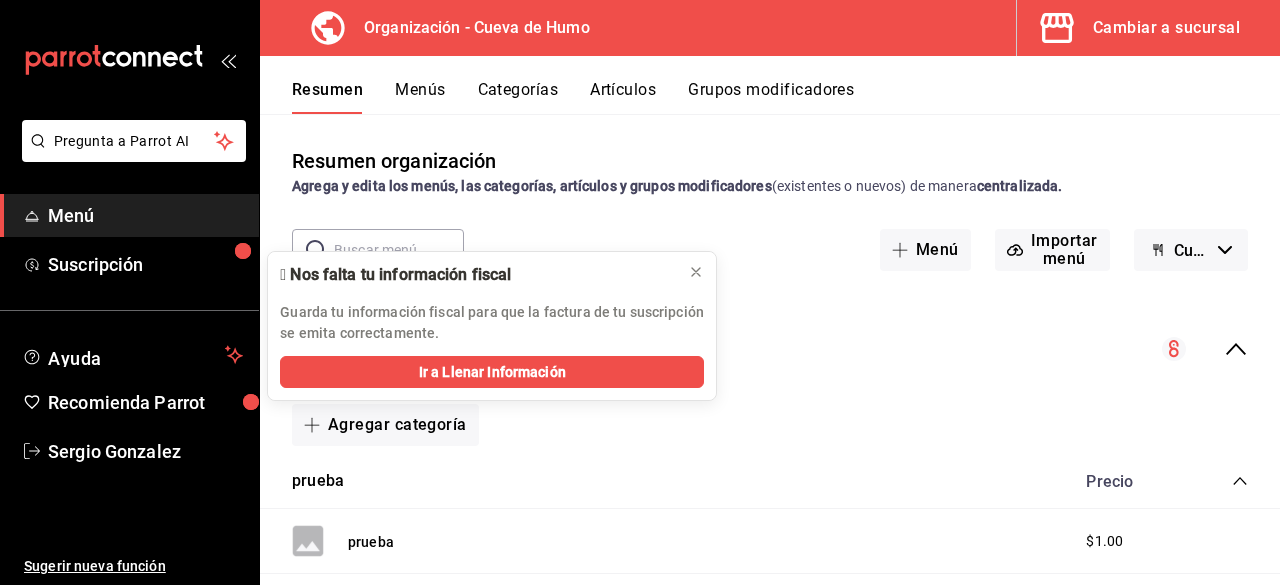 click at bounding box center (399, 250) 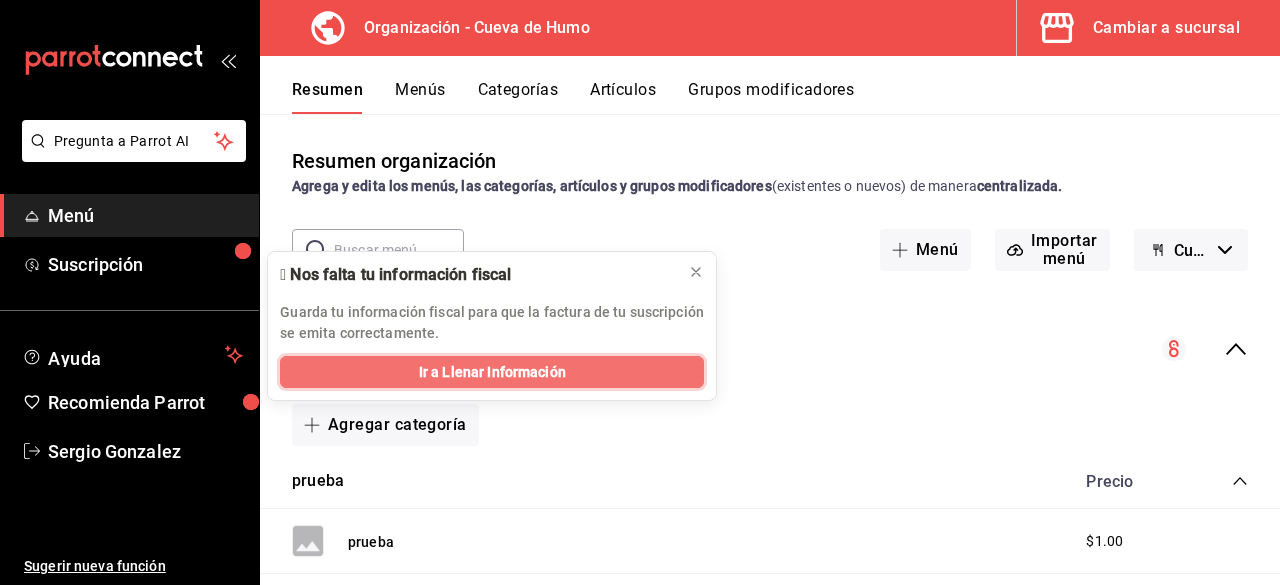 click on "Ir a Llenar Información" at bounding box center [492, 372] 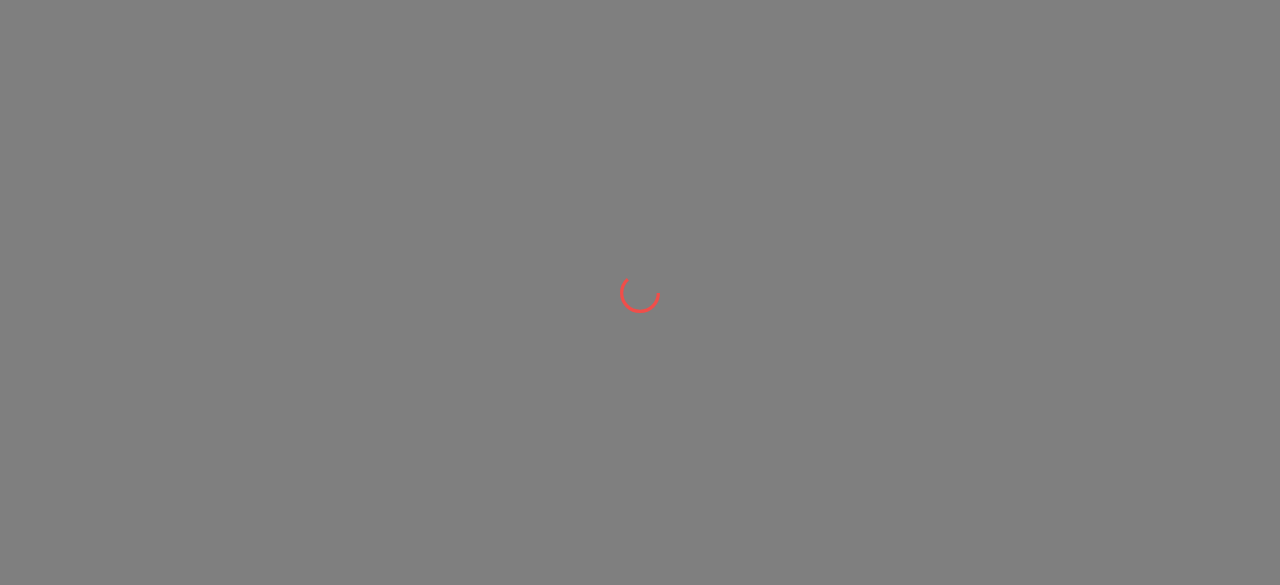 scroll, scrollTop: 0, scrollLeft: 0, axis: both 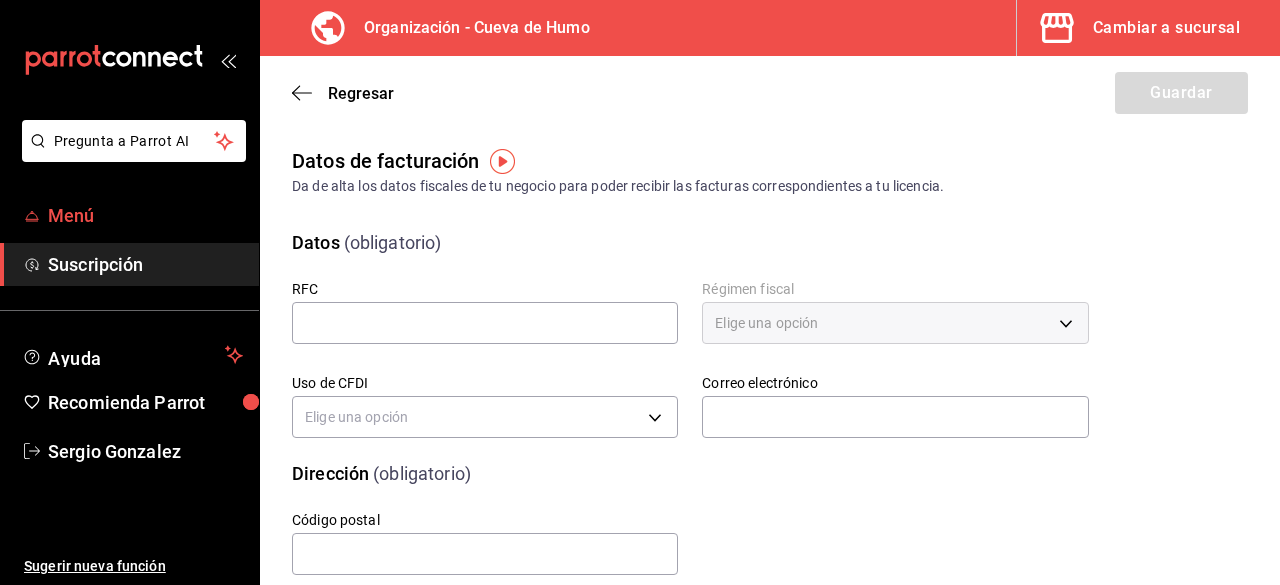 click on "Menú" at bounding box center (145, 215) 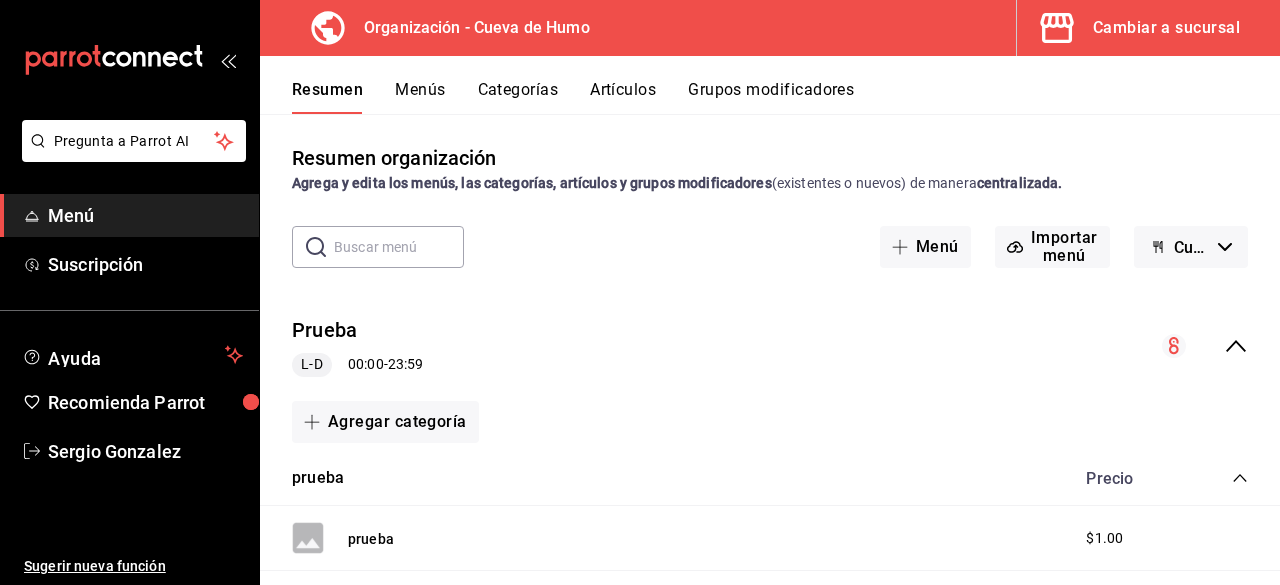 scroll, scrollTop: 0, scrollLeft: 0, axis: both 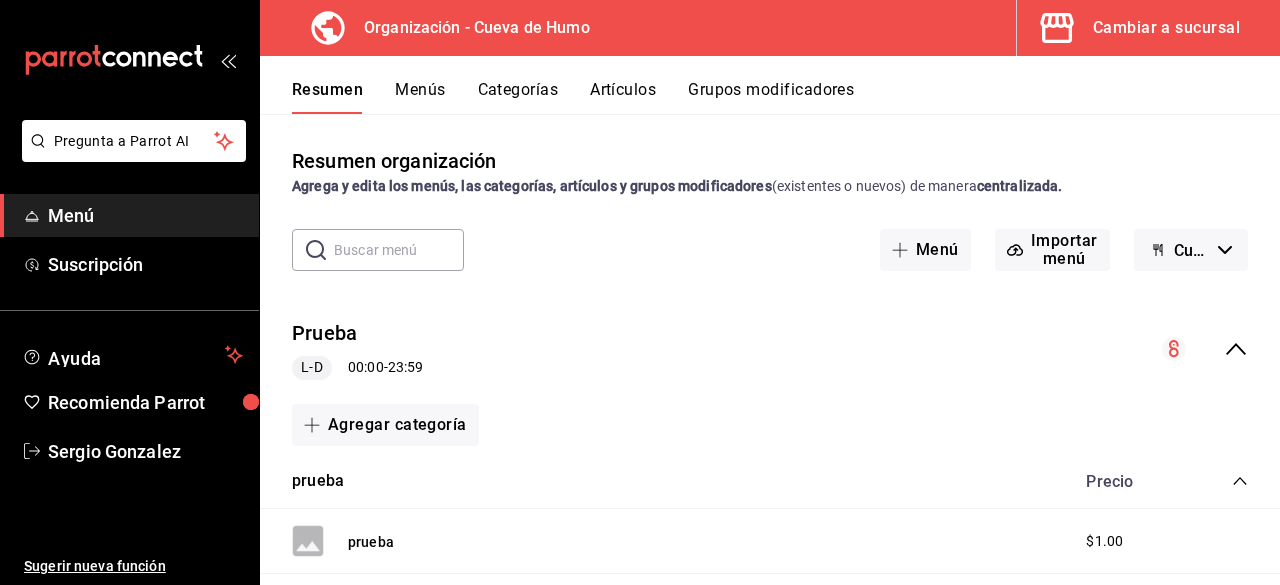 click on "Cueva de Humo - Borrador" at bounding box center [1191, 250] 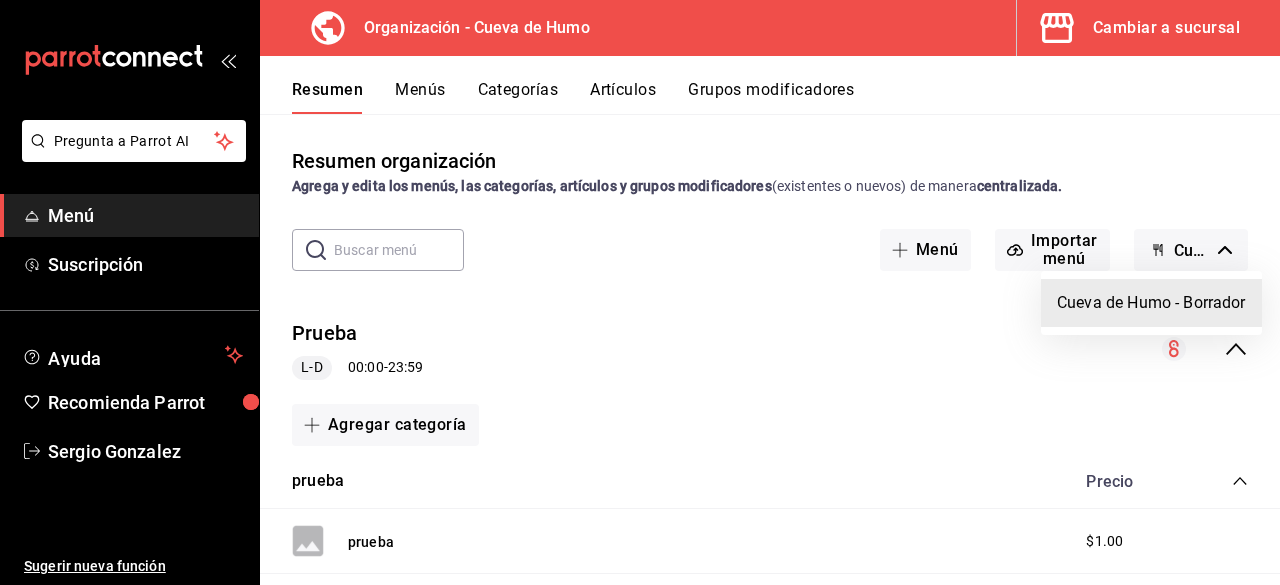 click at bounding box center (640, 292) 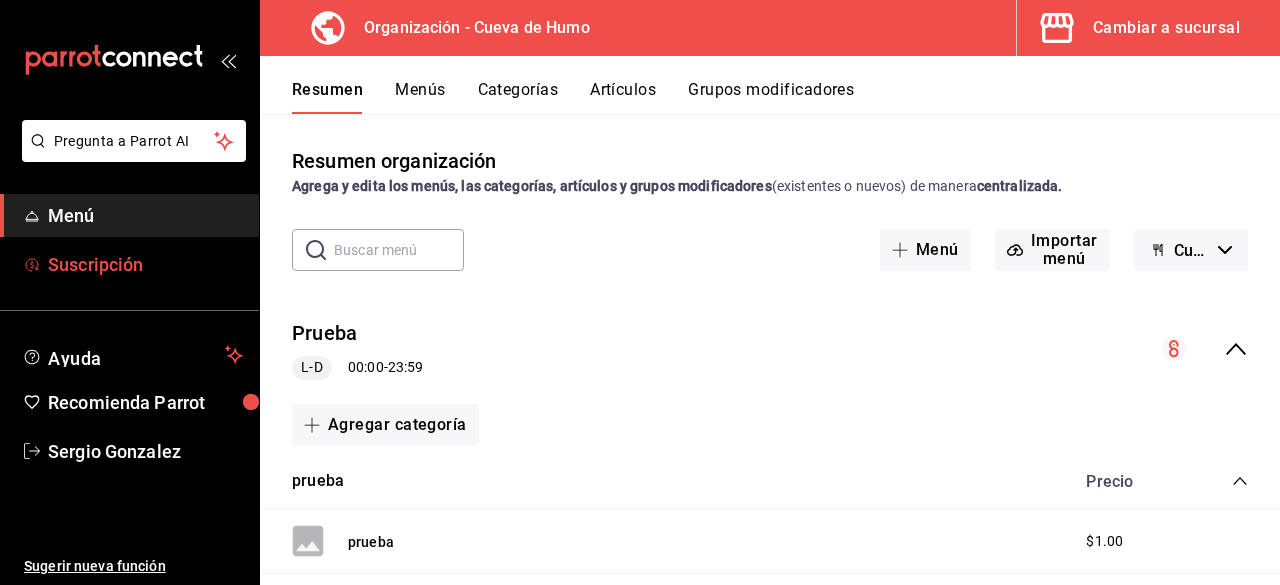 click on "Suscripción" at bounding box center (145, 264) 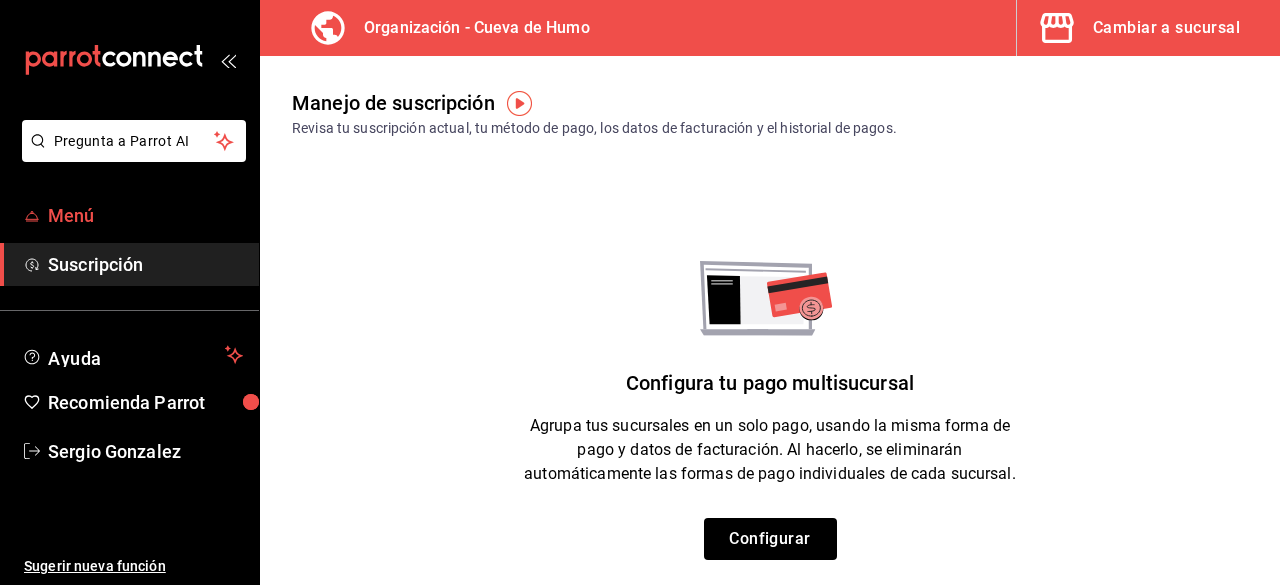 click on "Menú" at bounding box center (145, 215) 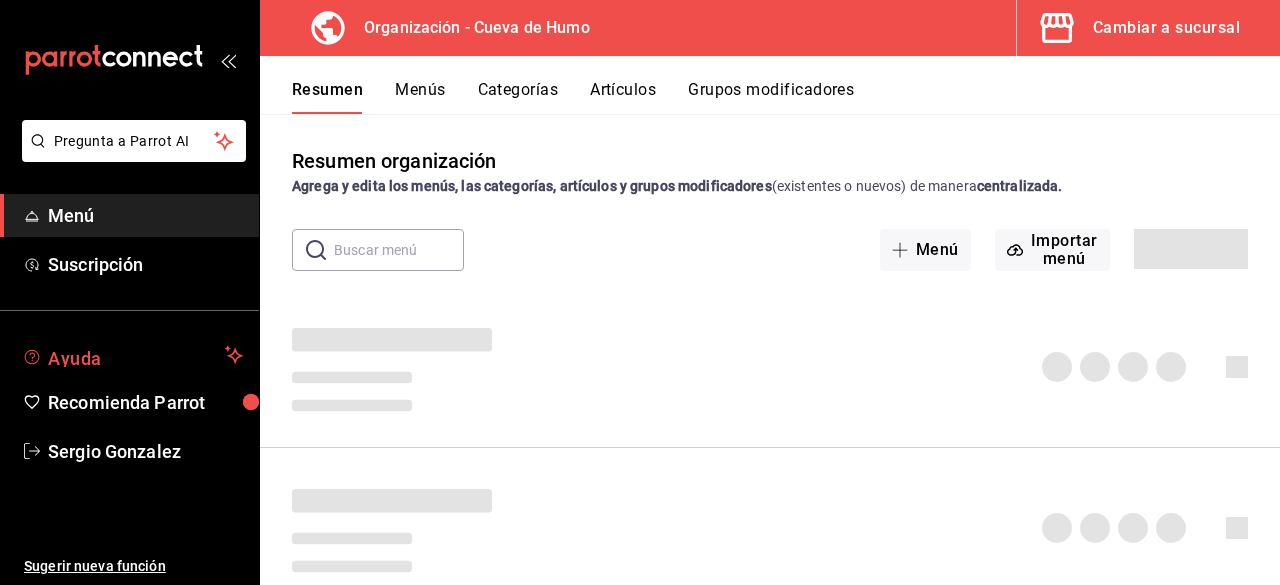 click on "Ayuda" at bounding box center [129, 355] 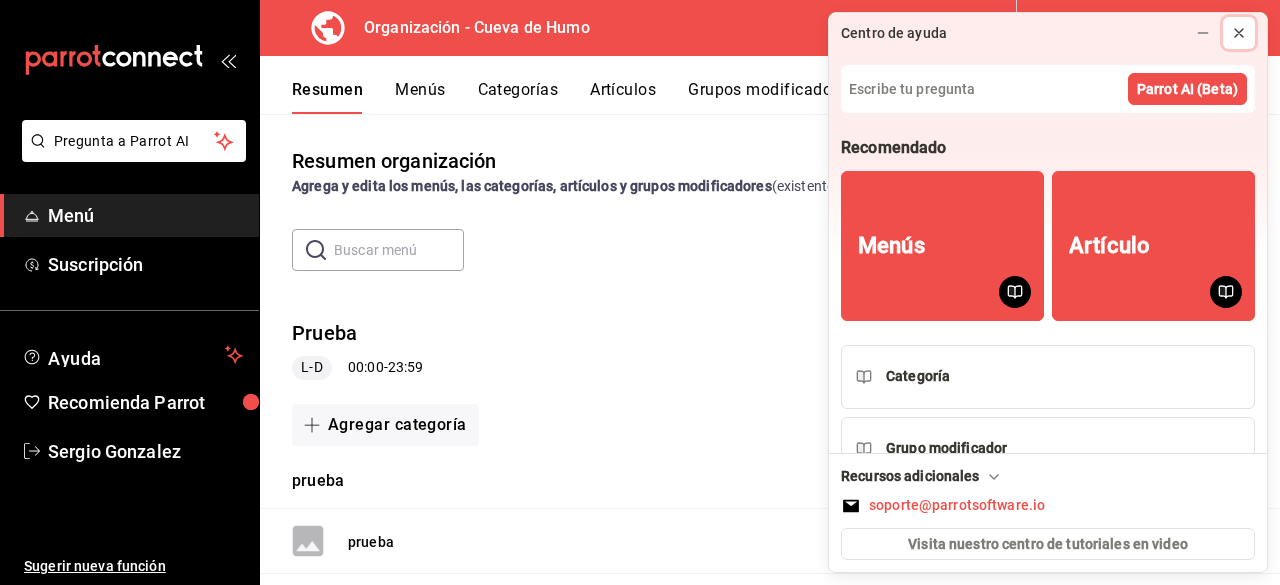 click at bounding box center (1239, 33) 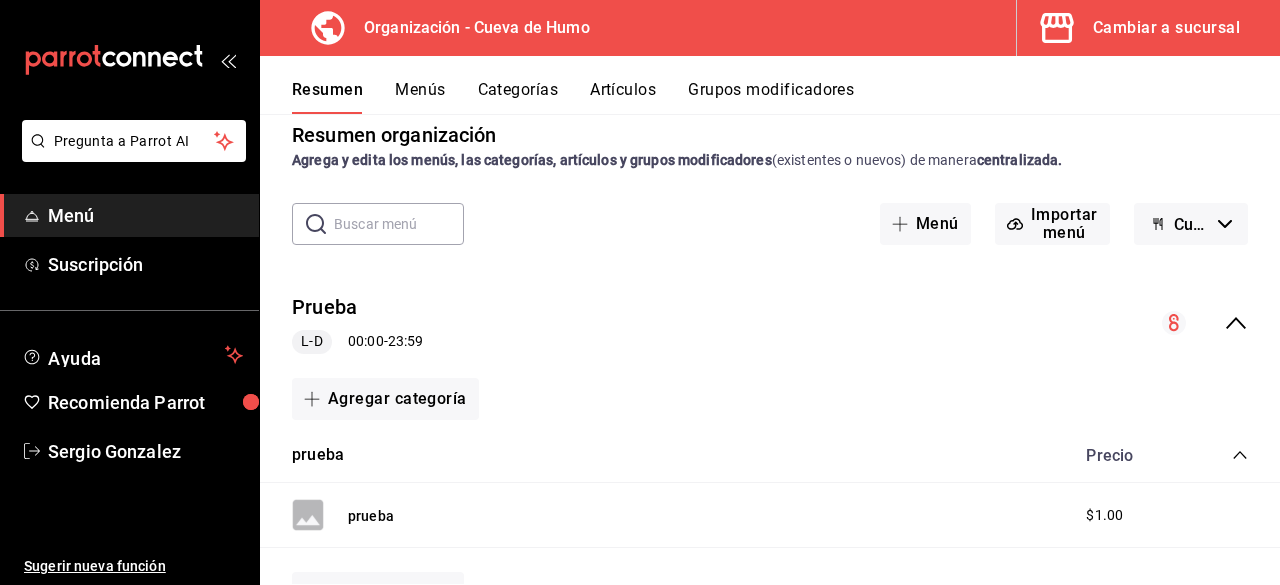 scroll, scrollTop: 0, scrollLeft: 0, axis: both 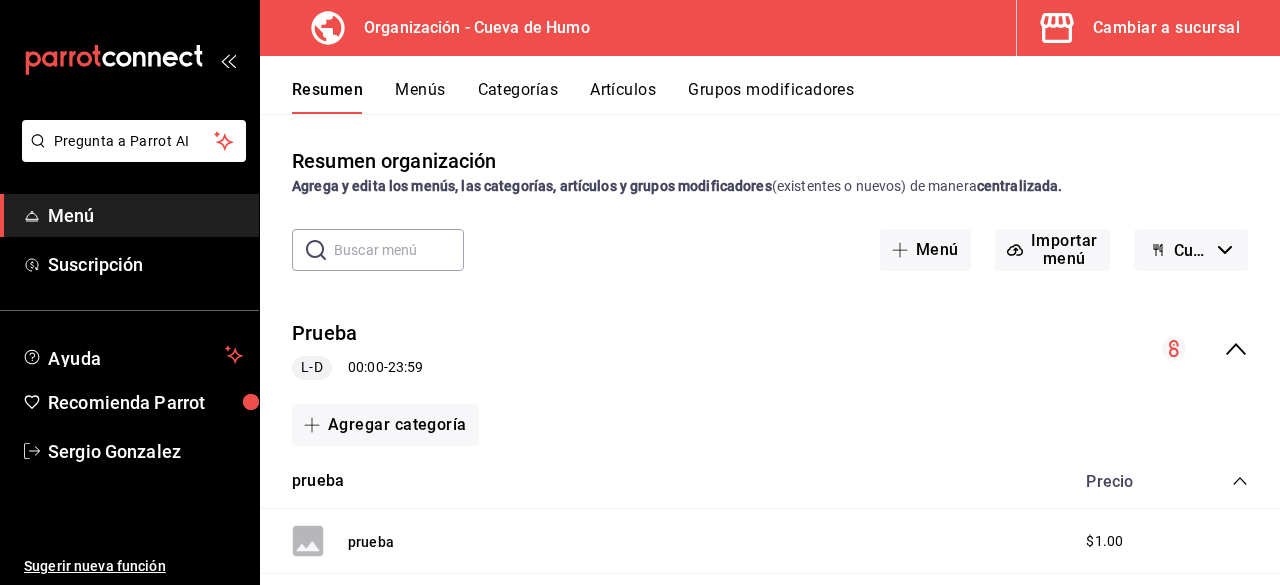 click at bounding box center (399, 250) 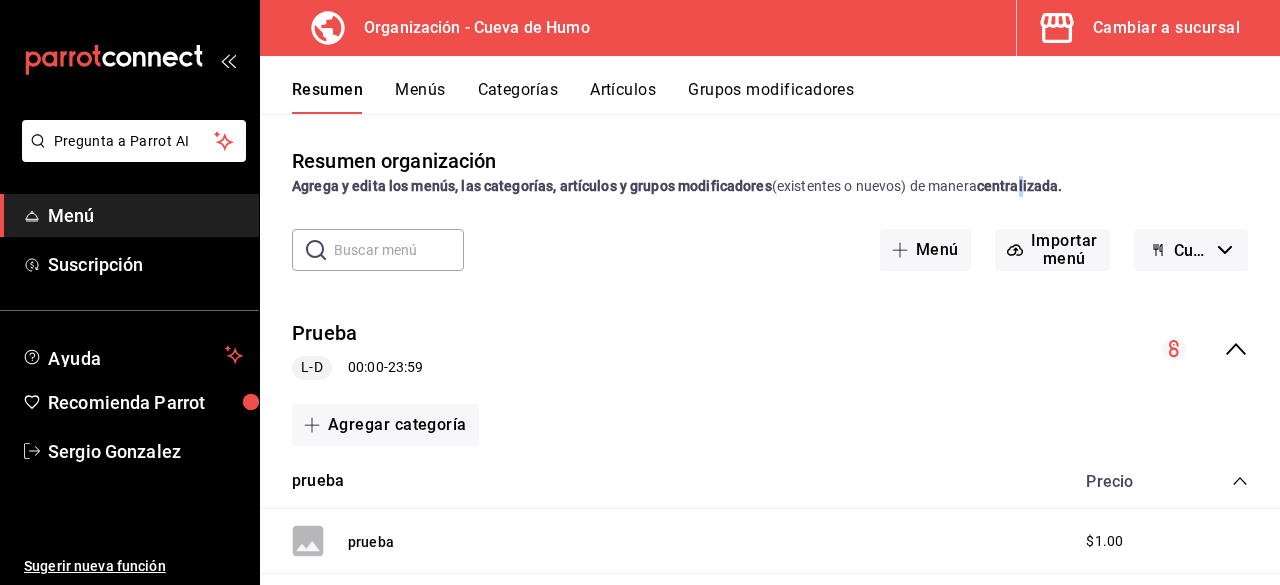 click on "centralizada." at bounding box center (1020, 186) 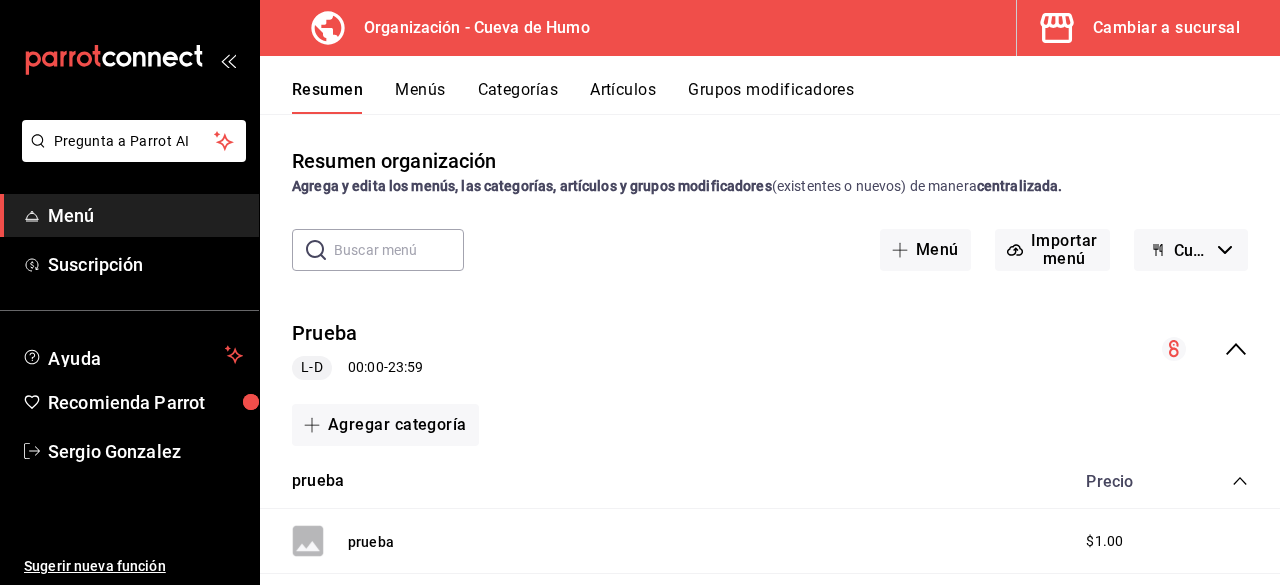 click on "Organización - Cueva de Humo Cambiar a sucursal" at bounding box center [770, 28] 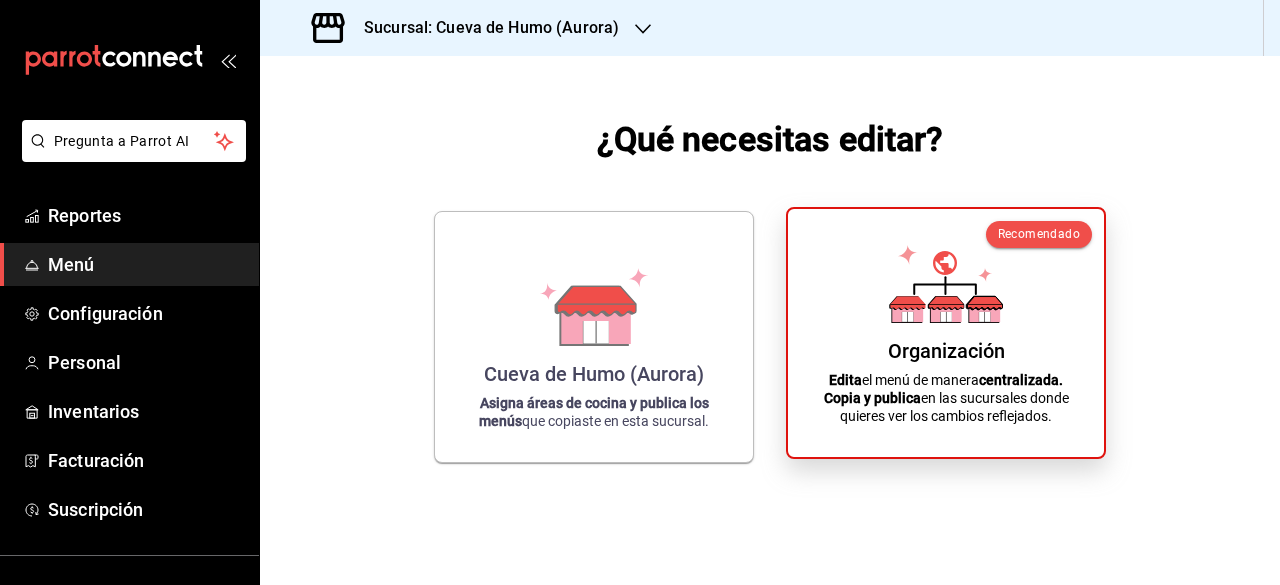 click on "Organización" at bounding box center (946, 351) 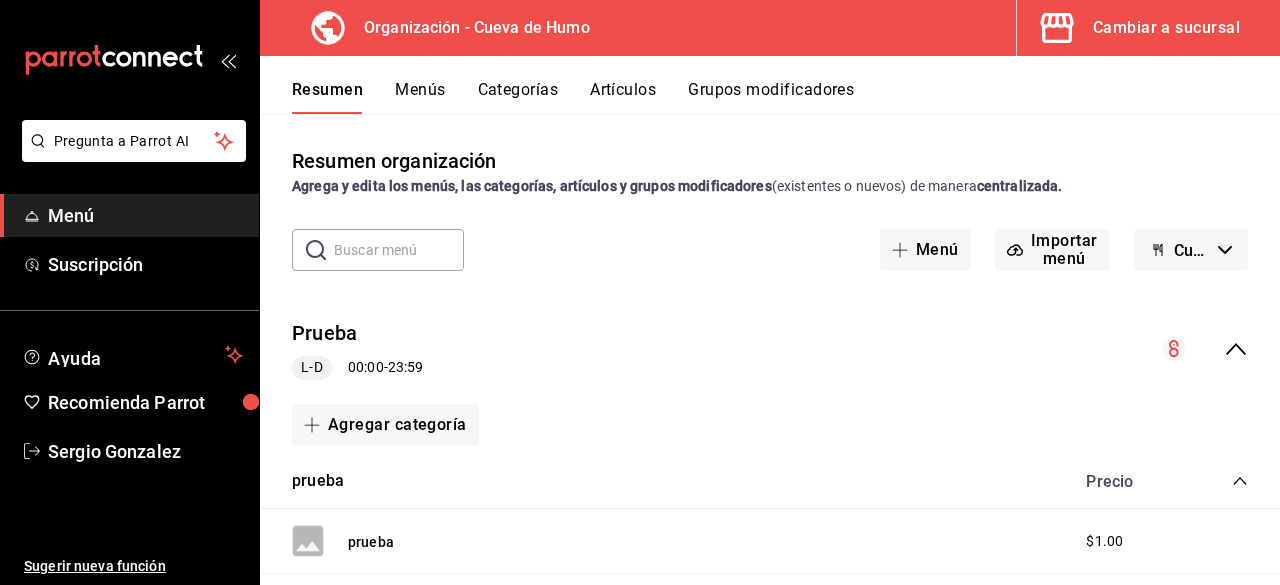 click on "Menús" at bounding box center (420, 97) 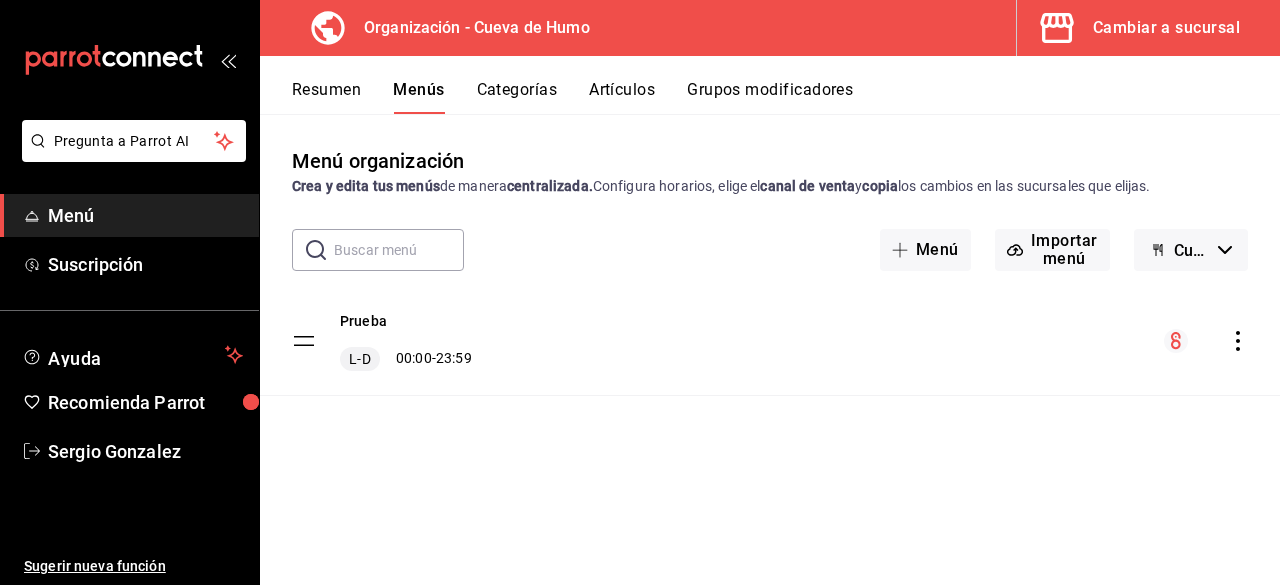 click on "Menú" at bounding box center (145, 215) 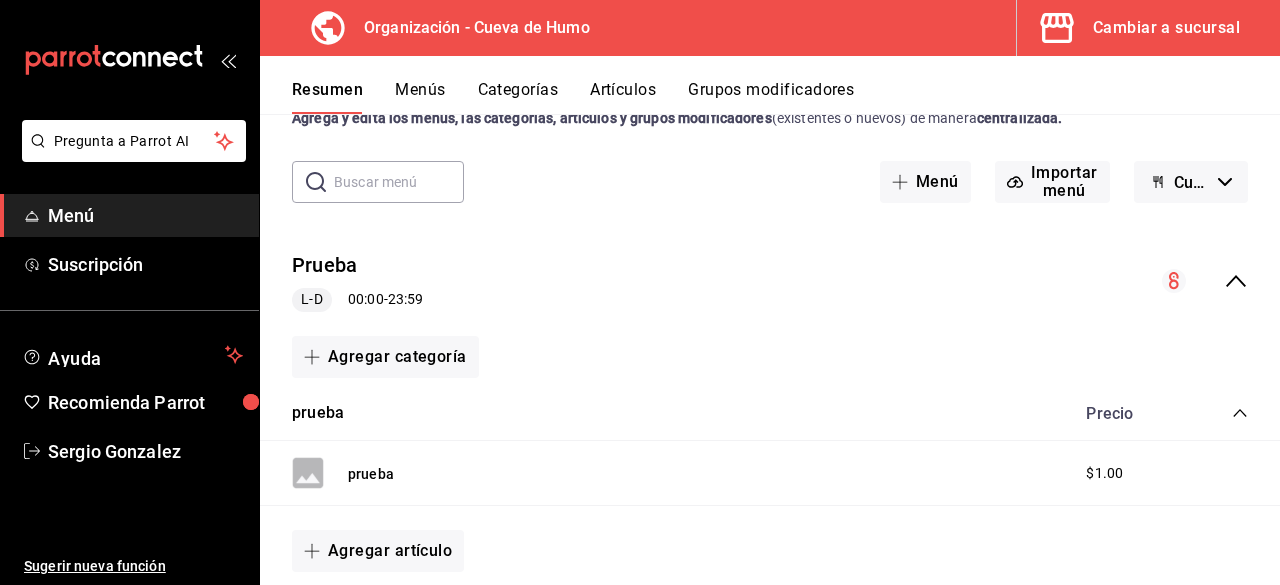scroll, scrollTop: 136, scrollLeft: 0, axis: vertical 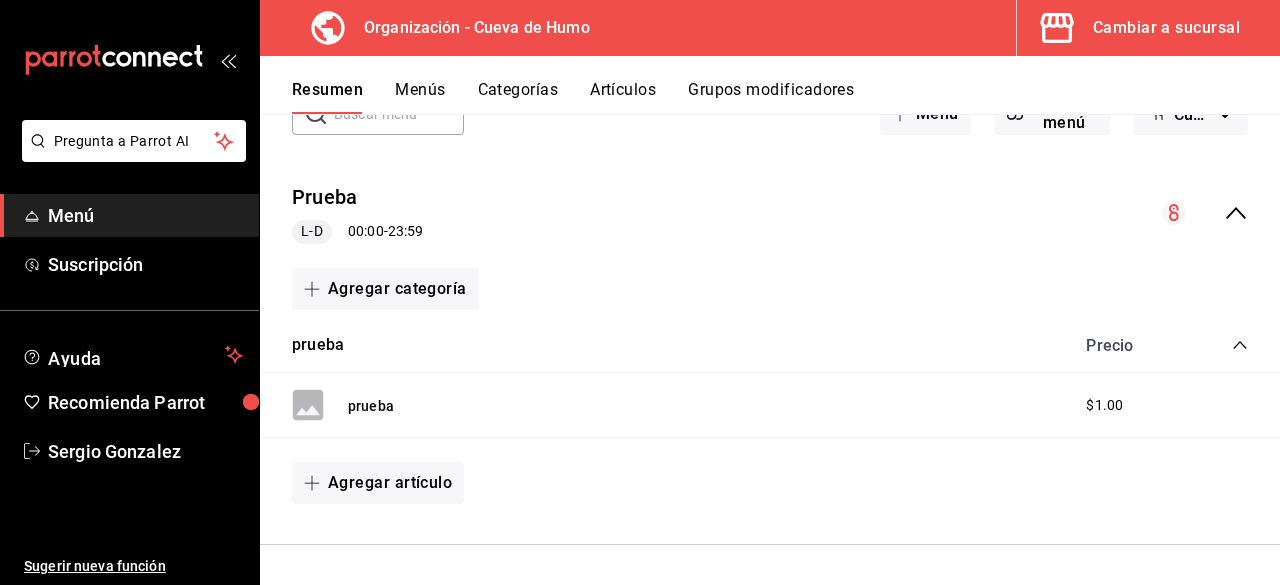 click on "Artículos" at bounding box center (623, 97) 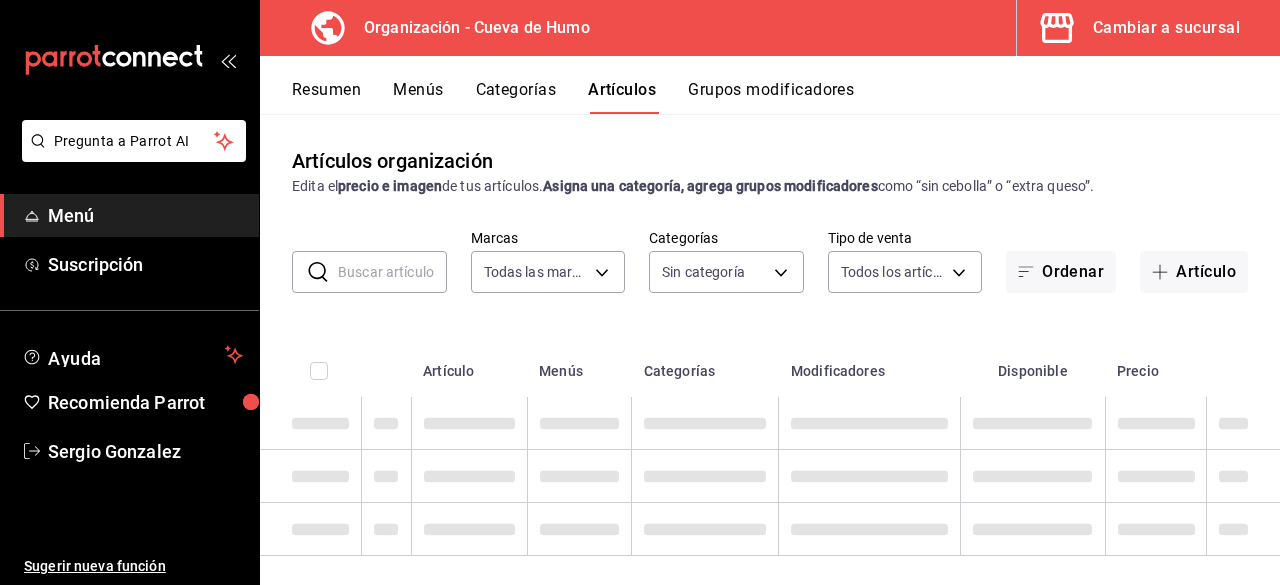 type on "2572bb4d-dc04-43b4-b56d-8ba497cb3e4e" 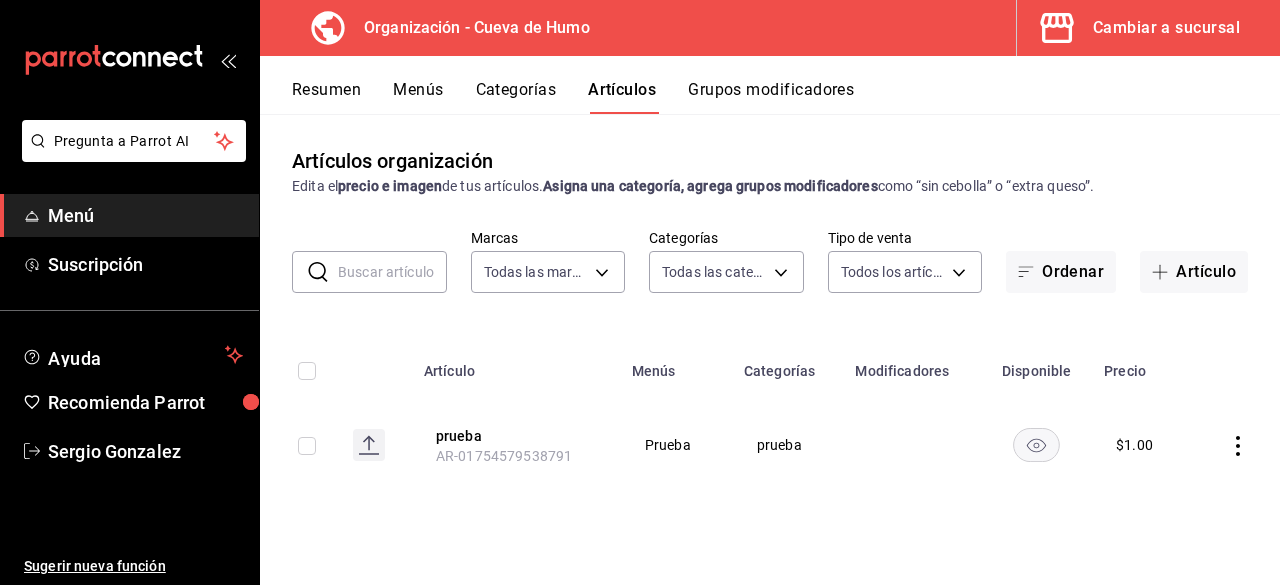 type on "83beb79f-d30a-4178-a8e1-1d971fb2d89f" 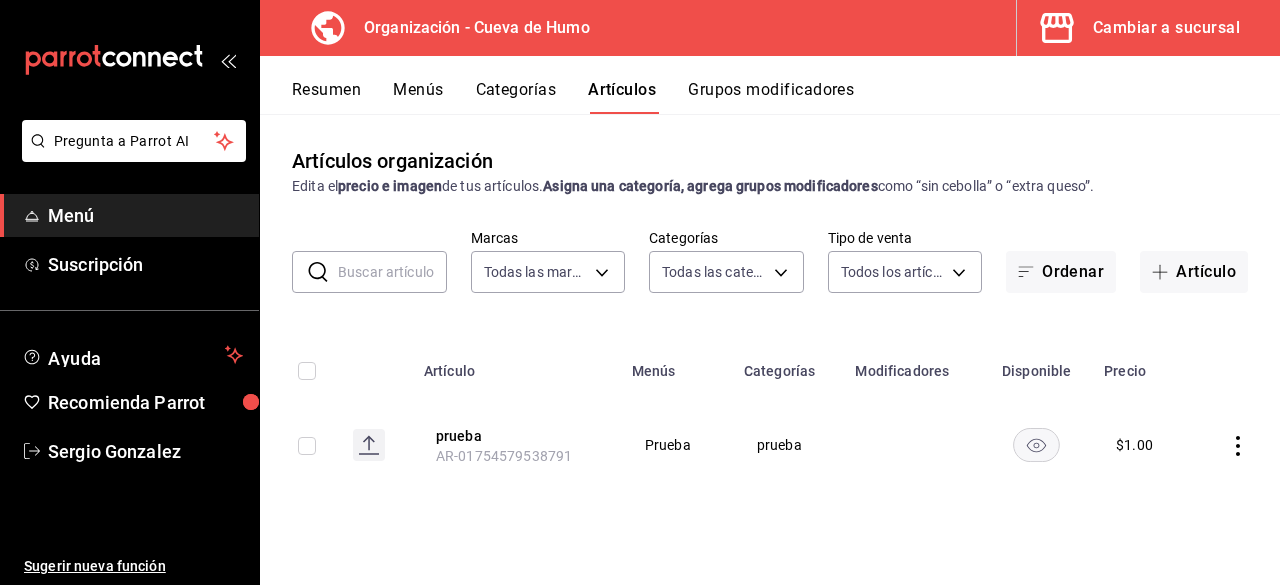 click 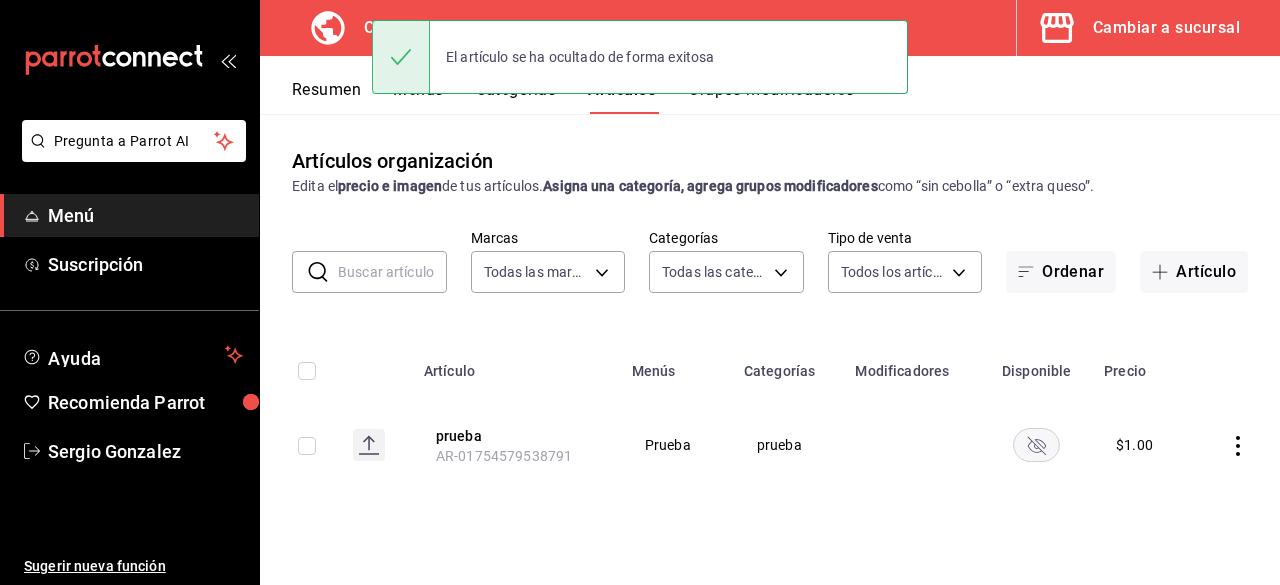 click 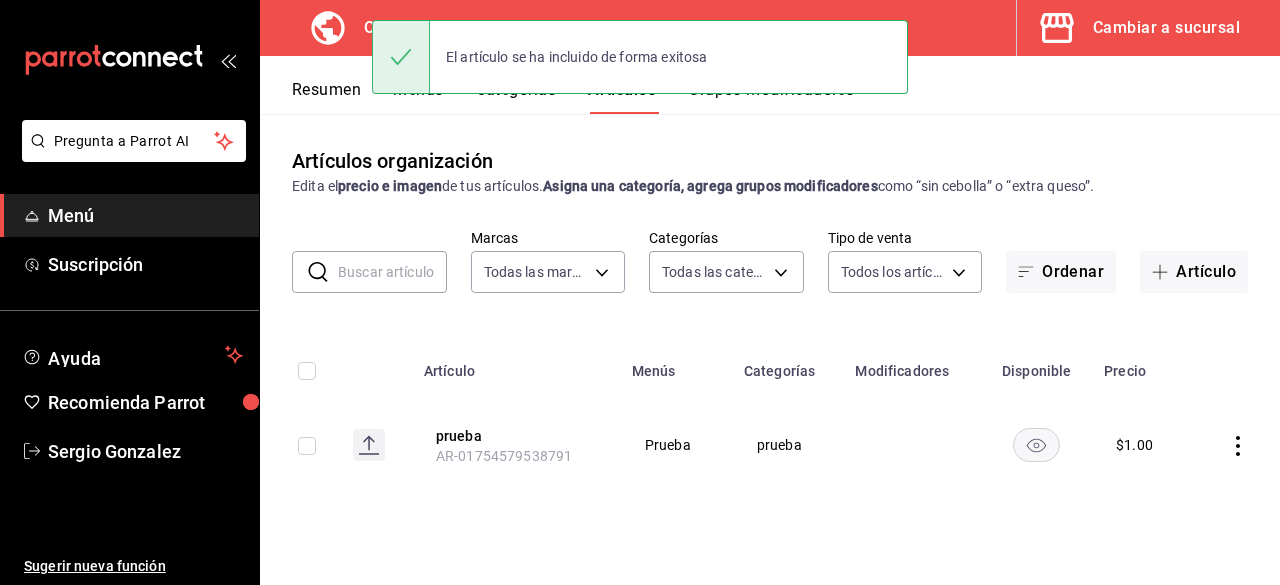 click at bounding box center (912, 445) 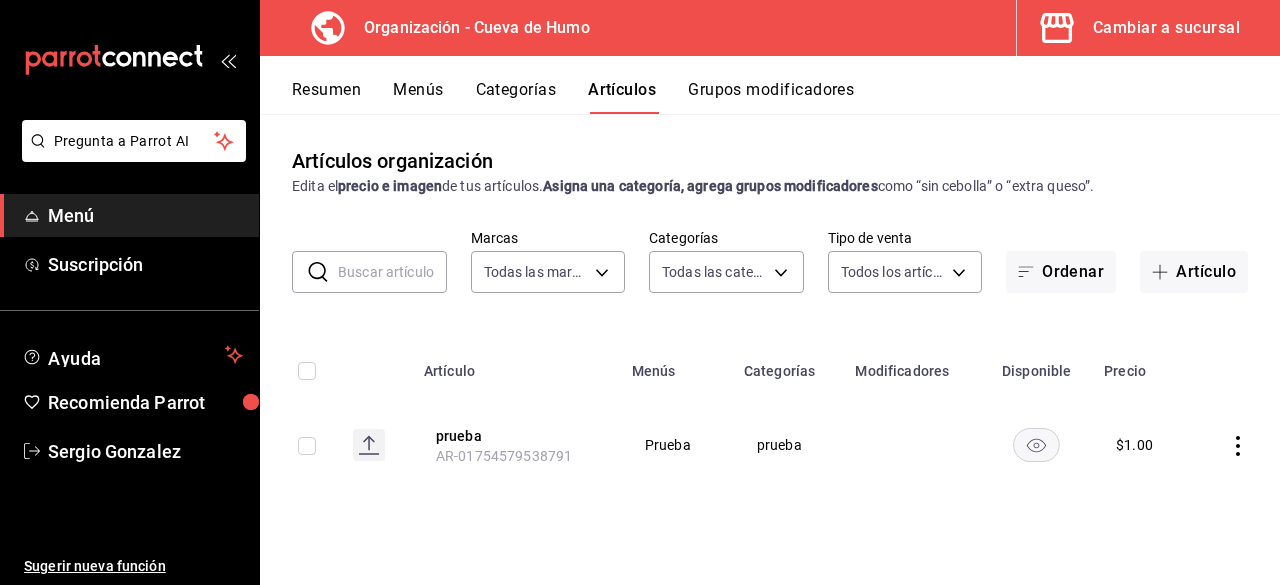 click on "Resumen" at bounding box center [326, 97] 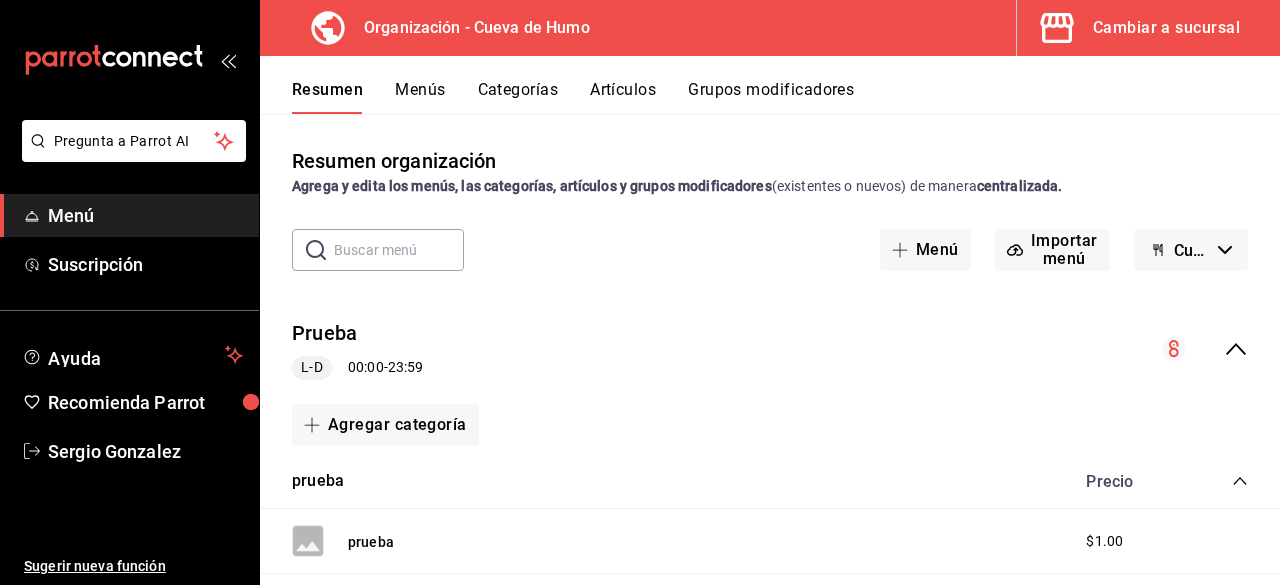 click on "Menús" at bounding box center (420, 97) 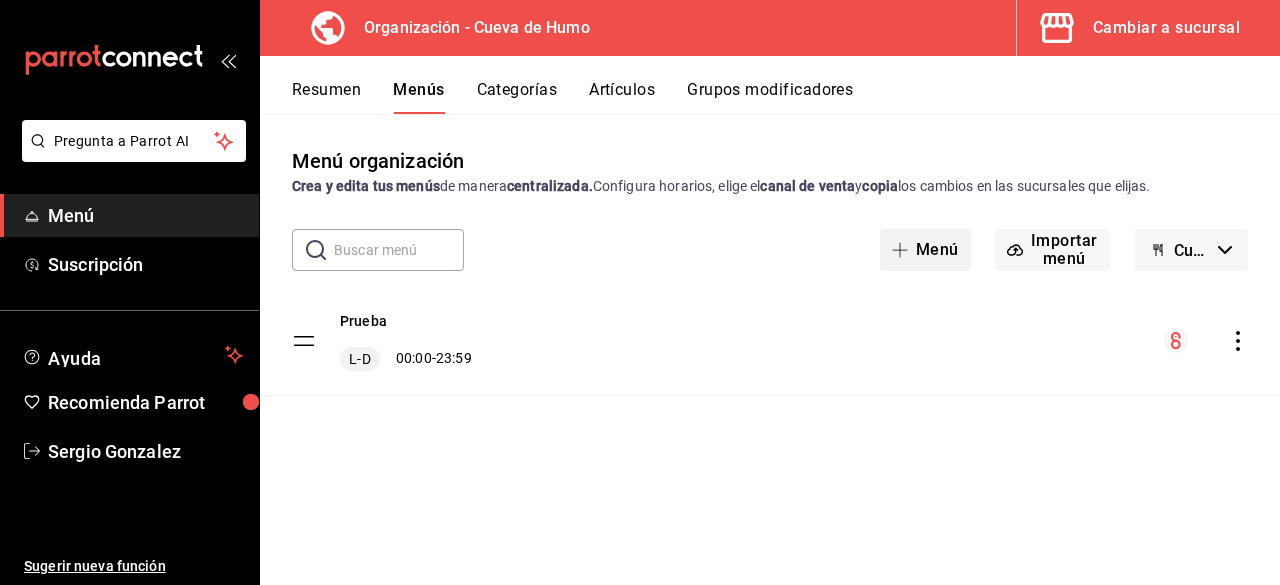 click on "Menú" at bounding box center [925, 250] 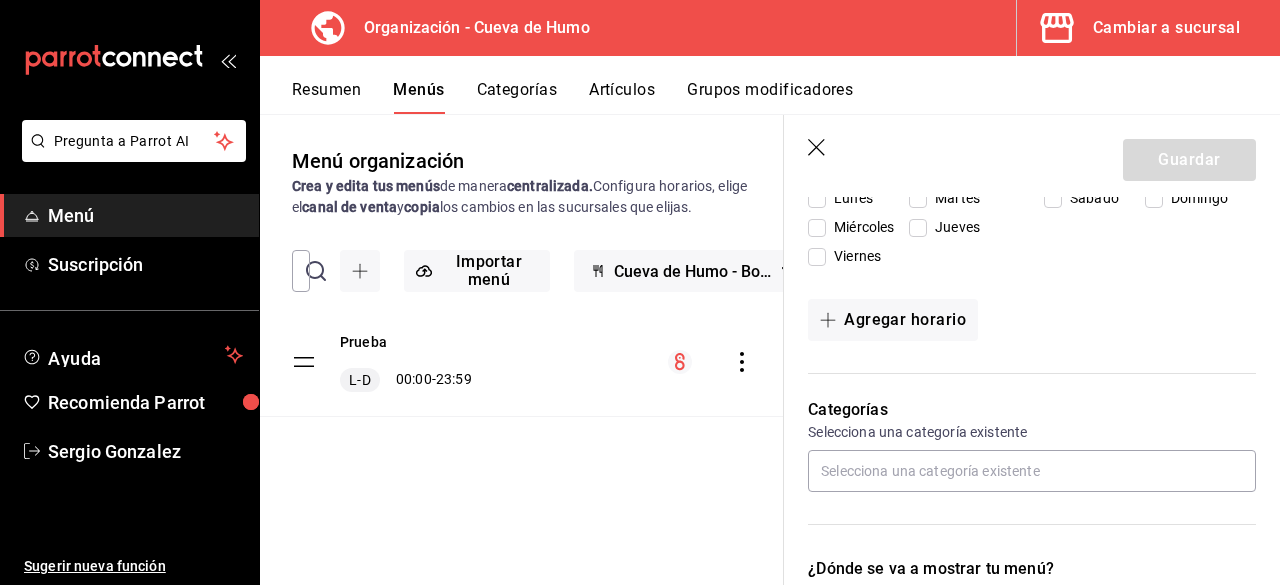 scroll, scrollTop: 0, scrollLeft: 0, axis: both 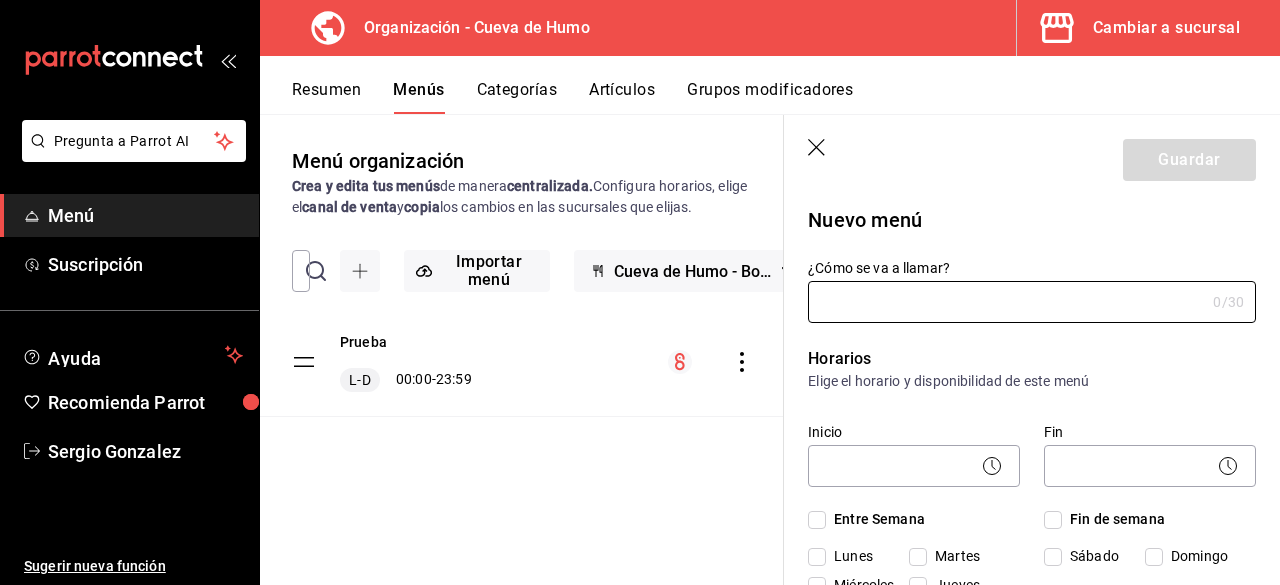 click on "Cueva de Humo - Borrador" at bounding box center [694, 271] 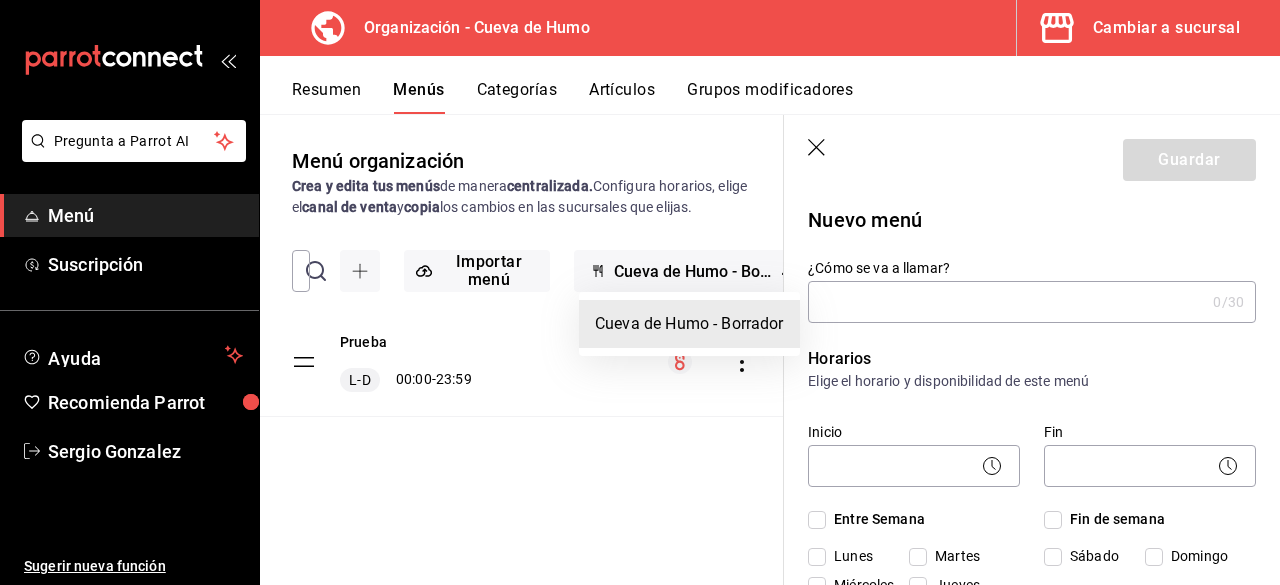 click on "Cueva de Humo - Borrador" at bounding box center [689, 324] 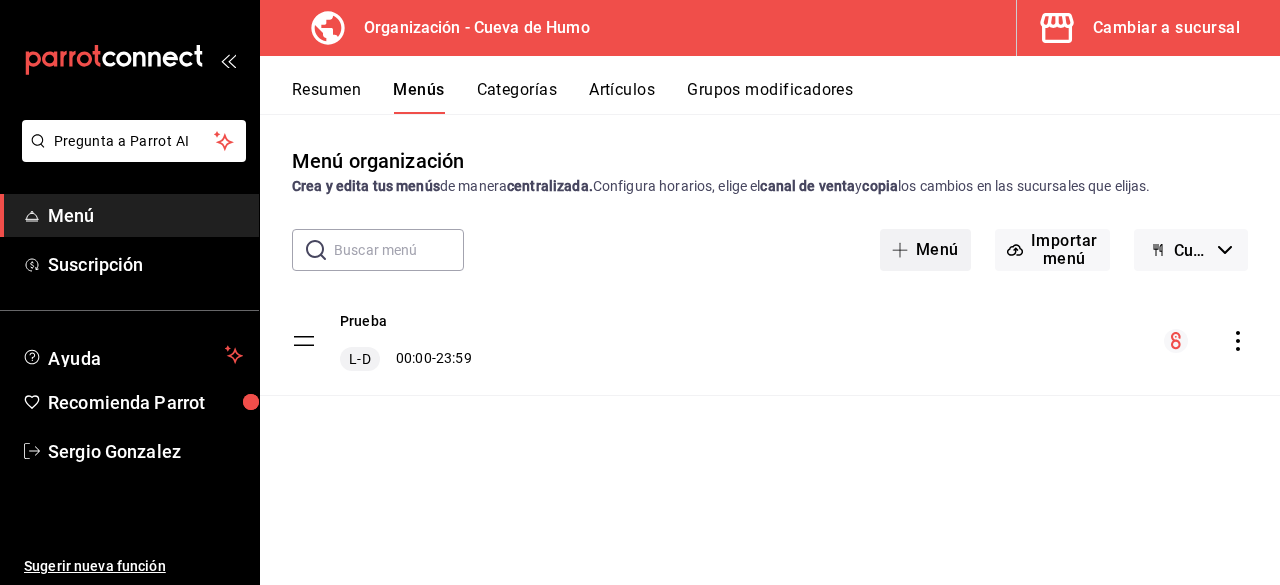 click on "Menú" at bounding box center (925, 250) 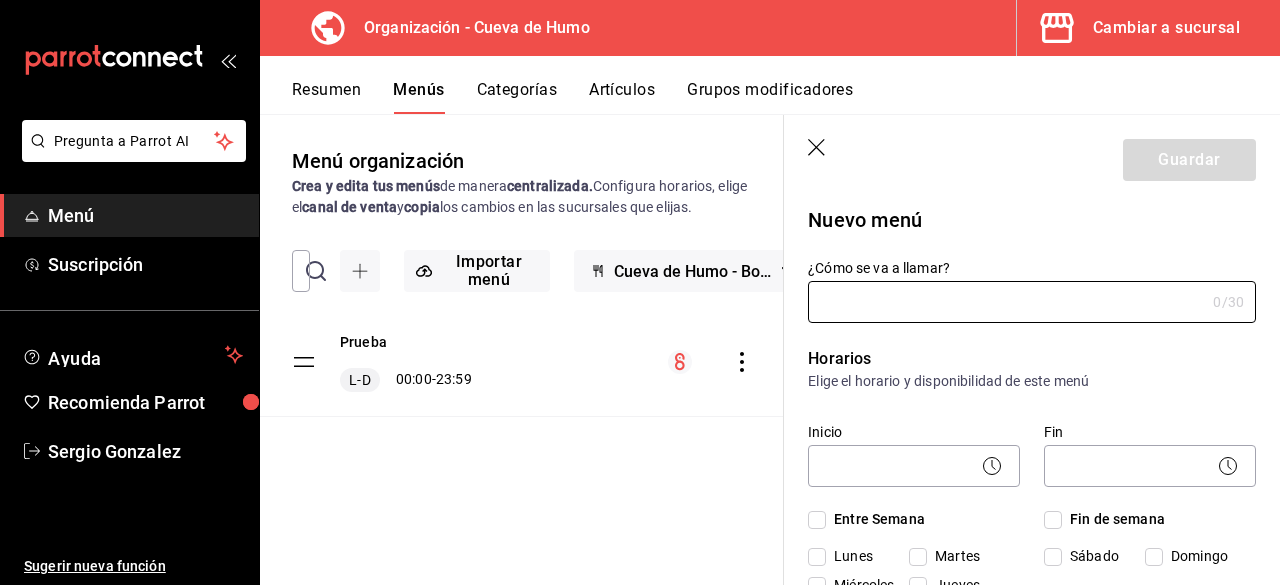 click on "Prueba L-D 00:00  -  23:59" at bounding box center (406, 362) 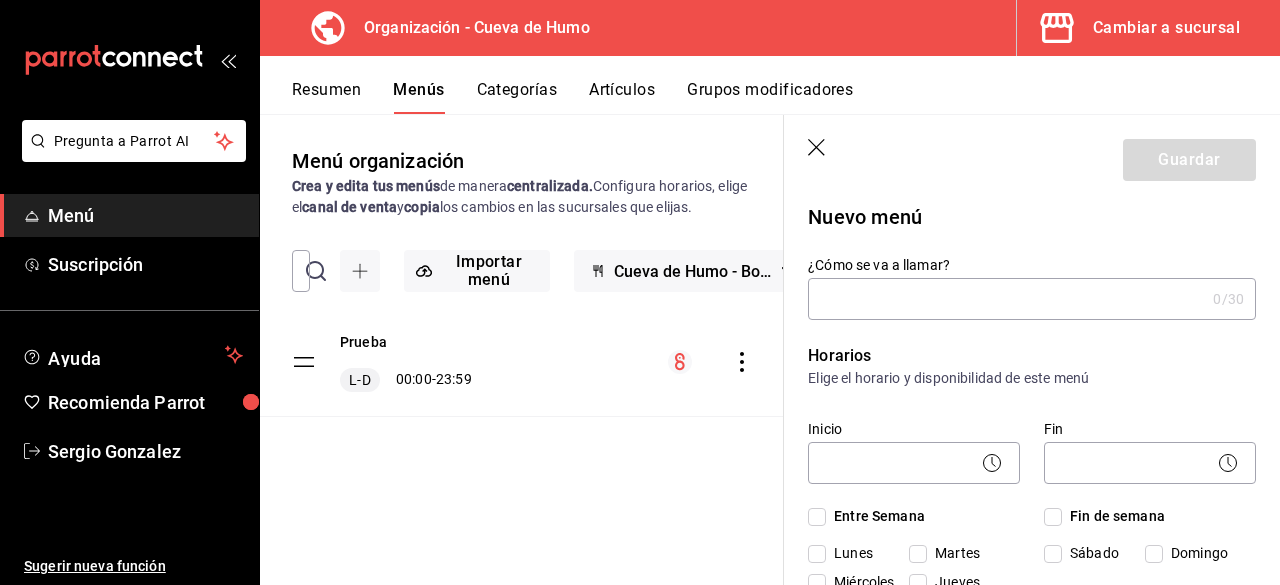 scroll, scrollTop: 0, scrollLeft: 0, axis: both 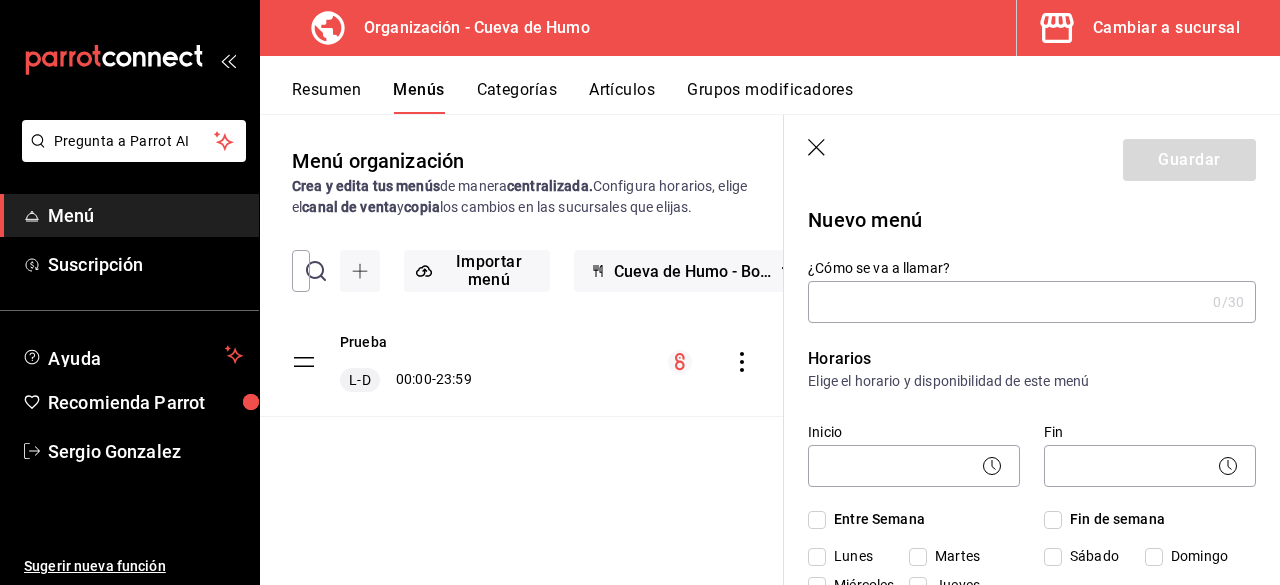 click on "Cambiar a sucursal" at bounding box center (1166, 28) 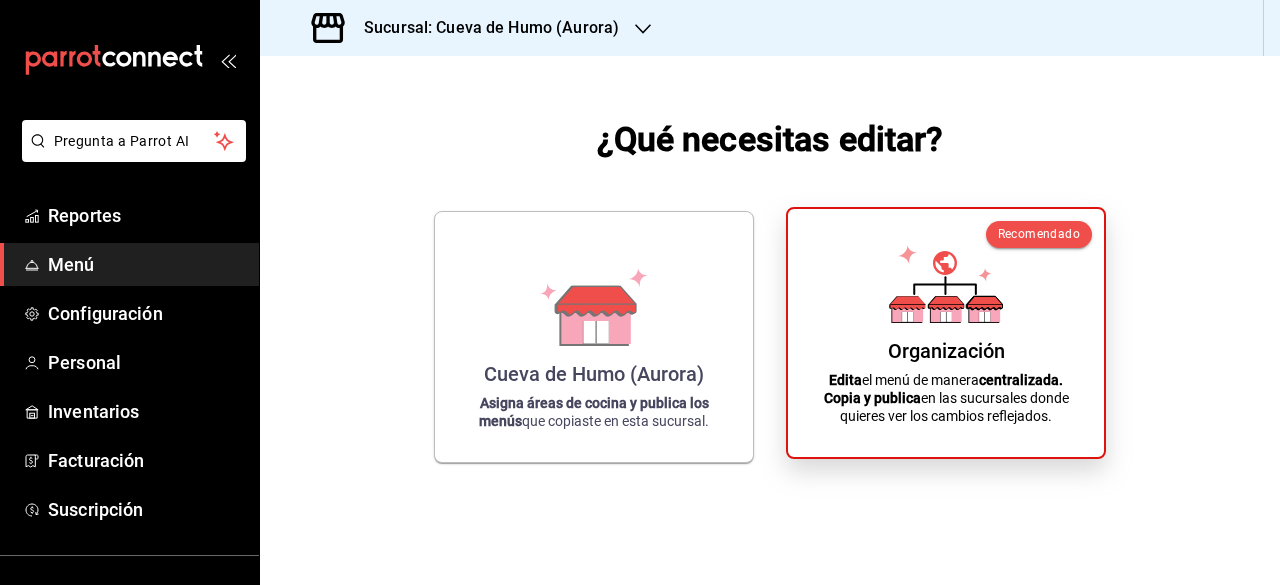 click on "Organización" at bounding box center (946, 351) 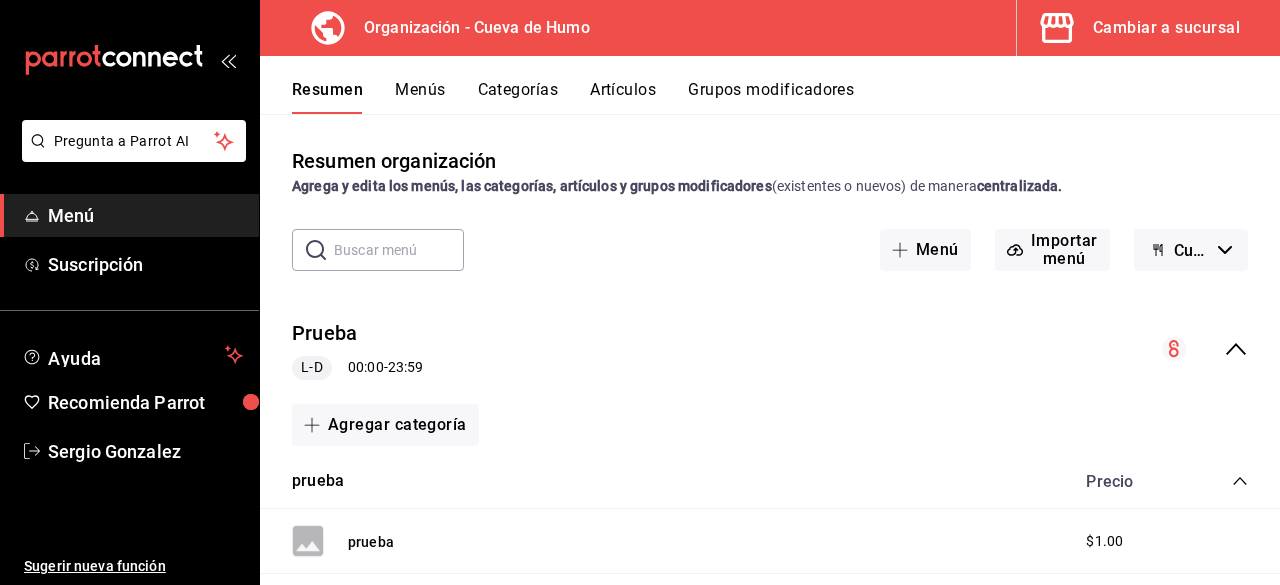 click on "Organización - Cueva de Humo" at bounding box center (469, 28) 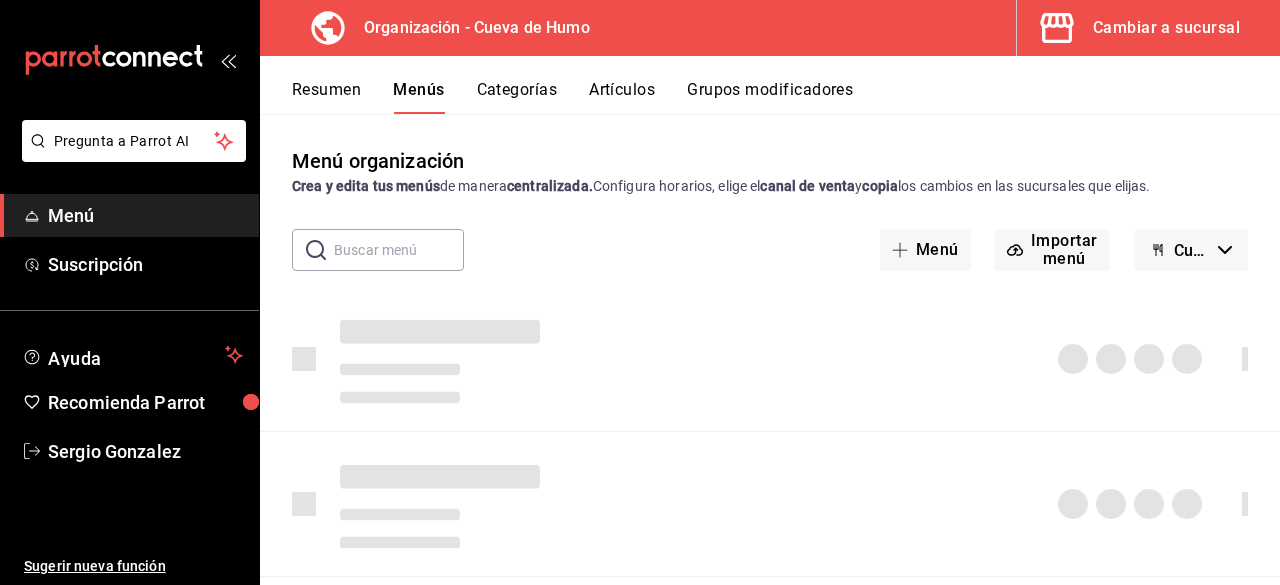 click on "centralizada." at bounding box center (550, 186) 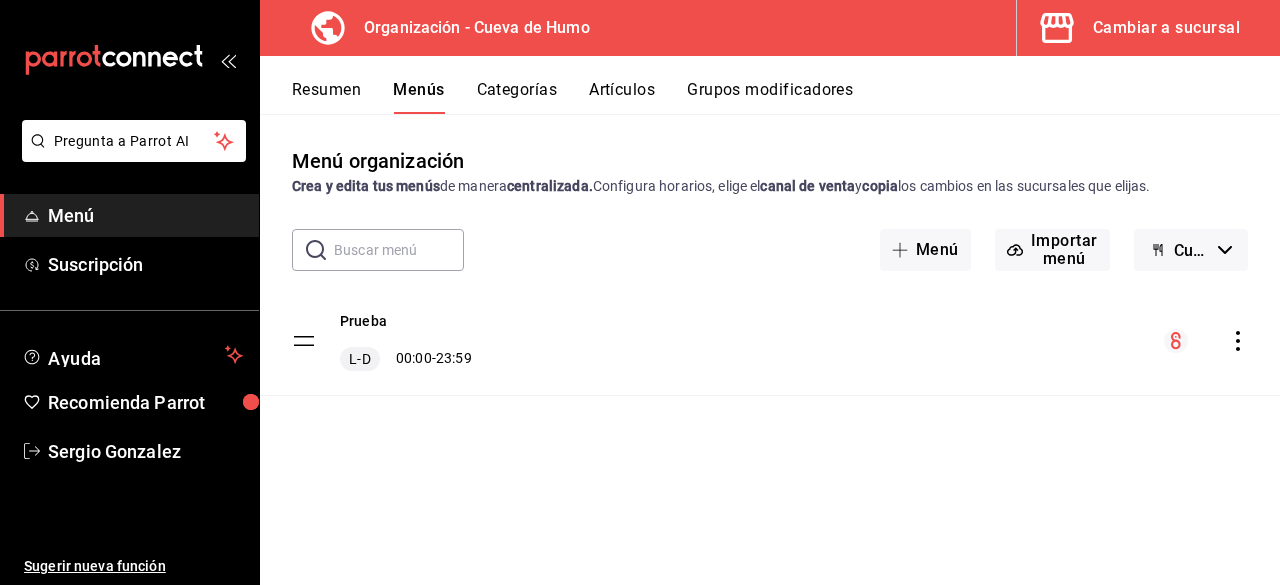 click on "canal de venta" at bounding box center (807, 186) 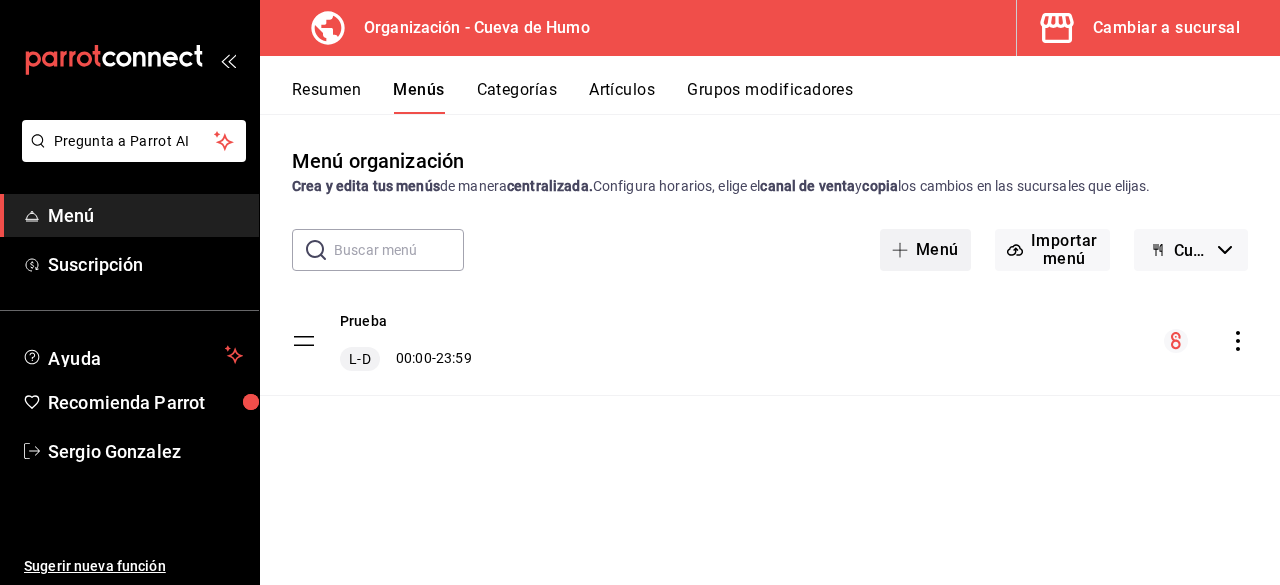 click on "Menú" at bounding box center (925, 250) 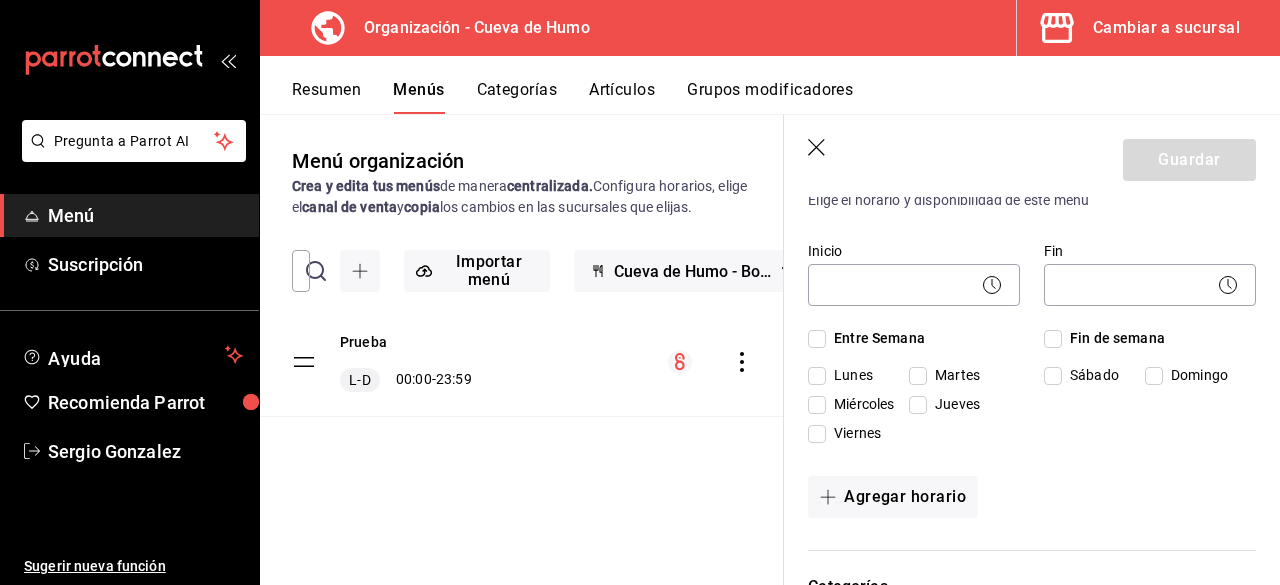 scroll, scrollTop: 400, scrollLeft: 0, axis: vertical 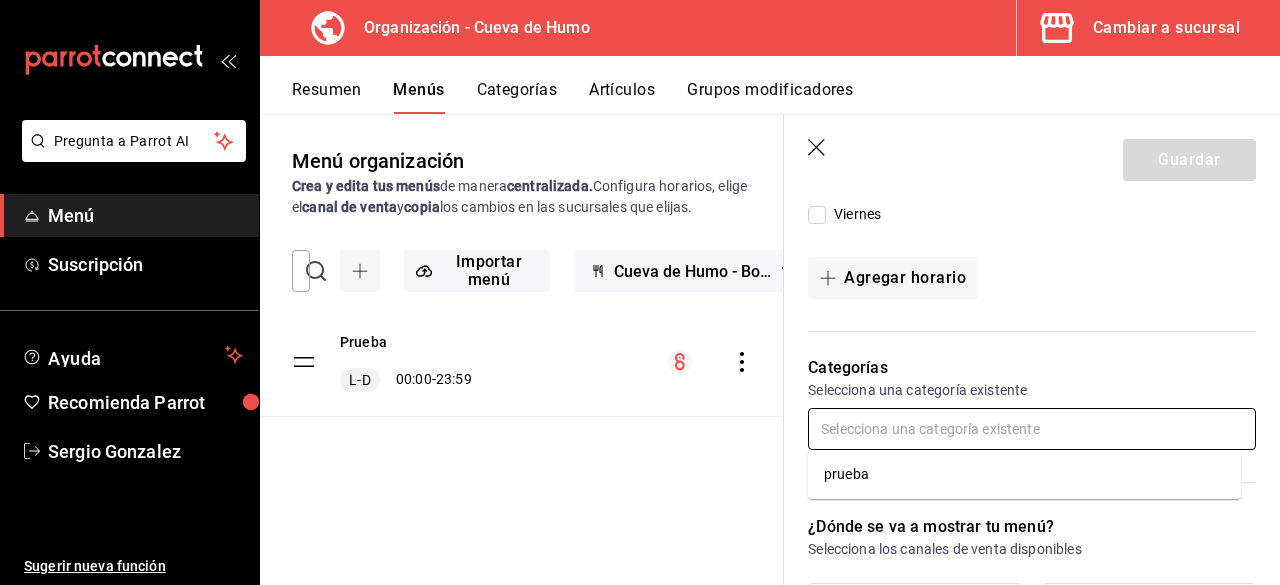 click at bounding box center [1032, 429] 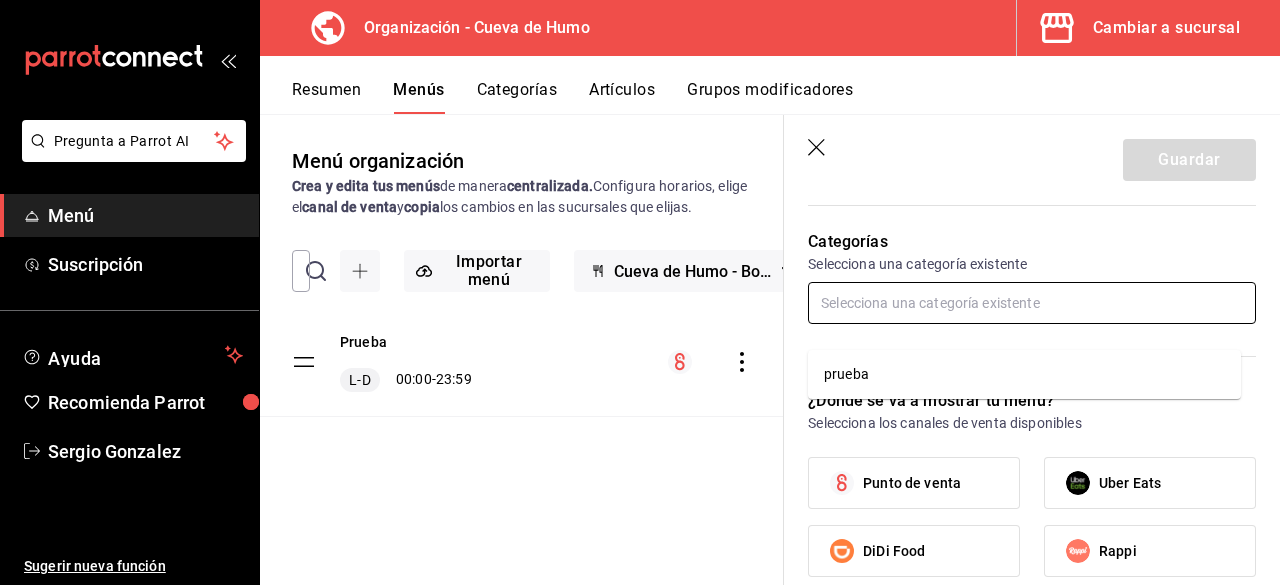 scroll, scrollTop: 500, scrollLeft: 0, axis: vertical 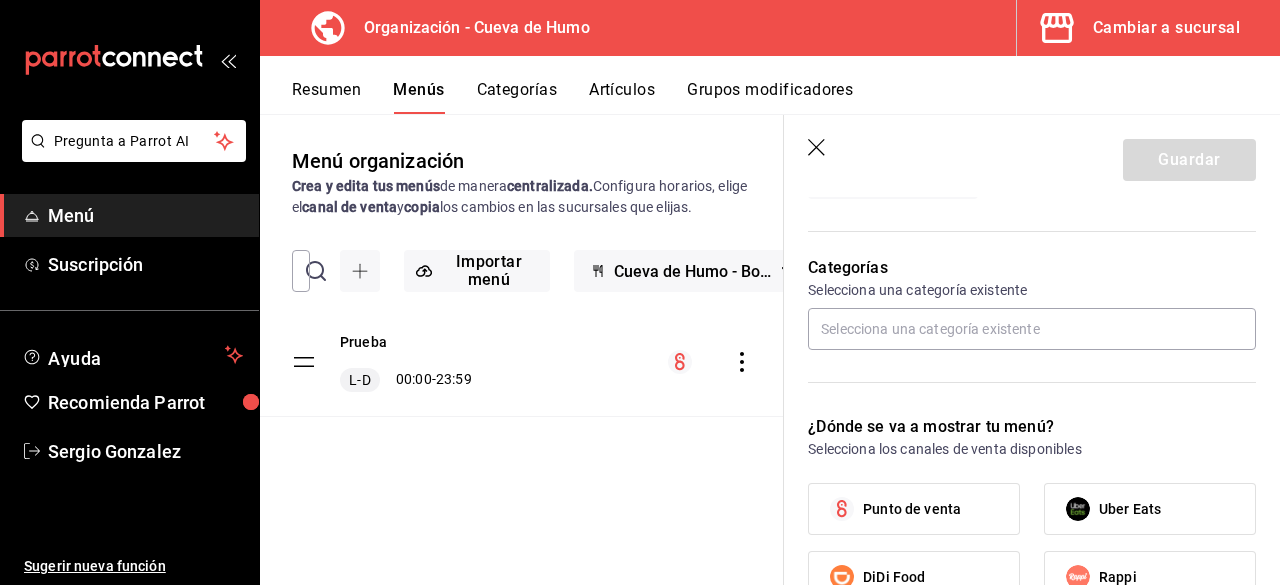 click on "Punto de venta" at bounding box center (912, 509) 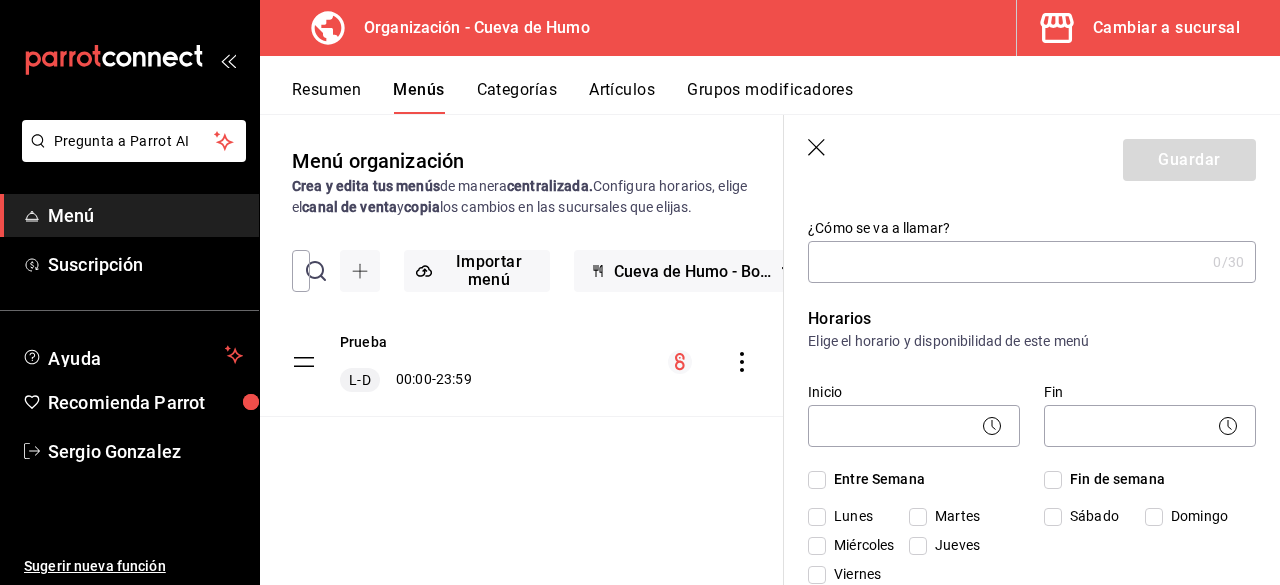 scroll, scrollTop: 0, scrollLeft: 0, axis: both 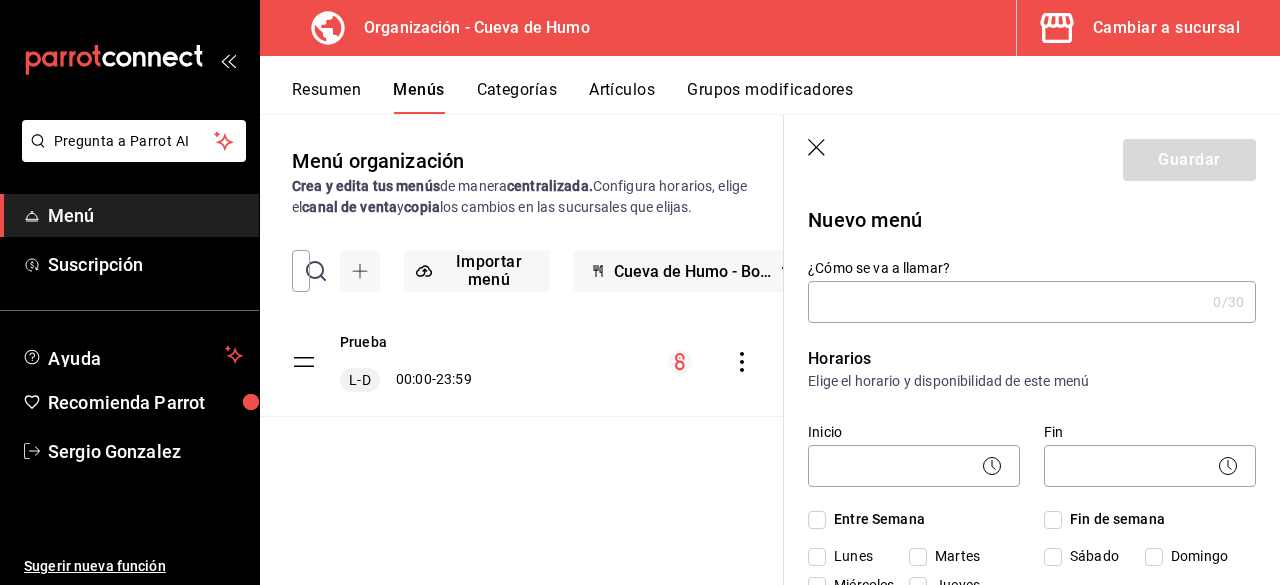 click on "Cueva de Humo - Borrador" at bounding box center [694, 271] 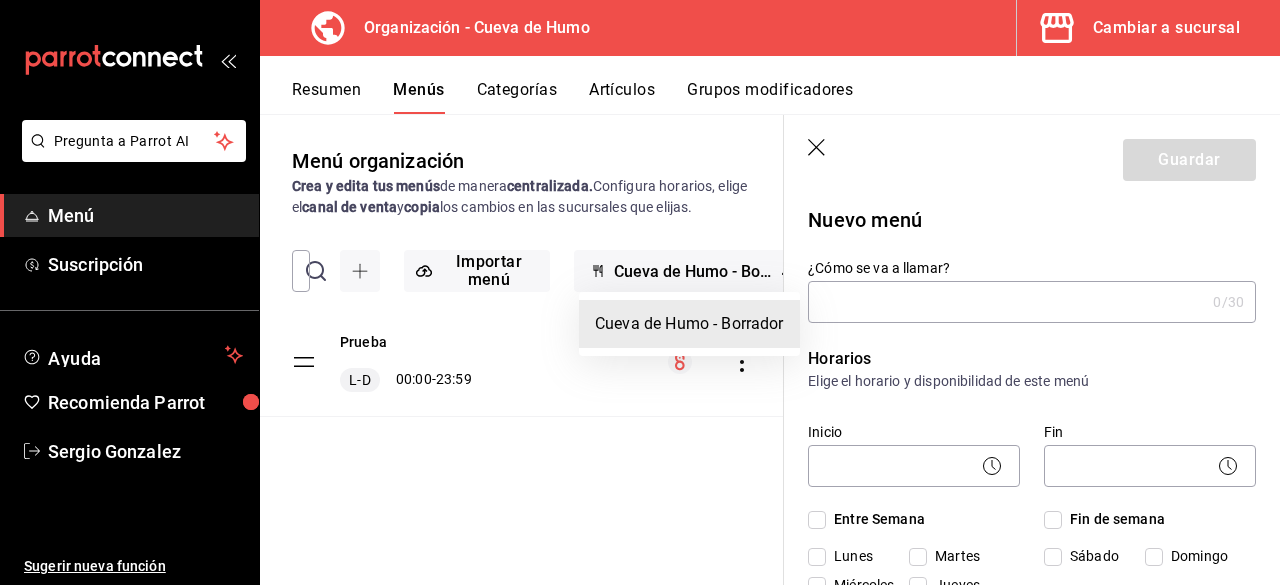 click at bounding box center (640, 292) 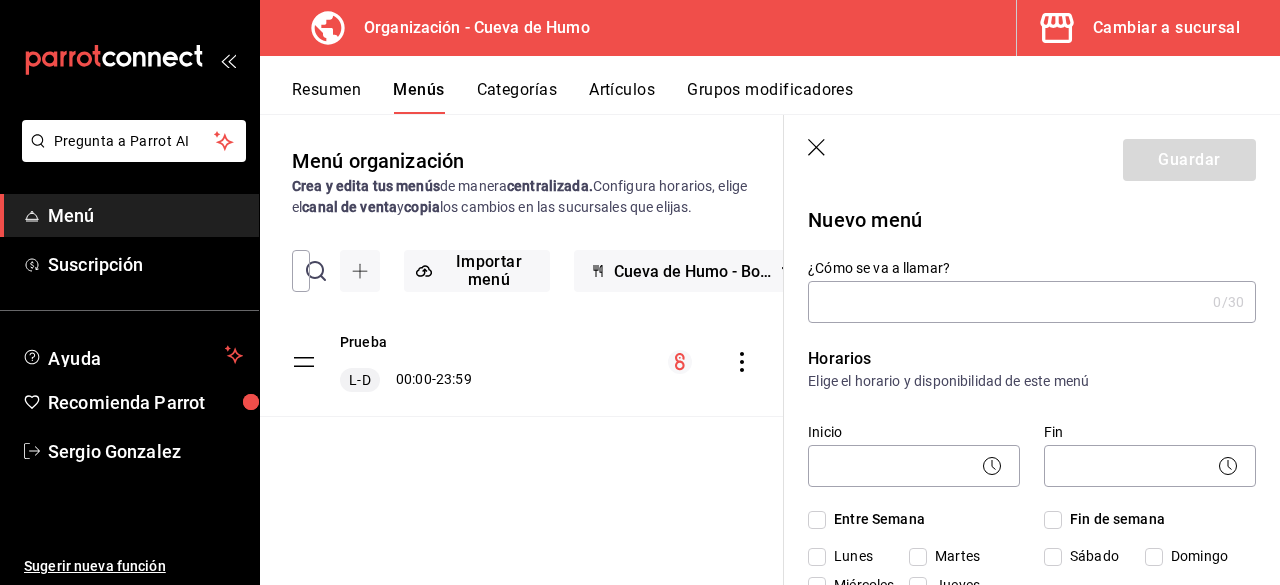click on "Cambiar a sucursal" at bounding box center (1166, 28) 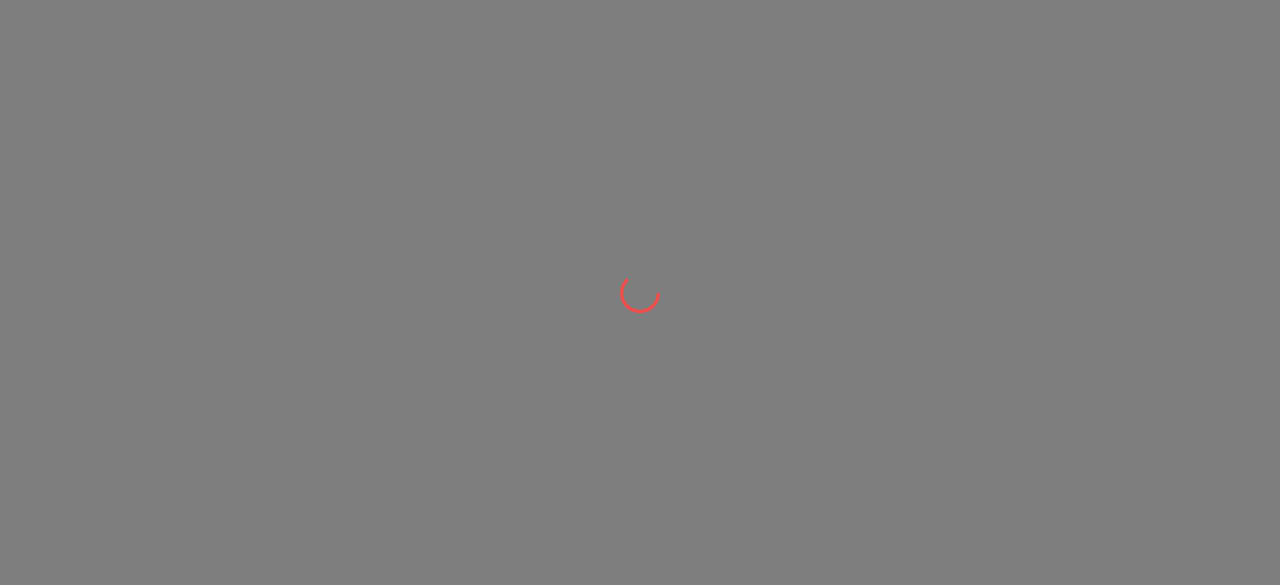 scroll, scrollTop: 0, scrollLeft: 0, axis: both 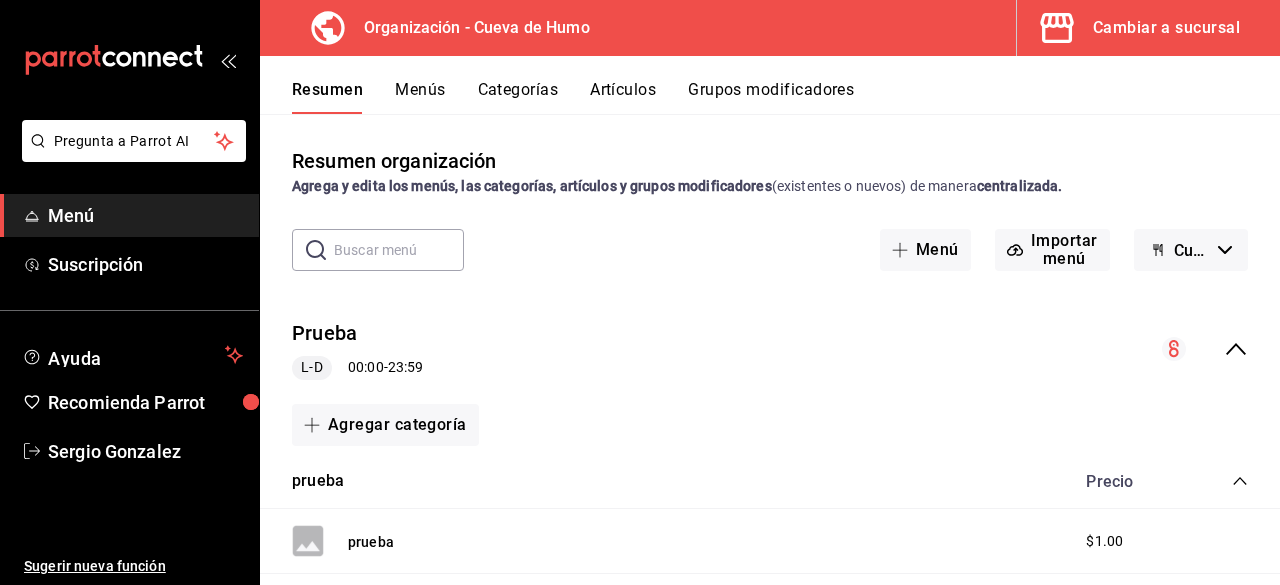 click on "Cambiar a sucursal" at bounding box center (1166, 28) 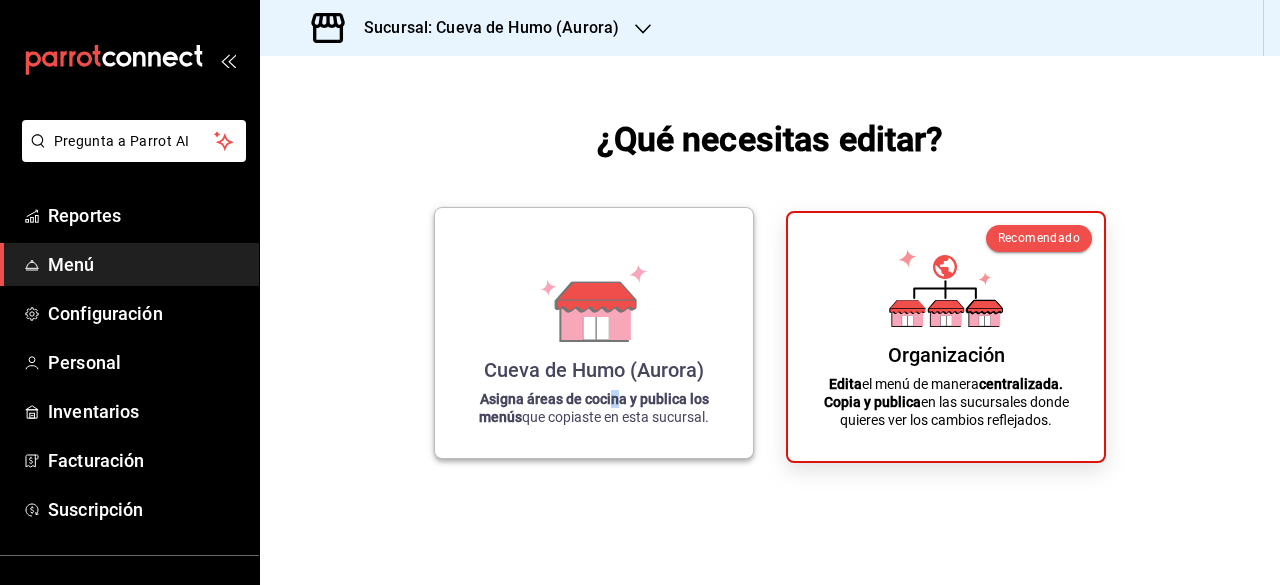 click on "Cueva de Humo (Aurora) Asigna áreas de cocina y publica los menús  que copiaste en esta sucursal." at bounding box center [594, 333] 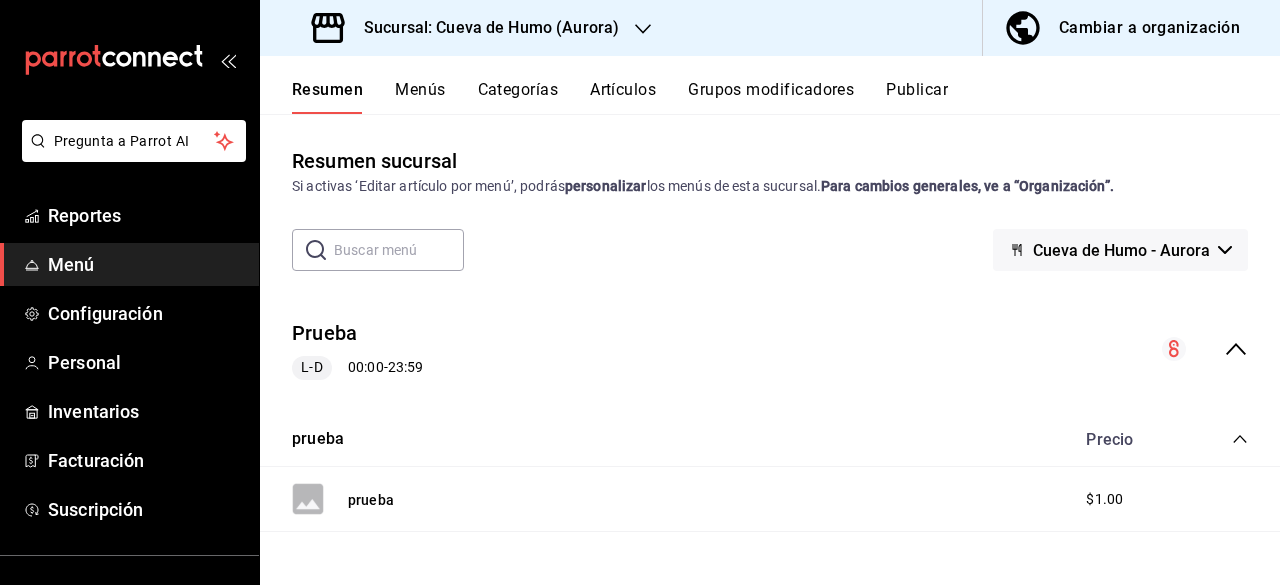 click on "Menús" at bounding box center (420, 97) 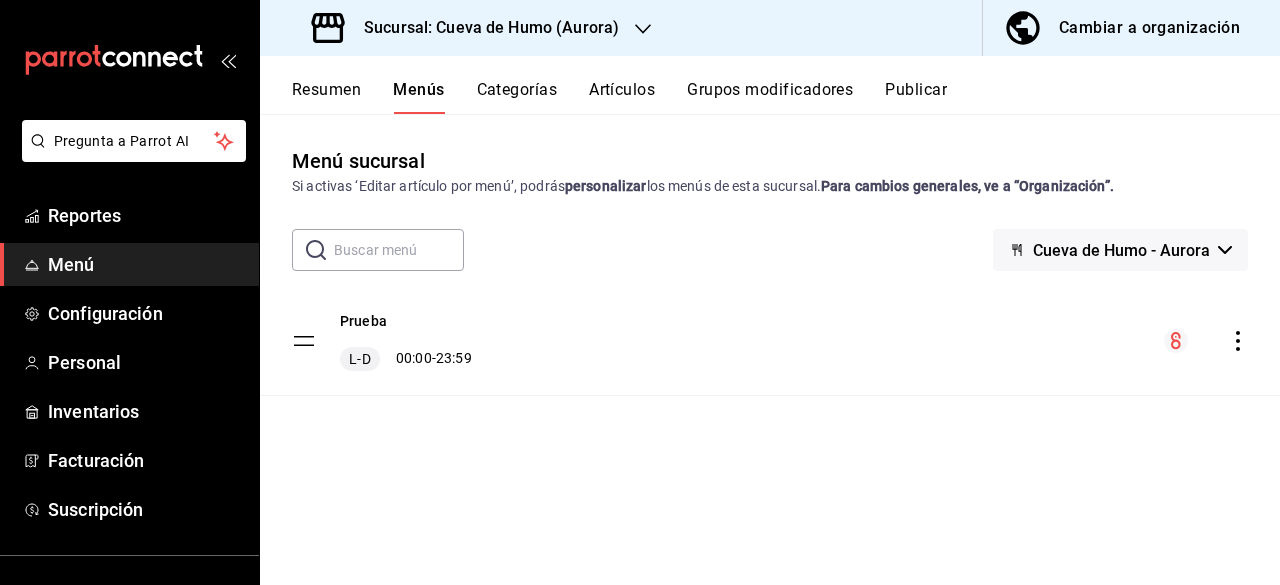 click on "Cueva de Humo - Aurora" at bounding box center (1121, 250) 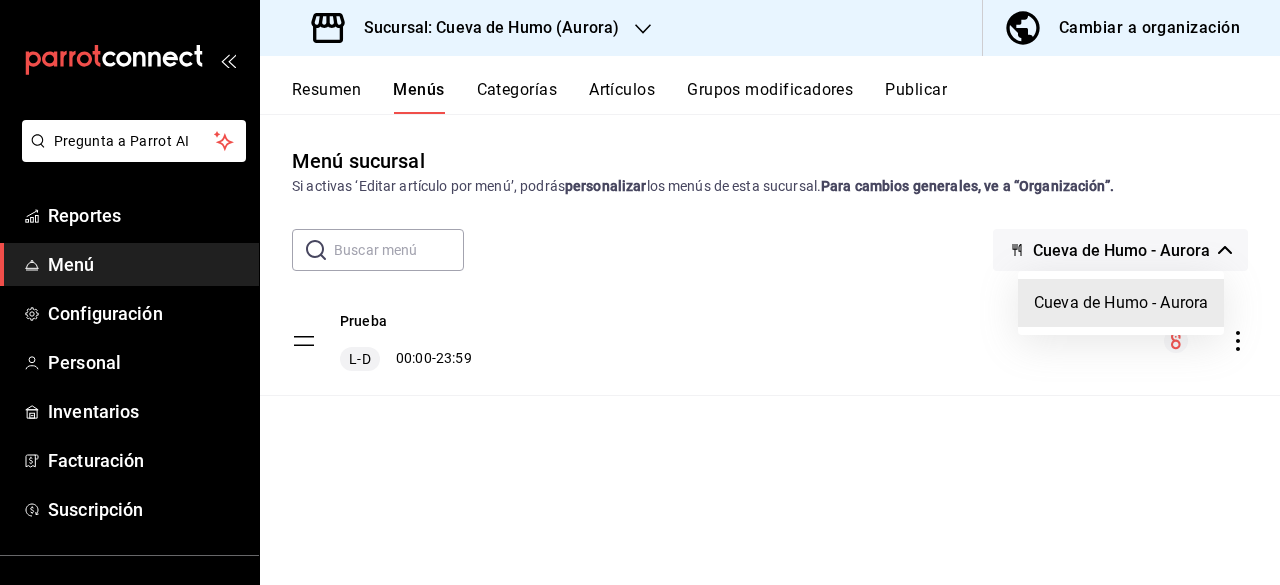 click on "Cueva de Humo - Aurora" at bounding box center [1121, 303] 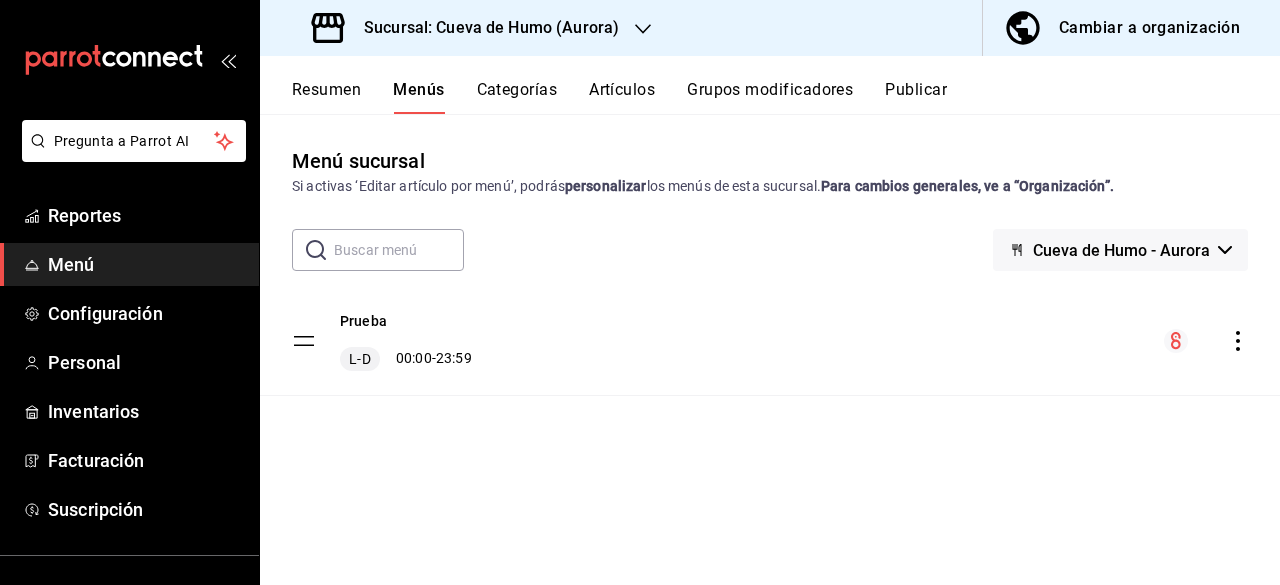 click on "Prueba L-D 00:00  -  23:59" at bounding box center (770, 341) 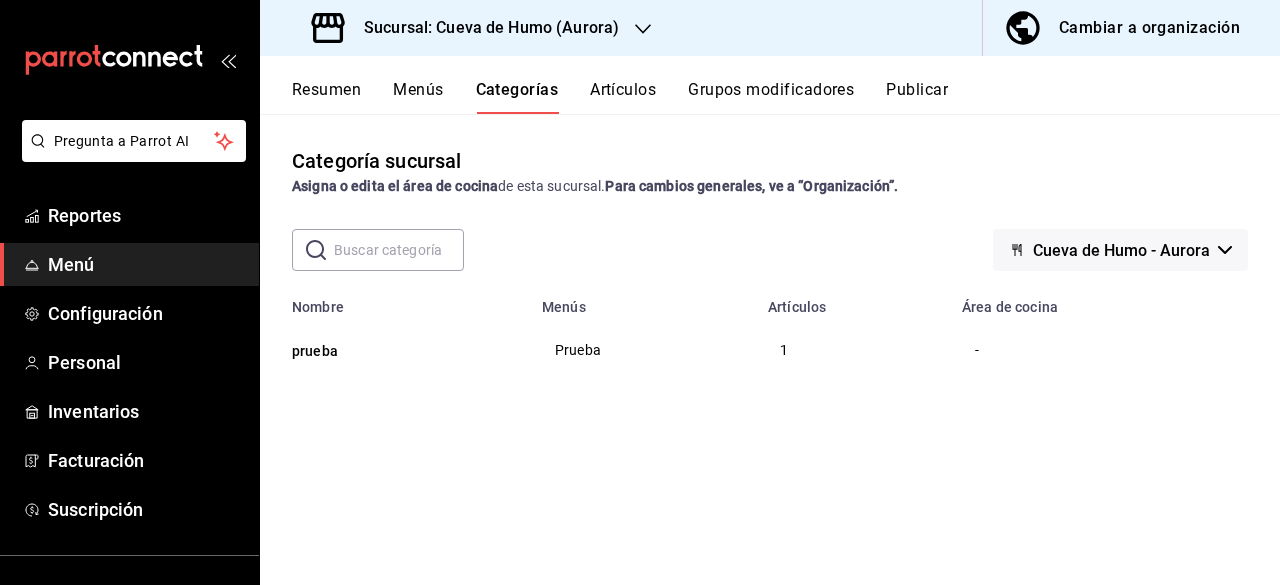 click on "Menús" at bounding box center (418, 97) 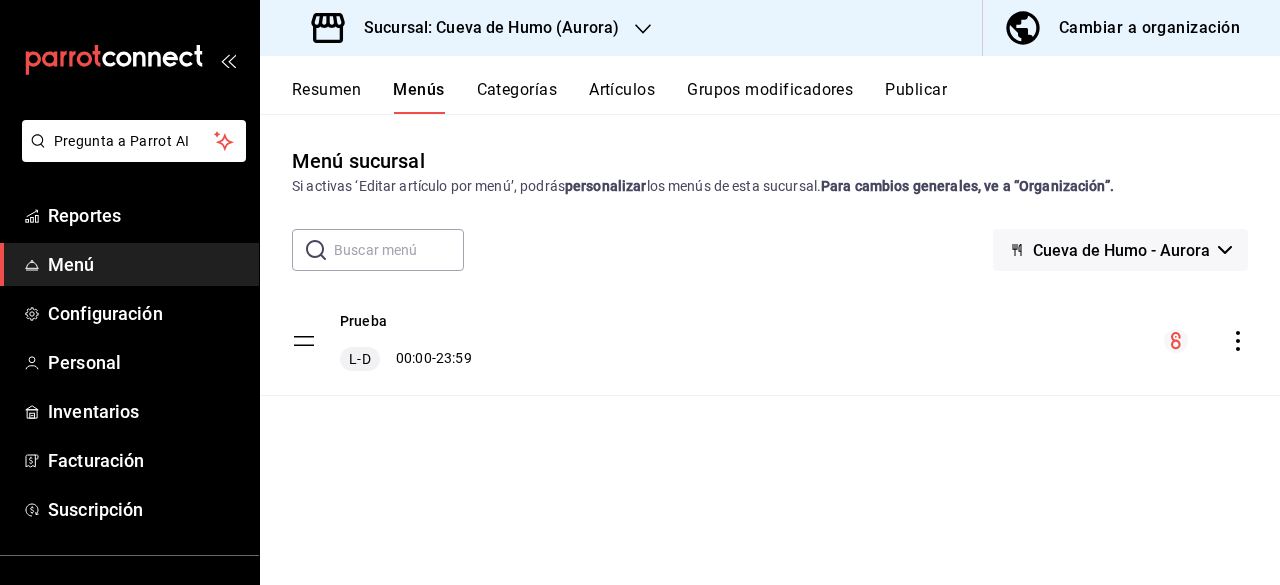 click on "Cambiar a organización" at bounding box center [1149, 28] 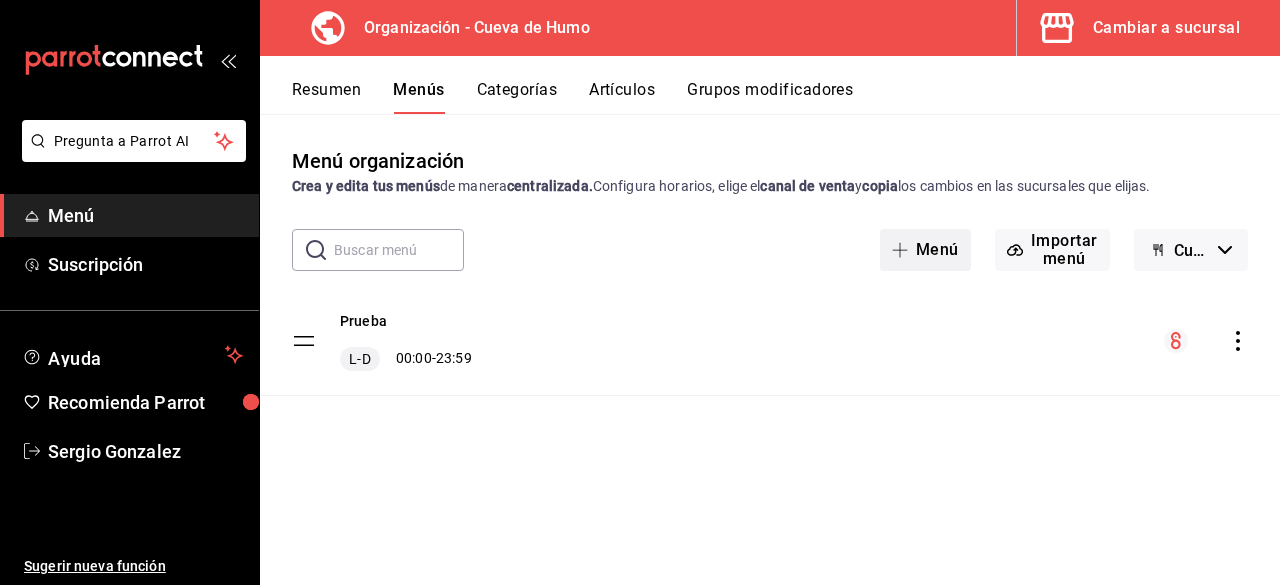 click on "Menú" at bounding box center (925, 250) 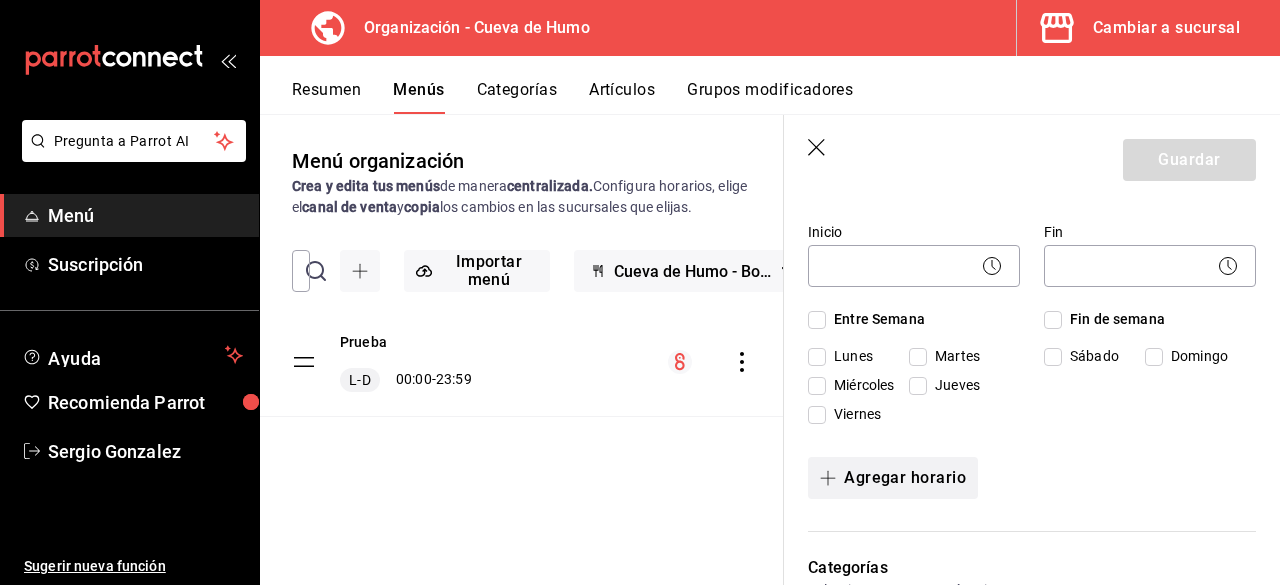 scroll, scrollTop: 100, scrollLeft: 0, axis: vertical 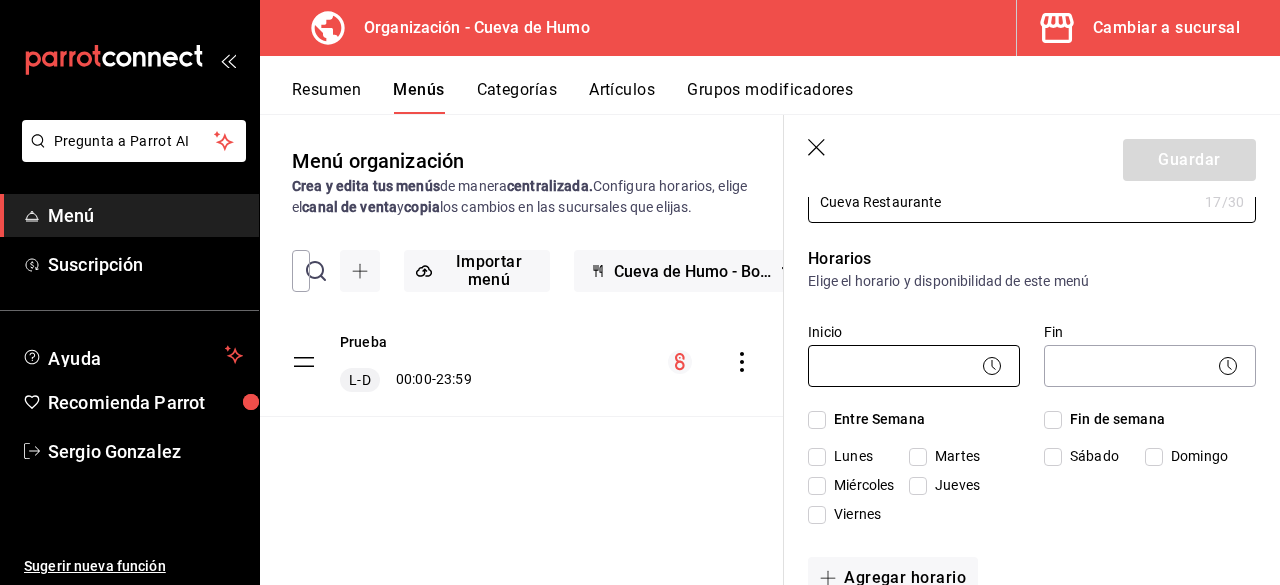 type on "Cueva Restaurante" 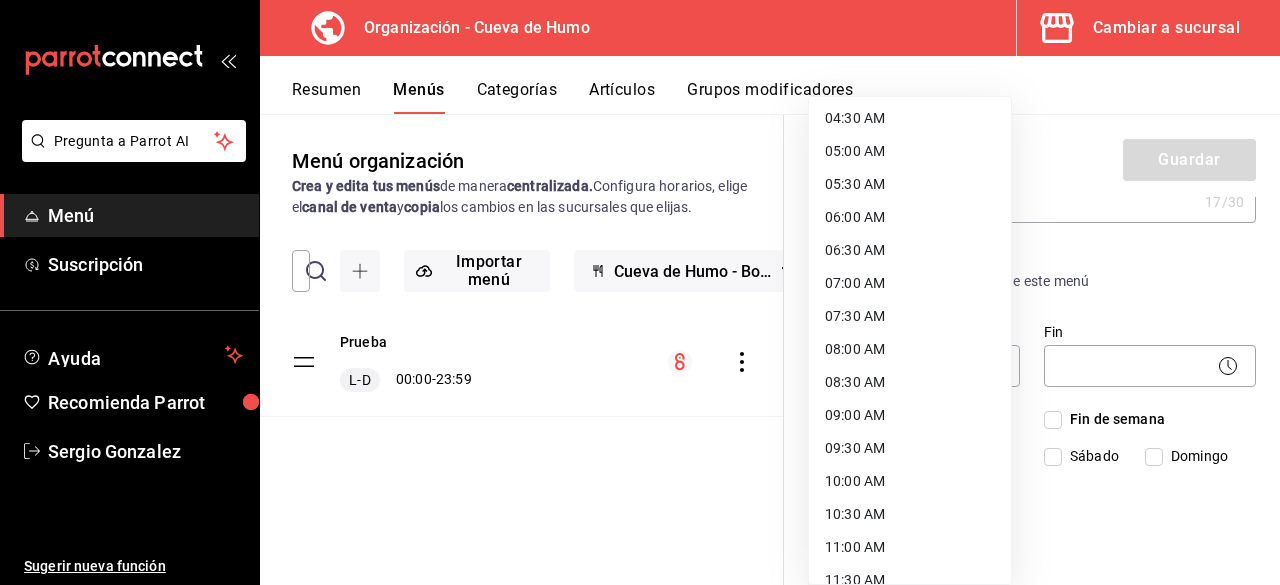 scroll, scrollTop: 400, scrollLeft: 0, axis: vertical 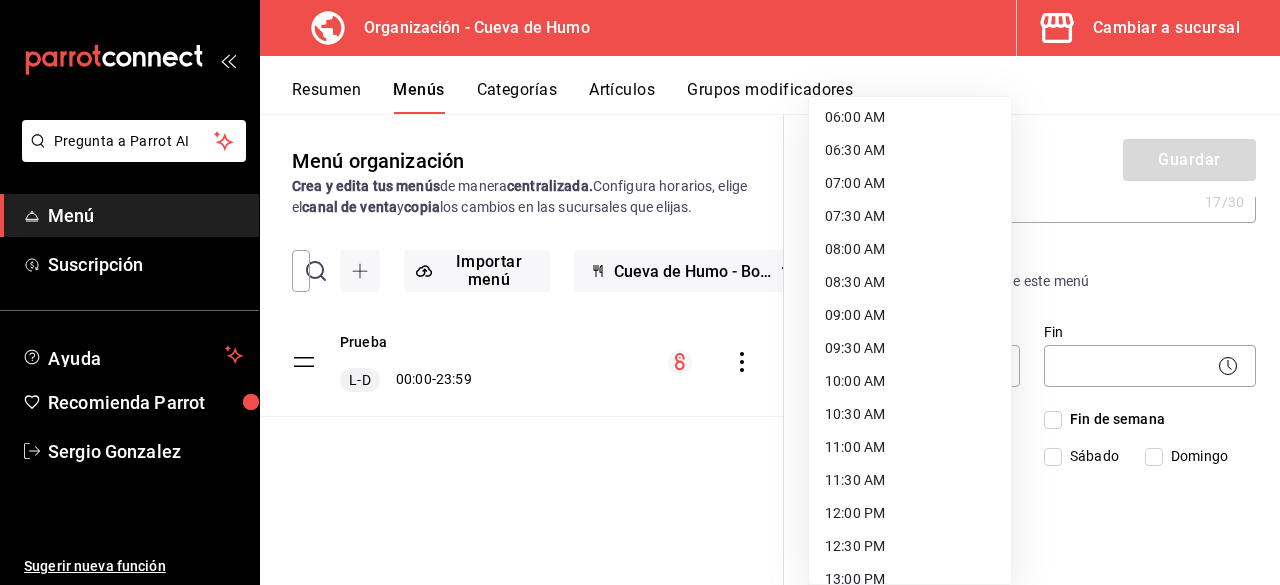click on "12:00 PM" at bounding box center (910, 513) 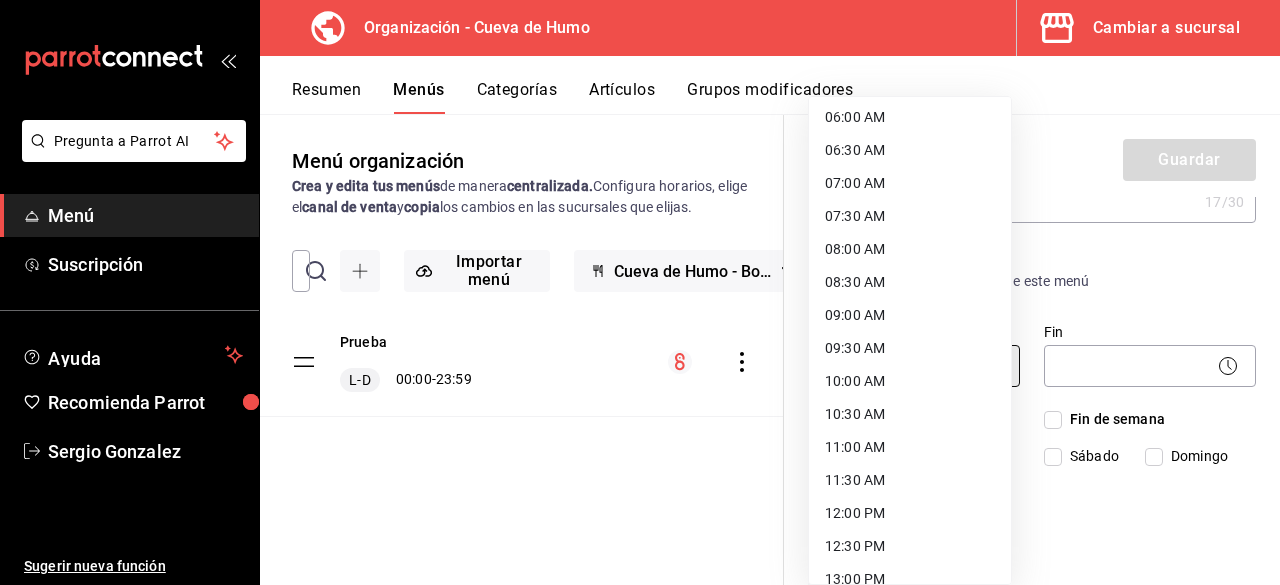 type on "12:00" 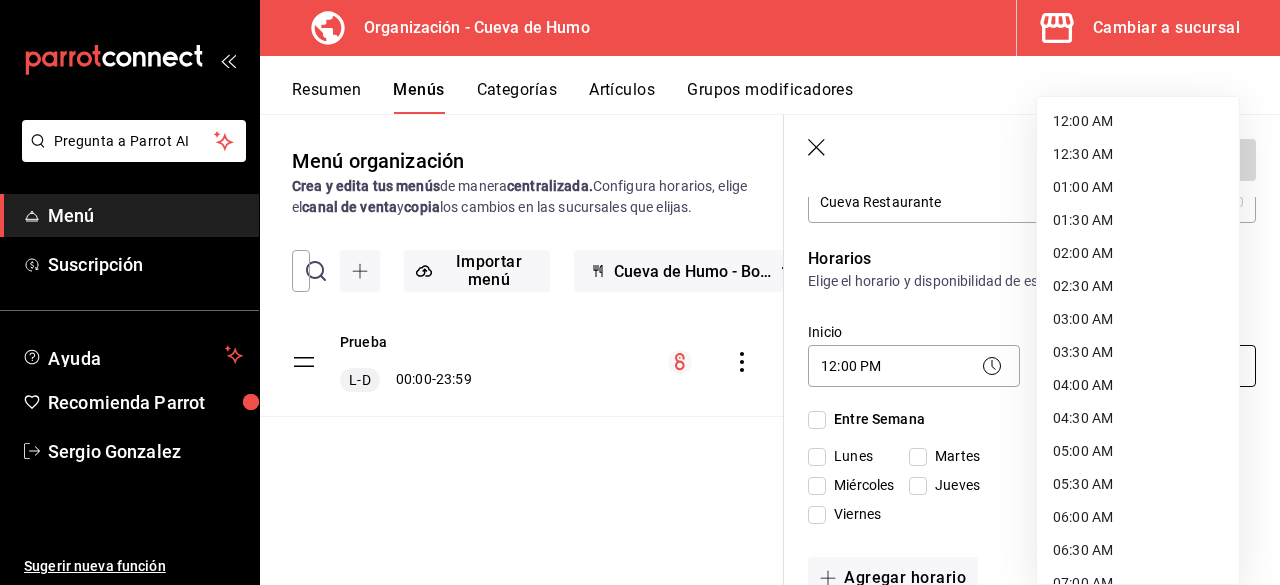 click on "Pregunta a Parrot AI Menú   Suscripción   Ayuda Recomienda Parrot   [FIRST] [LAST]   Sugerir nueva función   Organización - Cueva de Humo Cambiar a sucursal Resumen Menús Categorías Artículos Grupos modificadores Menú organización Crea y edita tus menús  de manera  centralizada.  Configura horarios, elige el  canal de venta  y  copia  los cambios en las sucursales que elijas. ​ ​ Importar menú Cueva de Humo - Borrador Prueba L-D 00:00  -  23:59 Guardar Nuevo menú ¿Cómo se va a llamar? Cueva Restaurante 17 /30 ¿Cómo se va a llamar? Horarios Elige el horario y disponibilidad de este menú Inicio 12:00 PM 12:00 Fin ​ Entre Semana Lunes Martes Miércoles Jueves Viernes Fin de semana Sábado Domingo Agregar horario Categorías Selecciona una categoría existente ¿Dónde se va a mostrar tu menú? Selecciona los canales de venta disponibles Punto de venta Uber Eats DiDi Food Rappi Pedidos Online Te recomendamos seleccionar un canal de venta. Editar artículos por menú Clave ME- [NUMBER]" at bounding box center [640, 292] 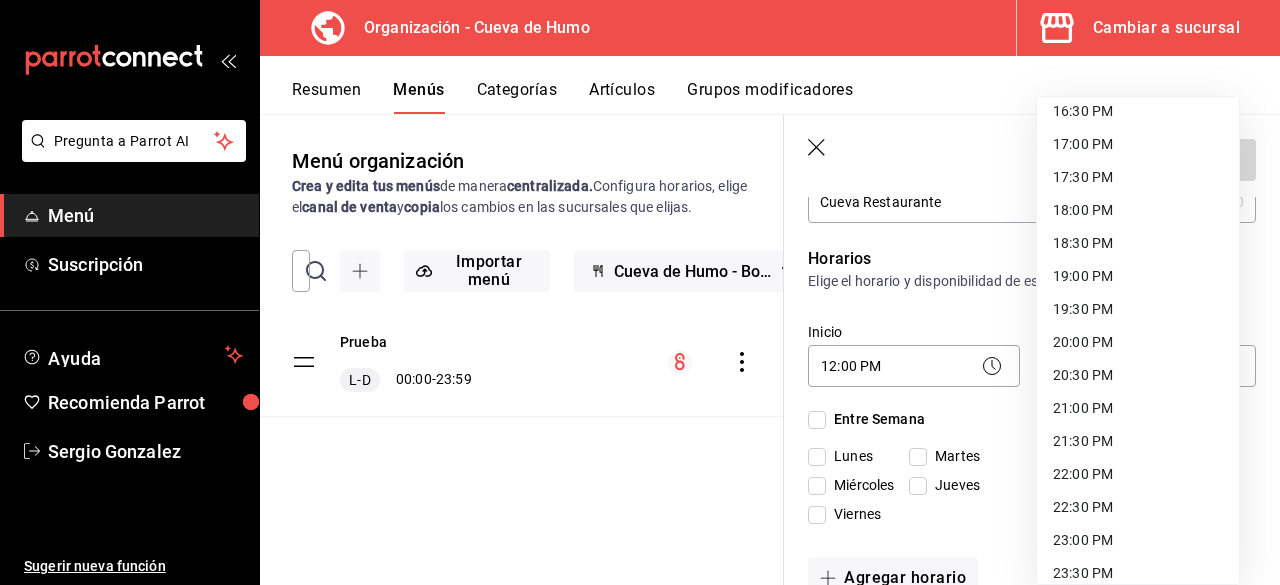 scroll, scrollTop: 1100, scrollLeft: 0, axis: vertical 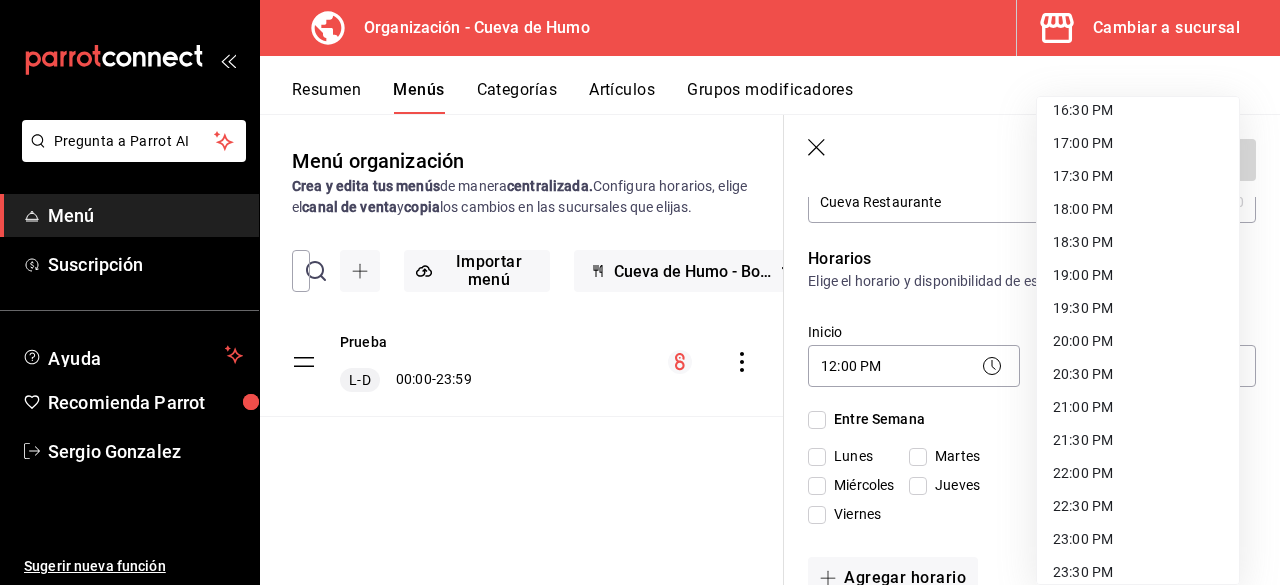 click on "21:00 PM" at bounding box center [1138, 407] 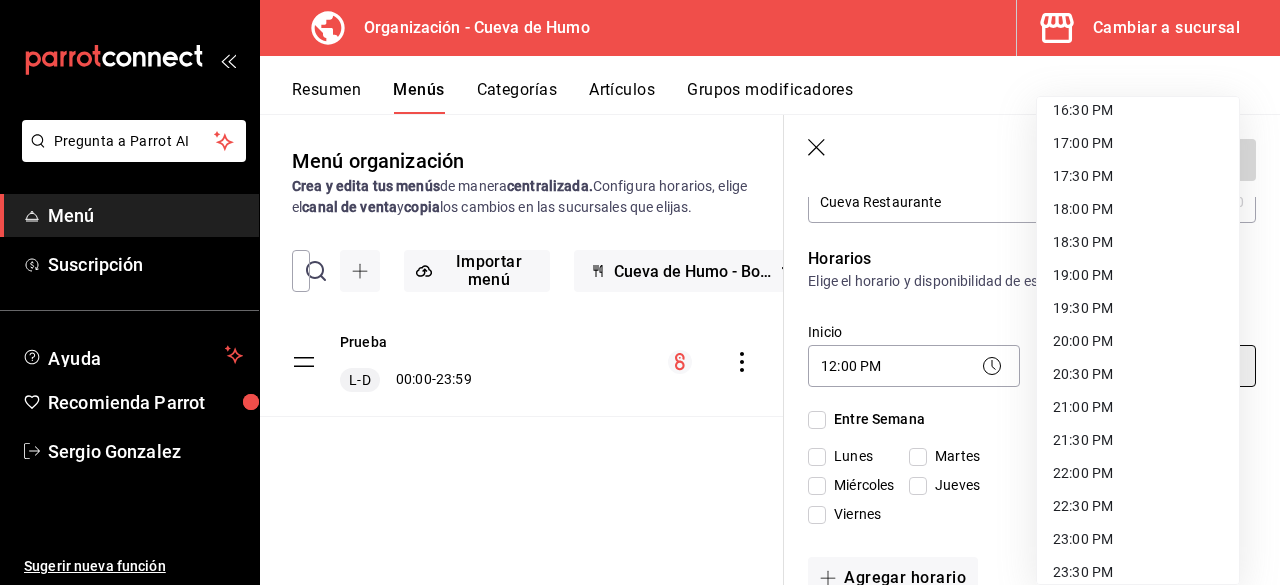 type on "21:00" 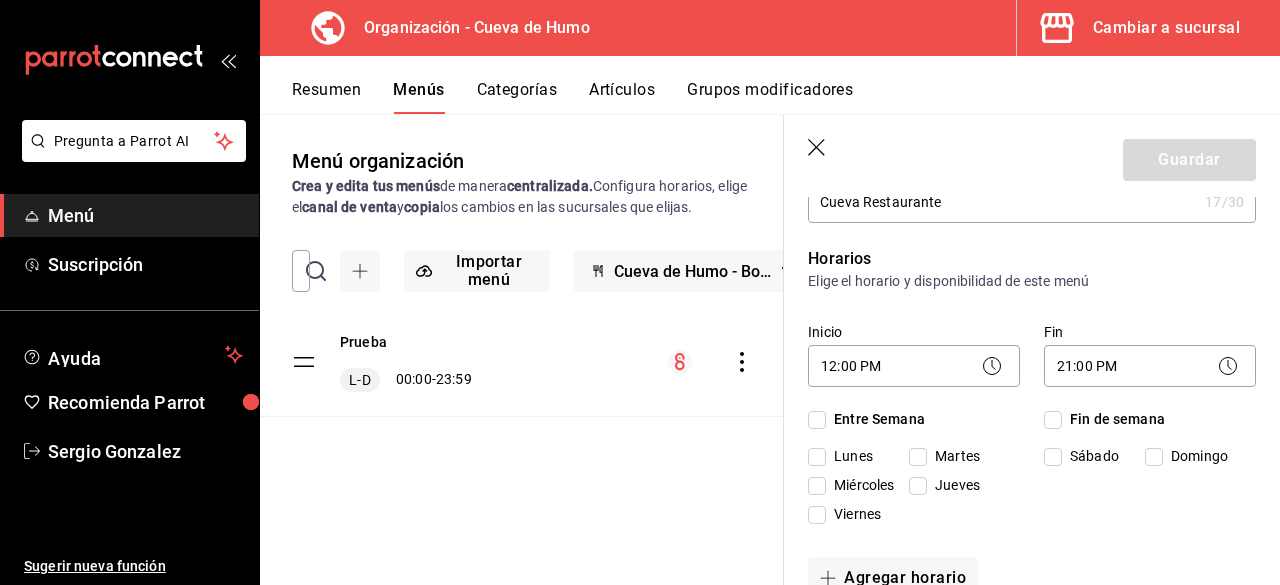 click on "Martes" at bounding box center [953, 456] 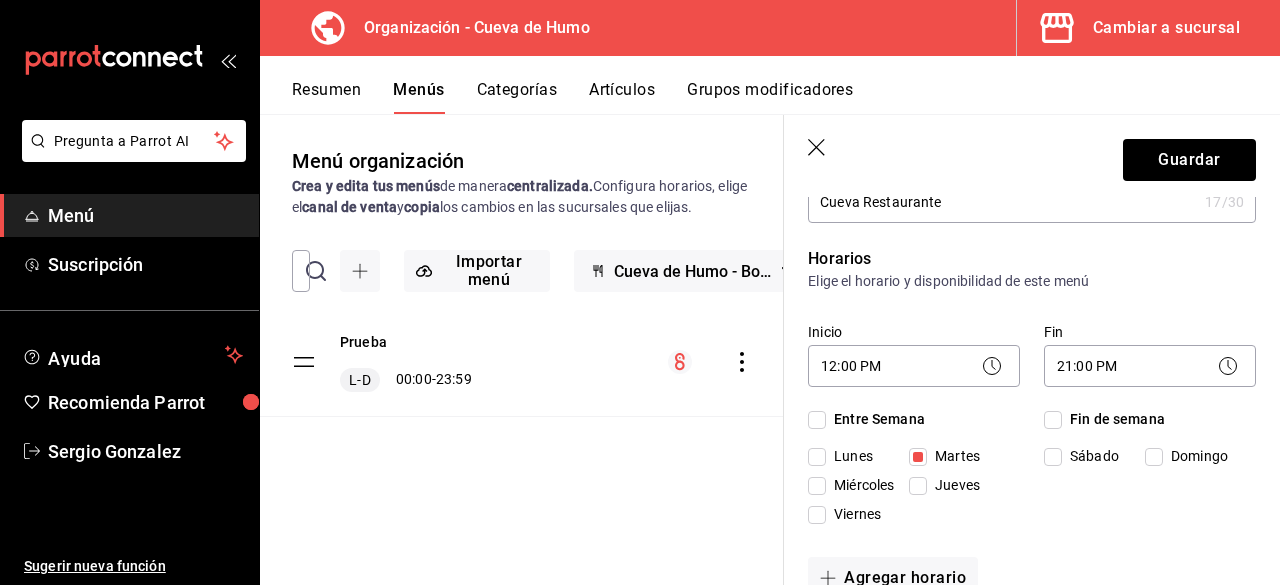 click on "Miércoles" at bounding box center (860, 485) 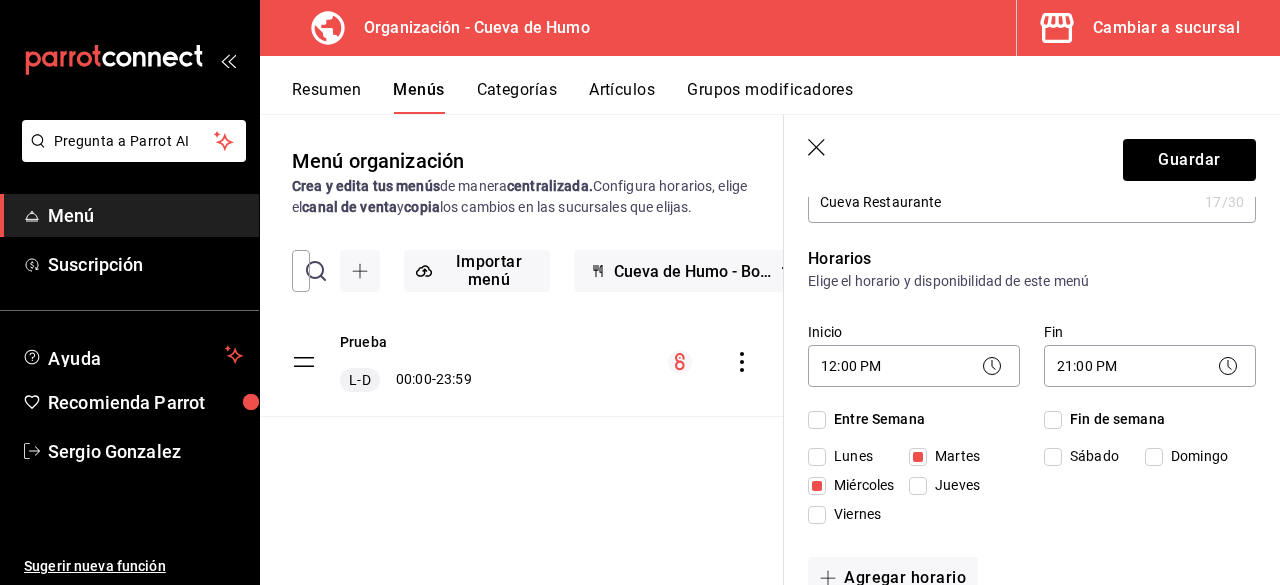 click on "Jueves" at bounding box center [918, 486] 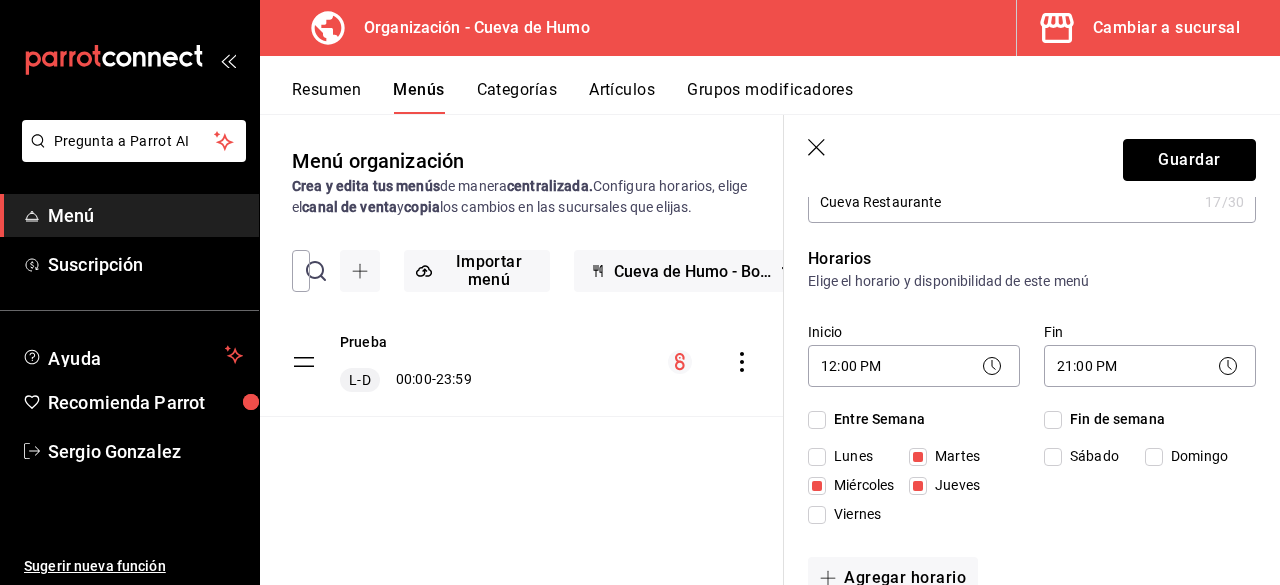 click on "Guardar" at bounding box center [1189, 160] 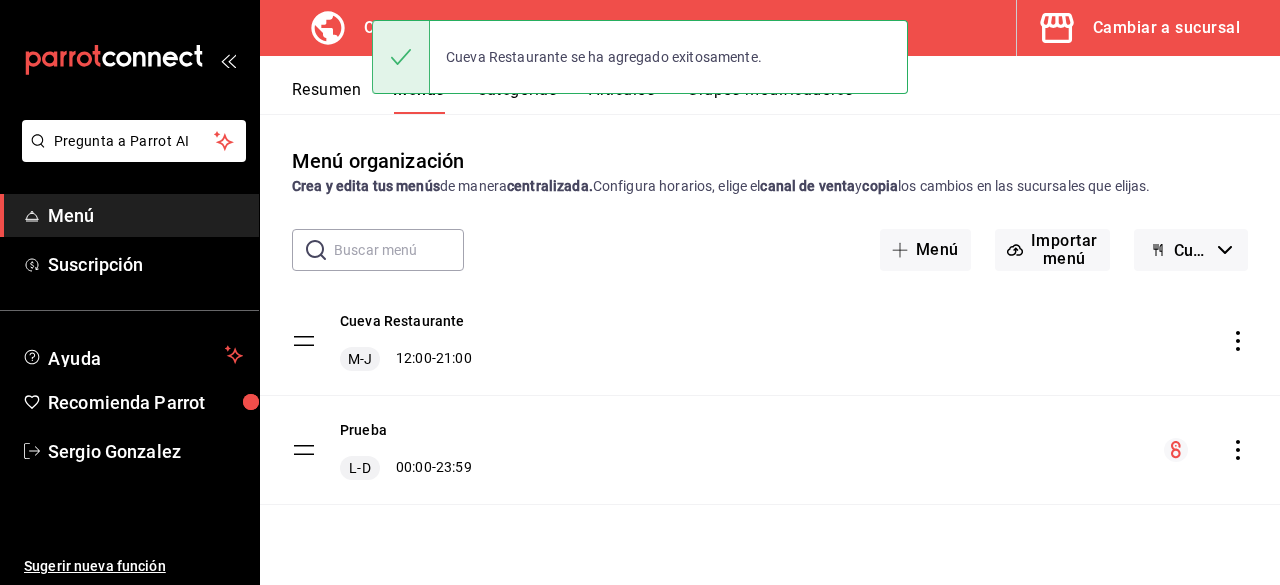 scroll, scrollTop: 0, scrollLeft: 0, axis: both 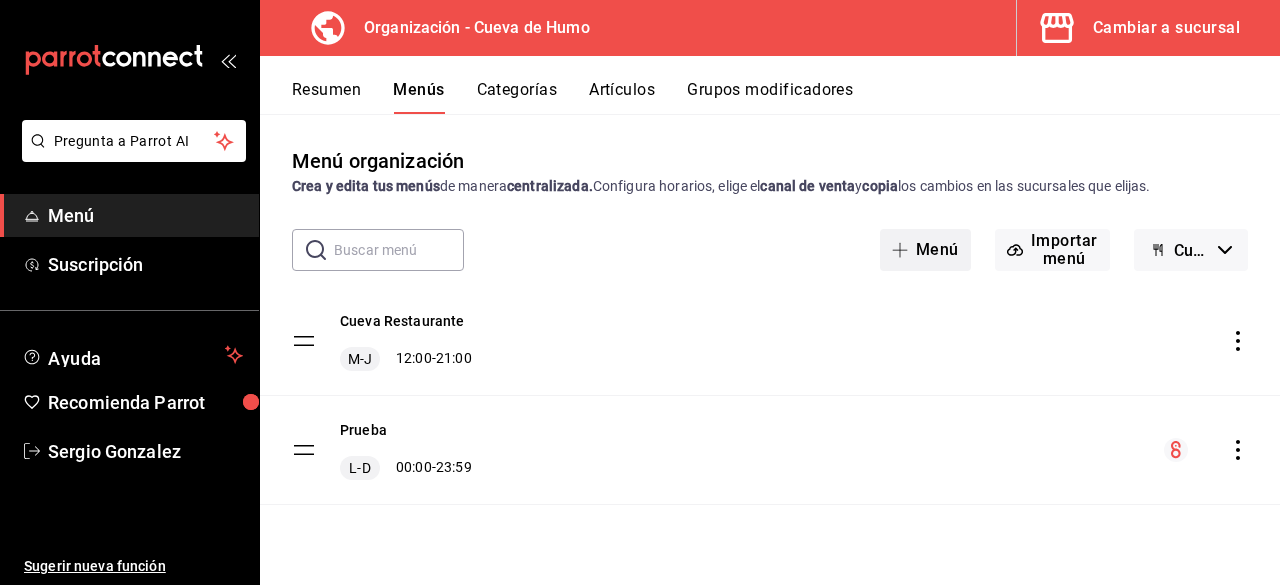 click on "Menú" at bounding box center [925, 250] 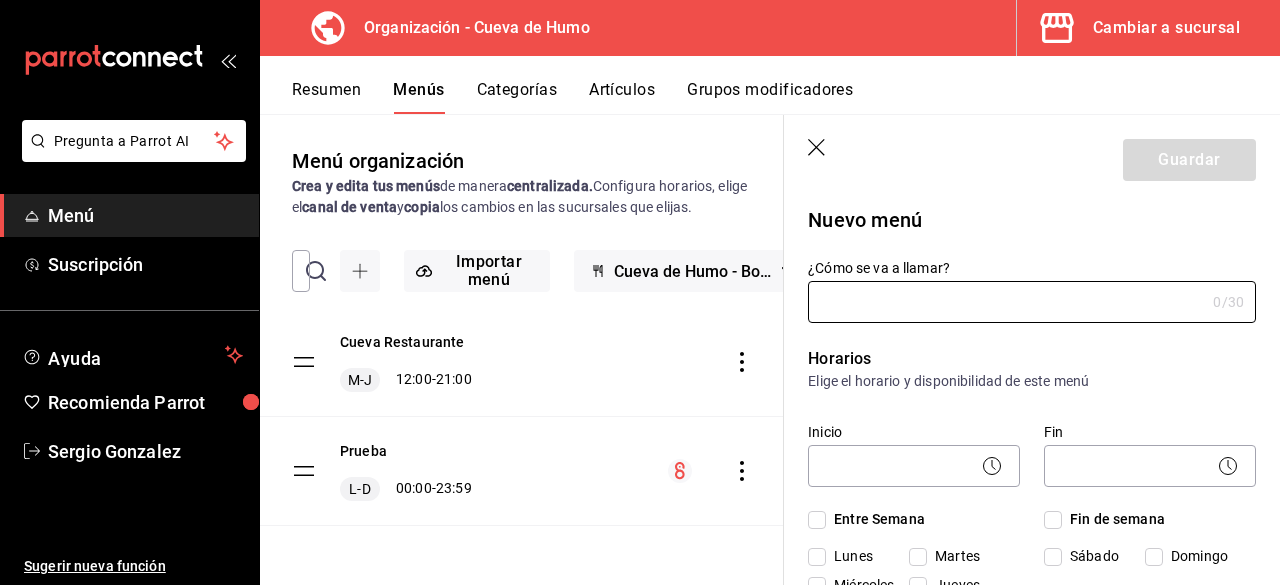 scroll, scrollTop: 200, scrollLeft: 0, axis: vertical 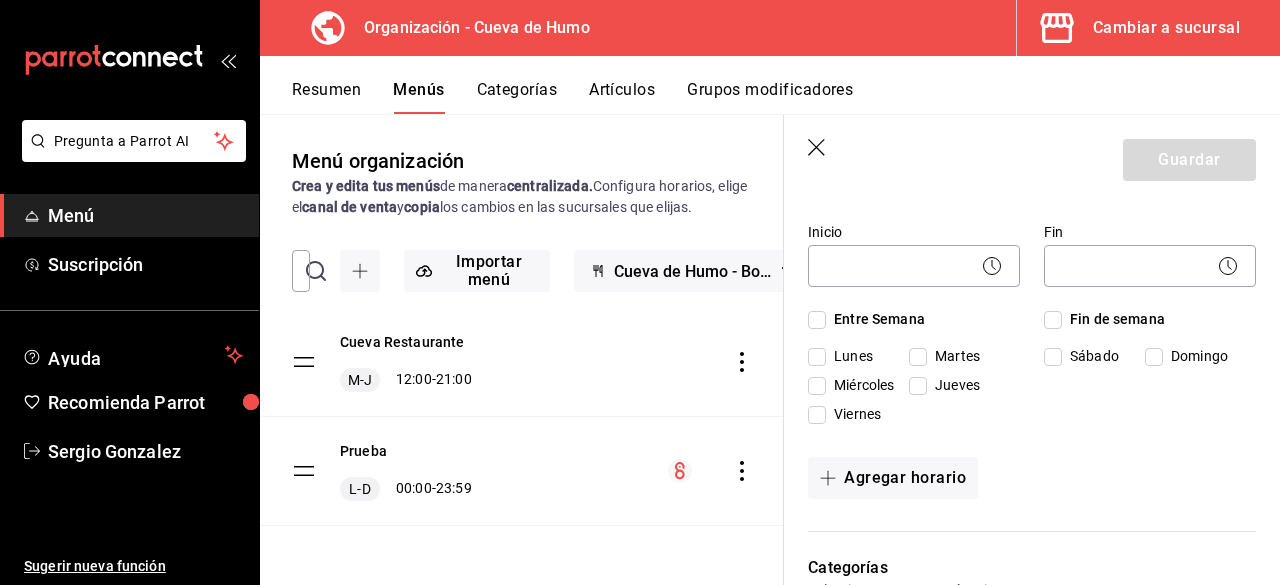 click on "Viernes" at bounding box center [817, 415] 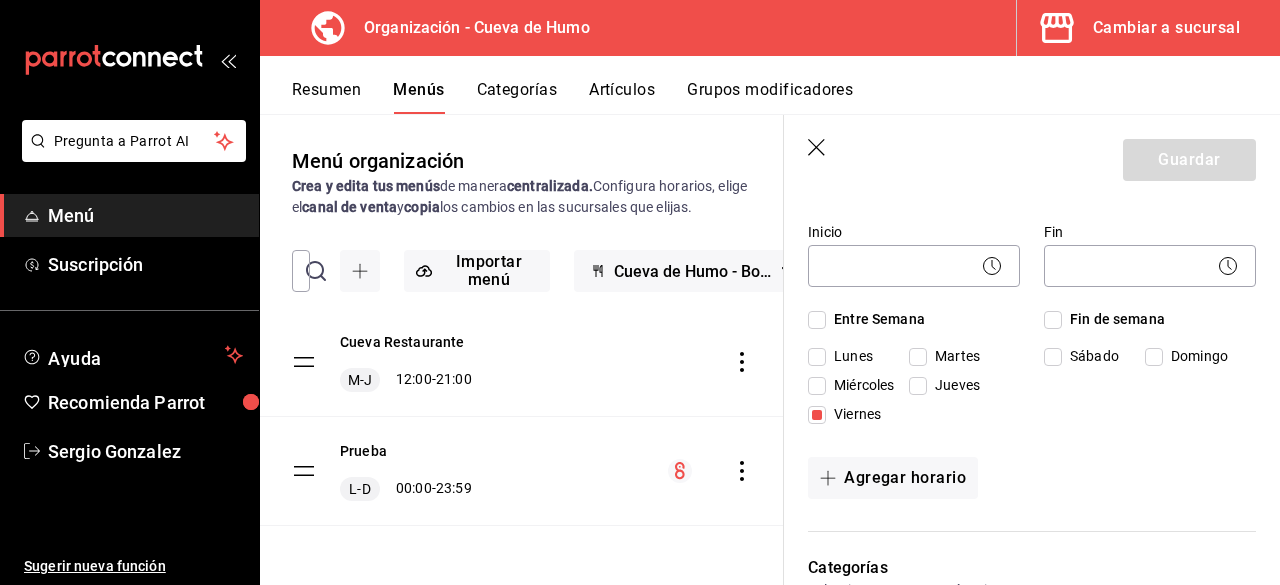 click on "Sábado" at bounding box center [1053, 357] 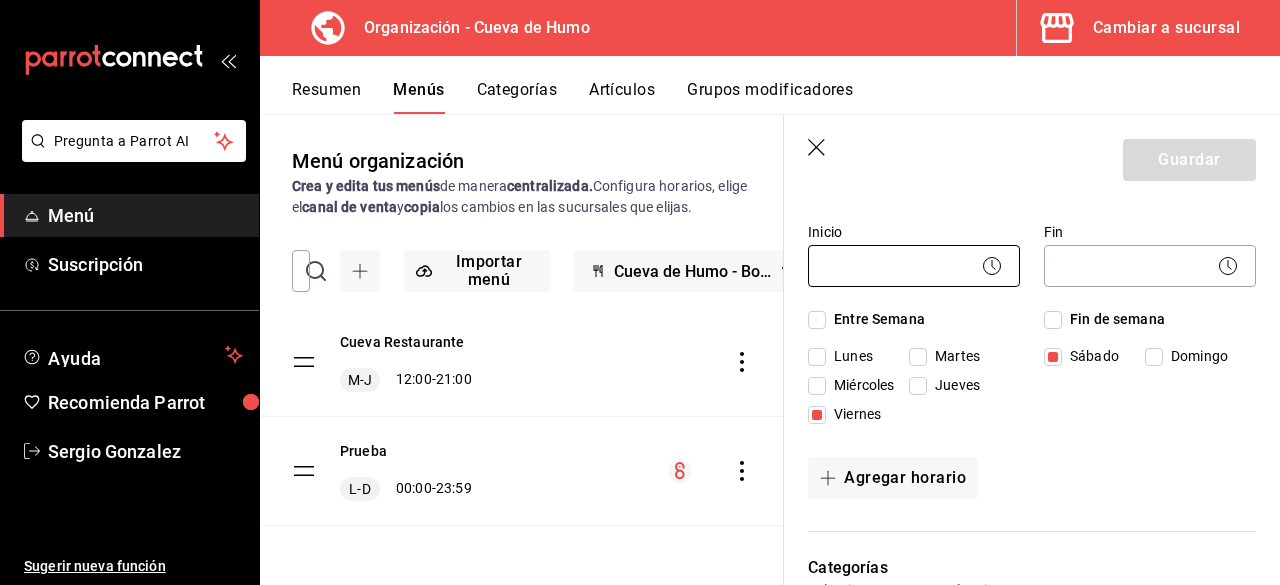 click on "Pregunta a Parrot AI Menú   Suscripción   Ayuda Recomienda Parrot   [FIRST] [LAST]   Sugerir nueva función   Organización - Cueva de Humo Cambiar a sucursal Resumen Menús Categorías Artículos Grupos modificadores Menú organización Crea y edita tus menús  de manera  centralizada.  Configura horarios, elige el  canal de venta  y  copia  los cambios en las sucursales que elijas. ​ ​ Importar menú Cueva de Humo - Borrador Cueva Restaurante M-J 12:00  -  21:00 Prueba L-D 00:00  -  23:59 Guardar Nuevo menú ¿Cómo se va a llamar? 0 /30 ¿Cómo se va a llamar? Horarios Elige el horario y disponibilidad de este menú Inicio ​ Fin ​ Entre Semana Lunes Martes Miércoles Jueves Viernes Fin de semana Sábado Domingo Agregar horario Categorías Selecciona una categoría existente ¿Dónde se va a mostrar tu menú? Selecciona los canales de venta disponibles Punto de venta Uber Eats DiDi Food Rappi Pedidos Online Te recomendamos seleccionar un canal de venta. Editar artículos por menú Clave ME-" at bounding box center (640, 292) 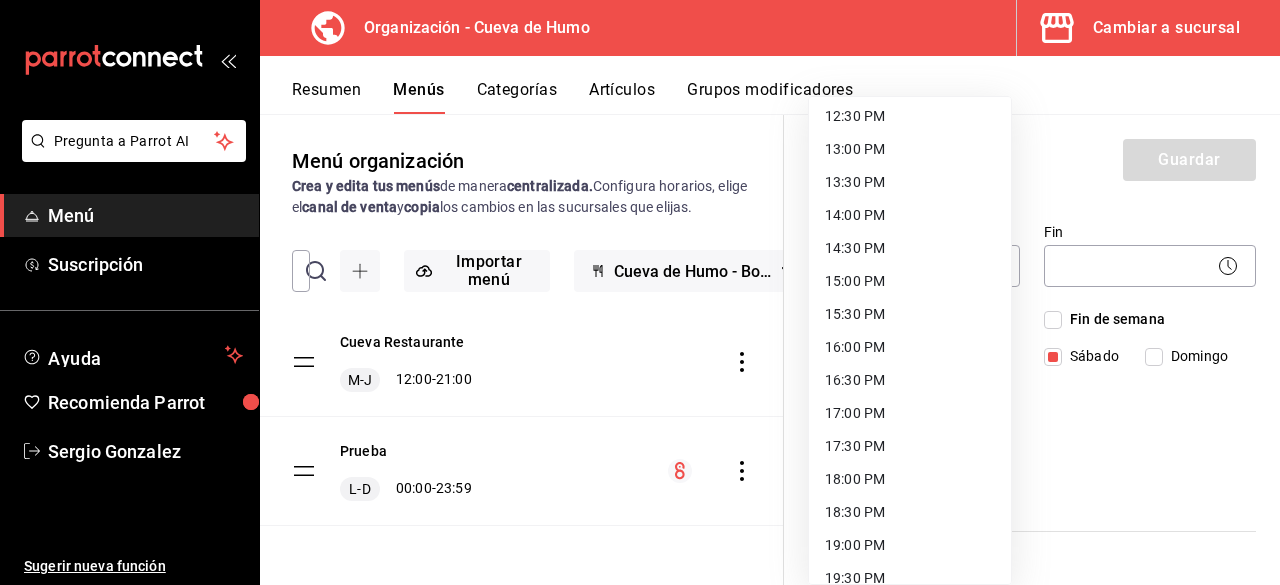 scroll, scrollTop: 800, scrollLeft: 0, axis: vertical 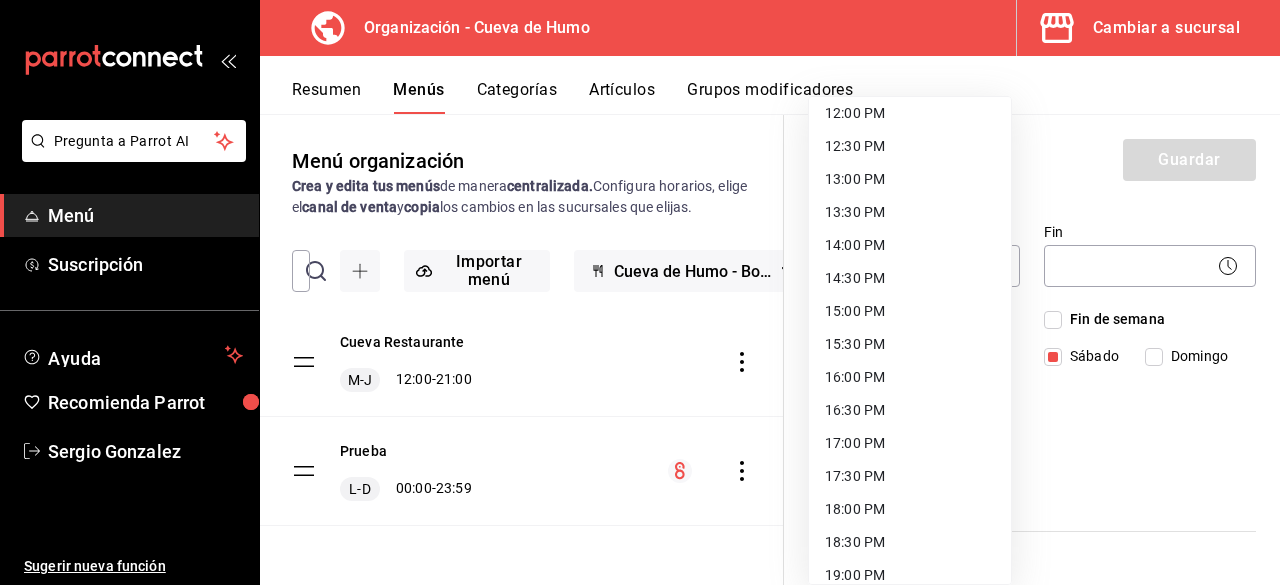 click on "12:00 PM" at bounding box center (910, 113) 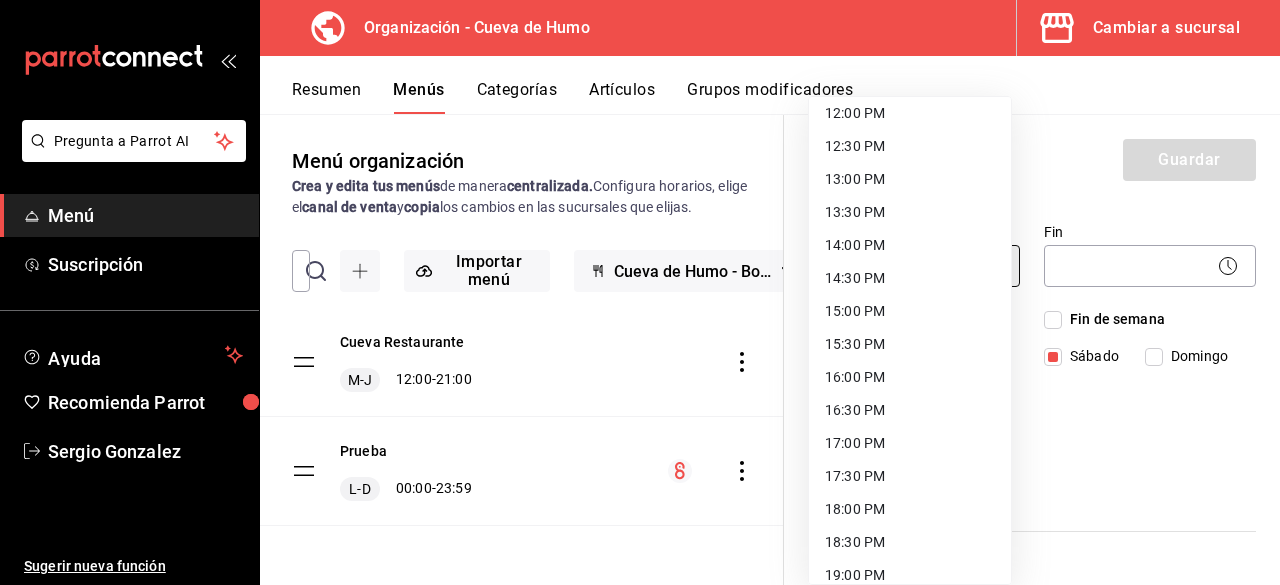 type on "12:00" 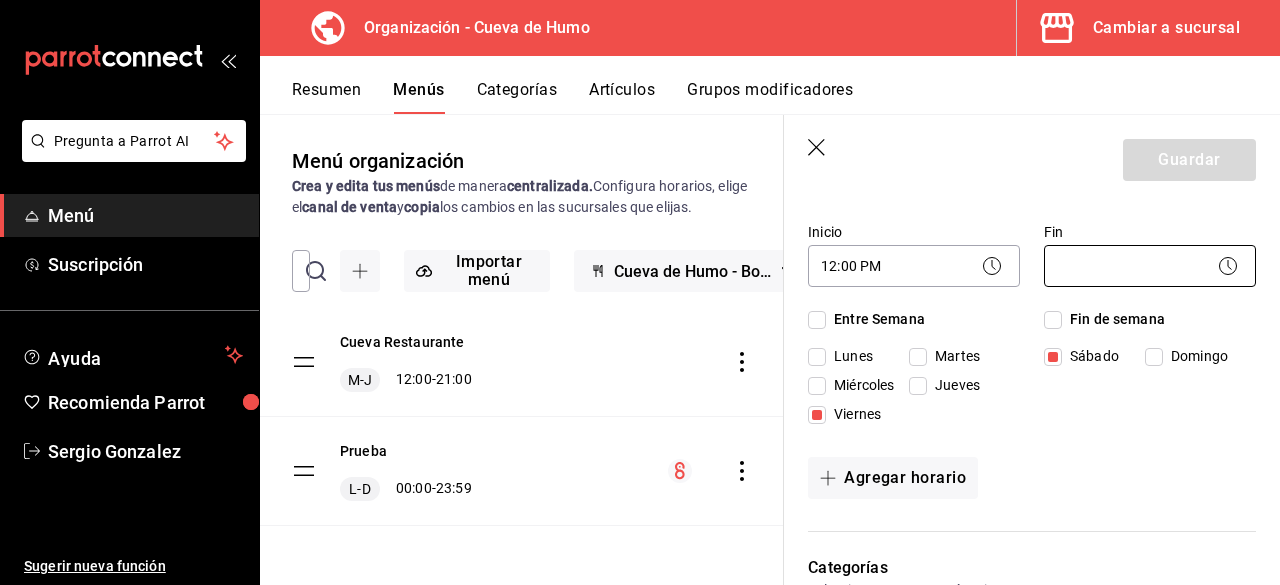 click on "Pregunta a Parrot AI Menú   Suscripción   Ayuda Recomienda Parrot   [FIRST] [LAST]   Sugerir nueva función   Organización - Cueva de Humo Cambiar a sucursal Resumen Menús Categorías Artículos Grupos modificadores Menú organización Crea y edita tus menús  de manera  centralizada.  Configura horarios, elige el  canal de venta  y  copia  los cambios en las sucursales que elijas. ​ ​ Importar menú Cueva de Humo - Borrador Cueva Restaurante M-J 12:00  -  21:00 Prueba L-D 00:00  -  23:59 Guardar Nuevo menú ¿Cómo se va a llamar? 0 /30 ¿Cómo se va a llamar? Horarios Elige el horario y disponibilidad de este menú Inicio 12:00 PM 12:00 Fin ​ Entre Semana Lunes Martes Miércoles Jueves Viernes Fin de semana Sábado Domingo Agregar horario Categorías Selecciona una categoría existente ¿Dónde se va a mostrar tu menú? Selecciona los canales de venta disponibles Punto de venta Uber Eats DiDi Food Rappi Pedidos Online Te recomendamos seleccionar un canal de venta. Editar artículos por menú ME-" at bounding box center (640, 292) 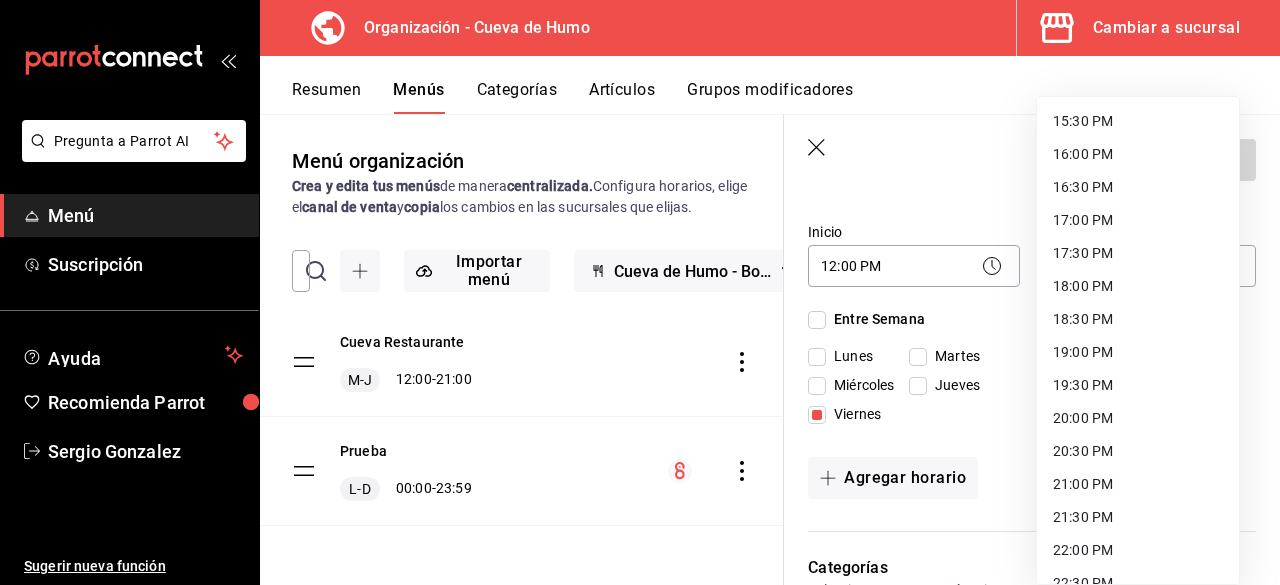 scroll, scrollTop: 1145, scrollLeft: 0, axis: vertical 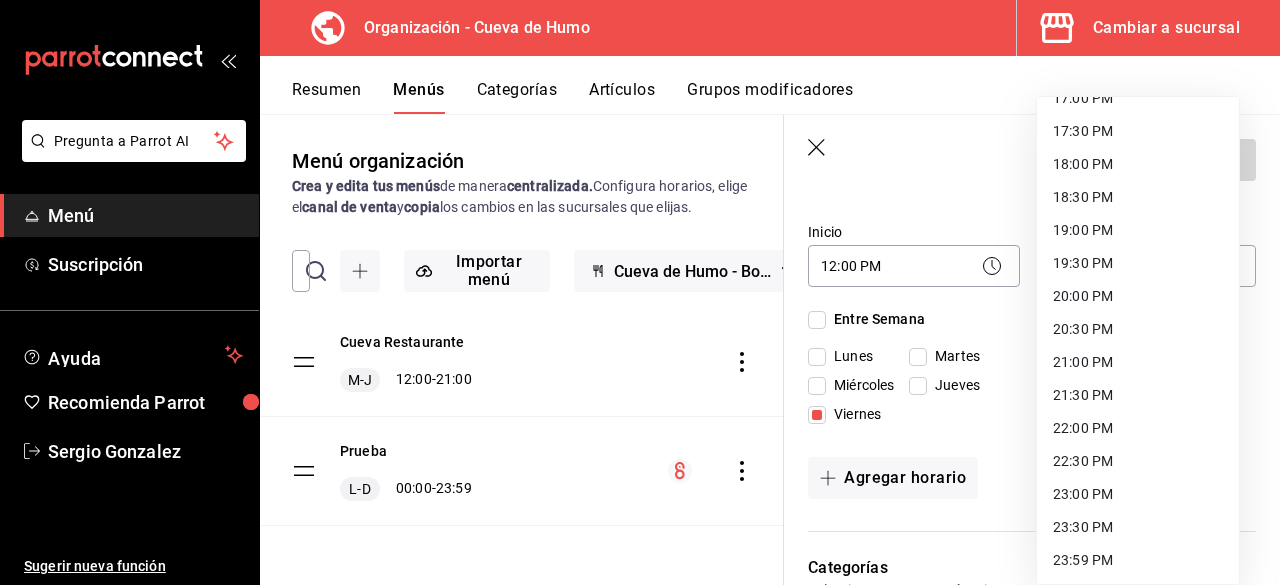 click on "22:00 PM" at bounding box center [1138, 428] 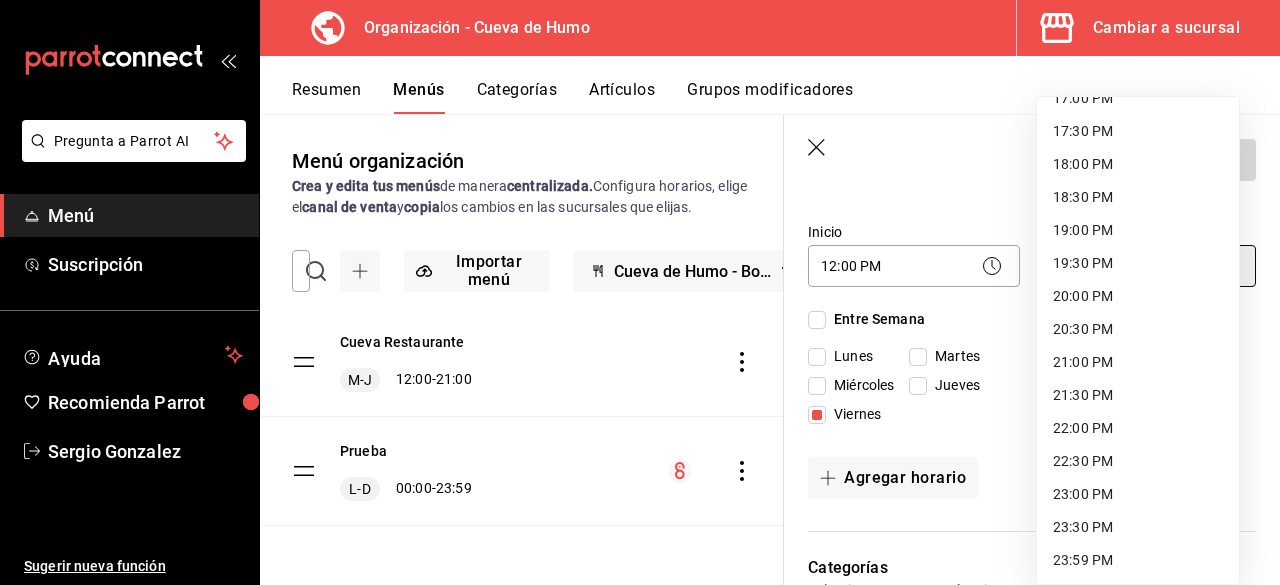 type on "22:00" 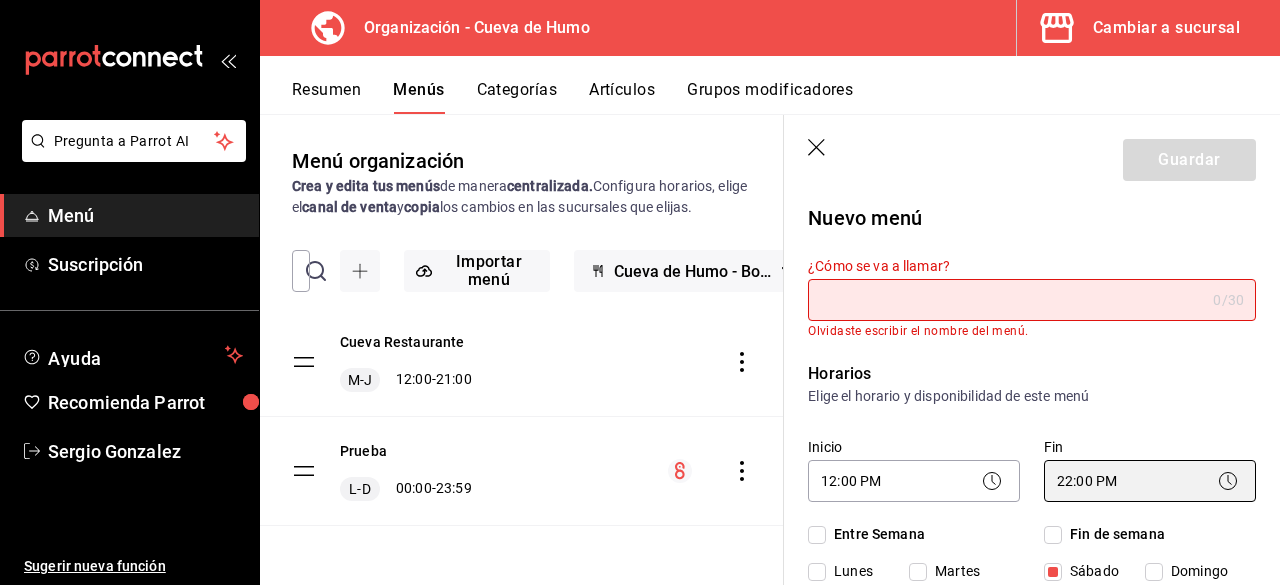 scroll, scrollTop: 0, scrollLeft: 0, axis: both 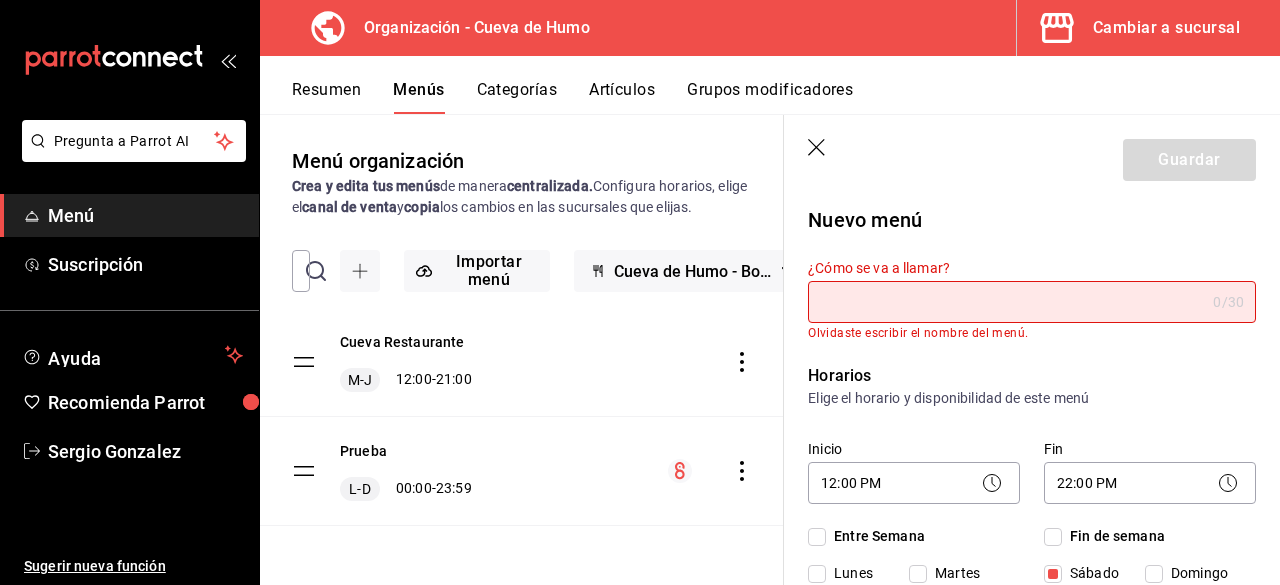click on "¿Cómo se va a llamar?" at bounding box center (1006, 302) 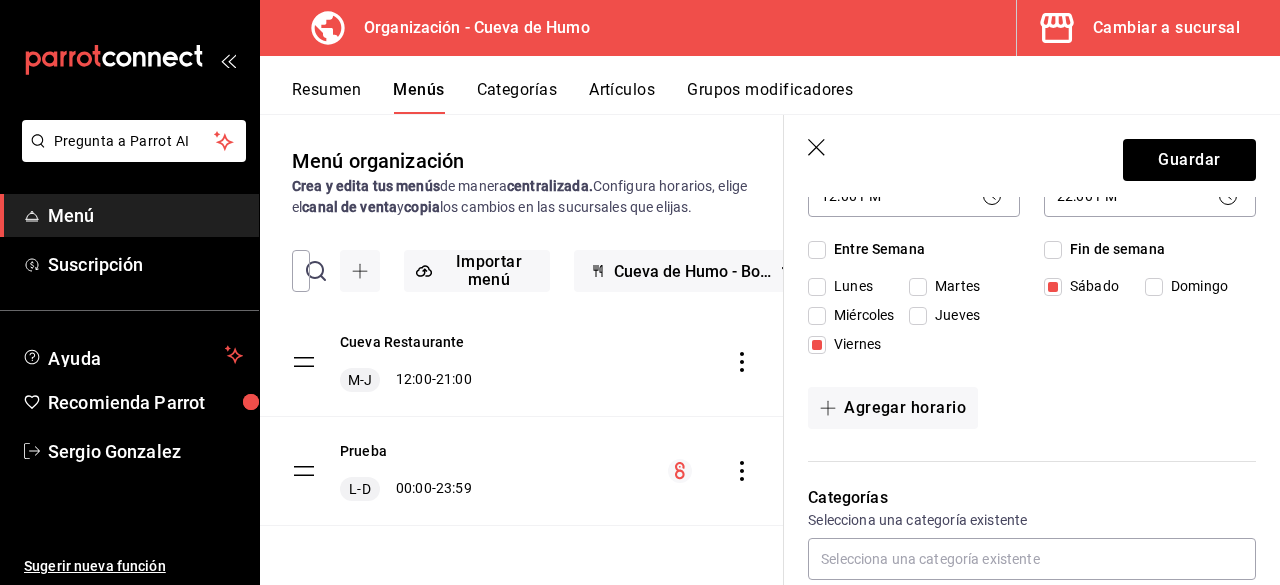 scroll, scrollTop: 400, scrollLeft: 0, axis: vertical 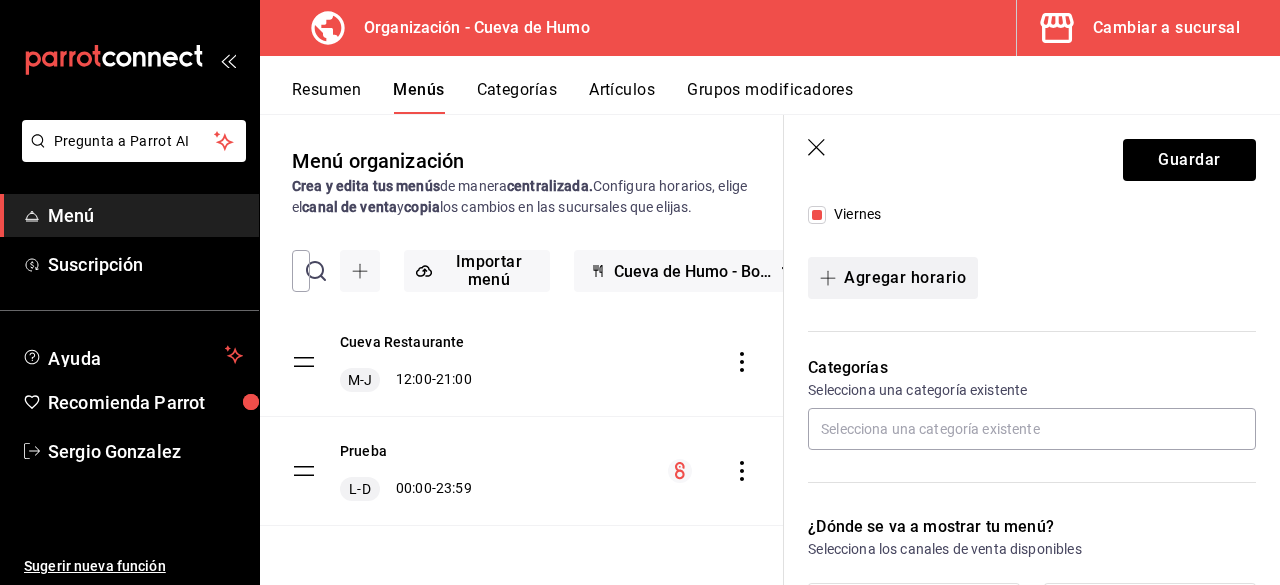 type on "Cueva Restaurante" 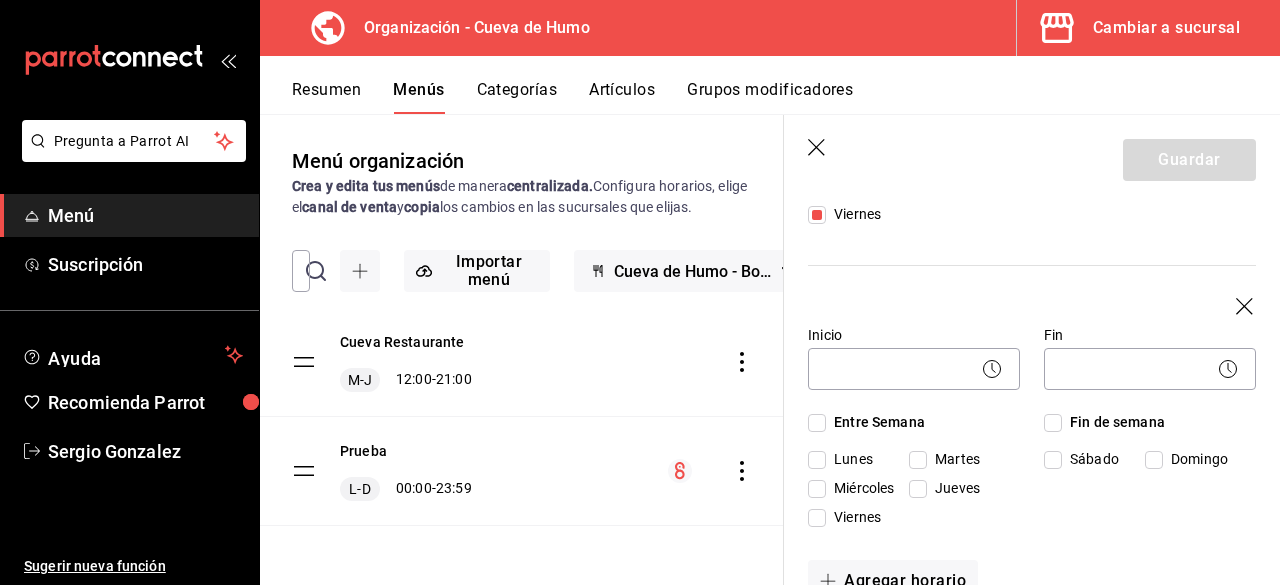 scroll, scrollTop: 33, scrollLeft: 0, axis: vertical 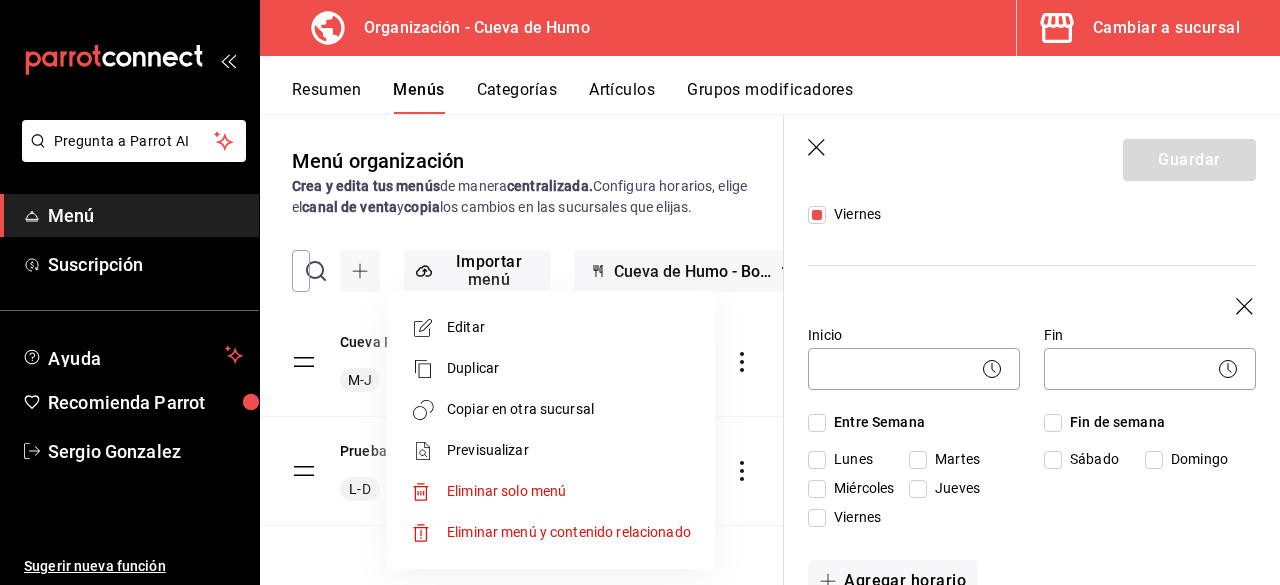 click on "Eliminar menú y contenido relacionado" at bounding box center [569, 532] 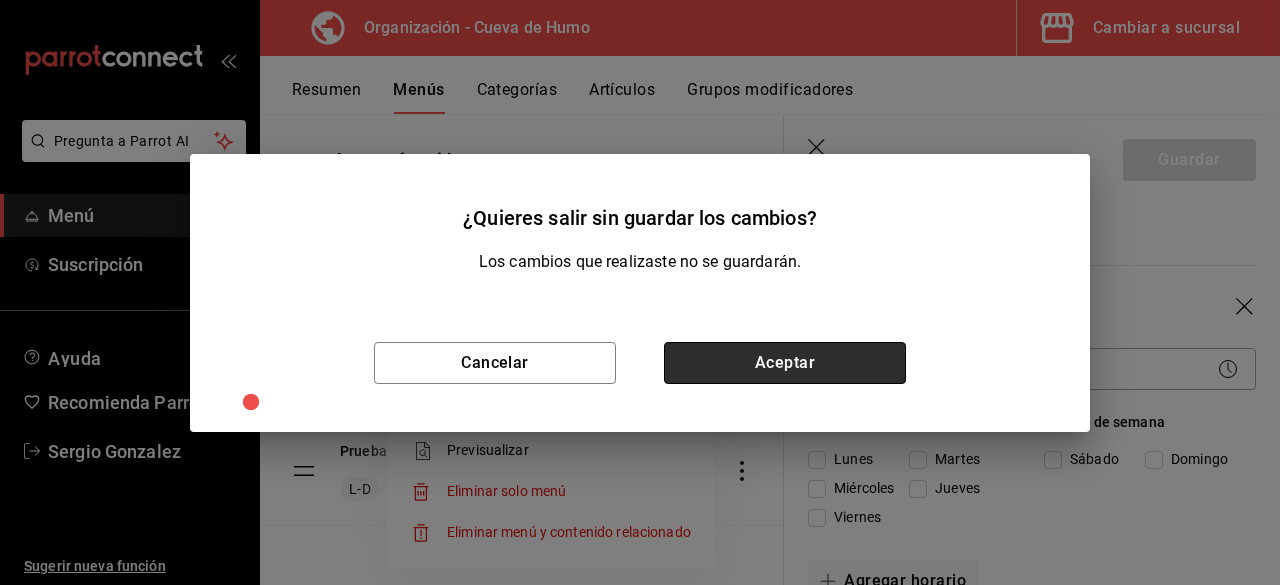 click on "Aceptar" at bounding box center (785, 363) 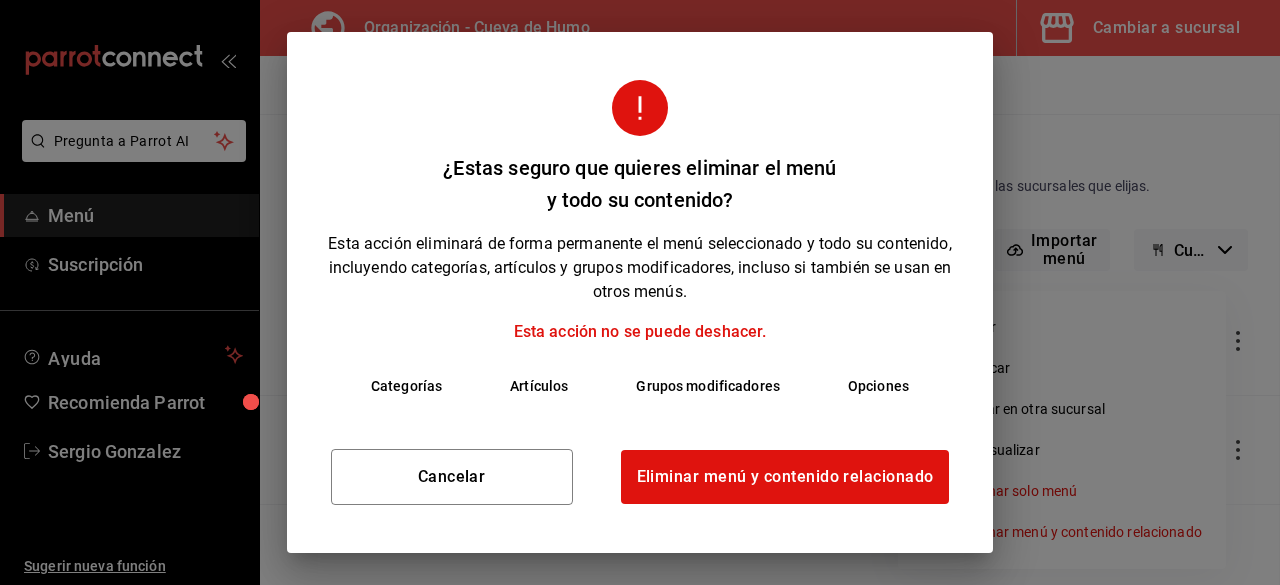 scroll, scrollTop: 0, scrollLeft: 0, axis: both 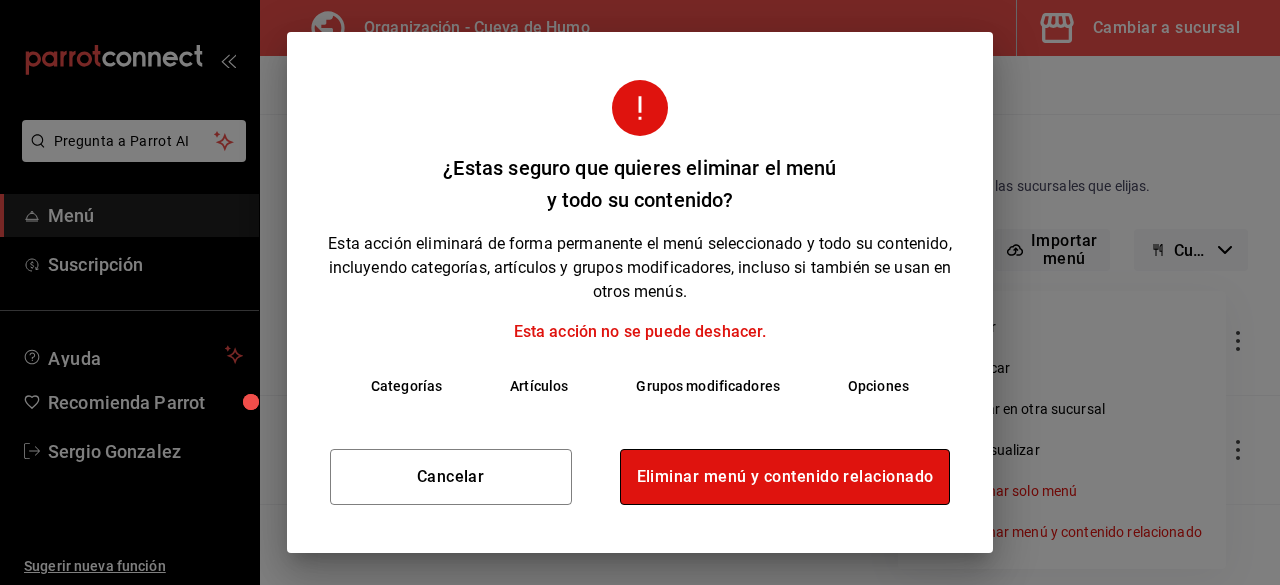 click on "Eliminar menú y contenido relacionado" at bounding box center (785, 477) 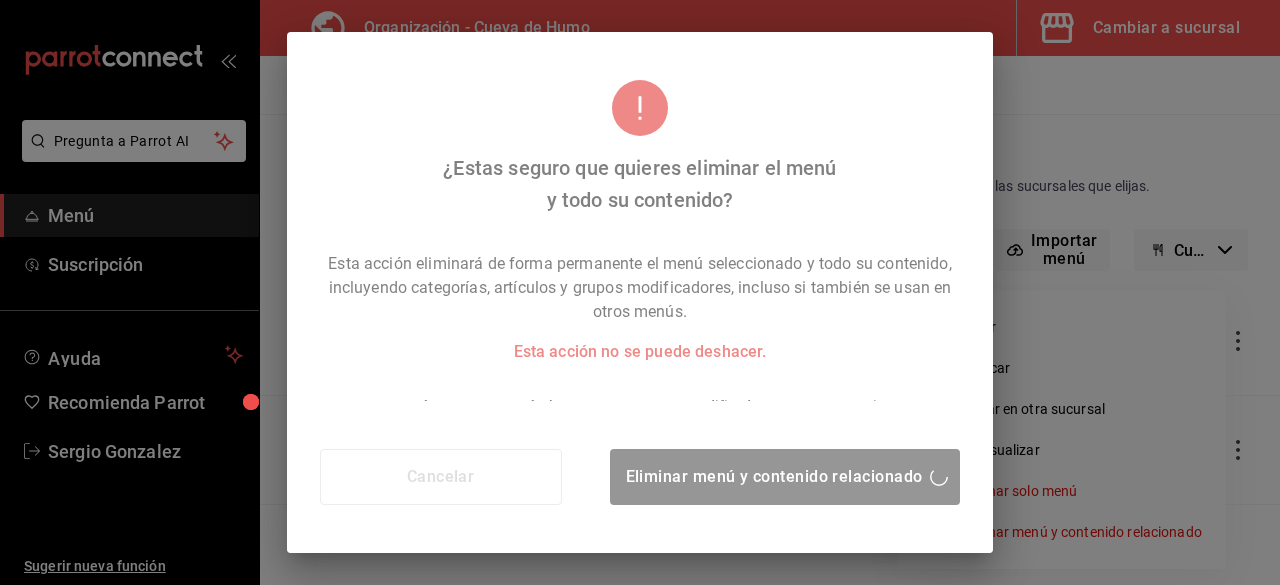 scroll, scrollTop: 0, scrollLeft: 0, axis: both 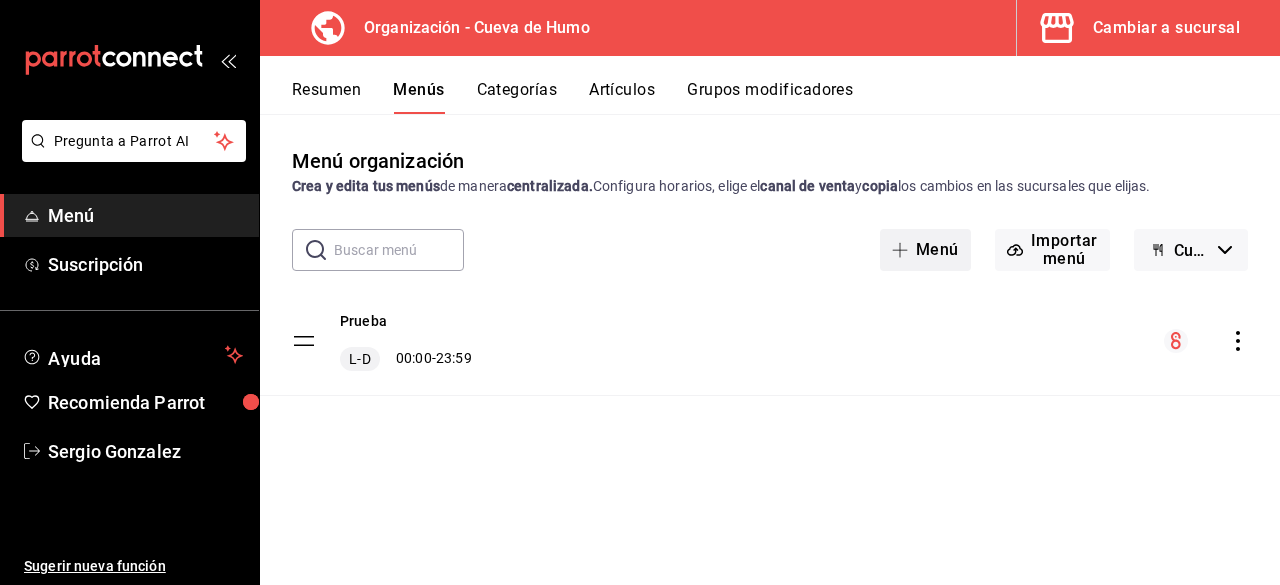 click on "Menú" at bounding box center [925, 250] 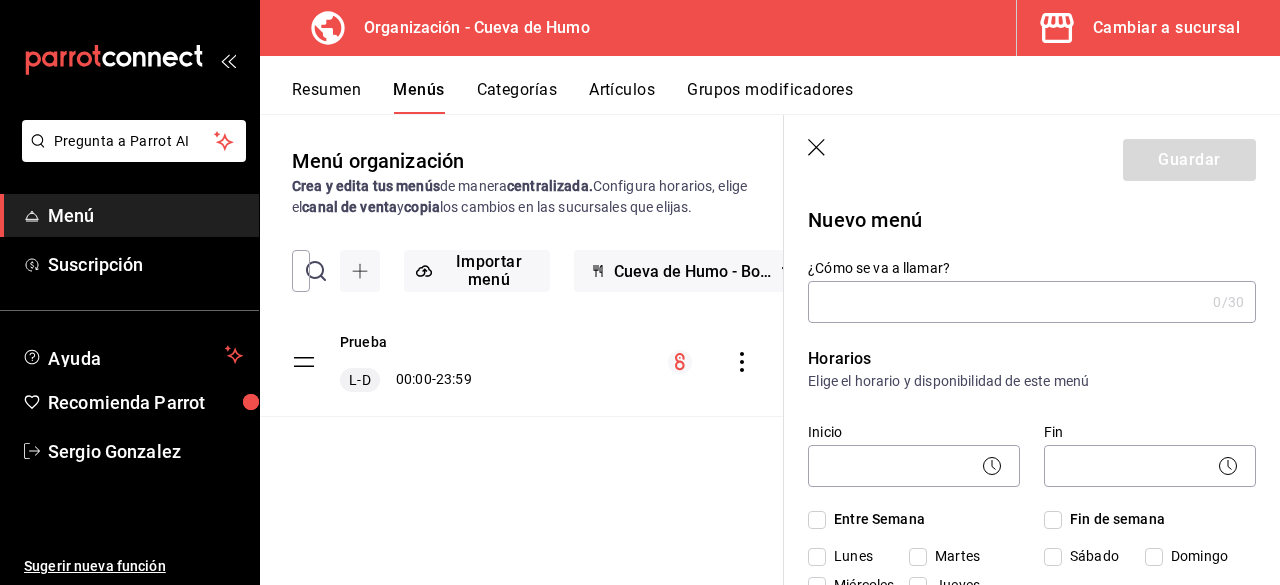 click on "¿Cómo se va a llamar?" at bounding box center (1006, 302) 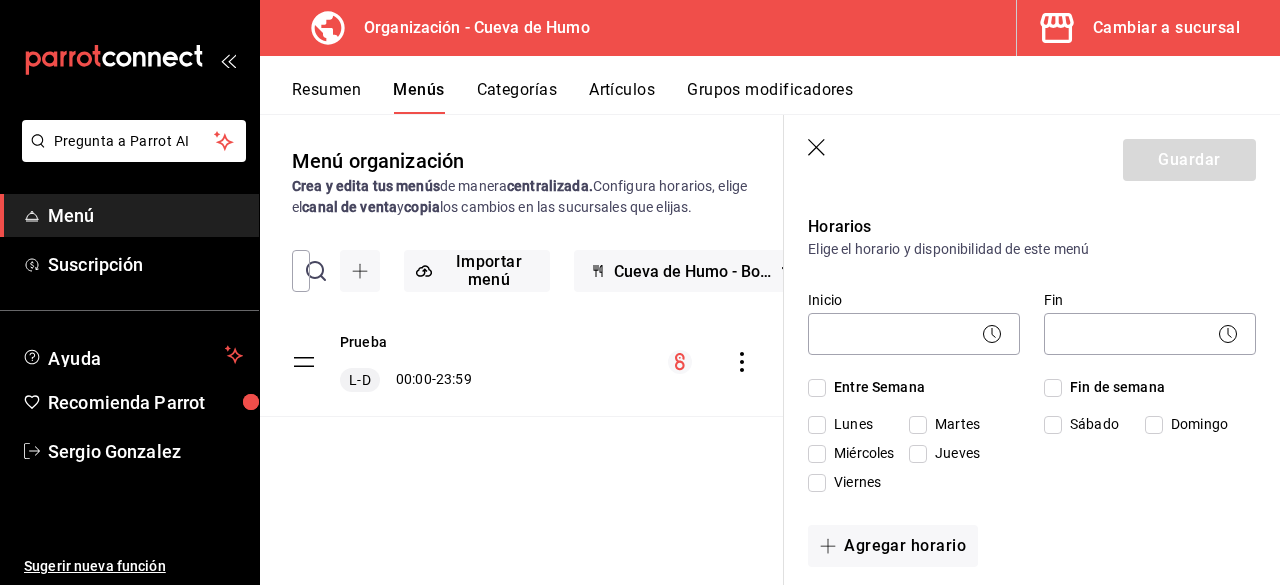 scroll, scrollTop: 100, scrollLeft: 0, axis: vertical 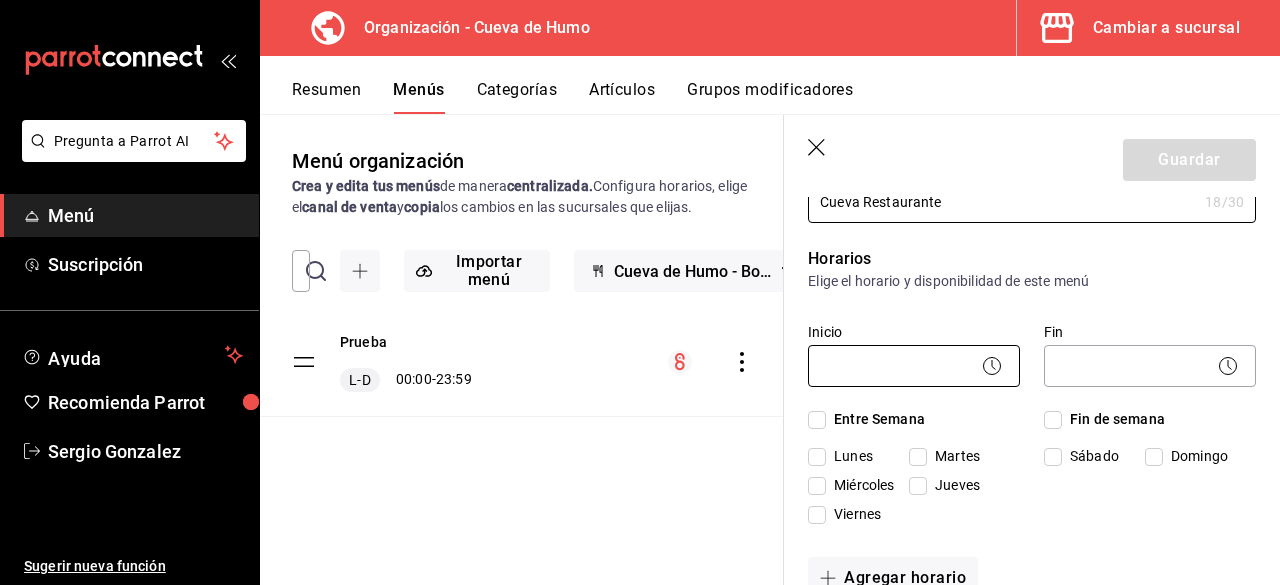 type on "Cueva Restaurante" 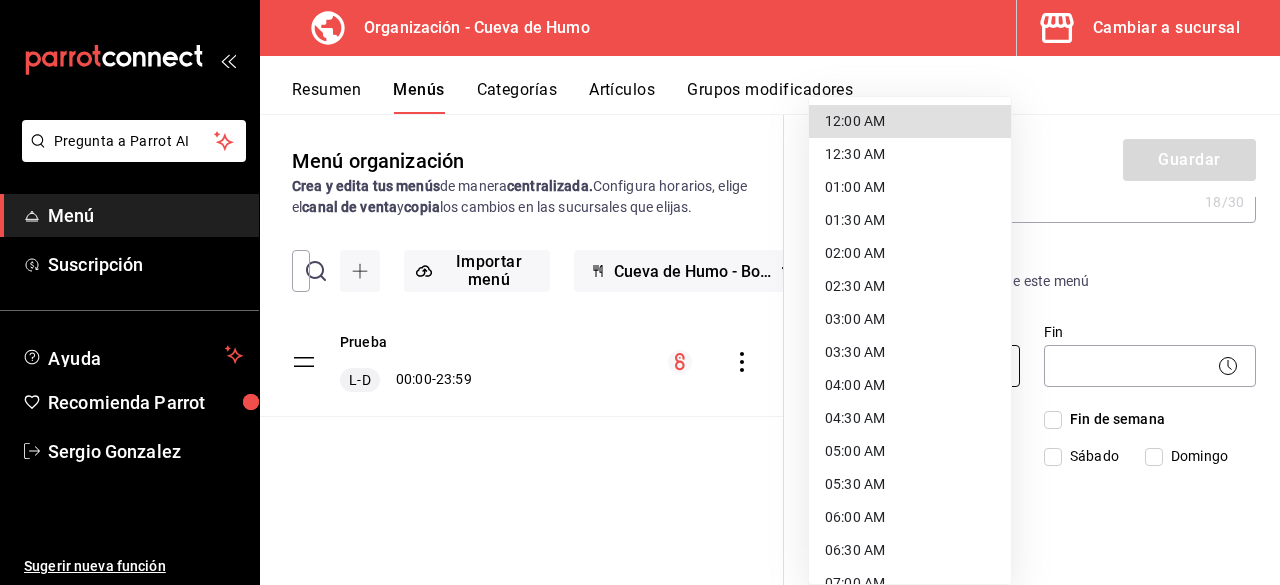 click on "Pregunta a Parrot AI Menú   Suscripción   Ayuda Recomienda Parrot   [FIRST] [LAST]   Sugerir nueva función   Organización - Cueva de Humo Cambiar a sucursal Resumen Menús Categorías Artículos Grupos modificadores Menú organización Crea y edita tus menús  de manera  centralizada.  Configura horarios, elige el  canal de venta  y  copia  los cambios en las sucursales que elijas. ​ ​ Importar menú Cueva de Humo - Borrador Prueba L-D 00:00  -  23:59 Guardar Nuevo menú ¿Cómo se va a llamar? Cueva Restaurante 18 /30 ¿Cómo se va a llamar? Horarios Elige el horario y disponibilidad de este menú Inicio ​ Fin ​ Entre Semana Lunes Martes Miércoles Jueves Viernes Fin de semana Sábado Domingo Agregar horario Categorías Selecciona una categoría existente ¿Dónde se va a mostrar tu menú? Selecciona los canales de venta disponibles Punto de venta Uber Eats DiDi Food Rappi Pedidos Online Te recomendamos seleccionar un canal de venta. Editar artículos por menú Clave ME- [NUMBER]" at bounding box center (640, 292) 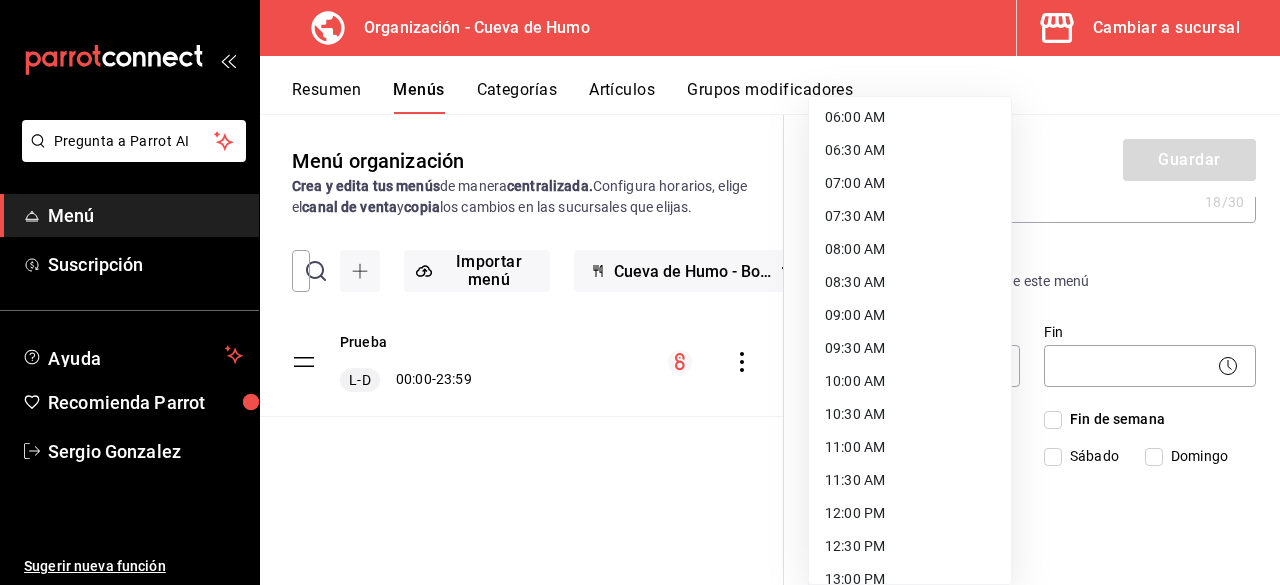 scroll, scrollTop: 600, scrollLeft: 0, axis: vertical 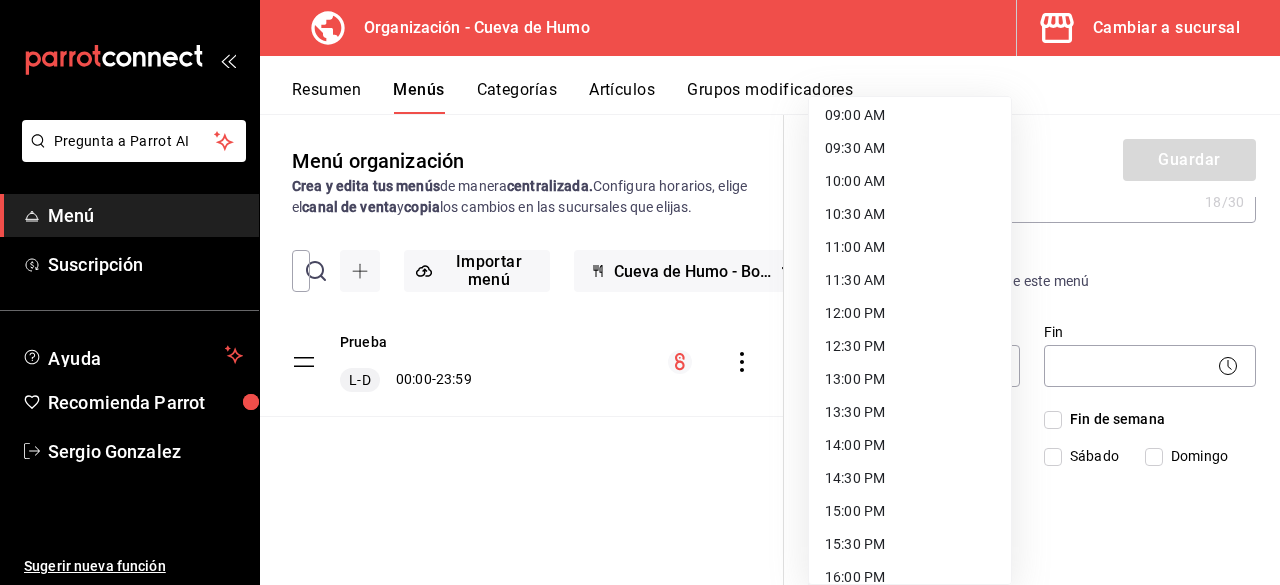 click on "12:00 PM" at bounding box center [910, 313] 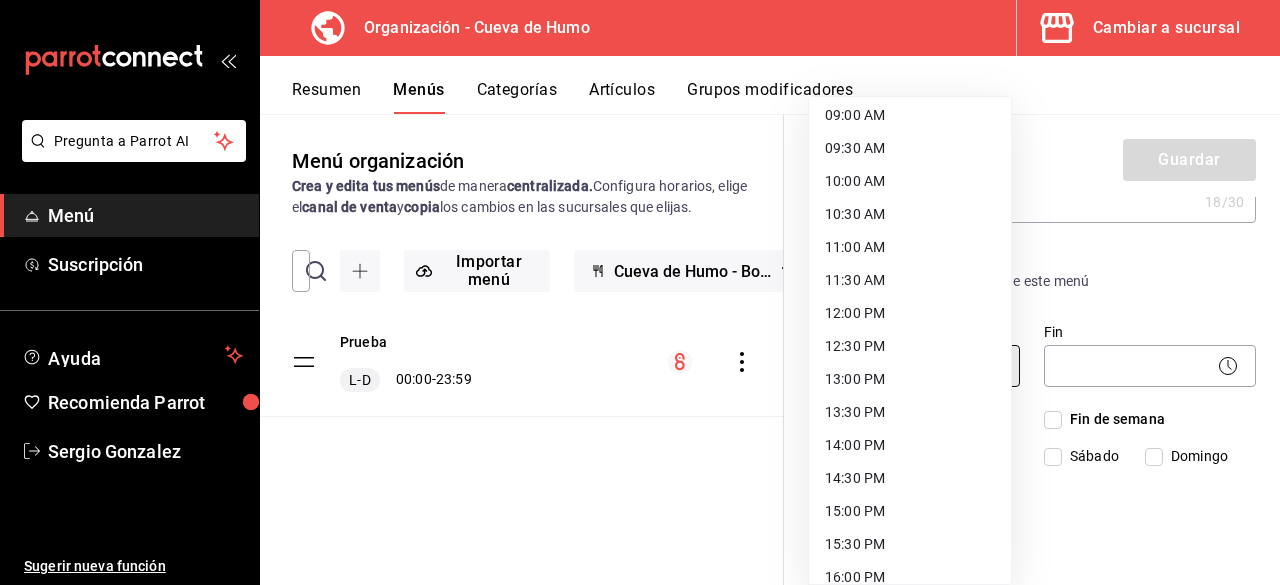 type on "12:00" 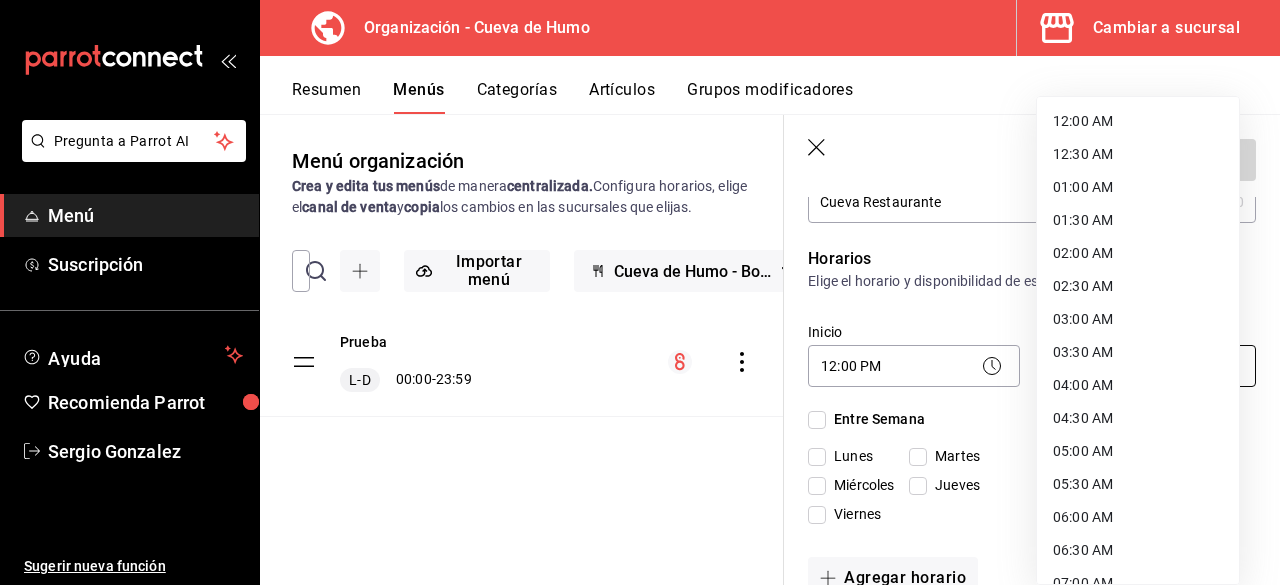 click on "Pregunta a Parrot AI Menú   Suscripción   Ayuda Recomienda Parrot   [FIRST] [LAST]   Sugerir nueva función   Organización - Cueva de Humo Cambiar a sucursal Resumen Menús Categorías Artículos Grupos modificadores Menú organización Crea y edita tus menús  de manera  centralizada.  Configura horarios, elige el  canal de venta  y  copia  los cambios en las sucursales que elijas. ​ ​ Importar menú Cueva de Humo - Borrador Prueba L-D 00:00  -  23:59 Guardar Nuevo menú ¿Cómo se va a llamar? Cueva Restaurante 18 /30 ¿Cómo se va a llamar? Horarios Elige el horario y disponibilidad de este menú Inicio 12:00 PM 12:00 Fin ​ Entre Semana Lunes Martes Miércoles Jueves Viernes Fin de semana Sábado Domingo Agregar horario Categorías Selecciona una categoría existente ¿Dónde se va a mostrar tu menú? Selecciona los canales de venta disponibles Punto de venta Uber Eats DiDi Food Rappi Pedidos Online Te recomendamos seleccionar un canal de venta. Editar artículos por menú Clave ME- [NUMBER]" at bounding box center (640, 292) 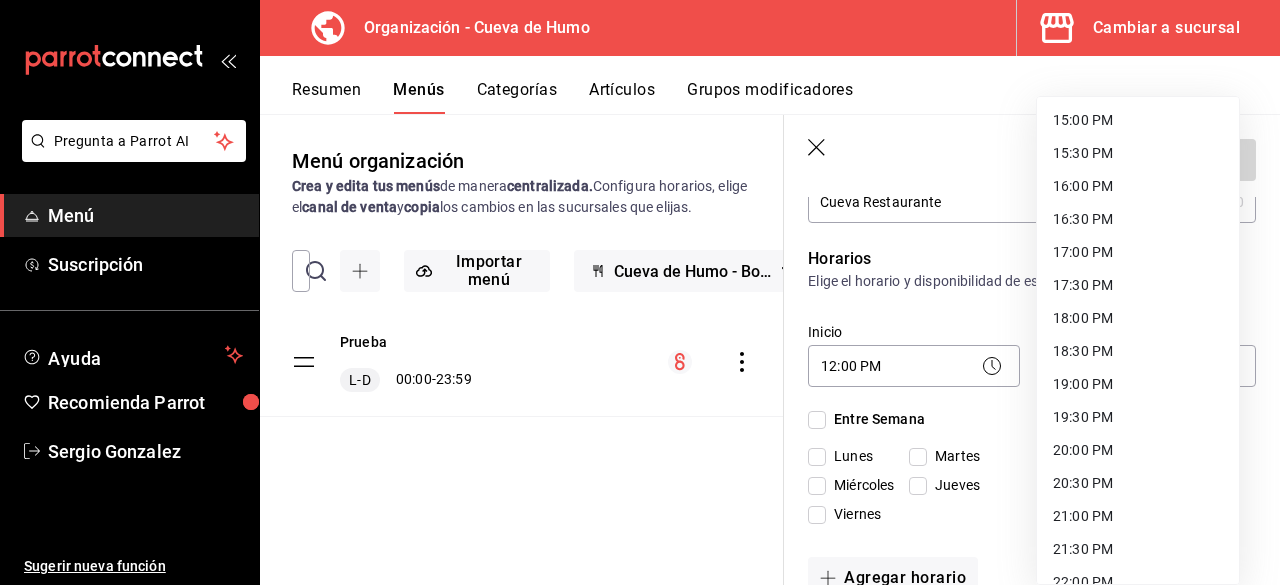 scroll, scrollTop: 1100, scrollLeft: 0, axis: vertical 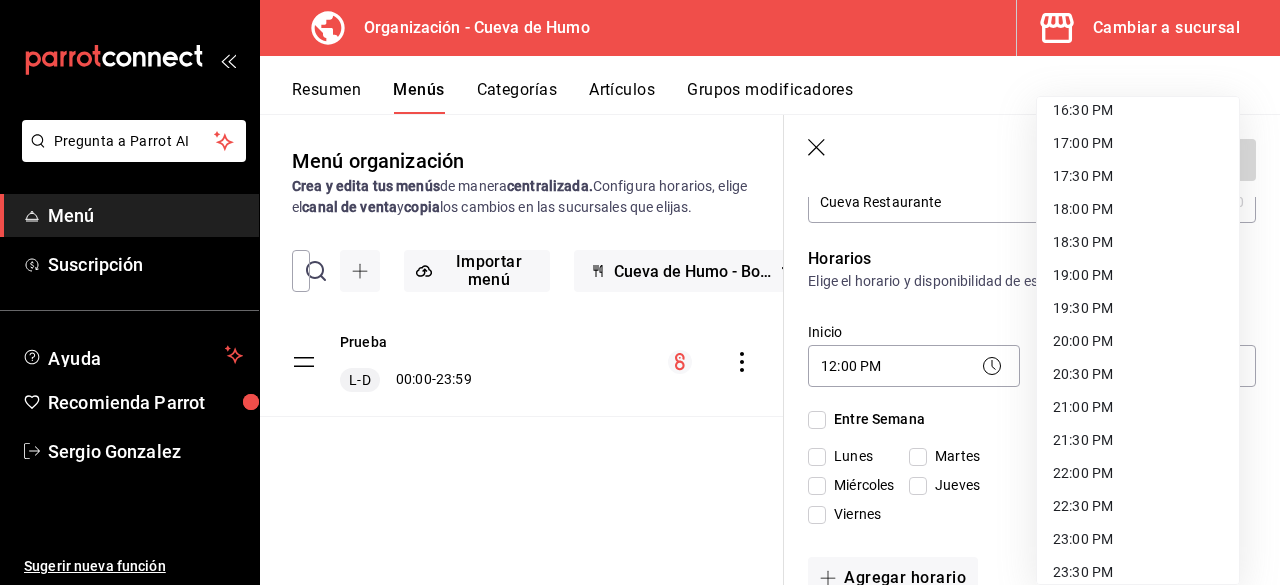click on "21:00 PM" at bounding box center [1138, 407] 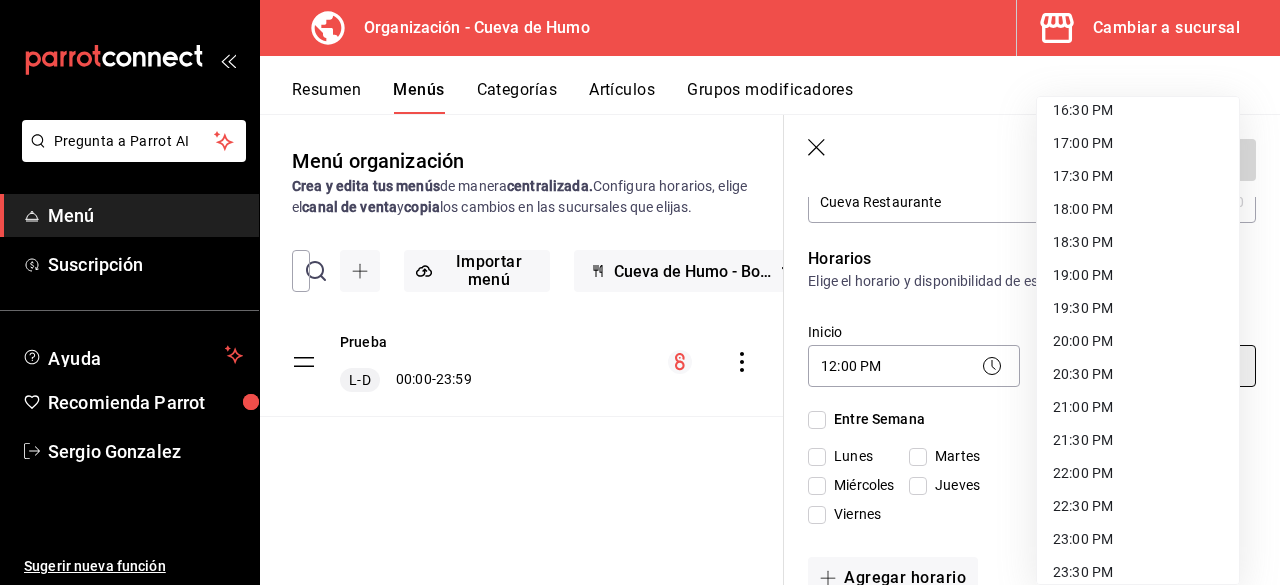 type on "21:00" 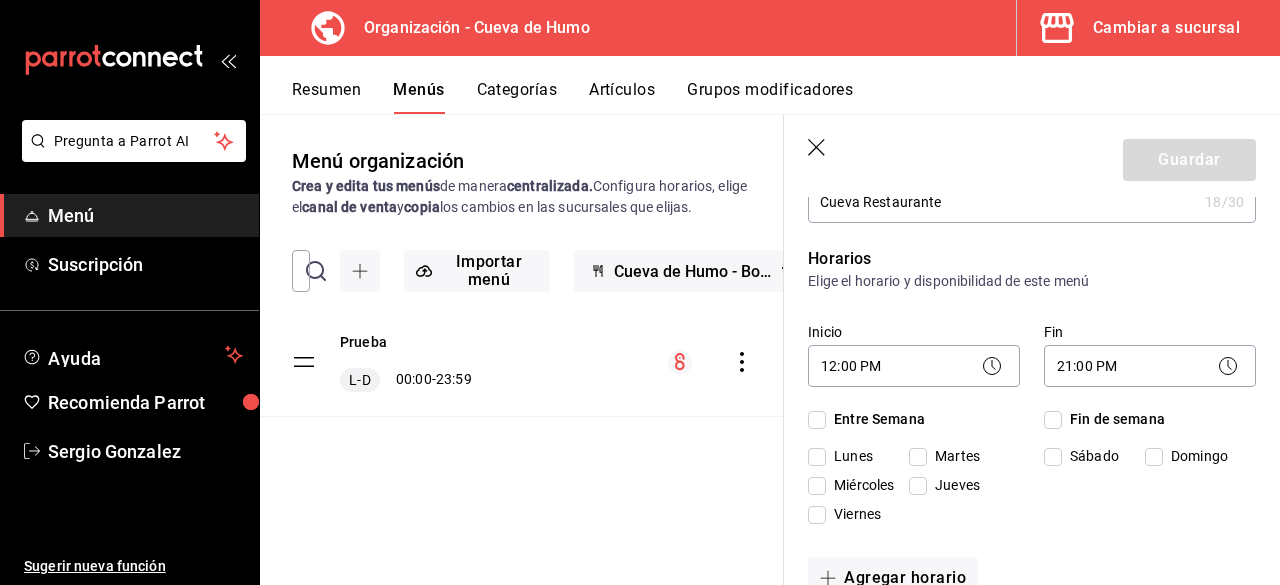 click on "Lunes" at bounding box center (817, 457) 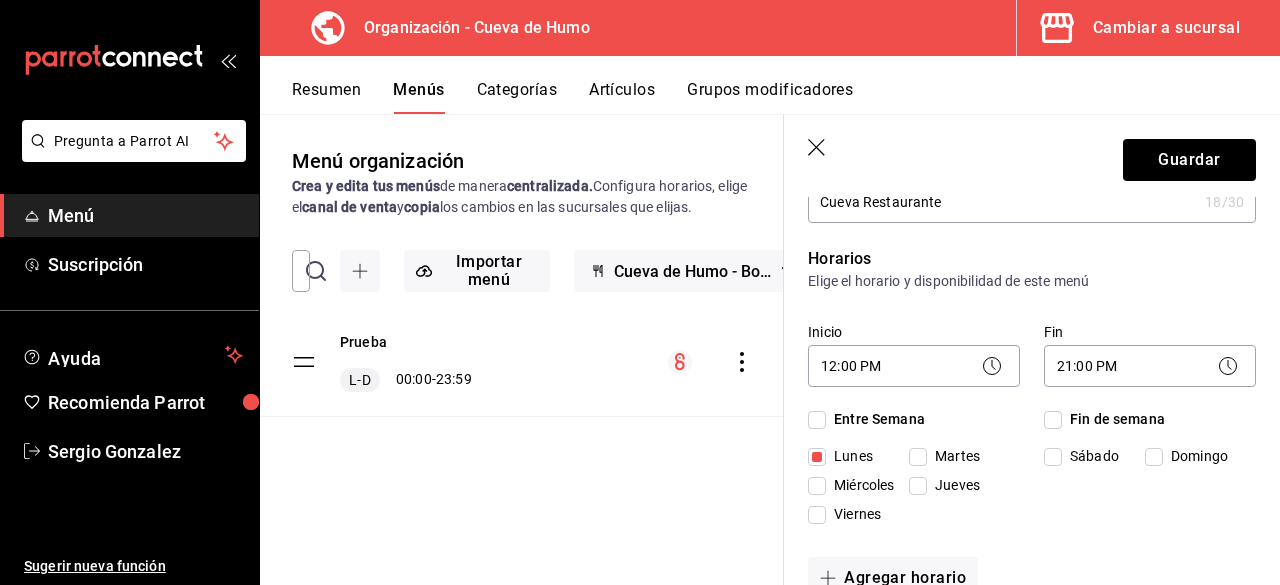 click on "Lunes" at bounding box center [817, 457] 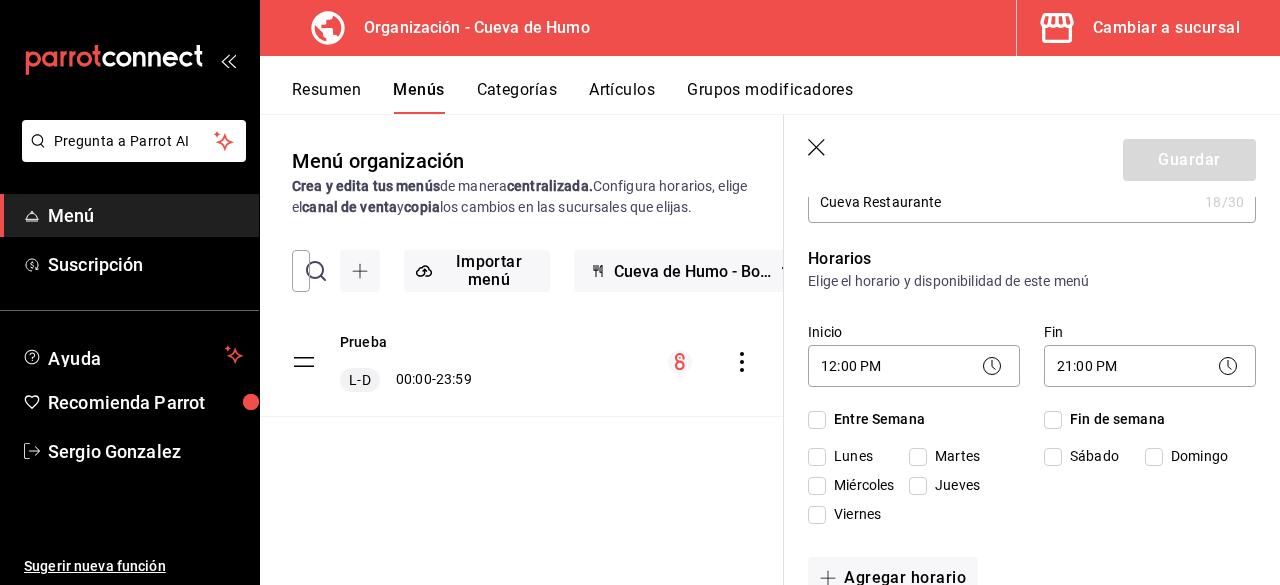 click on "Martes" at bounding box center [918, 457] 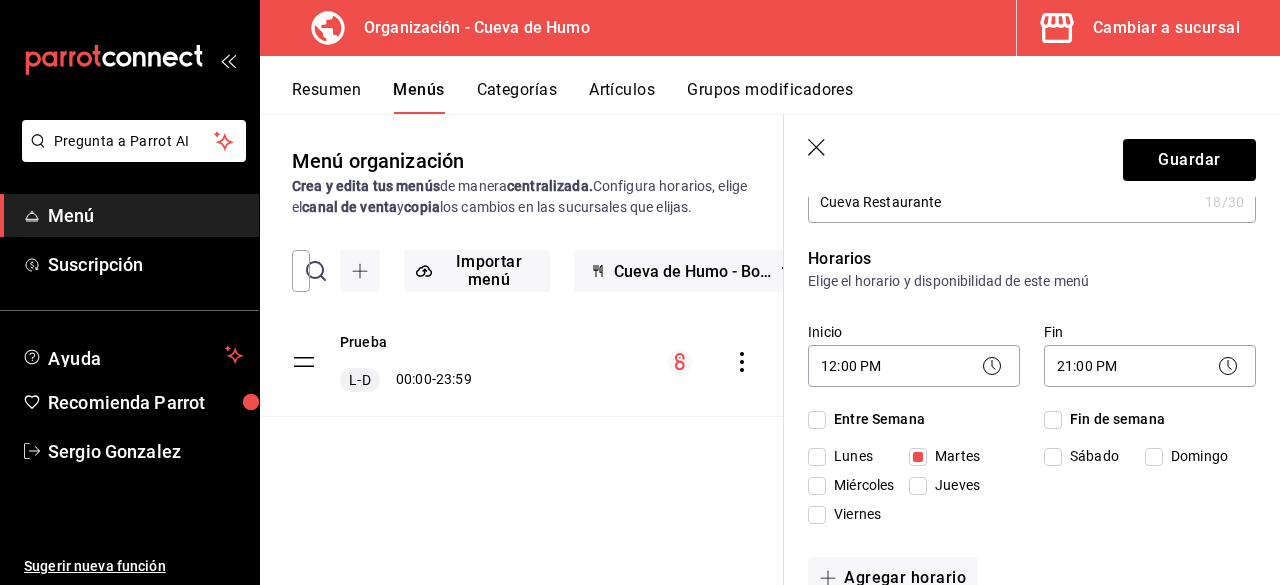 click on "Miércoles" at bounding box center [860, 485] 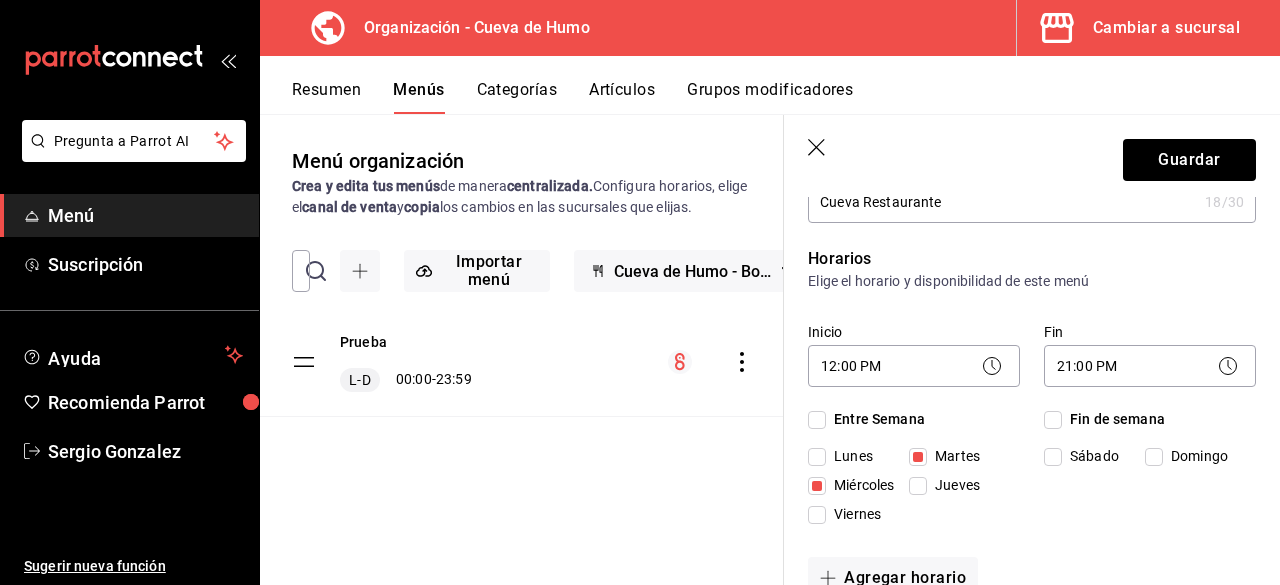 click on "Jueves" at bounding box center (918, 486) 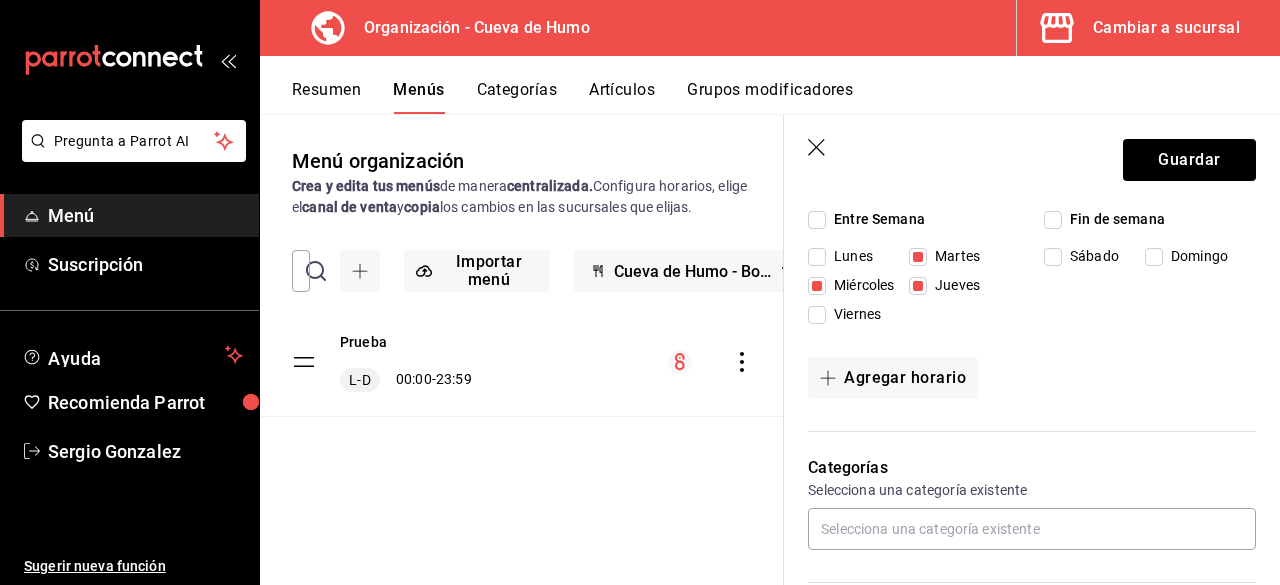 scroll, scrollTop: 200, scrollLeft: 0, axis: vertical 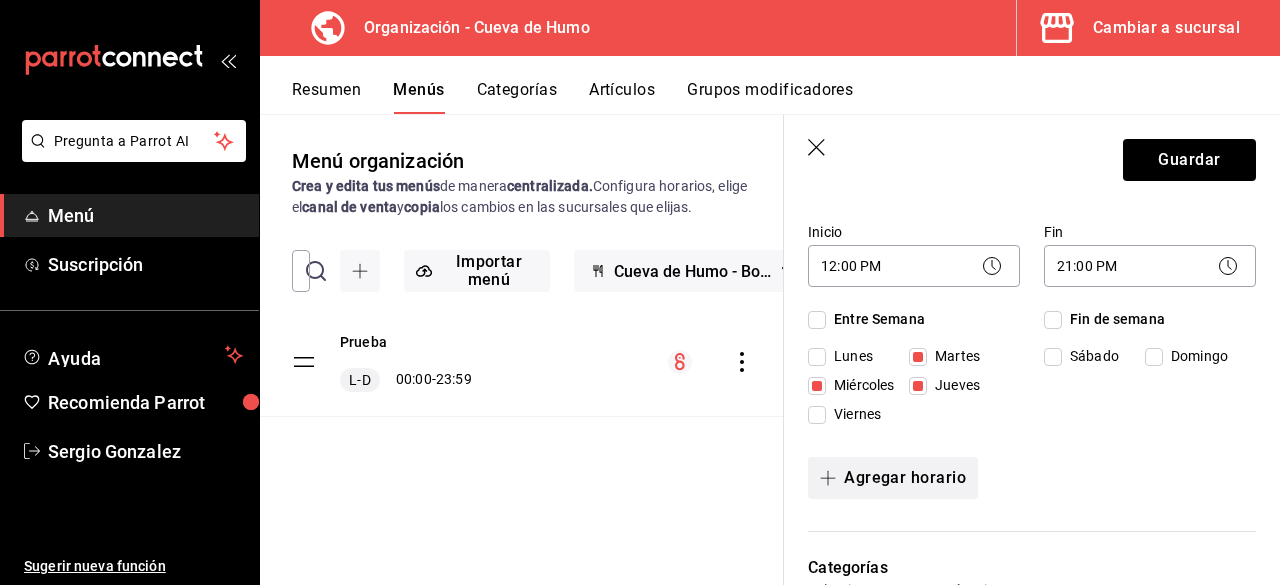 click on "Agregar horario" at bounding box center [893, 478] 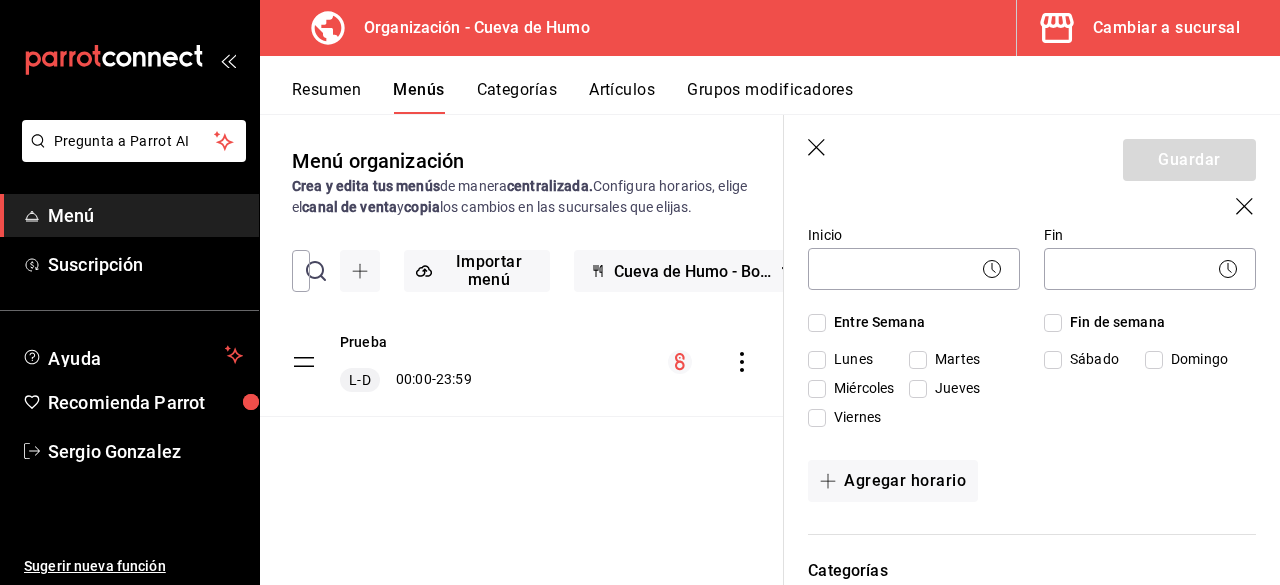 scroll, scrollTop: 400, scrollLeft: 0, axis: vertical 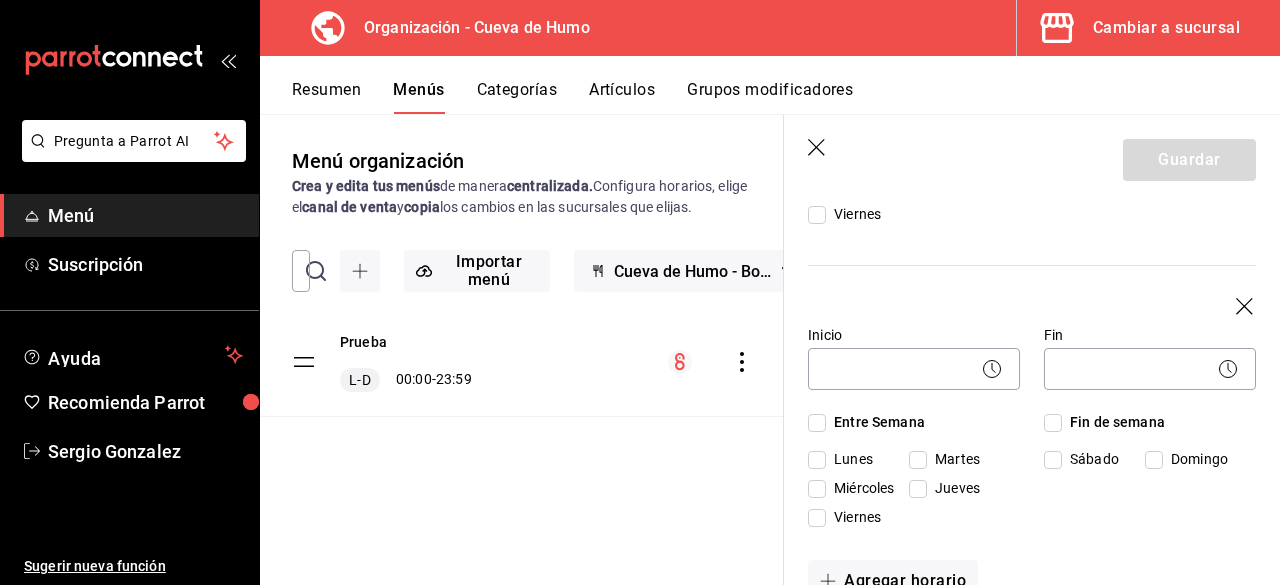 click on "Viernes" at bounding box center (817, 518) 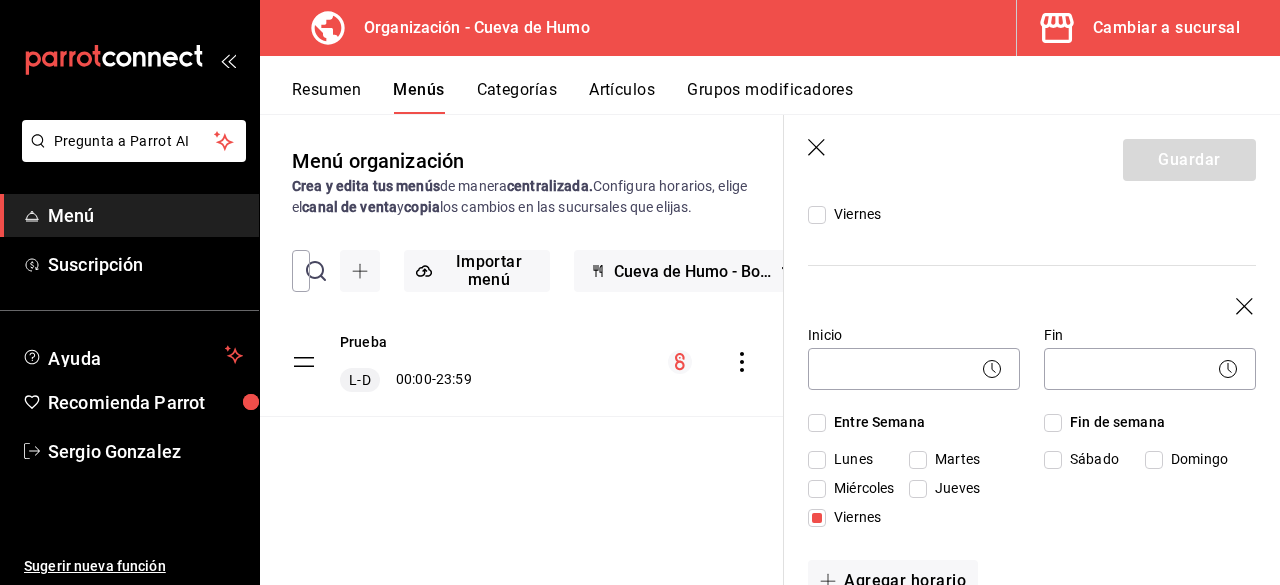 click on "Sábado" at bounding box center (1090, 156) 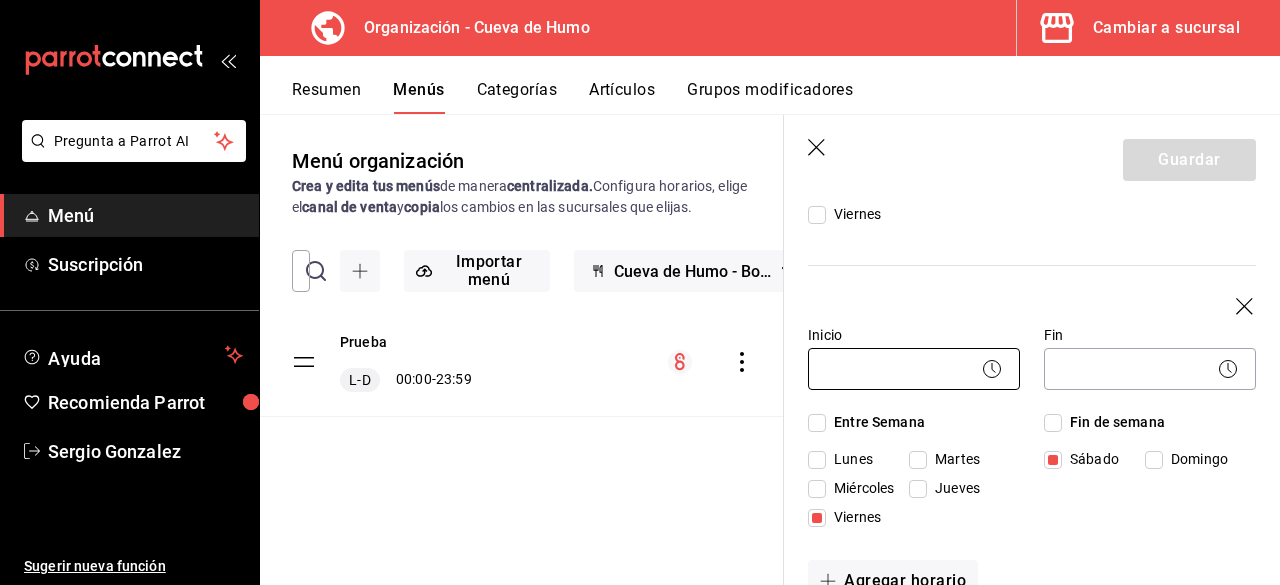 click on "Pregunta a Parrot AI Menú   Suscripción   Ayuda Recomienda Parrot   [FIRST] [LAST]   Sugerir nueva función   Organización - Cueva de Humo Cambiar a sucursal Resumen Menús Categorías Artículos Grupos modificadores Menú organización Crea y edita tus menús  de manera  centralizada.  Configura horarios, elige el  canal de venta  y  copia  los cambios en las sucursales que elijas. ​ ​ Importar menú Cueva de Humo - Borrador Prueba L-D 00:00  -  23:59 Guardar Nuevo menú ¿Cómo se va a llamar? Cueva Restaurante 18 /30 ¿Cómo se va a llamar? Horarios Elige el horario y disponibilidad de este menú Inicio 12:00 PM 12:00 Fin 21:00 PM 21:00 Entre Semana Lunes Martes Miércoles Jueves Viernes Fin de semana Sábado Domingo Inicio ​ Fin ​ Entre Semana Lunes Martes Miércoles Jueves Viernes Fin de semana Sábado Domingo Agregar horario Categorías Selecciona una categoría existente ¿Dónde se va a mostrar tu menú? Selecciona los canales de venta disponibles Punto de venta Uber Eats DiDi Food Rappi /" at bounding box center (640, 292) 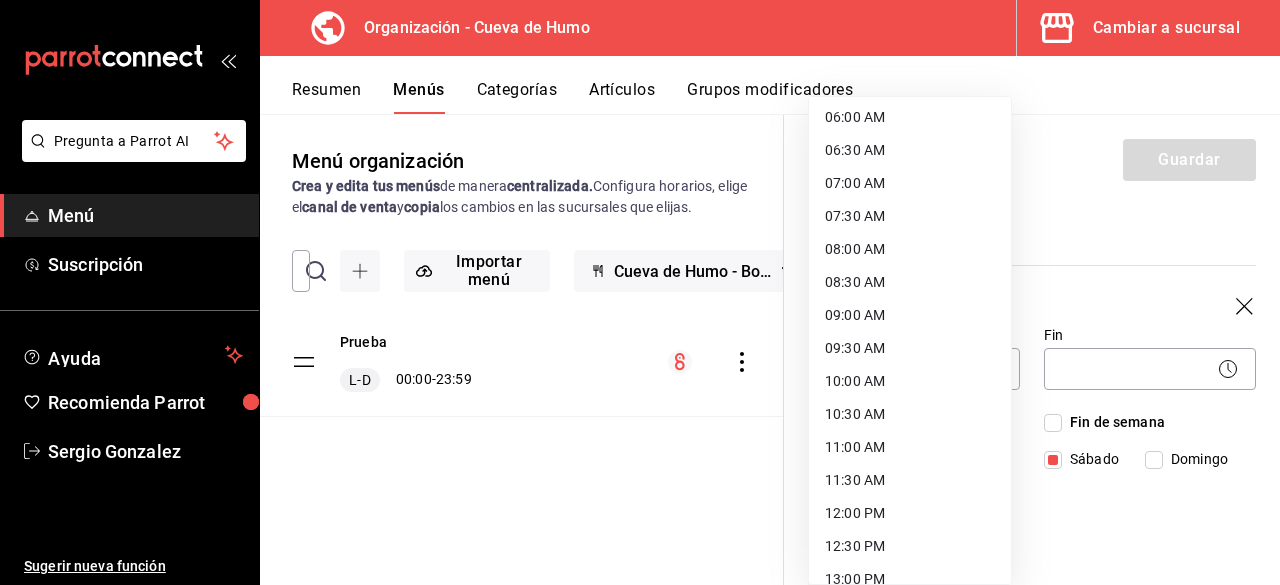 scroll, scrollTop: 500, scrollLeft: 0, axis: vertical 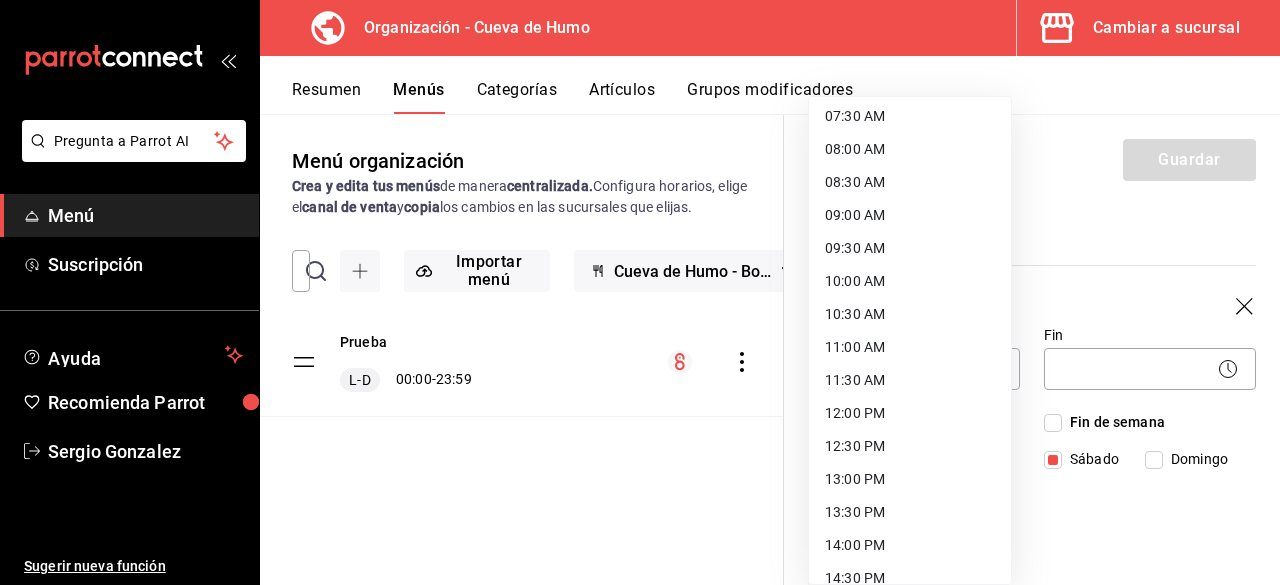 click on "12:00 PM" at bounding box center (910, 413) 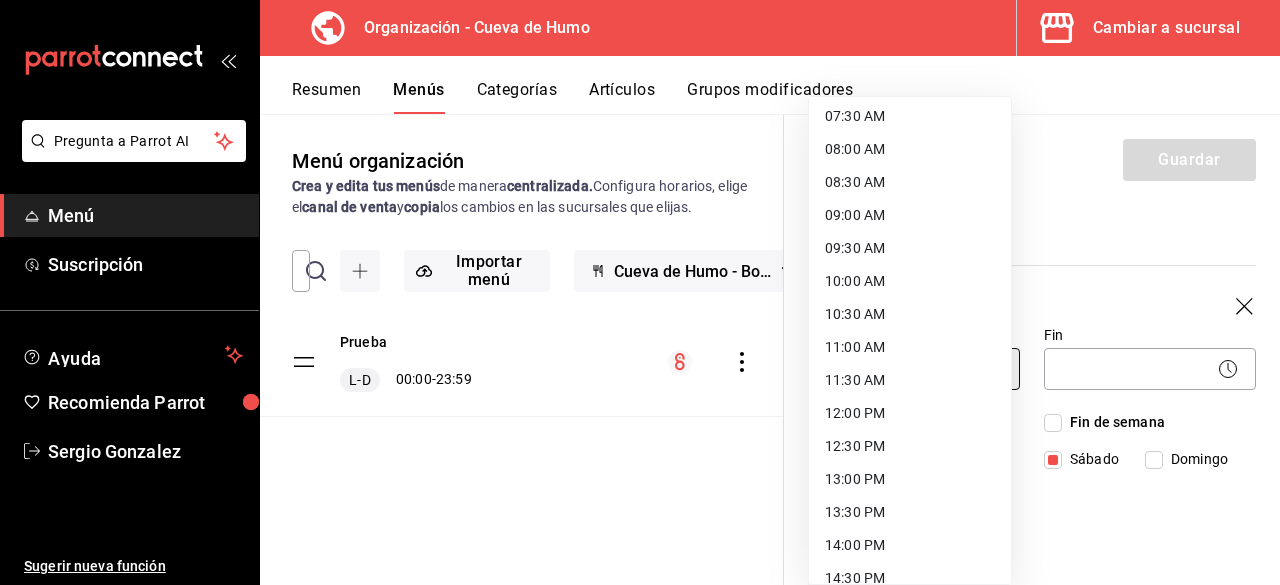 type on "12:00" 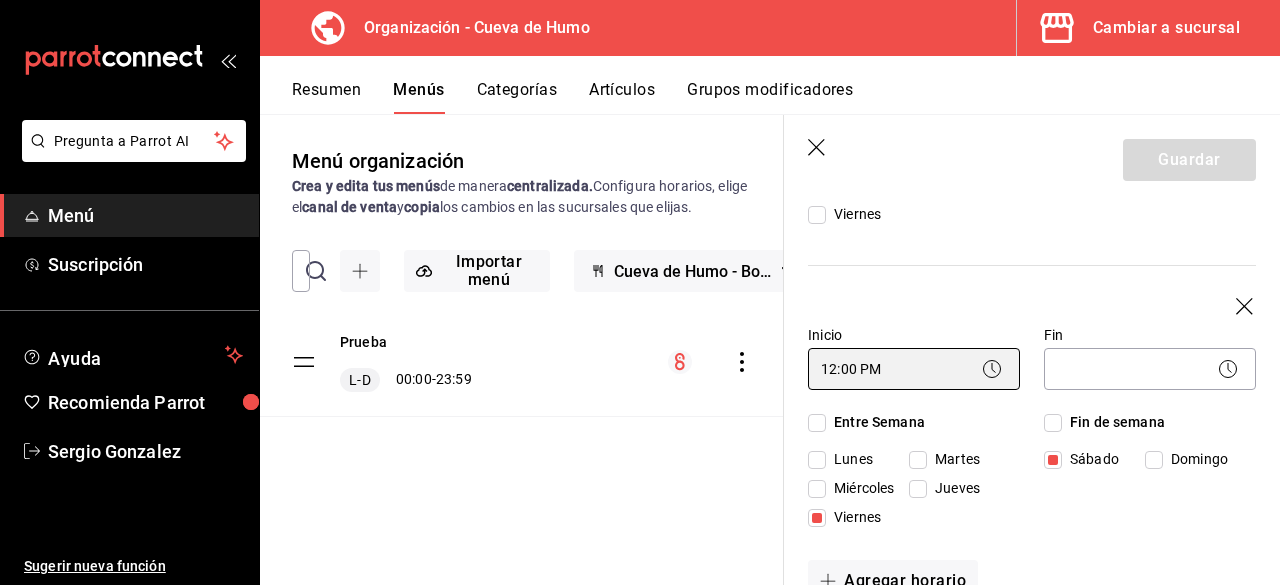 scroll, scrollTop: 0, scrollLeft: 0, axis: both 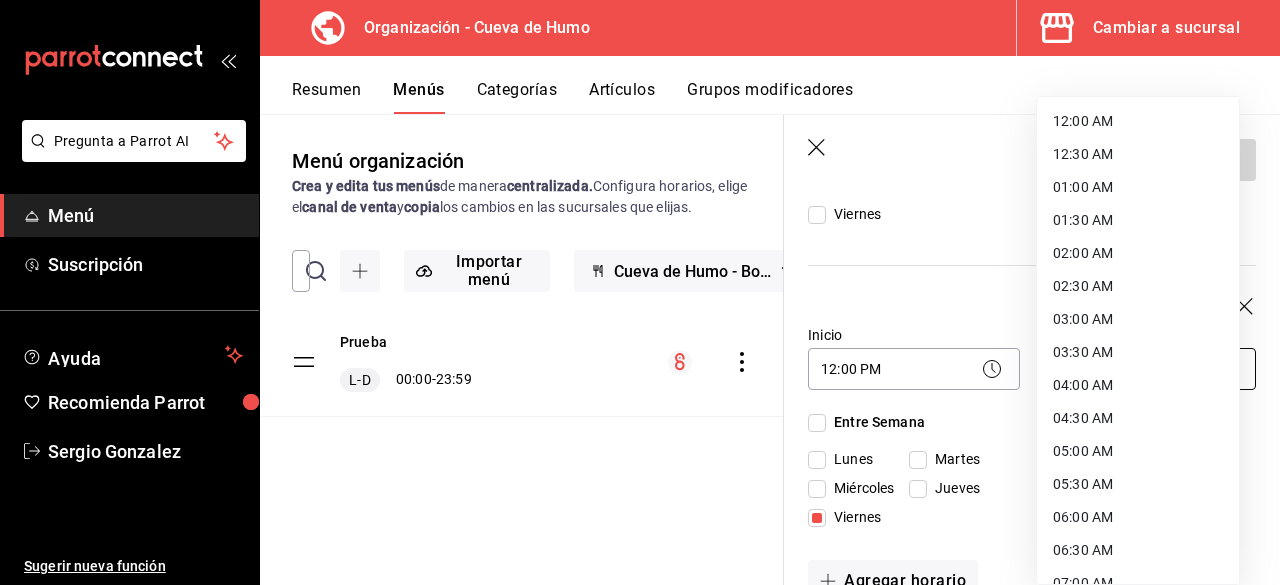 click on "Pregunta a Parrot AI Menú   Suscripción   Ayuda Recomienda Parrot   [FIRST] [LAST]   Sugerir nueva función   Organización - Cueva de Humo Cambiar a sucursal Resumen Menús Categorías Artículos Grupos modificadores Menú organización Crea y edita tus menús  de manera  centralizada.  Configura horarios, elige el  canal de venta  y  copia  los cambios en las sucursales que elijas. ​ ​ Importar menú Cueva de Humo - Borrador Prueba L-D 00:00  -  23:59 Guardar Nuevo menú ¿Cómo se va a llamar? Cueva Restaurante 18 /30 ¿Cómo se va a llamar? Horarios Elige el horario y disponibilidad de este menú Inicio 12:00 PM 12:00 Fin 21:00 PM 21:00 Entre Semana Lunes Martes Miércoles Jueves Viernes Fin de semana Sábado Domingo Inicio 12:00 PM 12:00 Fin ​ Entre Semana Lunes Martes Miércoles Jueves Viernes Fin de semana Sábado Domingo Agregar horario Categorías Selecciona una categoría existente ¿Dónde se va a mostrar tu menú? Selecciona los canales de venta disponibles Punto de venta Uber Eats Rappi" at bounding box center [640, 292] 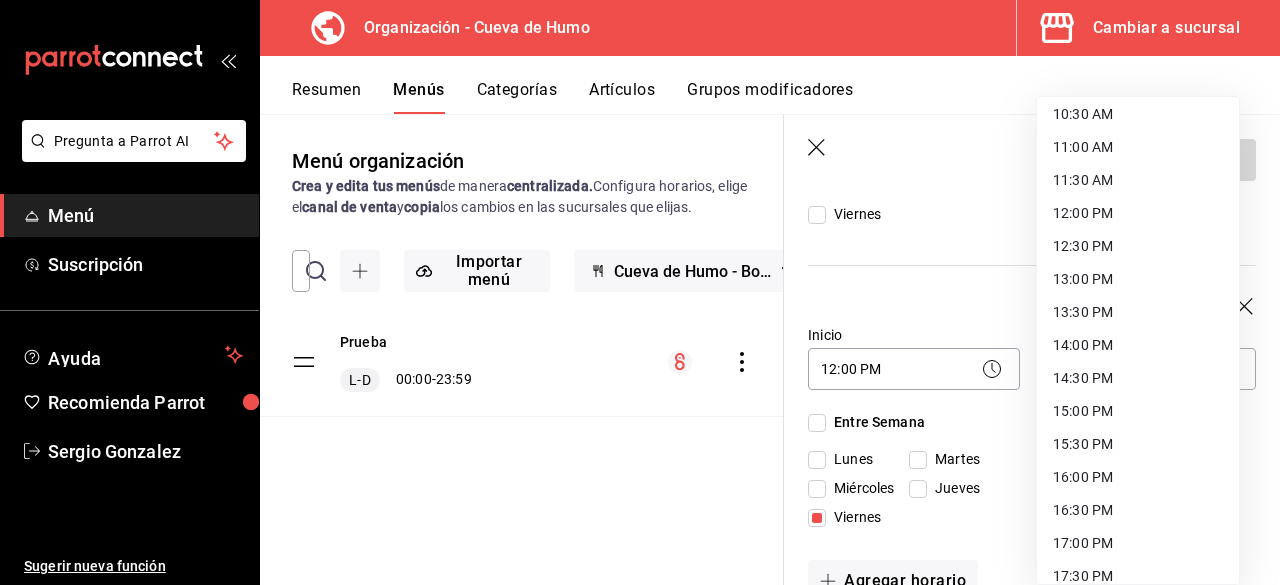 scroll, scrollTop: 1145, scrollLeft: 0, axis: vertical 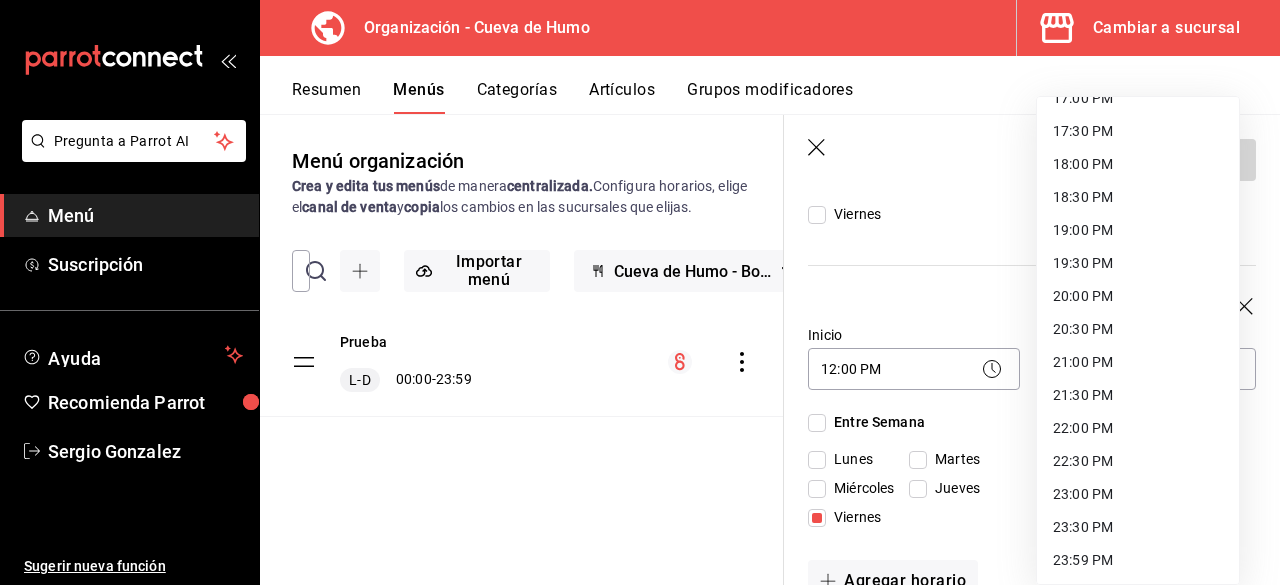 click on "21:00 PM" at bounding box center (1138, 362) 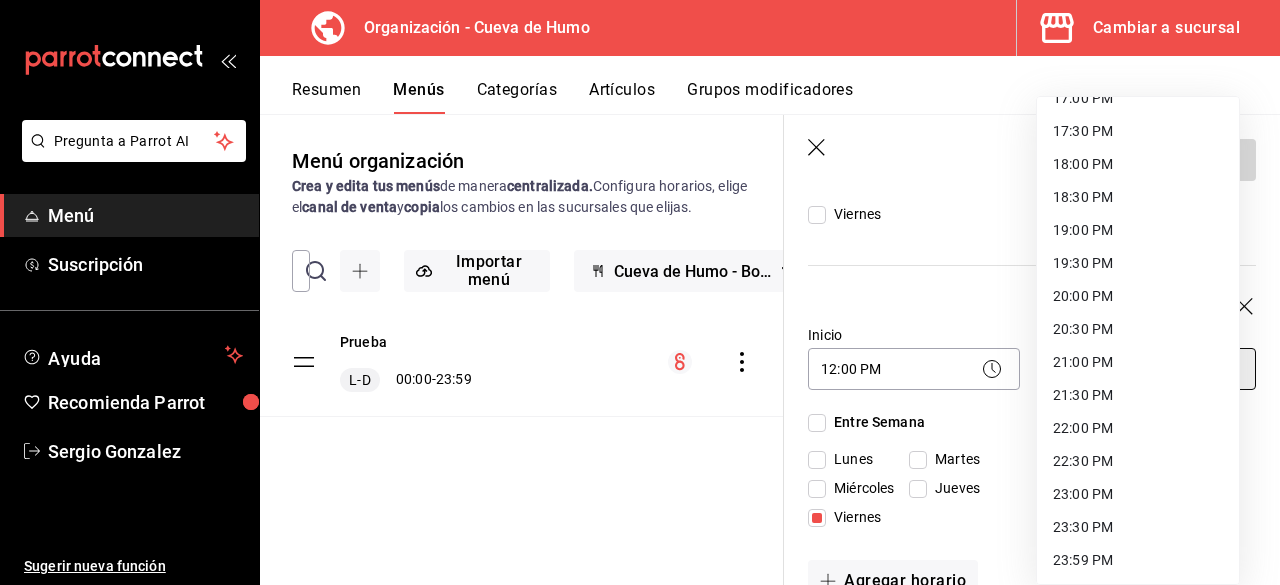 type on "21:00" 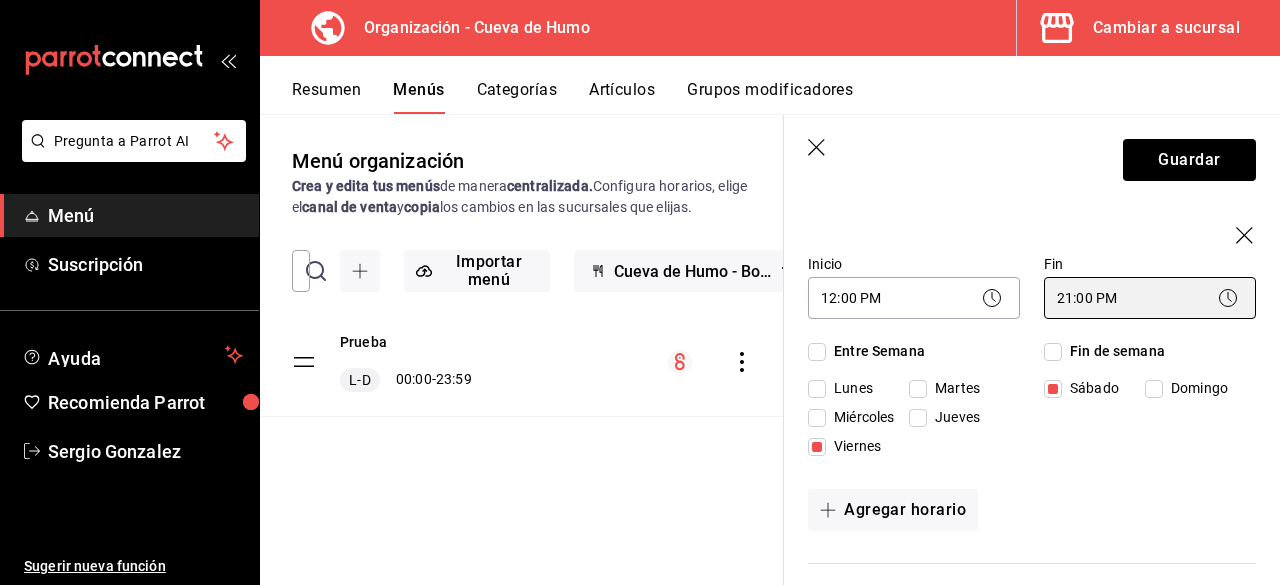 scroll, scrollTop: 500, scrollLeft: 0, axis: vertical 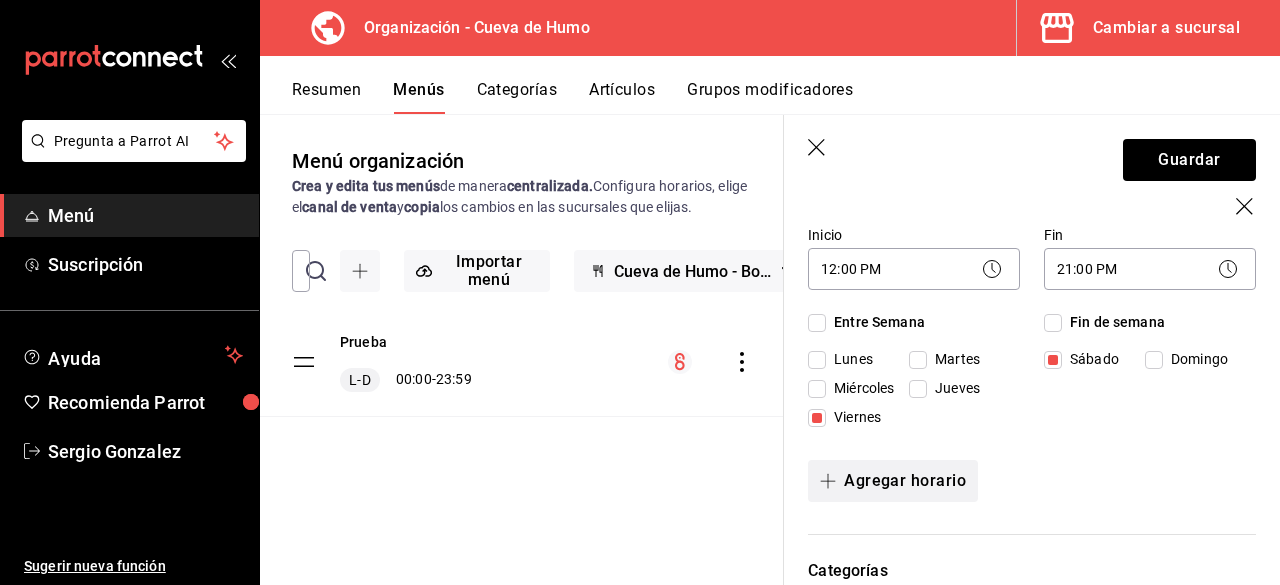 click on "Agregar horario" at bounding box center (893, 481) 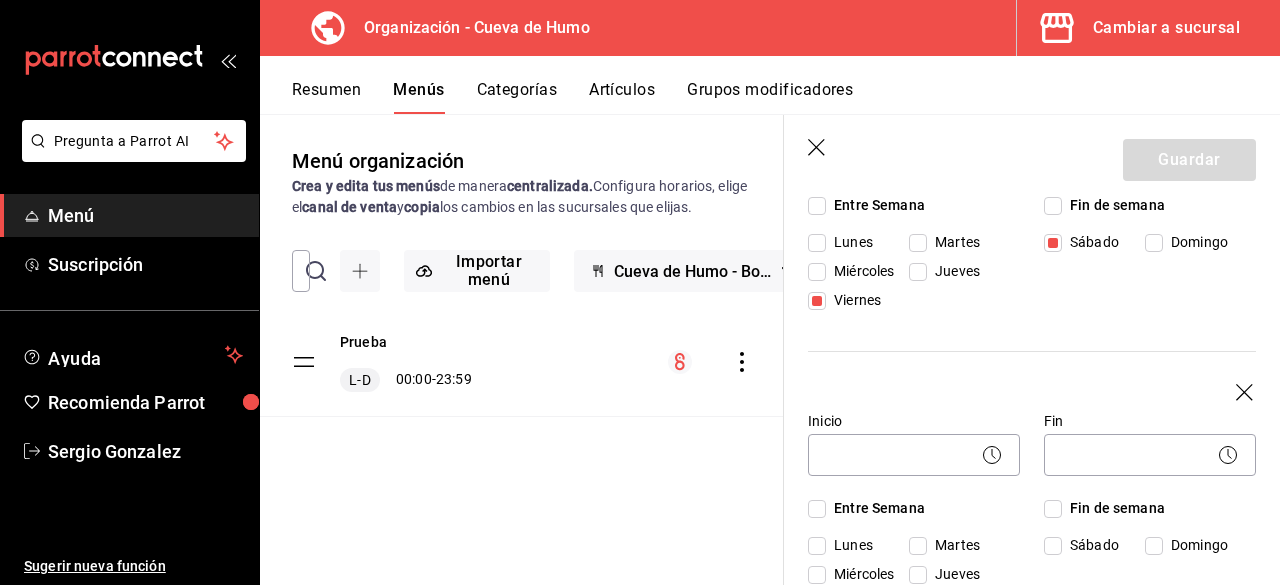 scroll, scrollTop: 800, scrollLeft: 0, axis: vertical 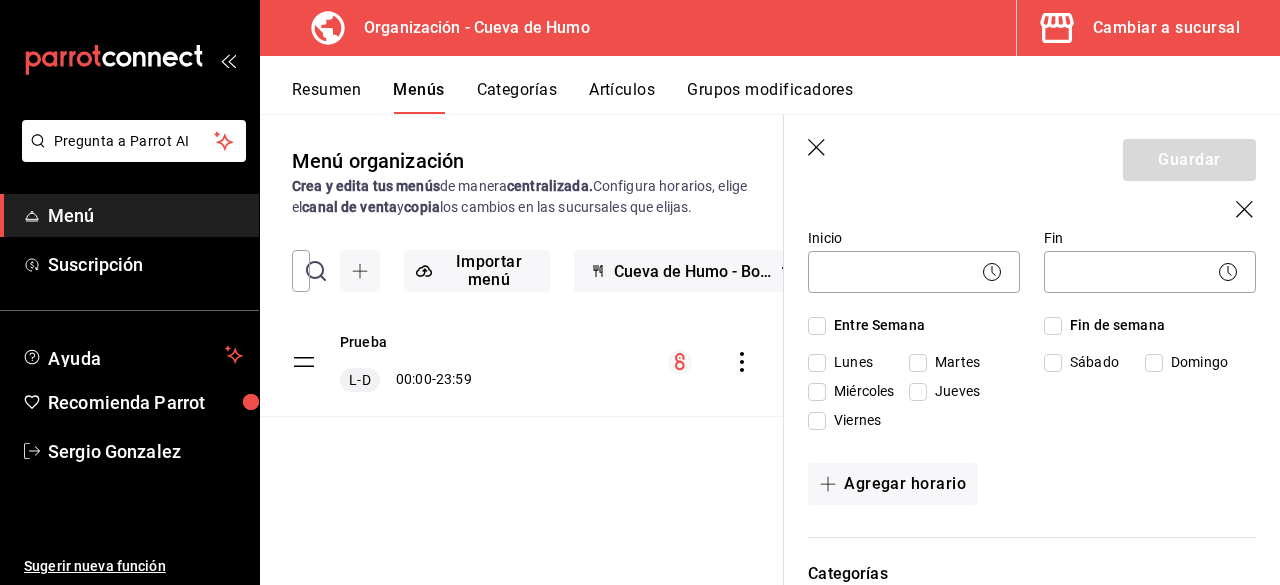 click on "Domingo" at bounding box center (1154, 363) 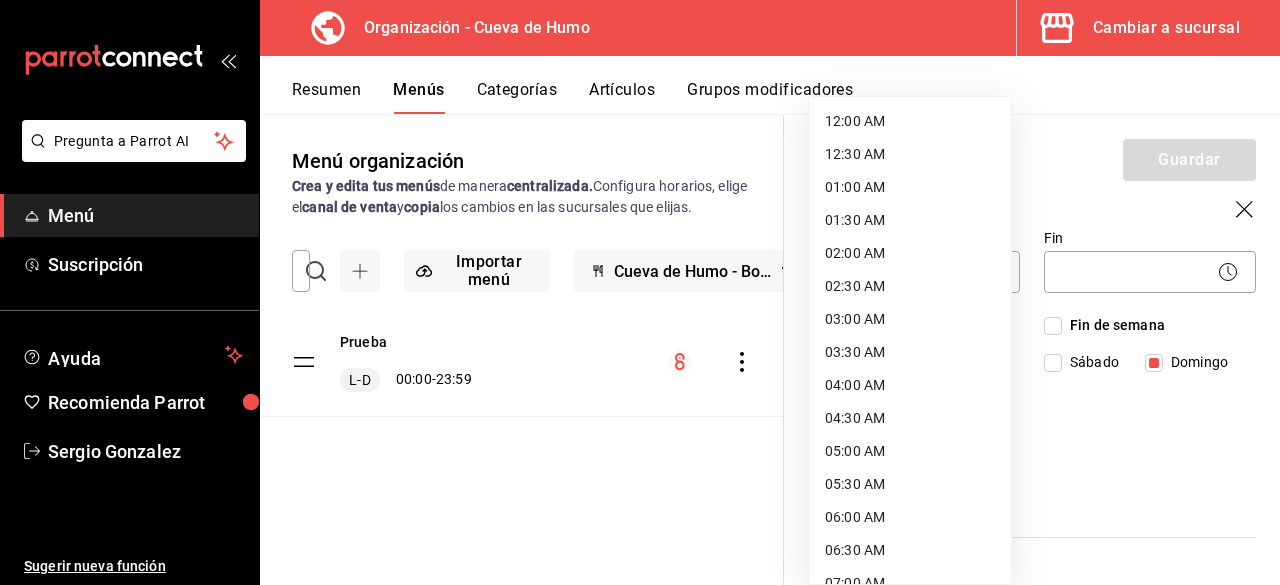 drag, startPoint x: 866, startPoint y: 276, endPoint x: 875, endPoint y: 285, distance: 12.727922 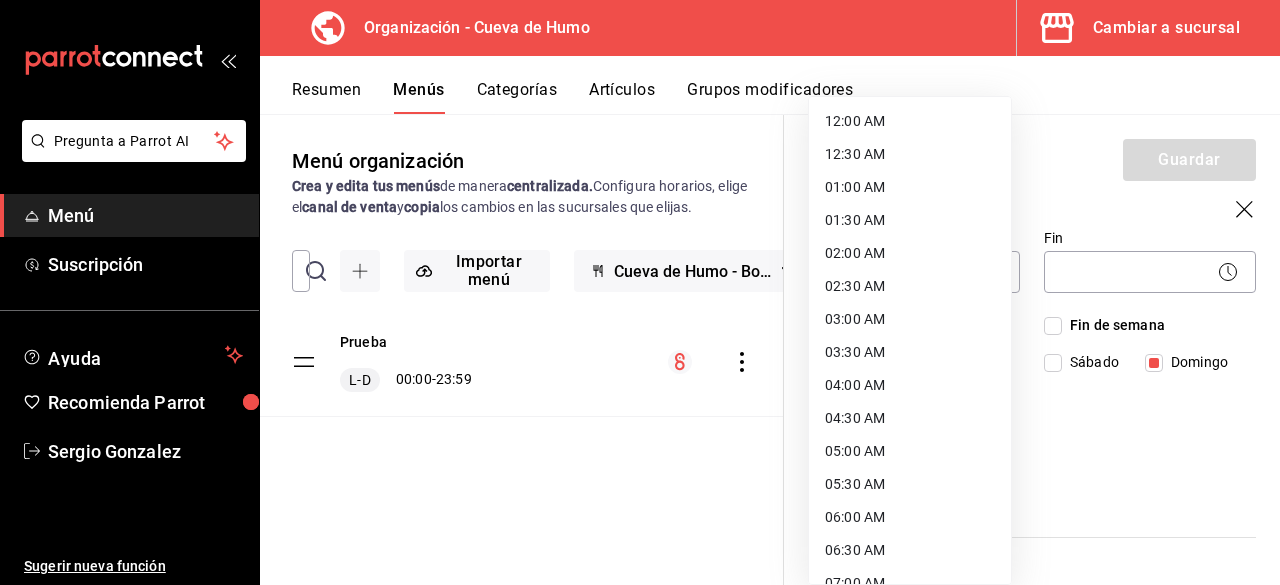 click on "12:00 AM" at bounding box center [910, 121] 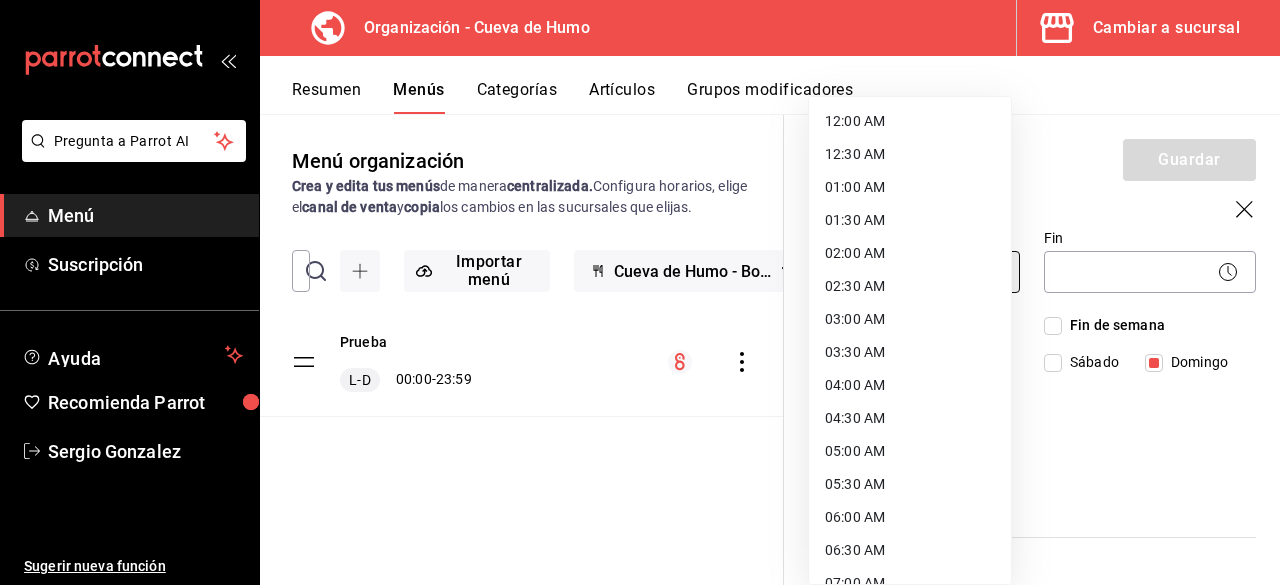 type on "00:00" 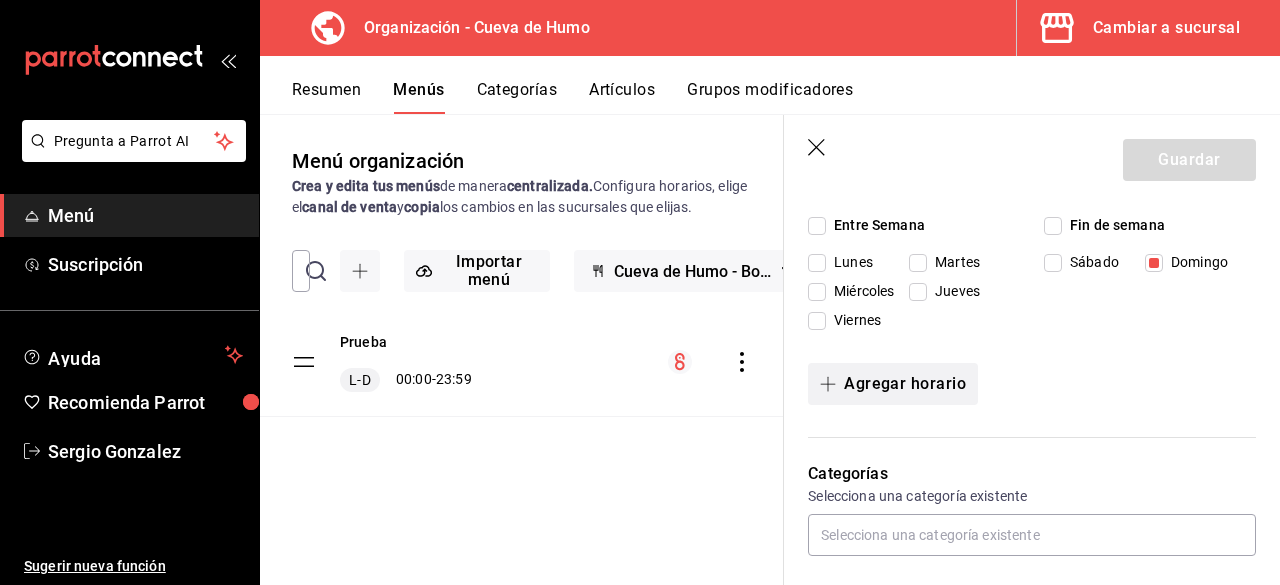 scroll, scrollTop: 800, scrollLeft: 0, axis: vertical 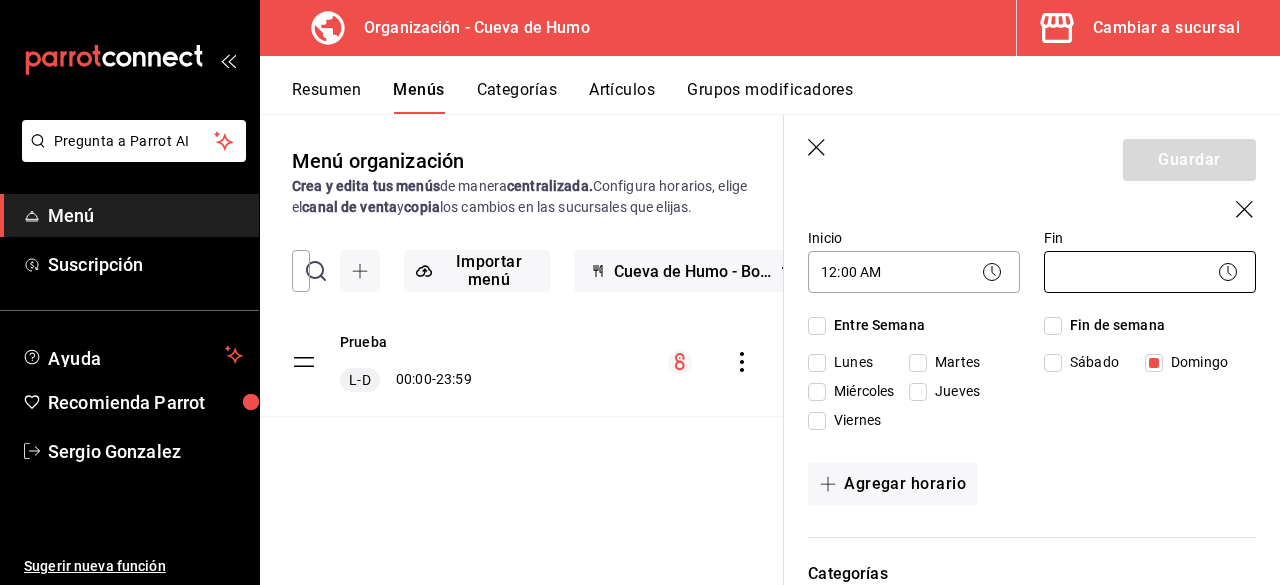 click on "Pregunta a Parrot AI Menú   Suscripción   Ayuda Recomienda Parrot   [FIRST] [LAST]   Sugerir nueva función   Organización - Cueva de Humo Cambiar a sucursal Resumen Menús Categorías Artículos Grupos modificadores Menú organización Crea y edita tus menús  de manera  centralizada.  Configura horarios, elige el  canal de venta  y  copia  los cambios en las sucursales que elijas. ​ ​ Importar menú Cueva de Humo - Borrador Prueba L-D 00:00  -  23:59 Guardar Nuevo menú ¿Cómo se va a llamar? Cueva Restaurante 18 /30 ¿Cómo se va a llamar? Horarios Elige el horario y disponibilidad de este menú Inicio 12:00 PM 12:00 Fin 21:00 PM 21:00 Entre Semana Lunes Martes Miércoles Jueves Viernes Fin de semana Sábado Domingo Inicio 12:00 PM 12:00 Fin 21:00 PM 21:00 Entre Semana Lunes Martes Miércoles Jueves Viernes Fin de semana Sábado Domingo Inicio 12:00 AM 00:00 Fin ​ Entre Semana Lunes Martes Miércoles Jueves Viernes Fin de semana Sábado Domingo Agregar horario Categorías Punto de venta Rappi 13" at bounding box center (640, 292) 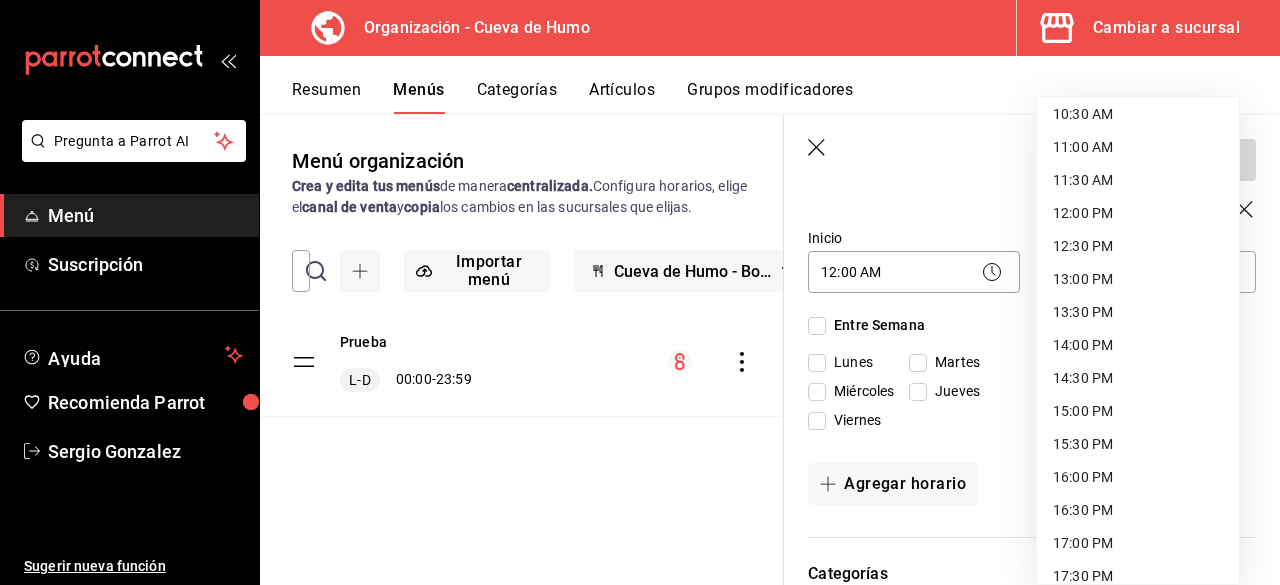 scroll, scrollTop: 900, scrollLeft: 0, axis: vertical 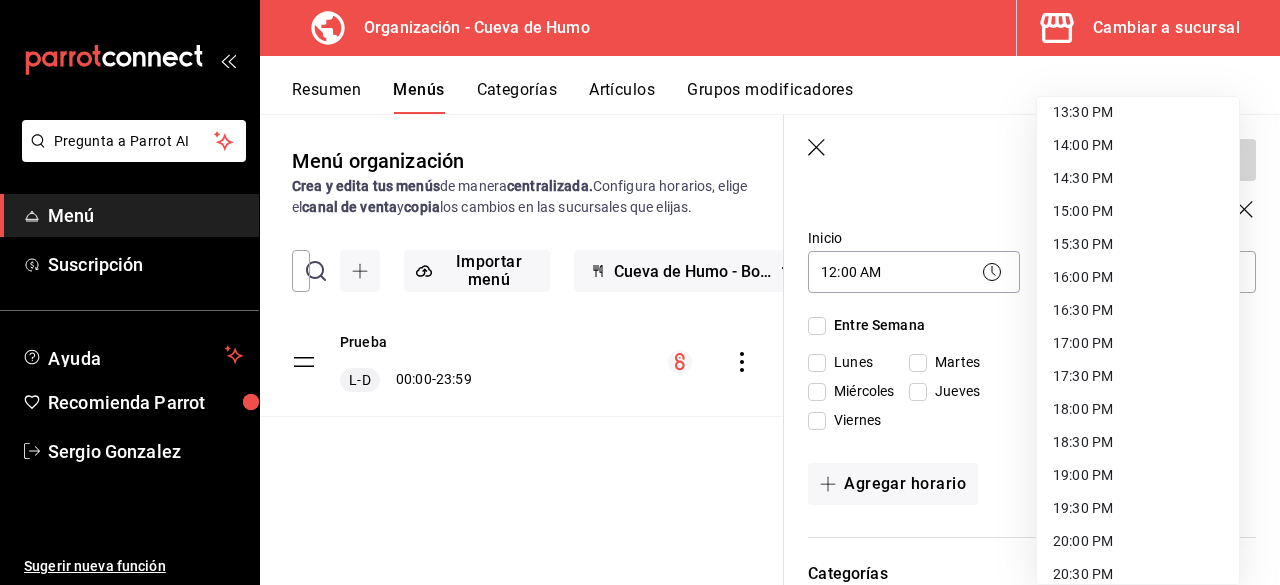 click on "19:00 PM" at bounding box center [1138, 475] 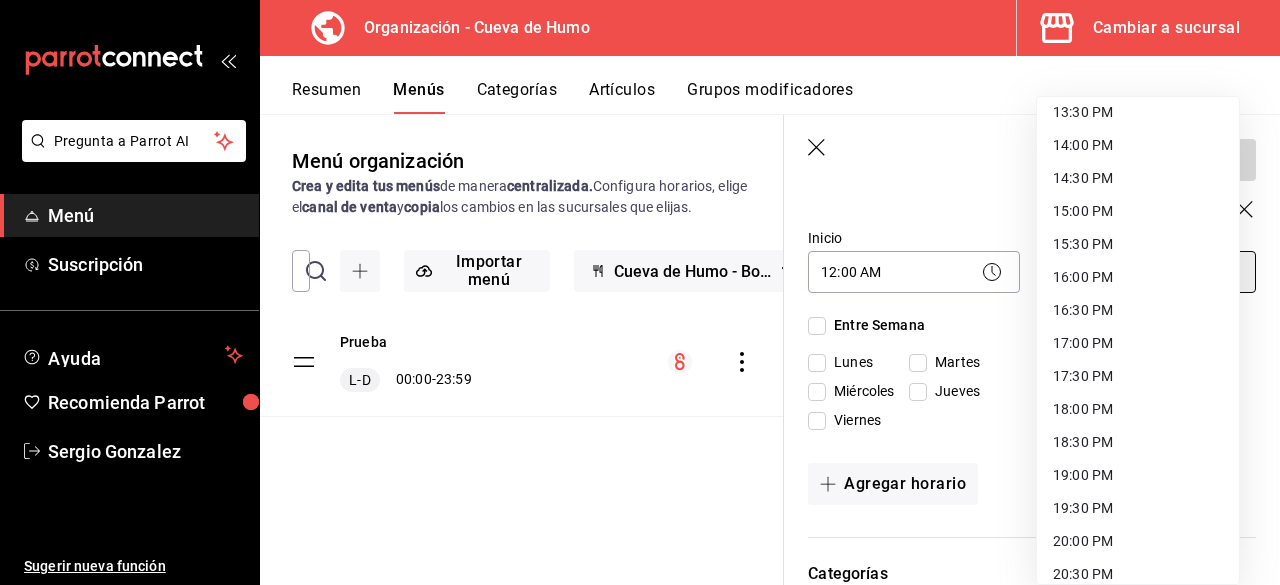 type on "19:00" 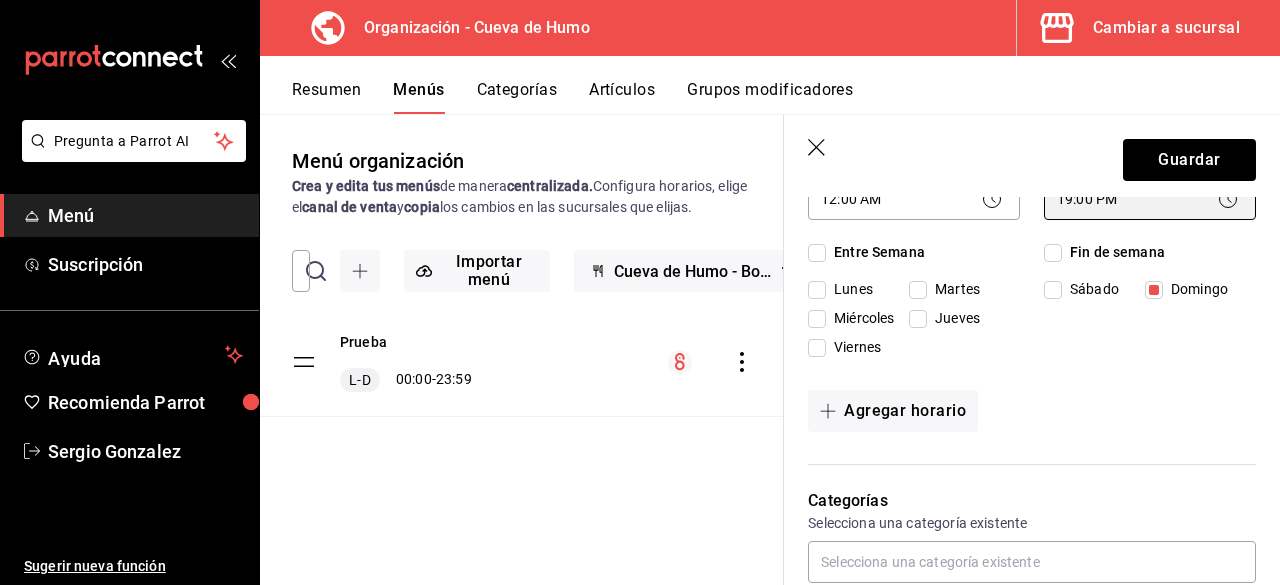 scroll, scrollTop: 900, scrollLeft: 0, axis: vertical 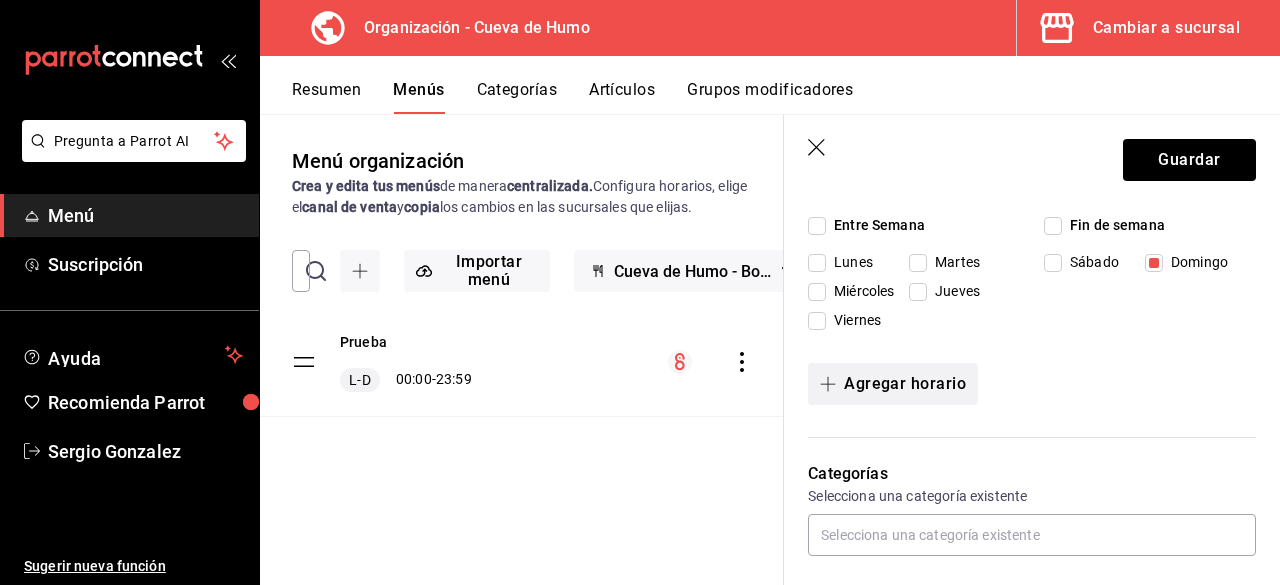 click on "Agregar horario" at bounding box center [893, 384] 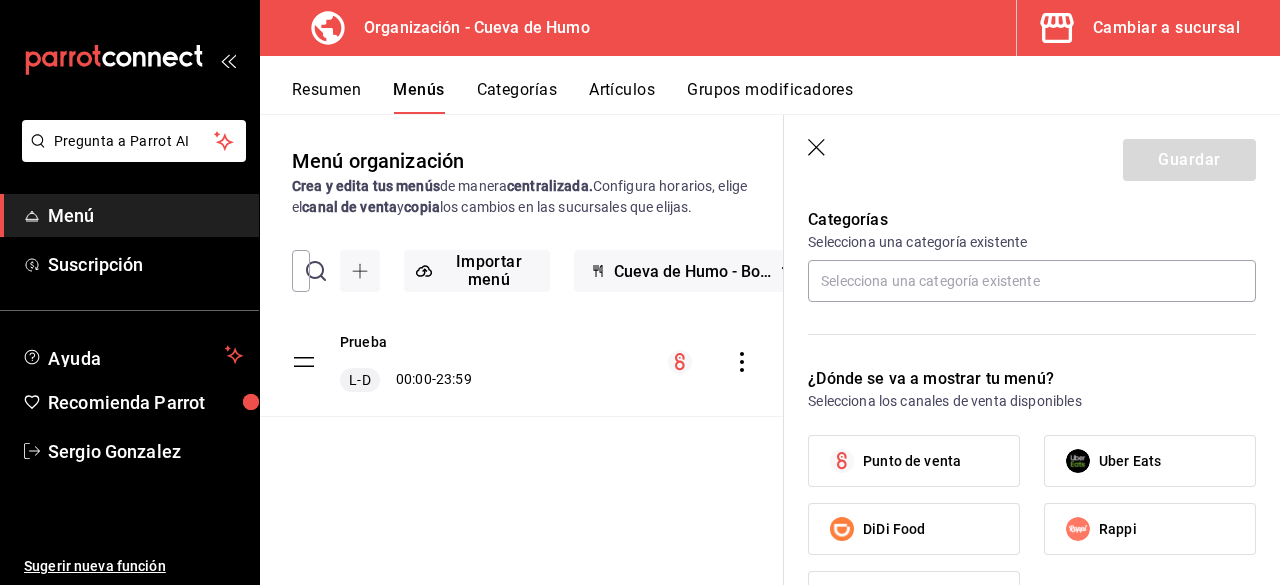 scroll, scrollTop: 1500, scrollLeft: 0, axis: vertical 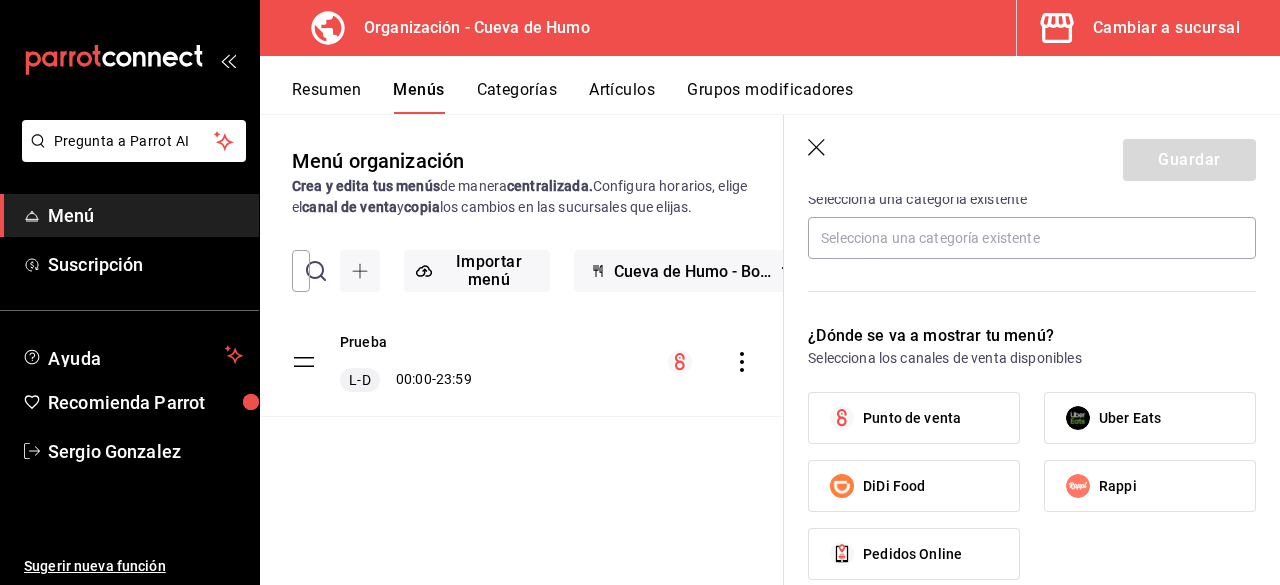 click on "Punto de venta" at bounding box center [912, 418] 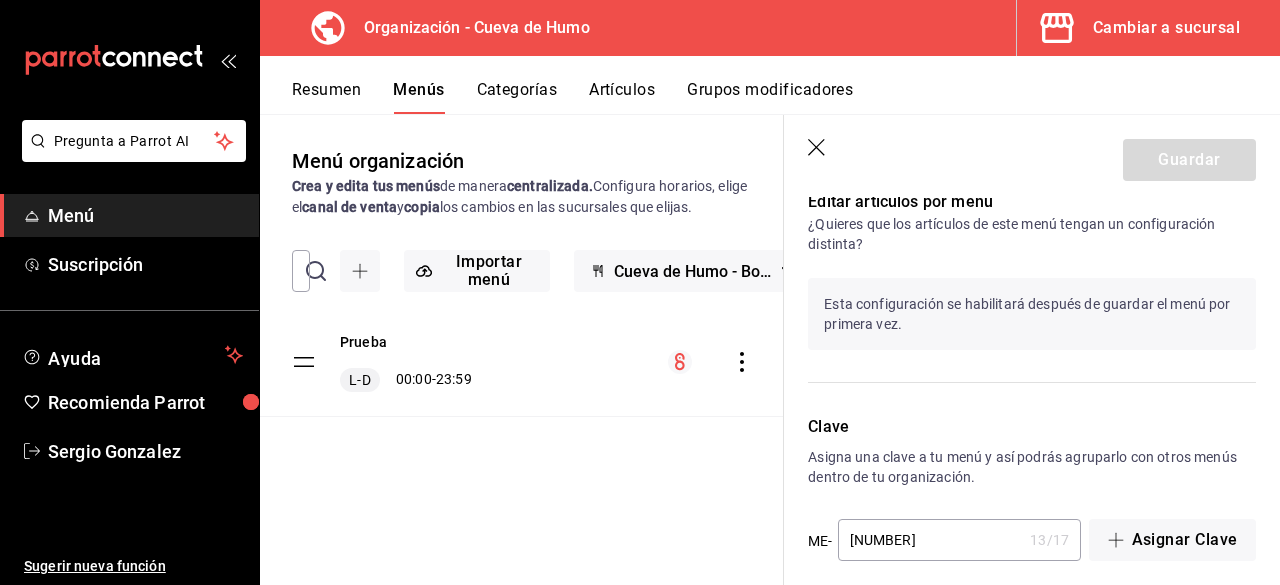 scroll, scrollTop: 1943, scrollLeft: 0, axis: vertical 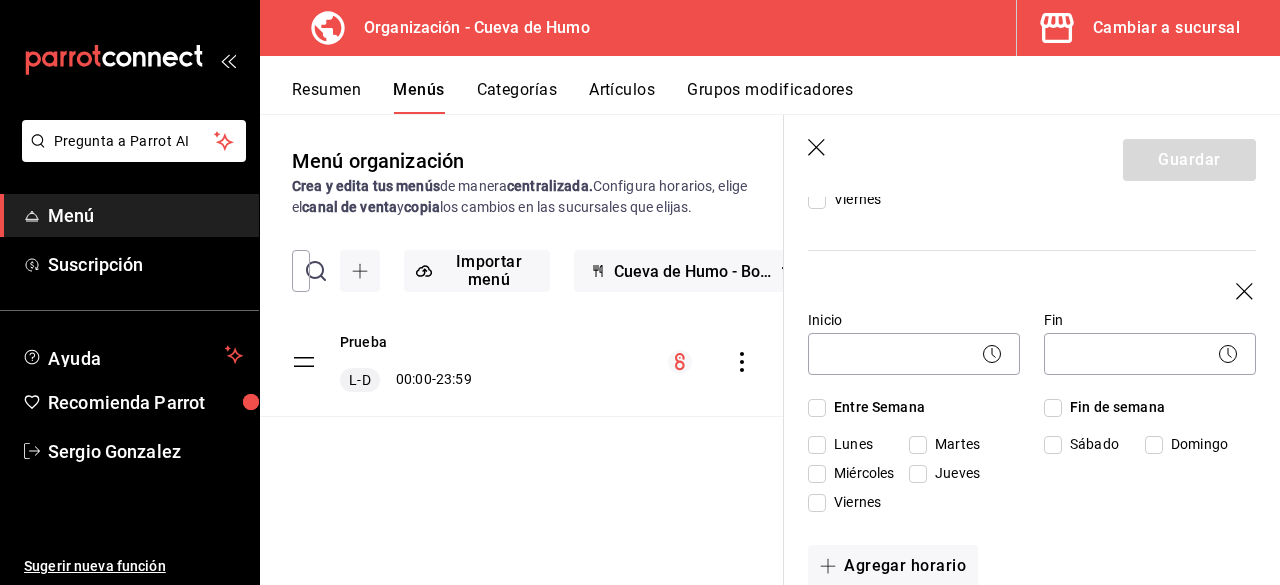 click 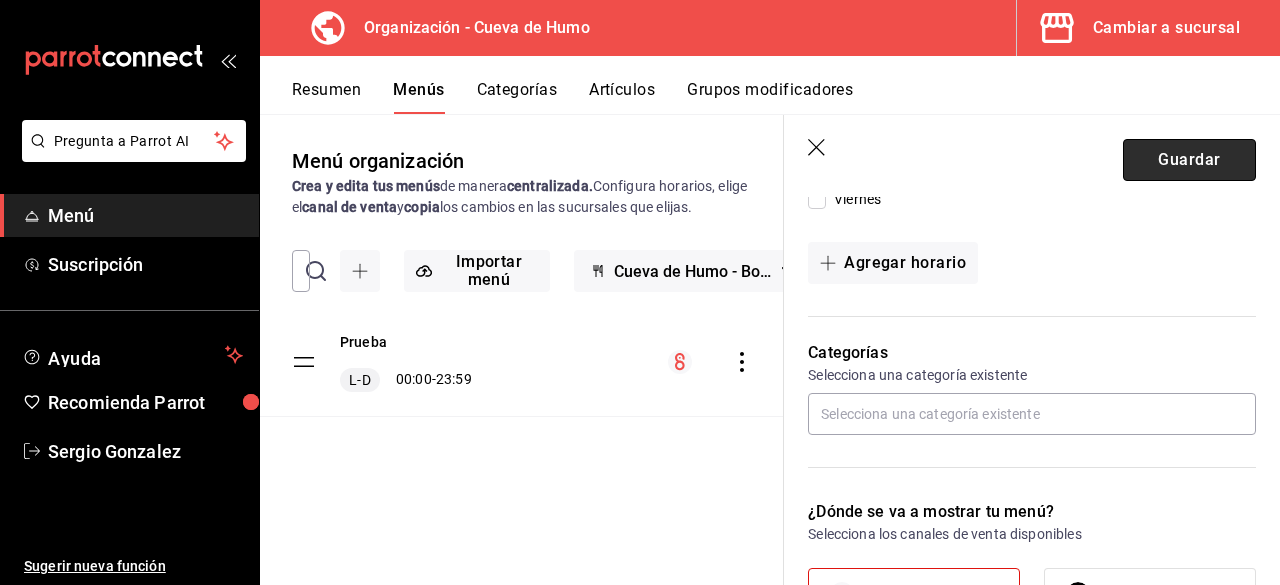 click on "Guardar" at bounding box center [1189, 160] 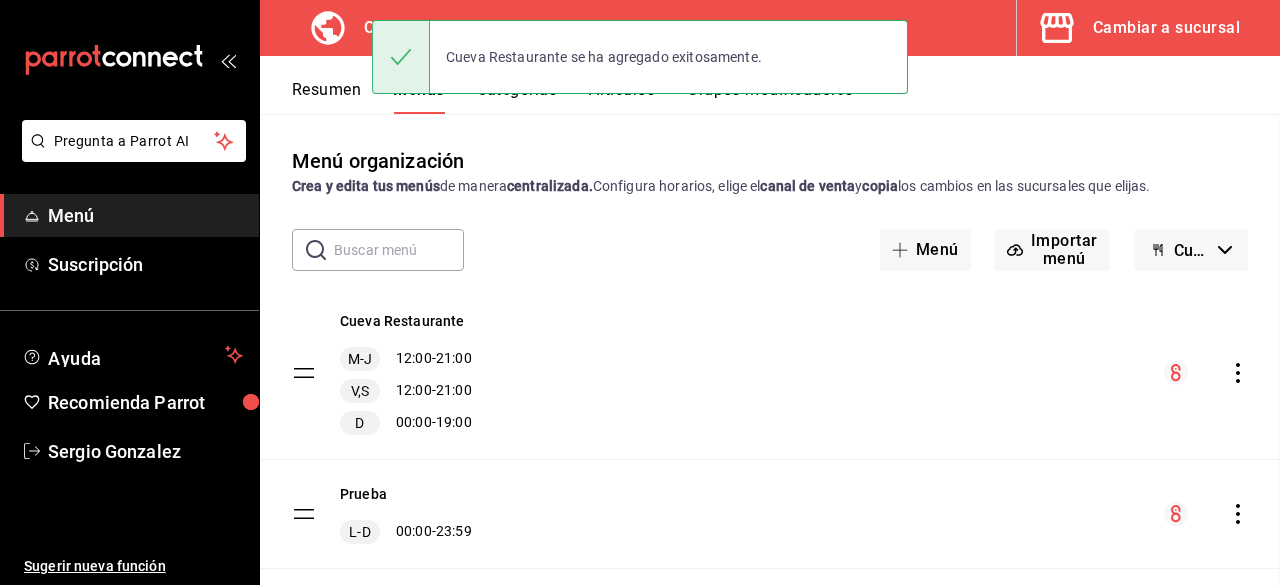 scroll, scrollTop: 0, scrollLeft: 0, axis: both 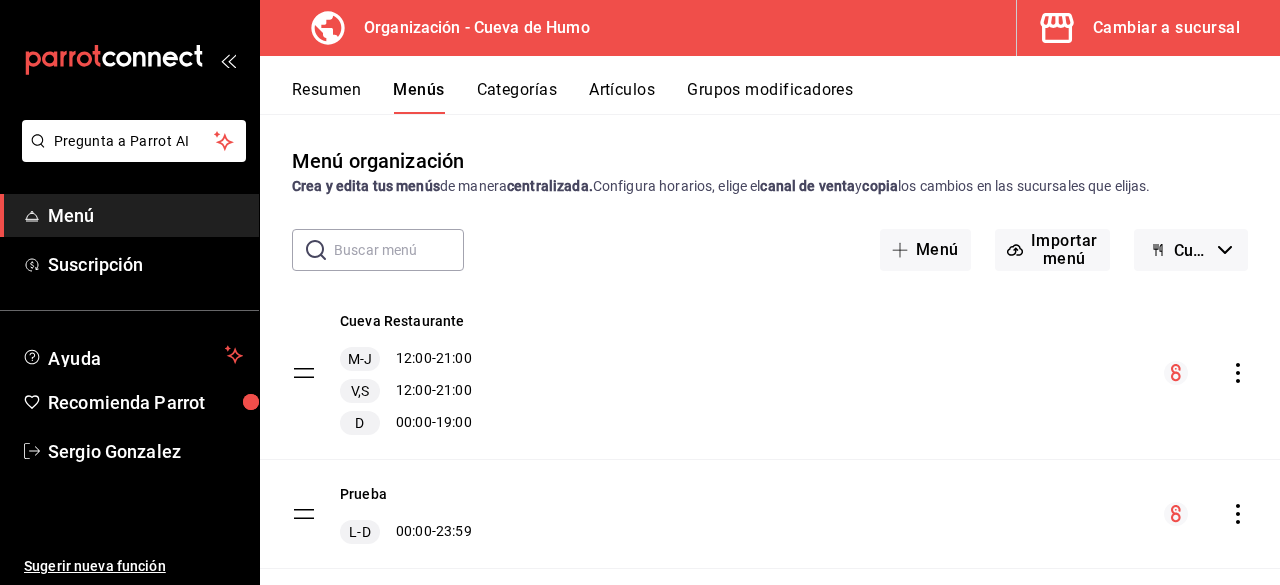 click on "V,S 12:00  -  21:00" at bounding box center [406, 391] 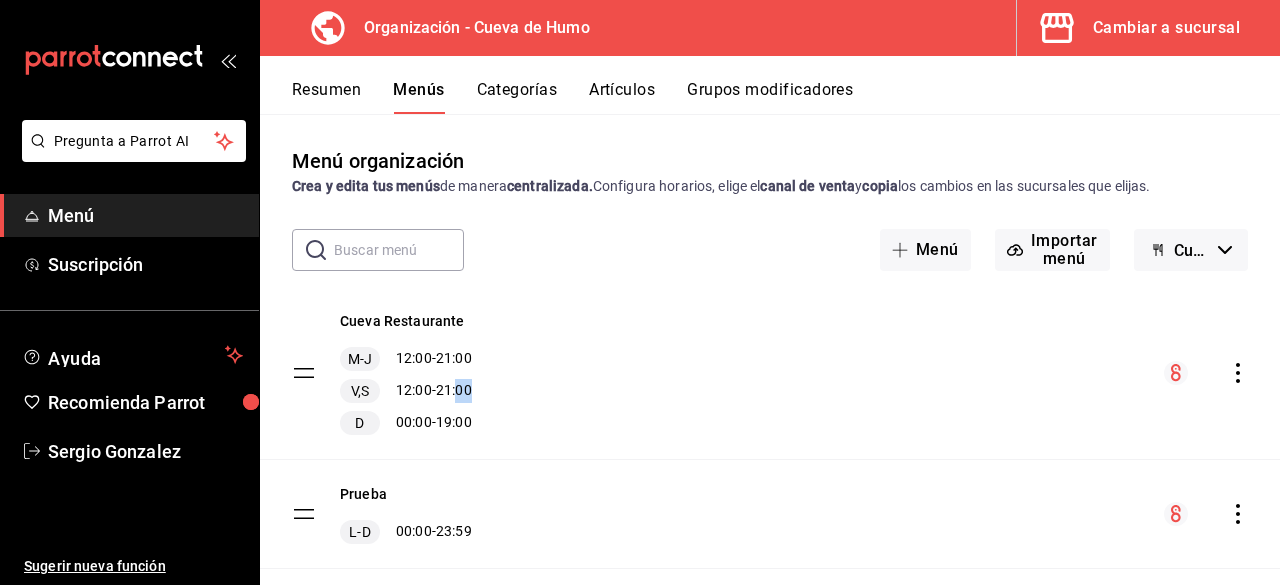 click on "V,S 12:00  -  21:00" at bounding box center [406, 391] 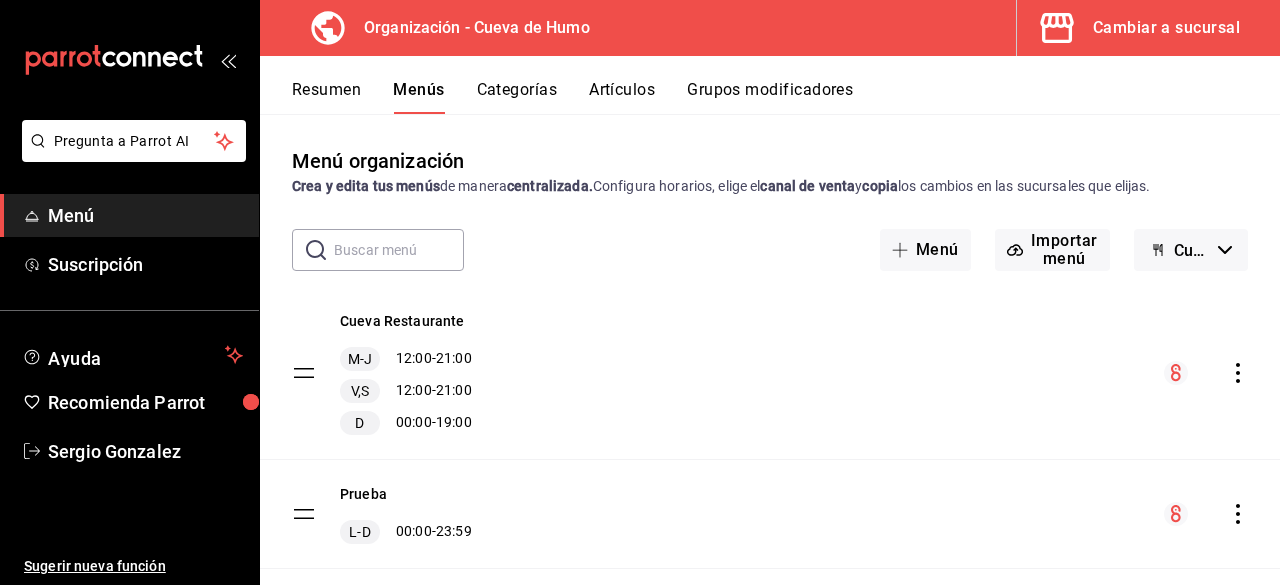 click on "V,S" at bounding box center (360, 391) 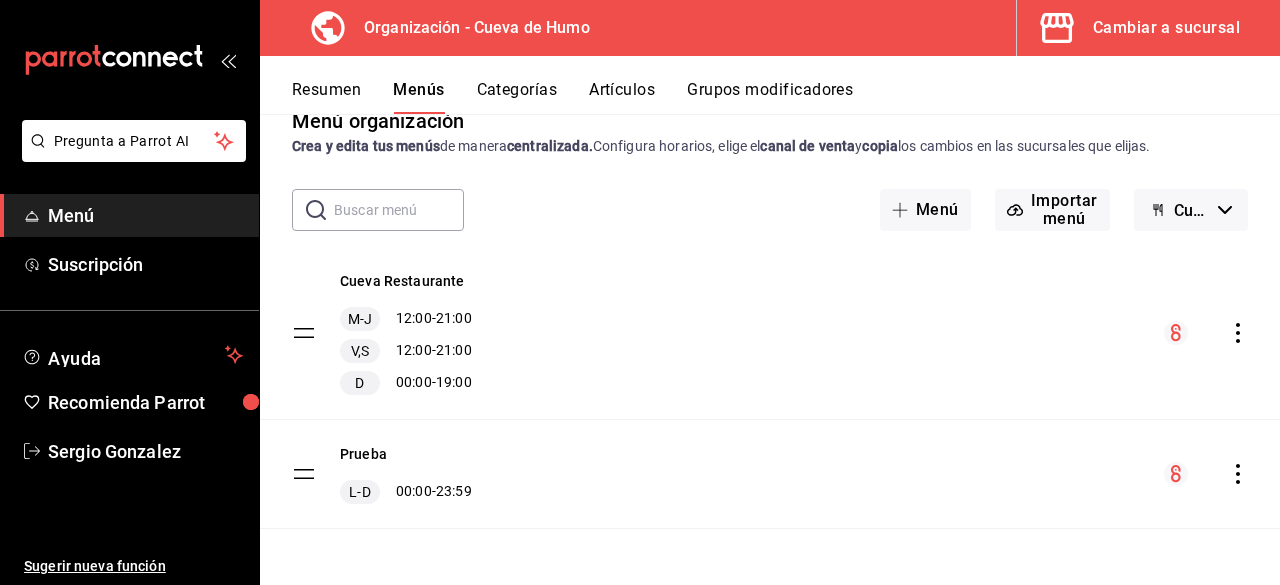 click 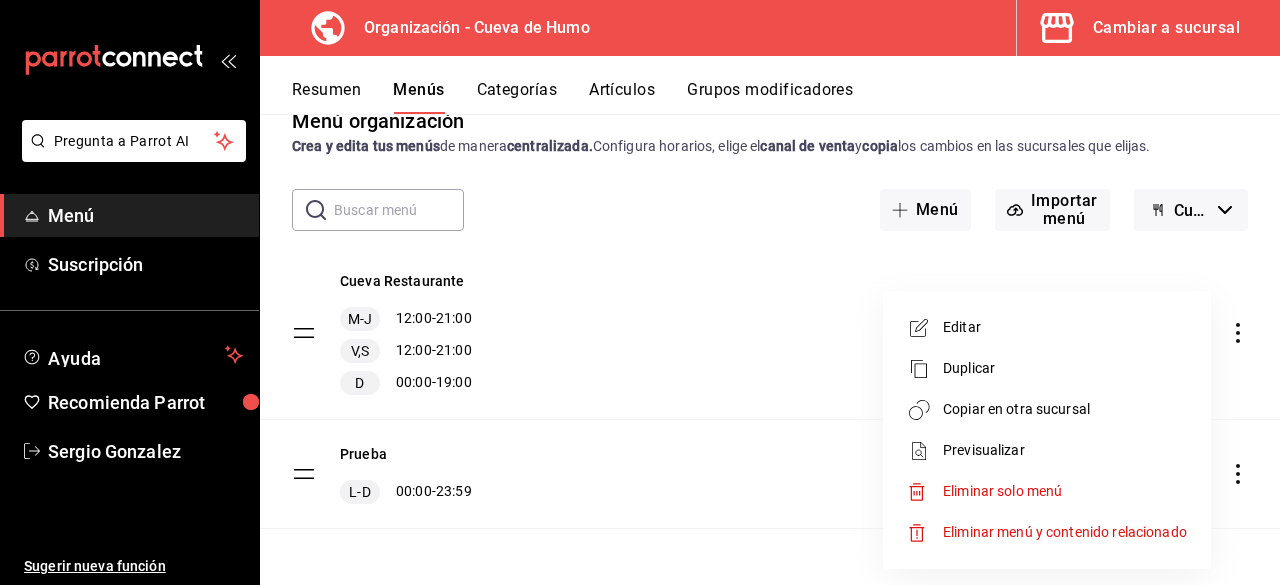 click on "Editar" at bounding box center [1065, 327] 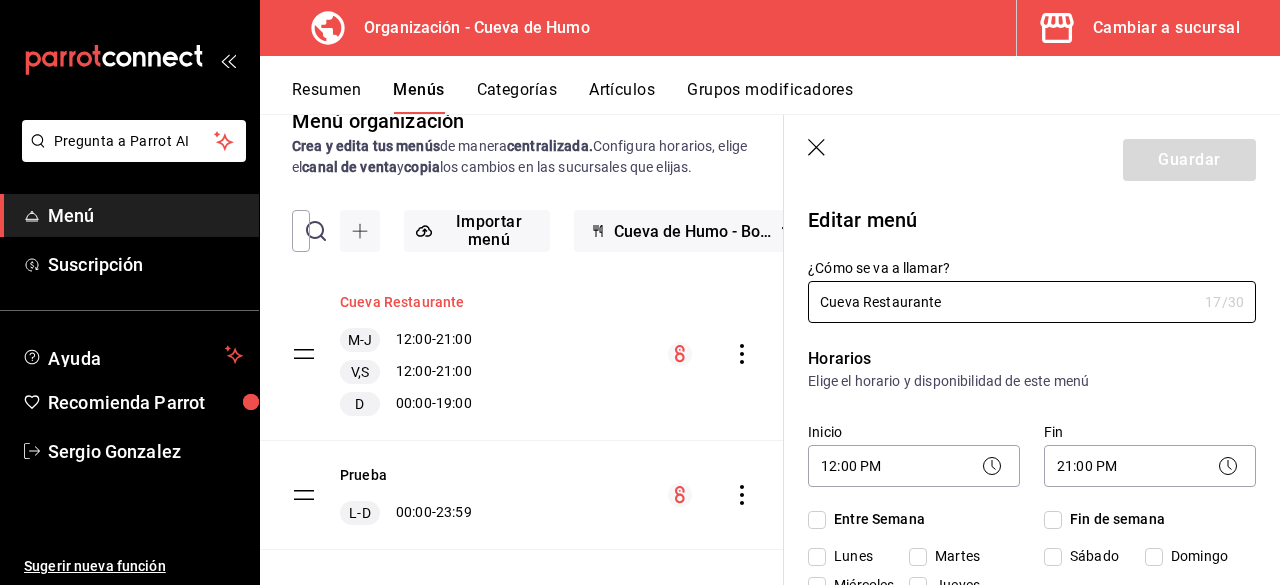 checkbox on "true" 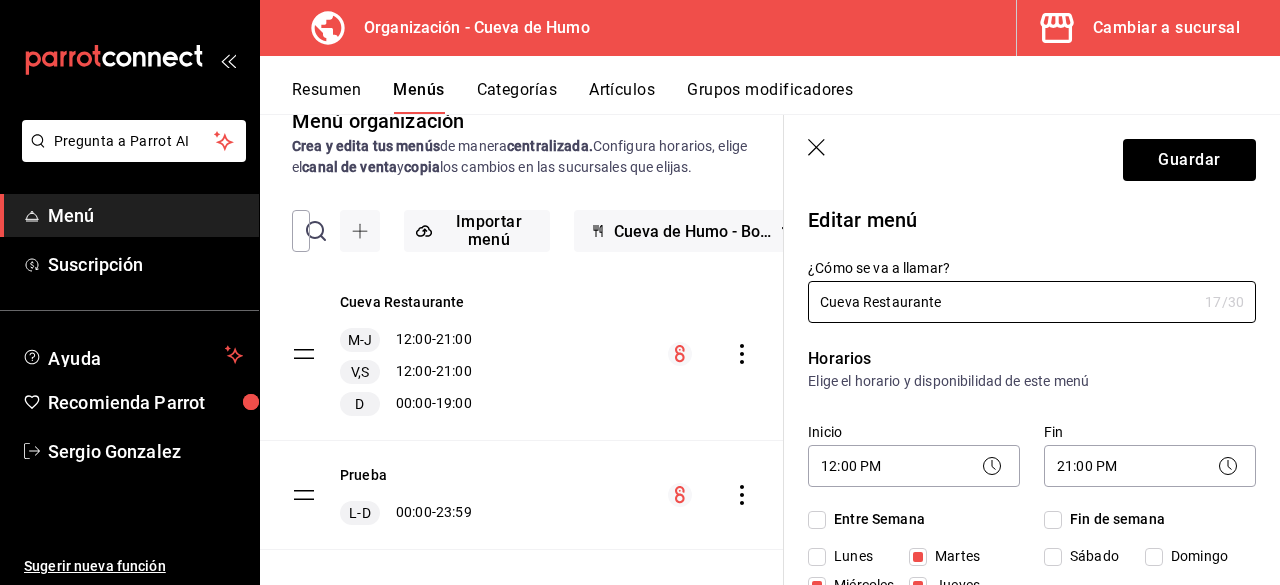 click on "Cueva Restaurante M-J 12:00  -  21:00 V,S 12:00  -  21:00 D 00:00  -  19:00" at bounding box center (522, 354) 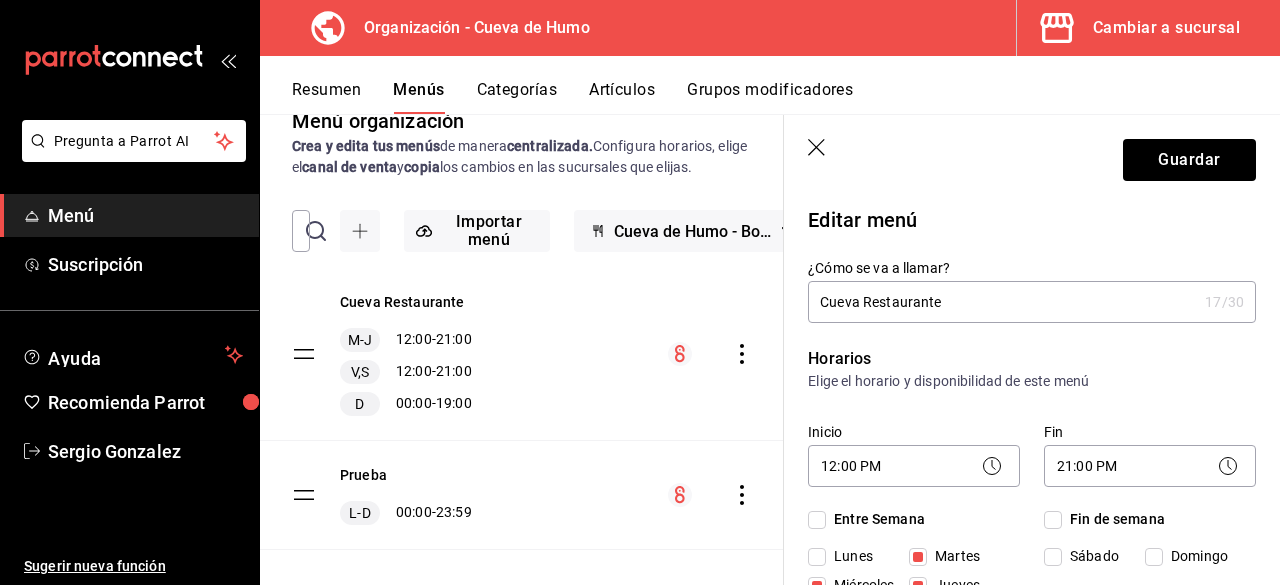 click on "V,S 12:00  -  21:00" at bounding box center (406, 372) 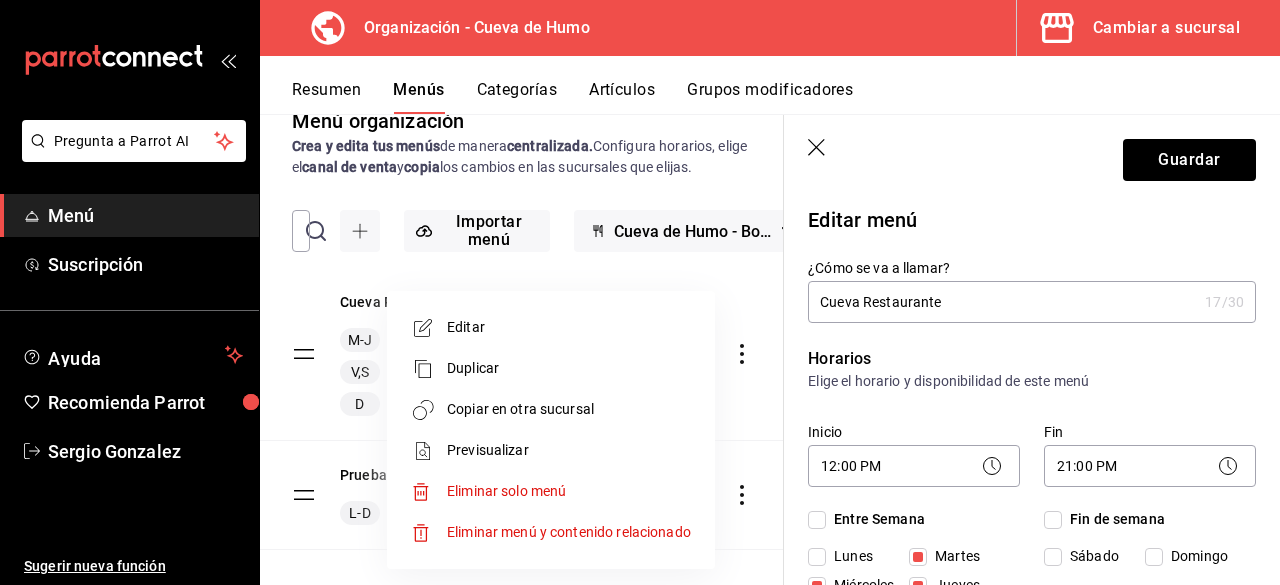 click on "Editar" at bounding box center (569, 327) 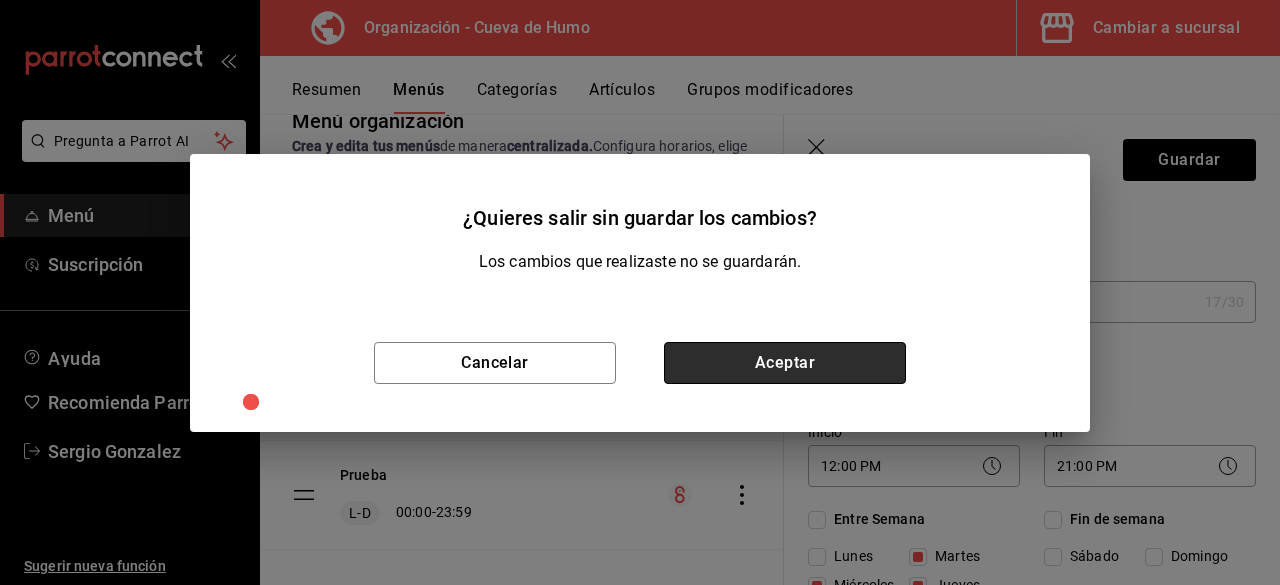 click on "Aceptar" at bounding box center (785, 363) 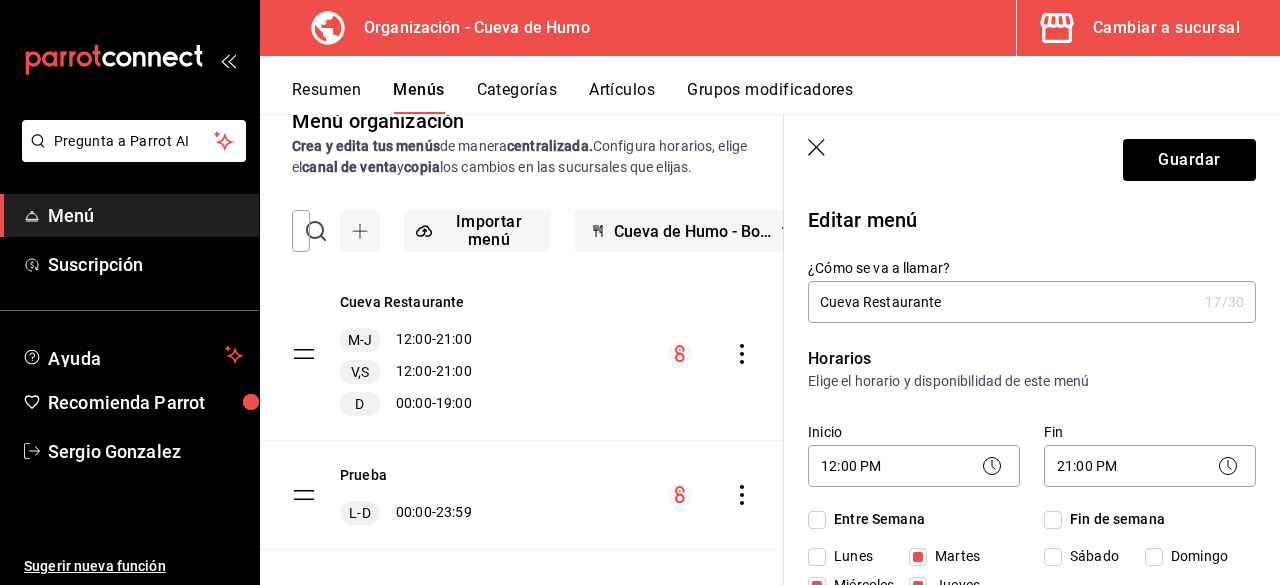 drag, startPoint x: 427, startPoint y: 398, endPoint x: 405, endPoint y: 398, distance: 22 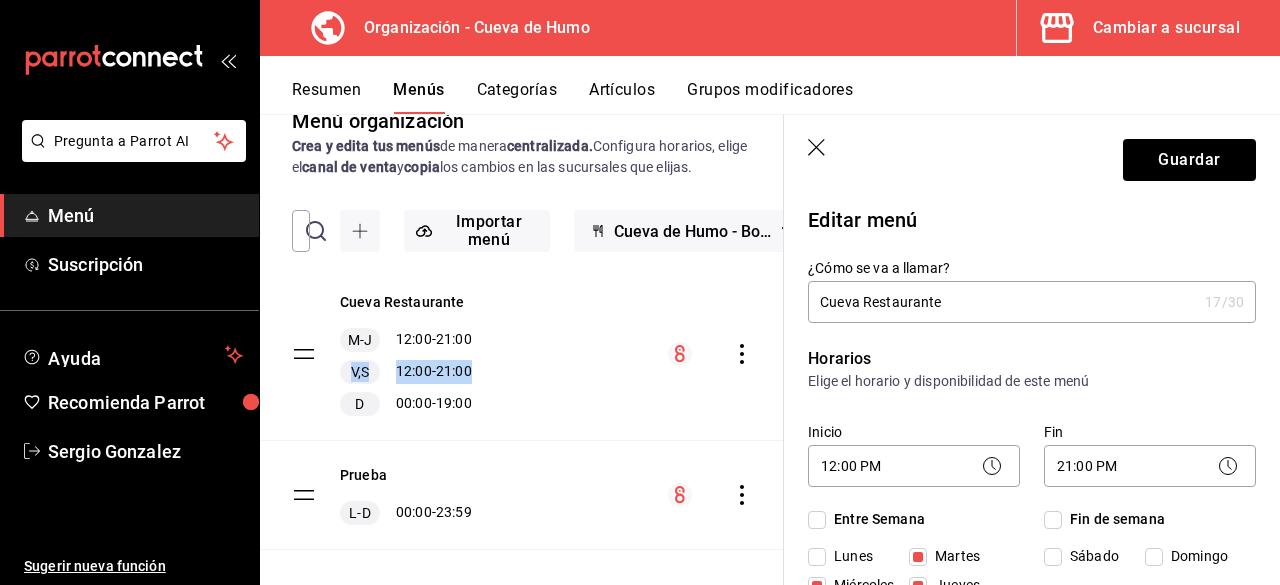 drag, startPoint x: 337, startPoint y: 391, endPoint x: 572, endPoint y: 404, distance: 235.3593 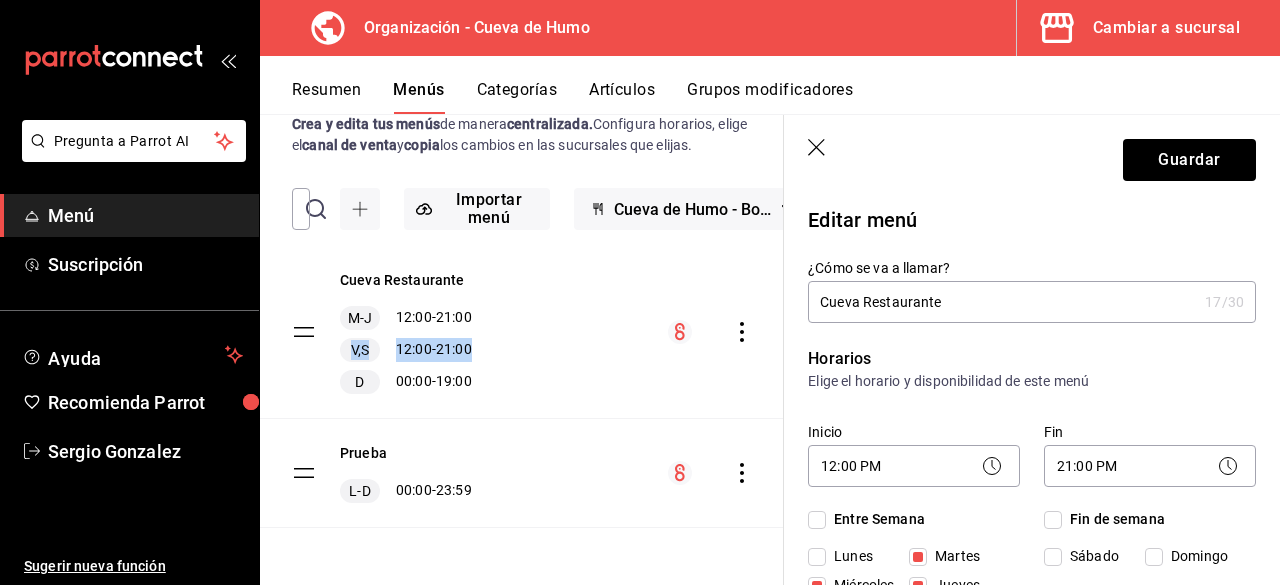scroll, scrollTop: 0, scrollLeft: 0, axis: both 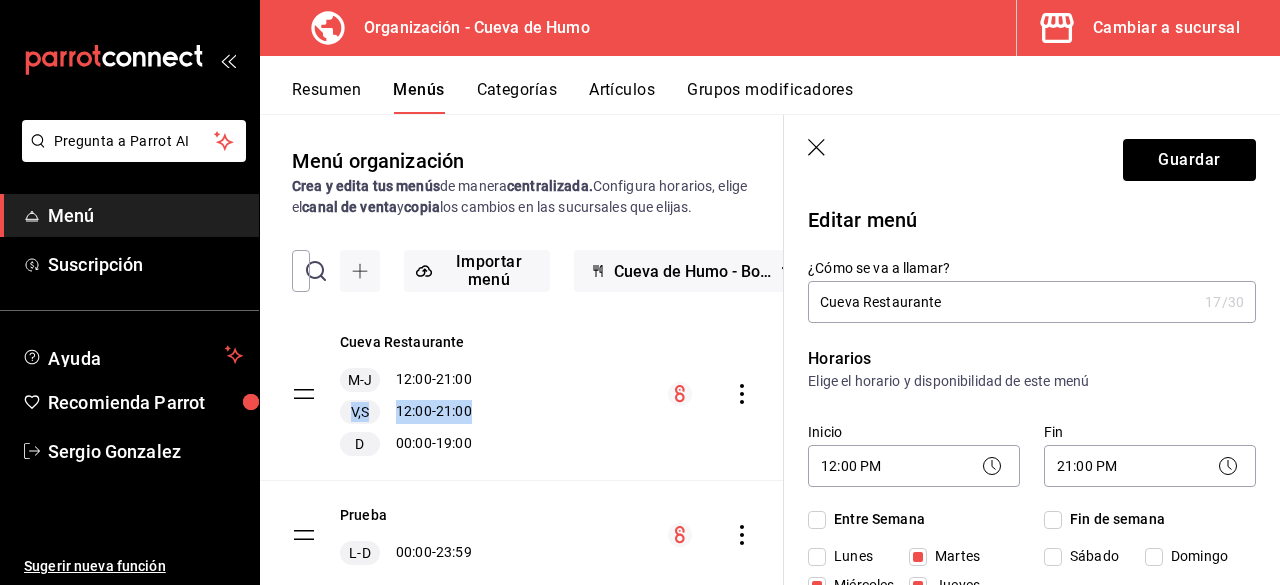 click 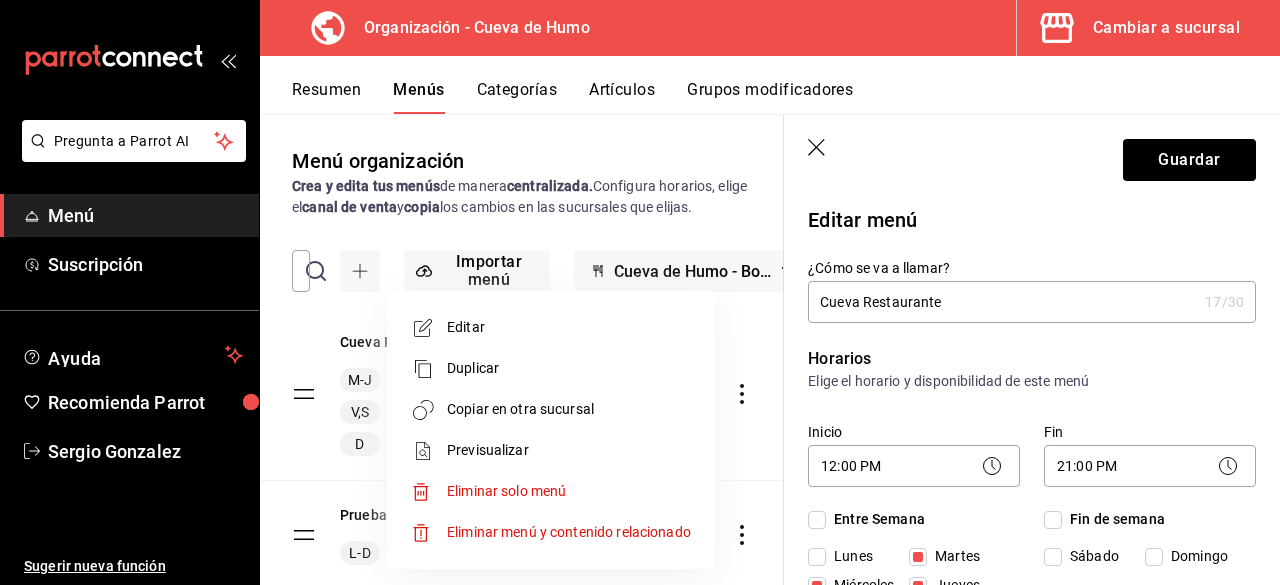 click at bounding box center [640, 292] 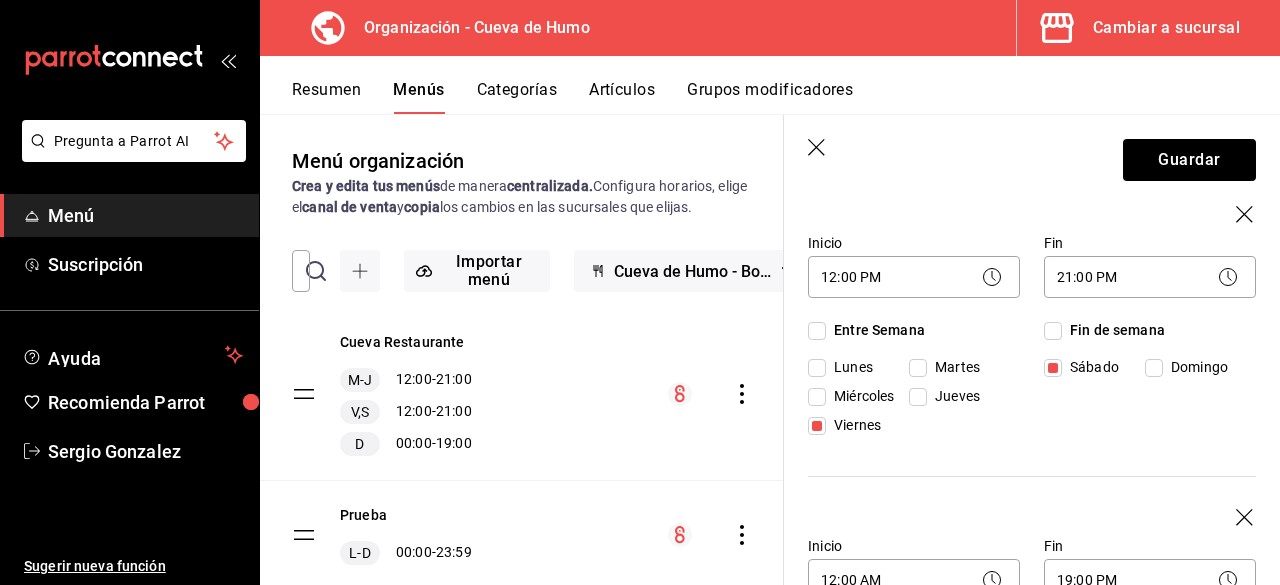 scroll, scrollTop: 500, scrollLeft: 0, axis: vertical 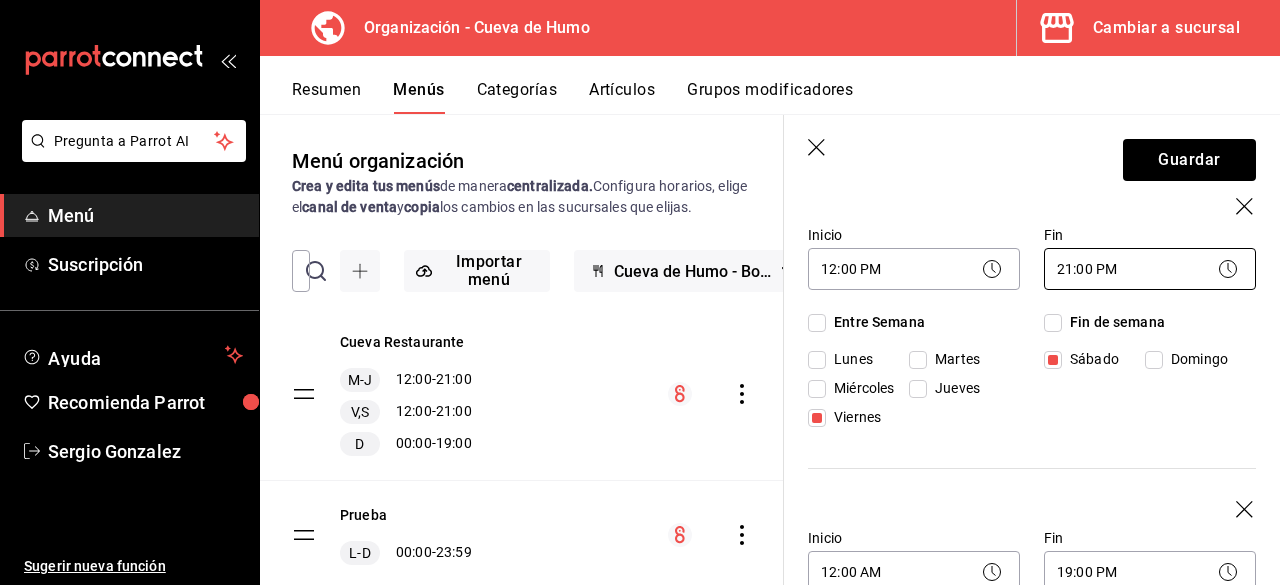 click on "Pregunta a Parrot AI Menú   Suscripción   Ayuda Recomienda Parrot   [FIRST] [LAST]   Sugerir nueva función   Organización - Cueva de Humo Cambiar a sucursal Resumen Menús Categorías Artículos Grupos modificadores Menú organización Crea y edita tus menús  de manera  centralizada.  Configura horarios, elige el  canal de venta  y  copia  los cambios en las sucursales que elijas. ​ ​ Importar menú Cueva de Humo - Borrador Cueva Restaurante M-J 12:00  -  21:00 V,S 12:00  -  21:00 D 00:00  -  19:00 Prueba L-D 00:00  -  23:59 Guardar Editar menú ¿Cómo se va a llamar? Cueva Restaurante 17 /30 ¿Cómo se va a llamar? Horarios Elige el horario y disponibilidad de este menú Inicio 12:00 PM 12:00 Fin 21:00 PM 21:00 Entre Semana Lunes Martes Miércoles Jueves Viernes Fin de semana Sábado Domingo Inicio 12:00 PM 12:00 Fin 21:00 PM 21:00 Entre Semana Lunes Martes Miércoles Jueves Viernes Fin de semana Sábado Domingo Inicio 12:00 AM 00:00 Fin 19:00 PM 19:00 Entre Semana Lunes Martes Miércoles Jueves /" at bounding box center (640, 292) 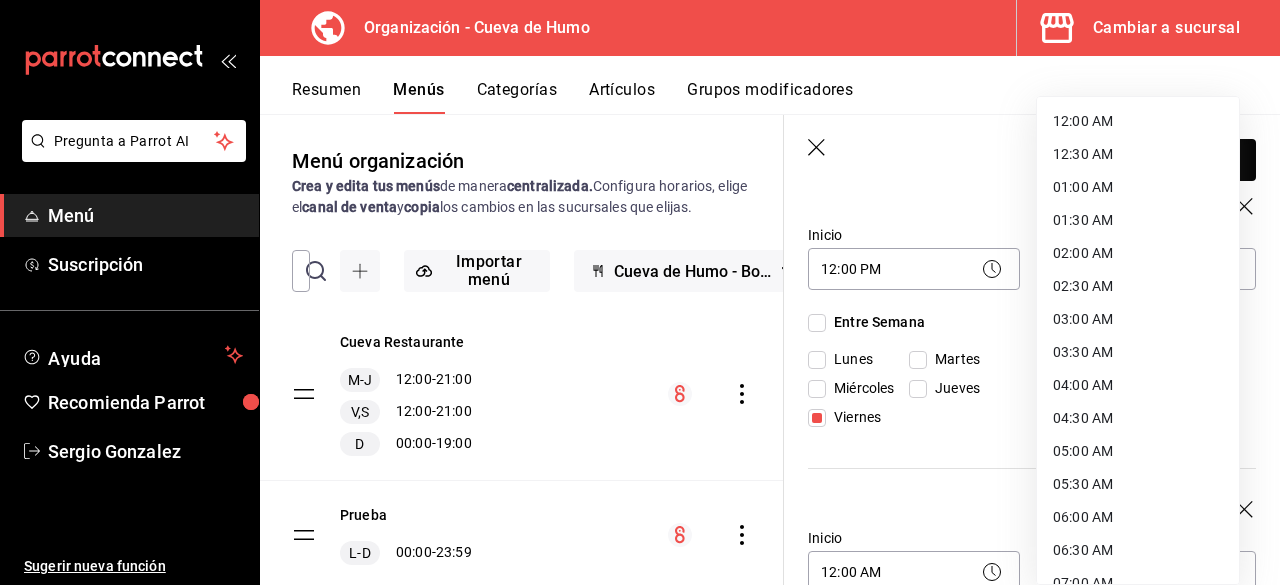 scroll, scrollTop: 1145, scrollLeft: 0, axis: vertical 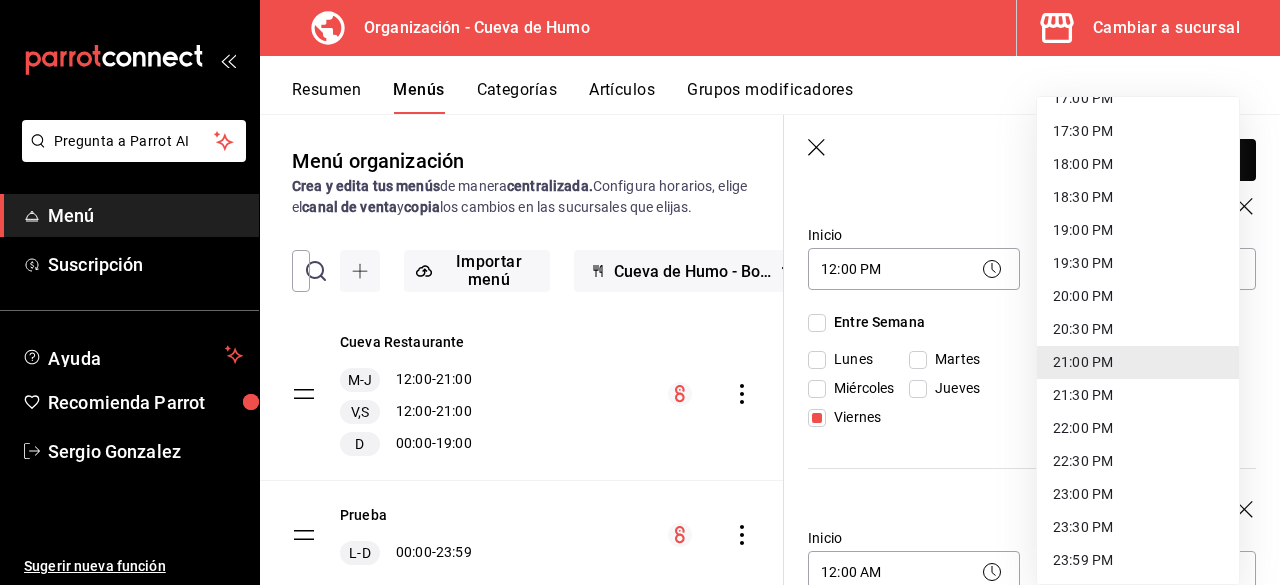 click on "22:00 PM" at bounding box center [1138, 428] 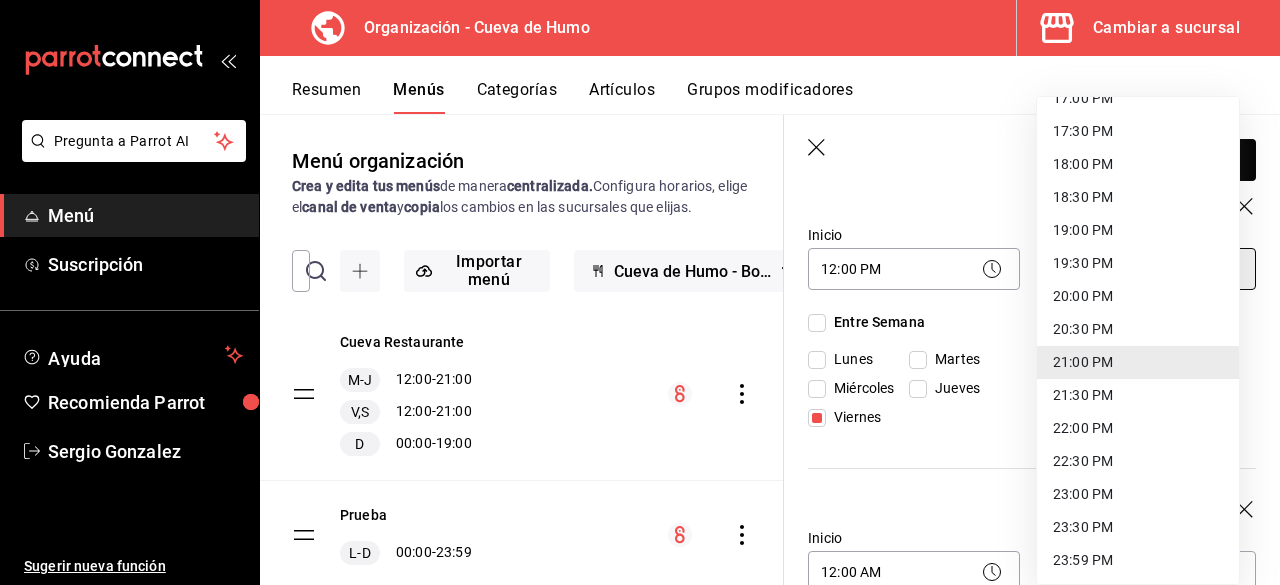 type on "22:00" 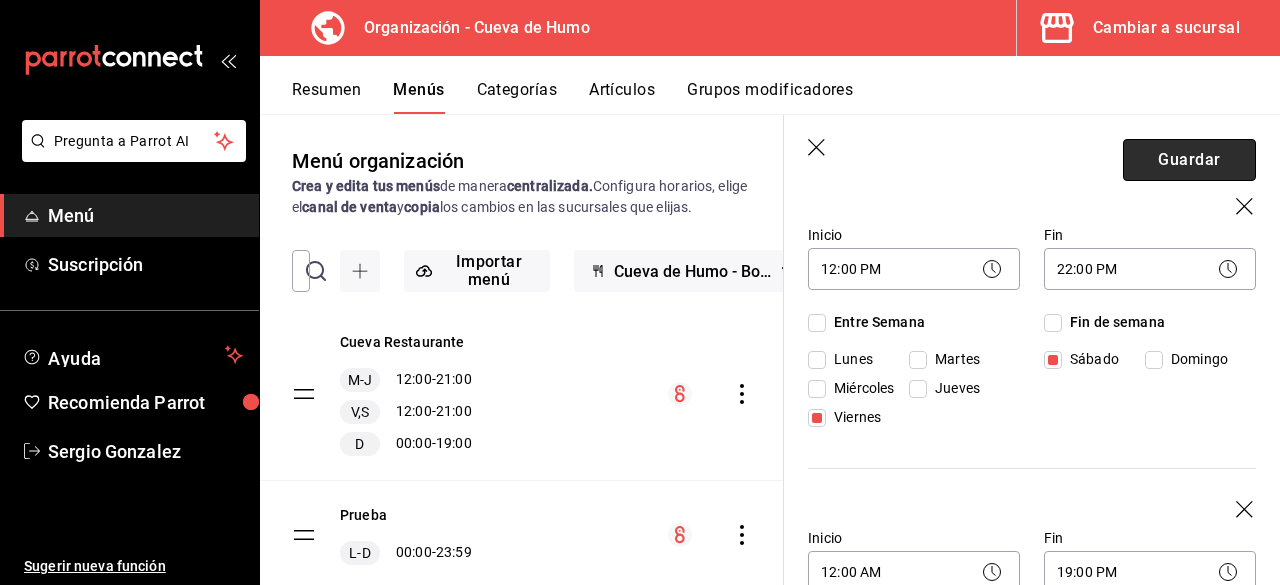click on "Guardar" at bounding box center [1189, 160] 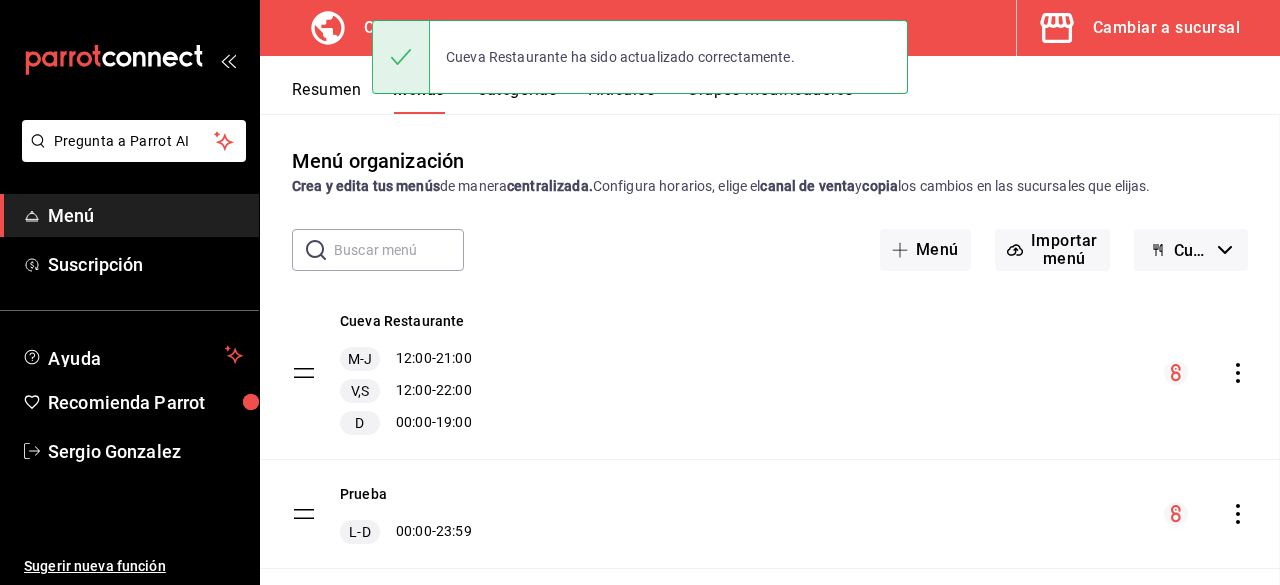 scroll, scrollTop: 0, scrollLeft: 0, axis: both 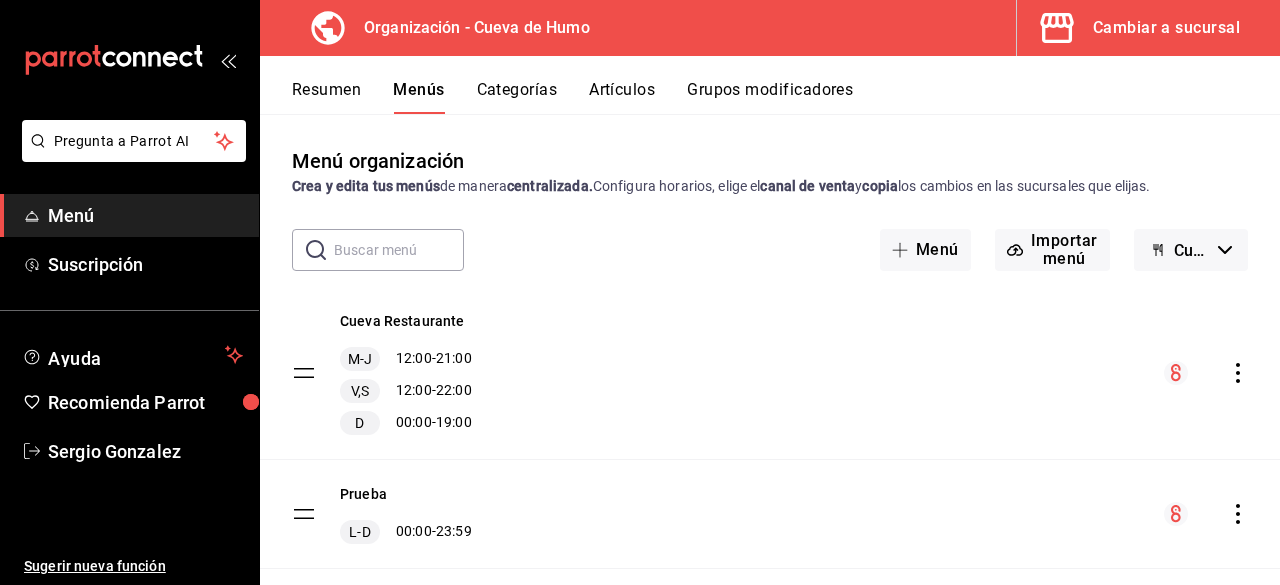 click on "D 00:00  -  19:00" at bounding box center [406, 423] 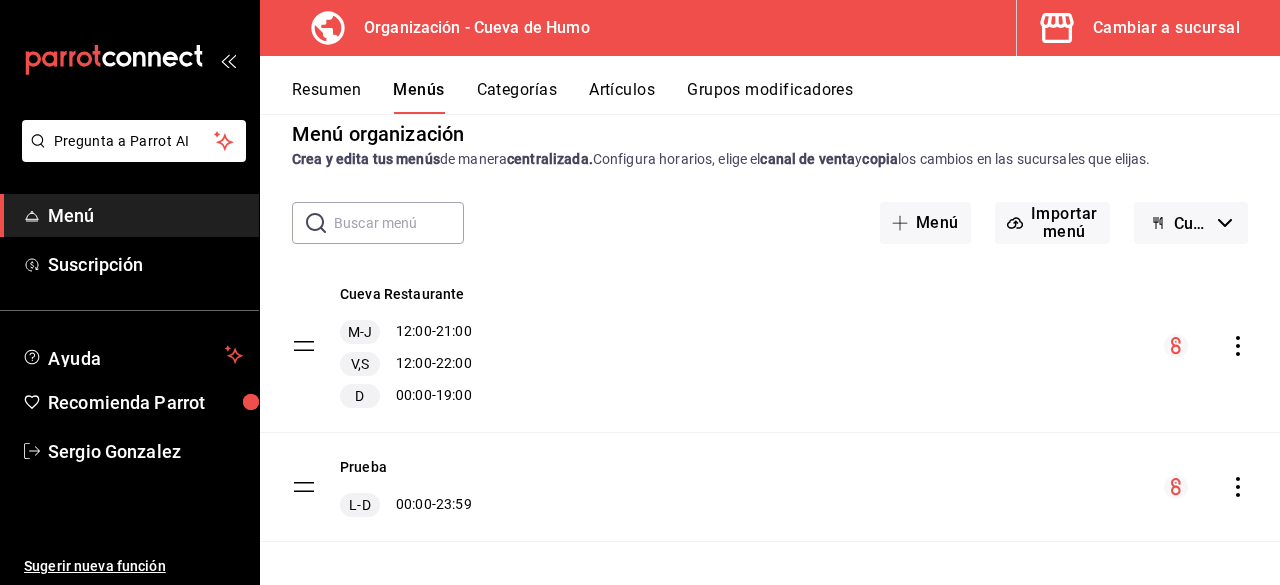 scroll, scrollTop: 40, scrollLeft: 0, axis: vertical 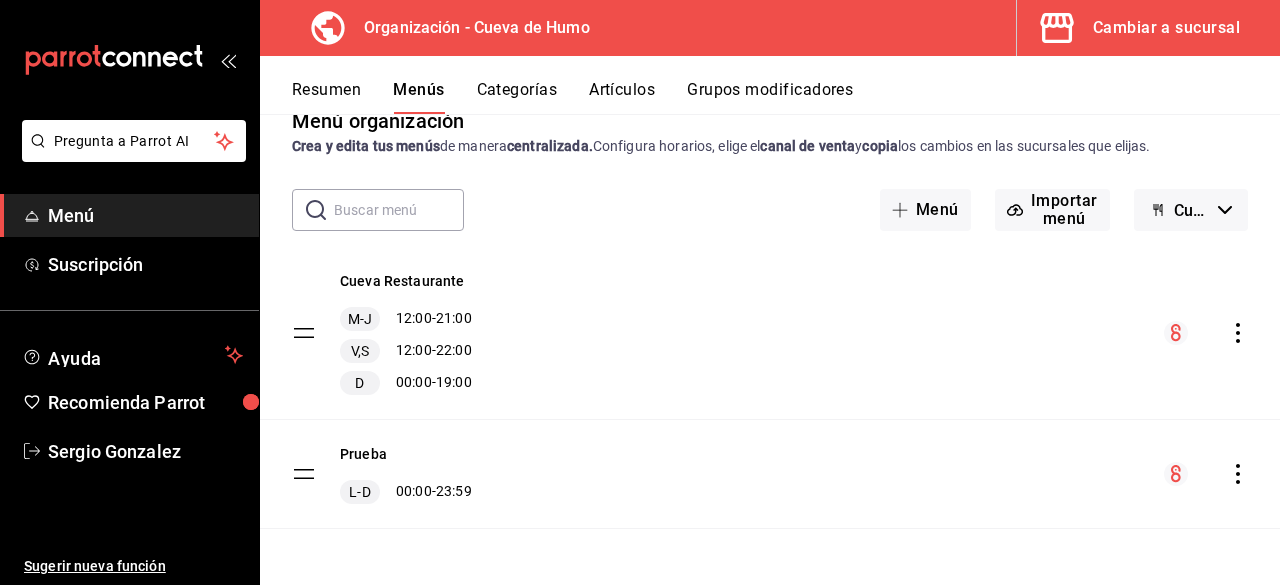 click 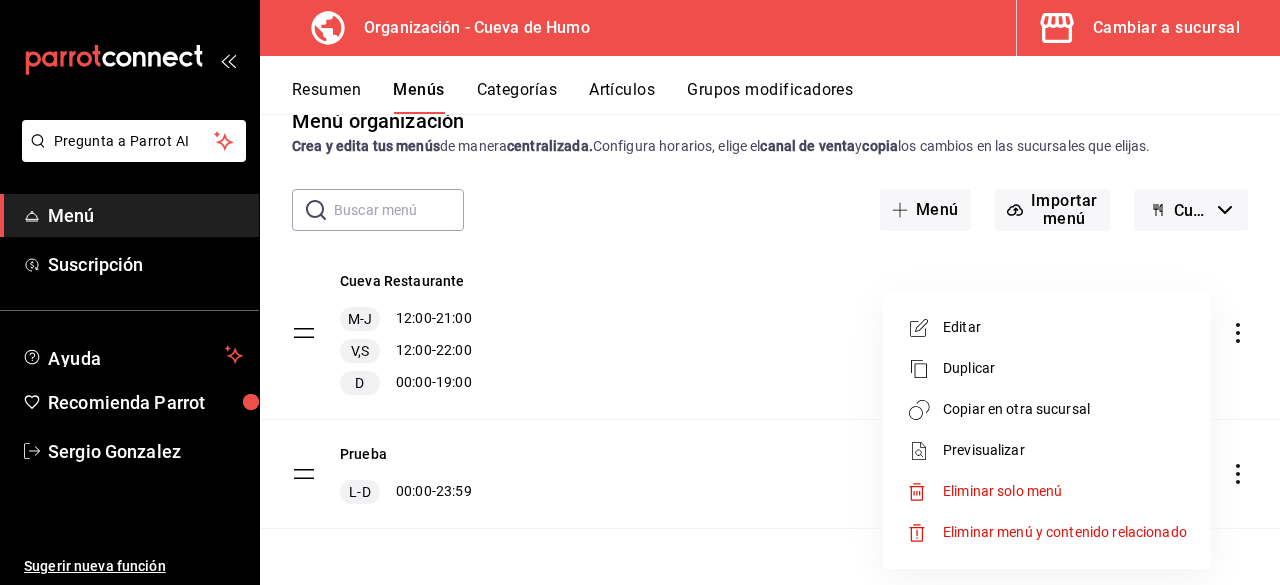 click on "Editar" at bounding box center [1065, 327] 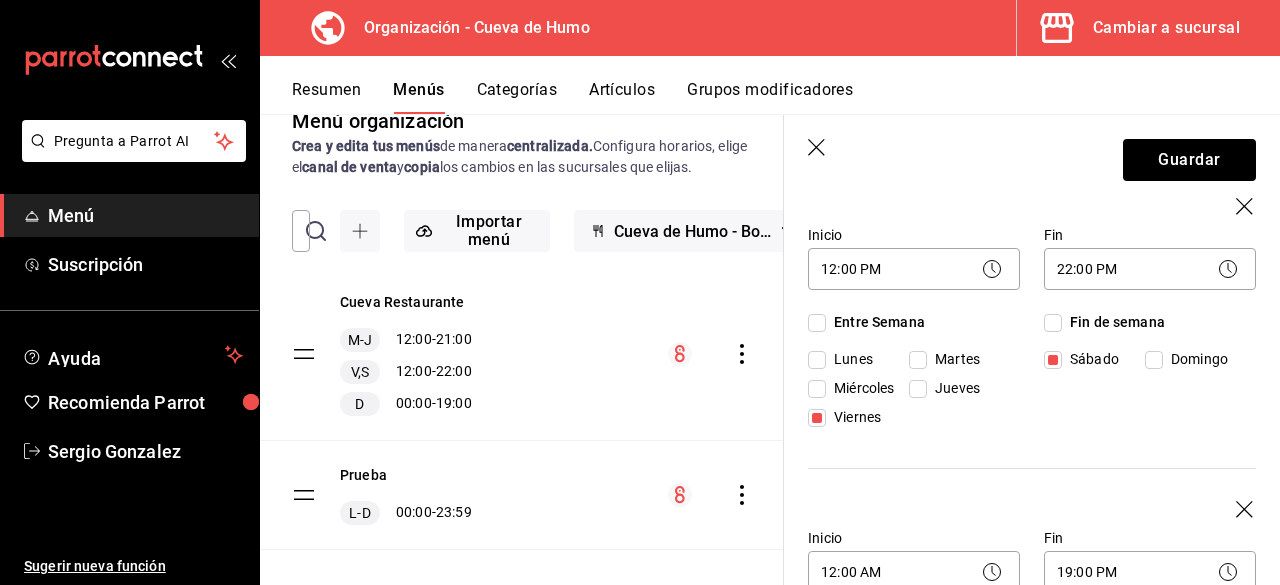 scroll, scrollTop: 600, scrollLeft: 0, axis: vertical 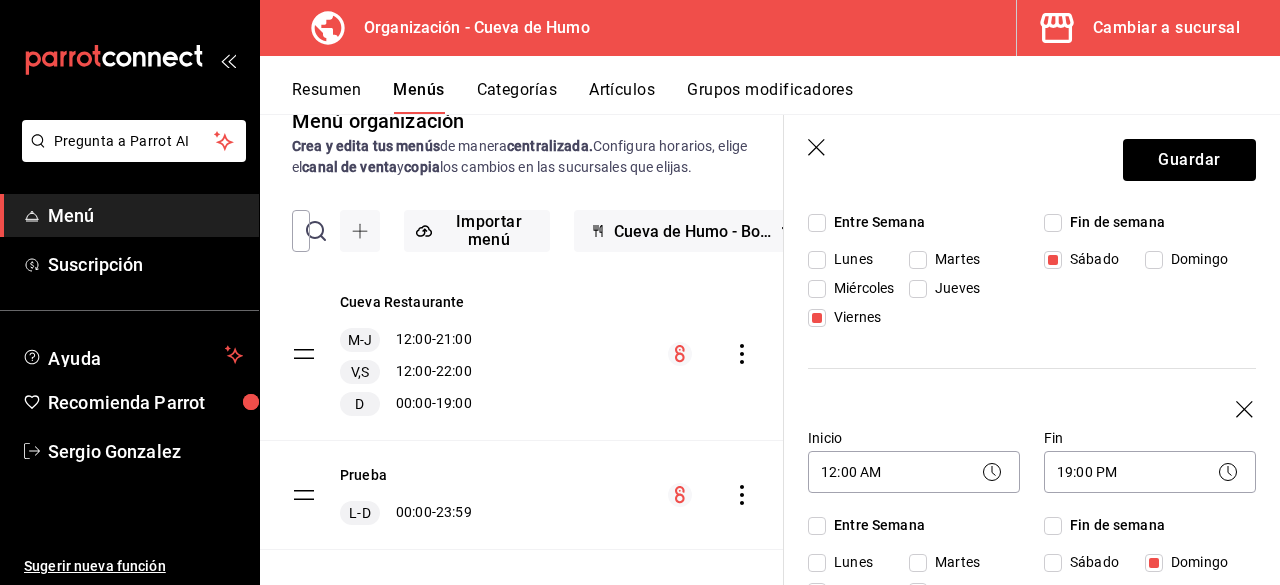 click 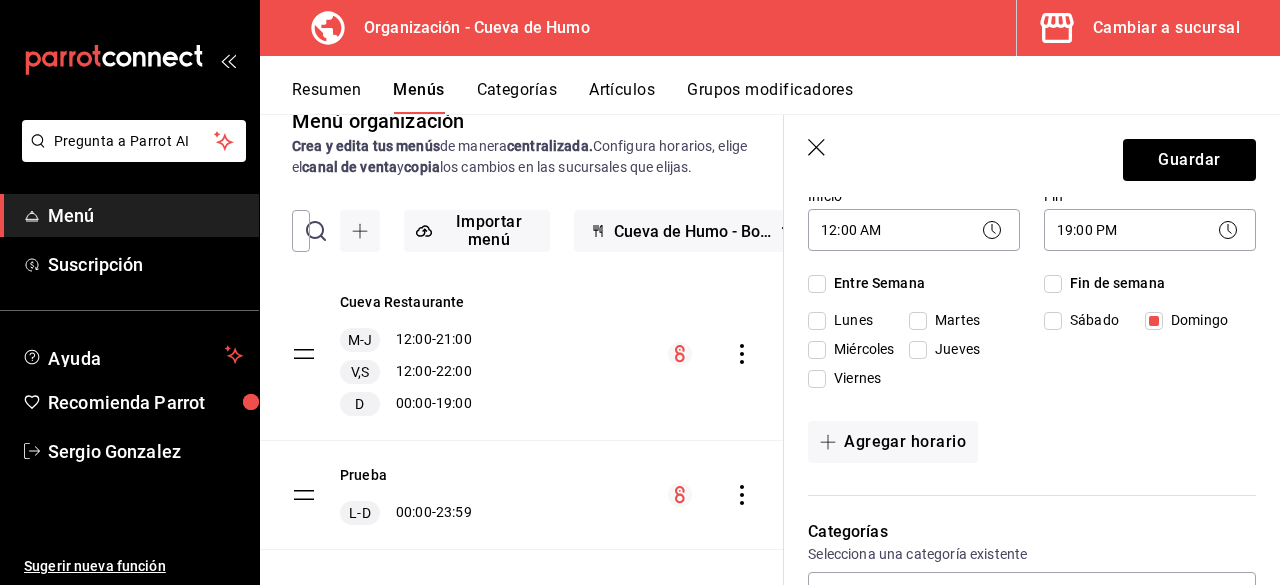 scroll, scrollTop: 800, scrollLeft: 0, axis: vertical 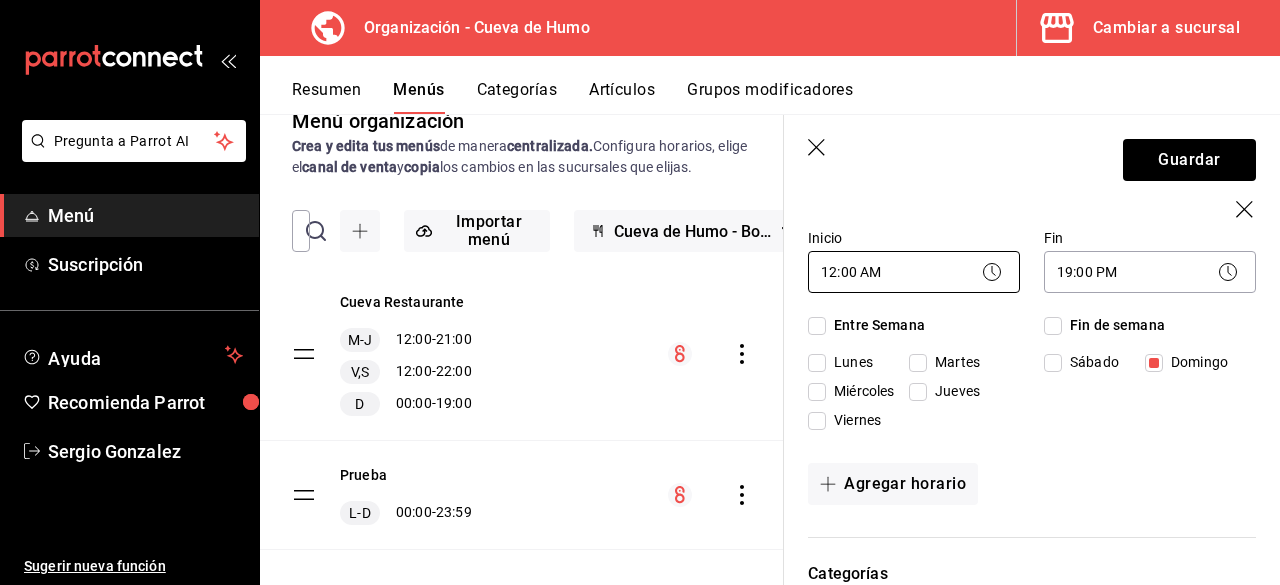 click on "Pregunta a Parrot AI Menú   Suscripción   Ayuda Recomienda Parrot   [FIRST] [LAST]   Sugerir nueva función   Organización - Cueva de Humo Cambiar a sucursal Resumen Menús Categorías Artículos Grupos modificadores Menú organización Crea y edita tus menús  de manera  centralizada.  Configura horarios, elige el  canal de venta  y  copia  los cambios en las sucursales que elijas. ​ ​ Importar menú Cueva de Humo - Borrador Cueva Restaurante M-J 12:00  -  21:00 V,S 12:00  -  22:00 D 00:00  -  19:00 Prueba L-D 00:00  -  23:59 Guardar Editar menú ¿Cómo se va a llamar? Cueva Restaurante 17 /30 ¿Cómo se va a llamar? Horarios Elige el horario y disponibilidad de este menú Inicio 12:00 PM 12:00 Fin 21:00 PM 21:00 Entre Semana Lunes Martes Miércoles Jueves Viernes Fin de semana Sábado Domingo Inicio 12:00 PM 12:00 Fin 22:00 PM 22:00 Entre Semana Lunes Martes Miércoles Jueves Viernes Fin de semana Sábado Domingo Inicio 12:00 AM 00:00 Fin 19:00 PM 19:00 Entre Semana Lunes Martes Miércoles Jueves /" at bounding box center (640, 292) 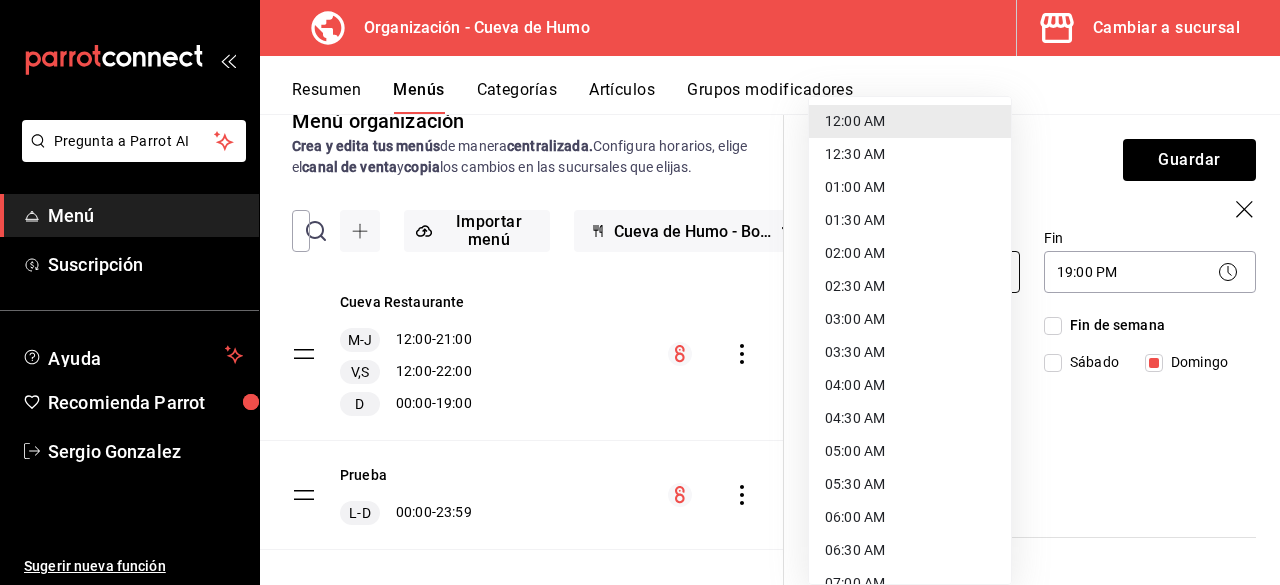 click on "02:00 AM" at bounding box center [910, 253] 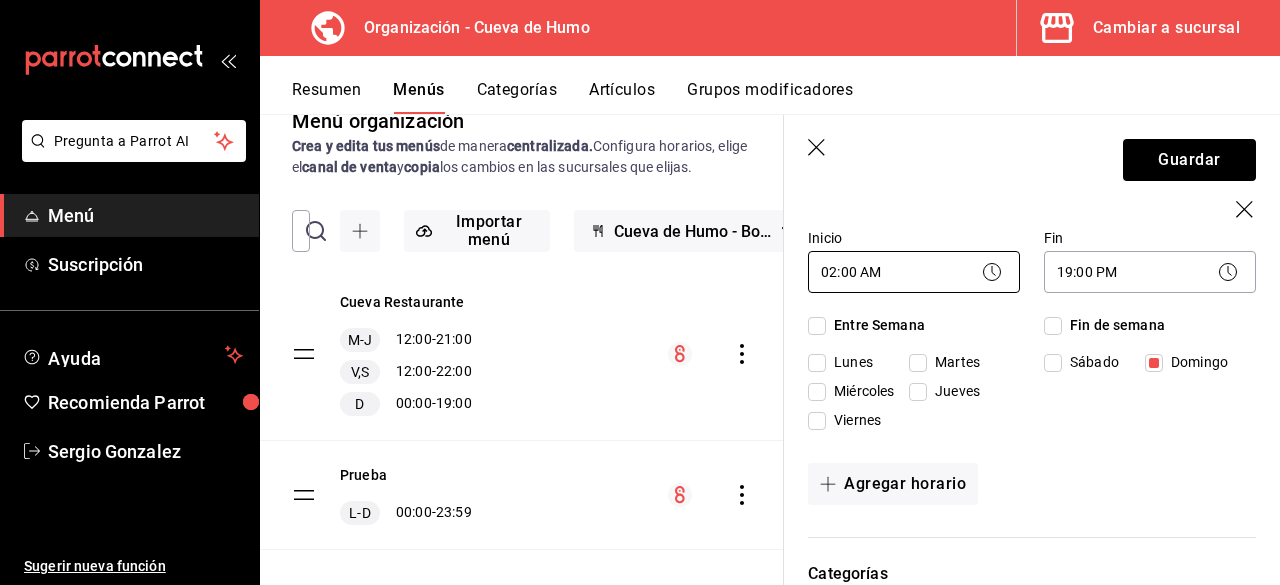 click on "Pregunta a Parrot AI Menú   Suscripción   Ayuda Recomienda Parrot   [FIRST] [LAST]   Sugerir nueva función   Organización - Cueva de Humo Cambiar a sucursal Resumen Menús Categorías Artículos Grupos modificadores Menú organización Crea y edita tus menús  de manera  centralizada.  Configura horarios, elige el  canal de venta  y  copia  los cambios en las sucursales que elijas. ​ ​ Importar menú Cueva de Humo - Borrador Cueva Restaurante M-J 12:00  -  21:00 V,S 12:00  -  22:00 D 00:00  -  19:00 Prueba L-D 00:00  -  23:59 Guardar Editar menú ¿Cómo se va a llamar? Cueva Restaurante 17 /30 ¿Cómo se va a llamar? Horarios Elige el horario y disponibilidad de este menú Inicio 12:00 PM 12:00 Fin 21:00 PM 21:00 Entre Semana Lunes Martes Miércoles Jueves Viernes Fin de semana Sábado Domingo Inicio 12:00 PM 12:00 Fin 22:00 PM 22:00 Entre Semana Lunes Martes Miércoles Jueves Viernes Fin de semana Sábado Domingo Inicio 02:00 AM 02:00 Fin 19:00 PM 19:00 Entre Semana Lunes Martes Miércoles Jueves /" at bounding box center (640, 292) 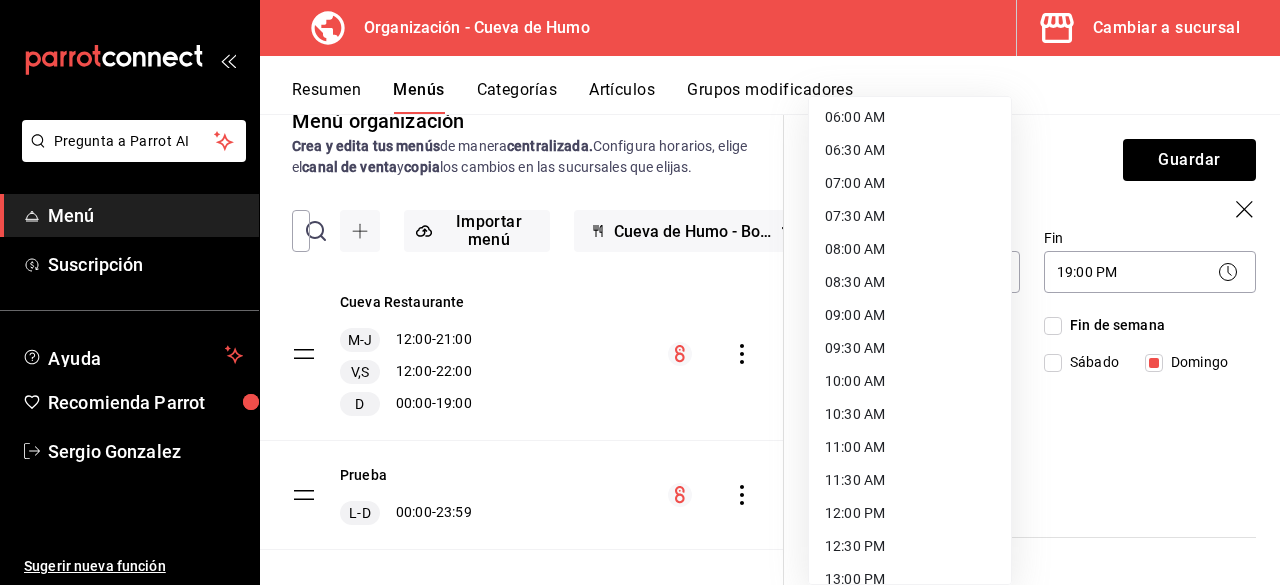 scroll, scrollTop: 700, scrollLeft: 0, axis: vertical 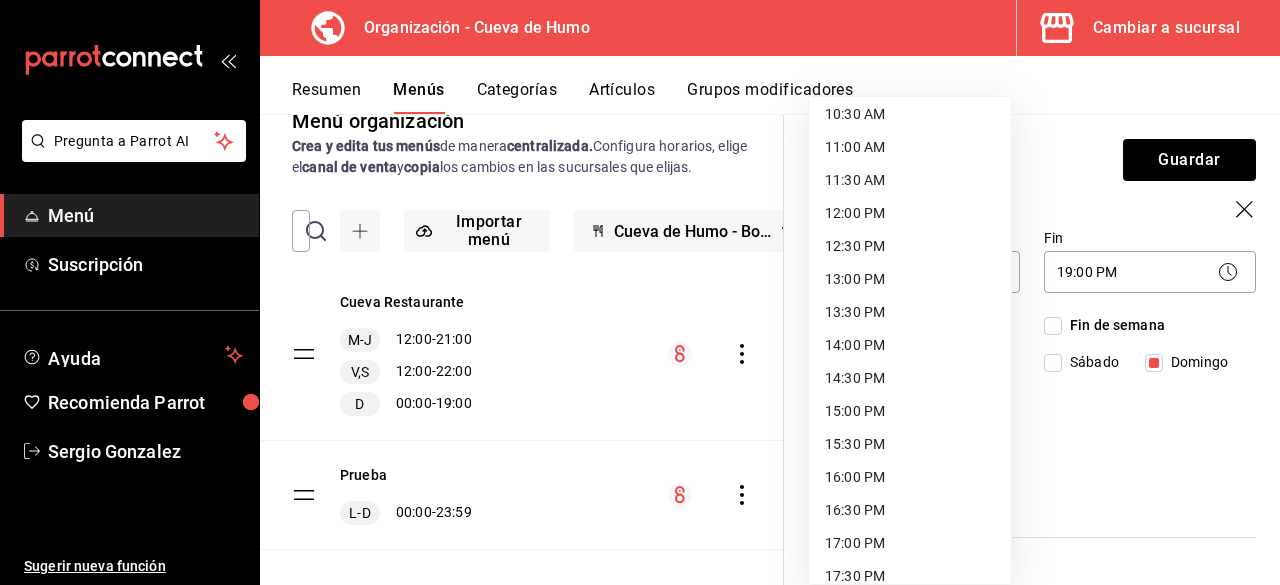 click on "12:00 PM" at bounding box center (910, 213) 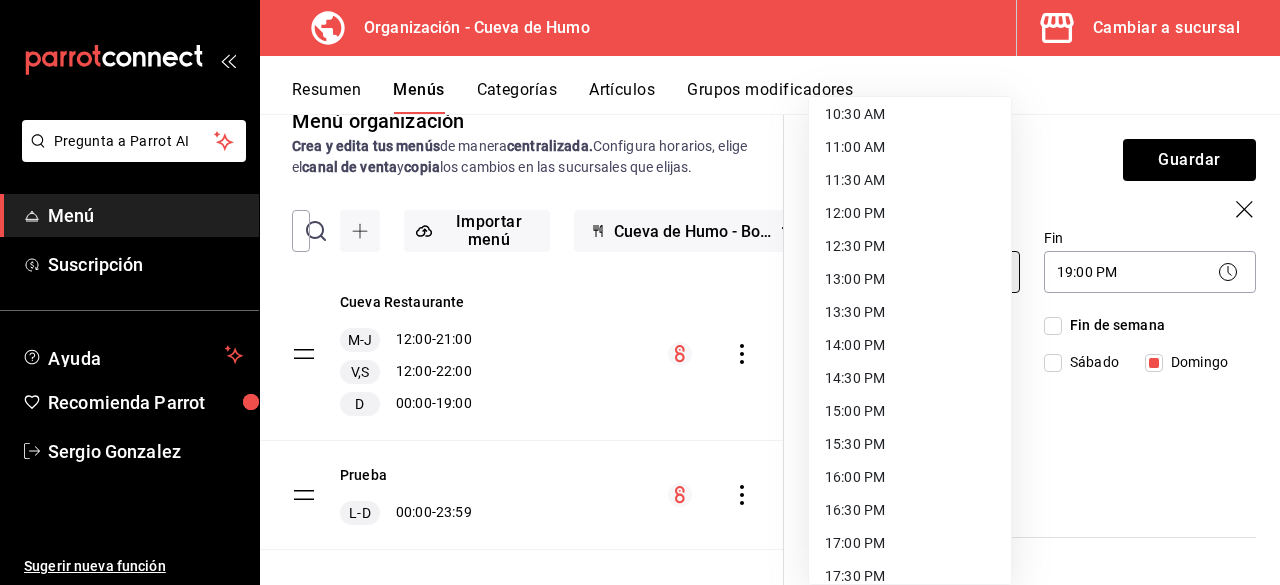 type on "12:00" 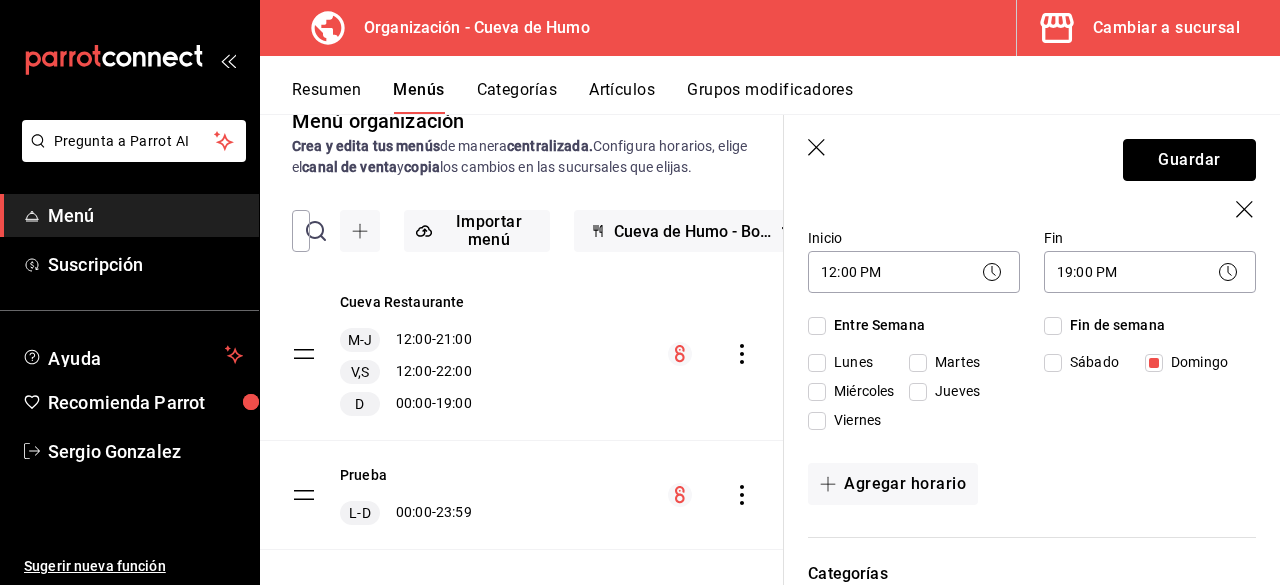 click on "Guardar" at bounding box center [1189, 160] 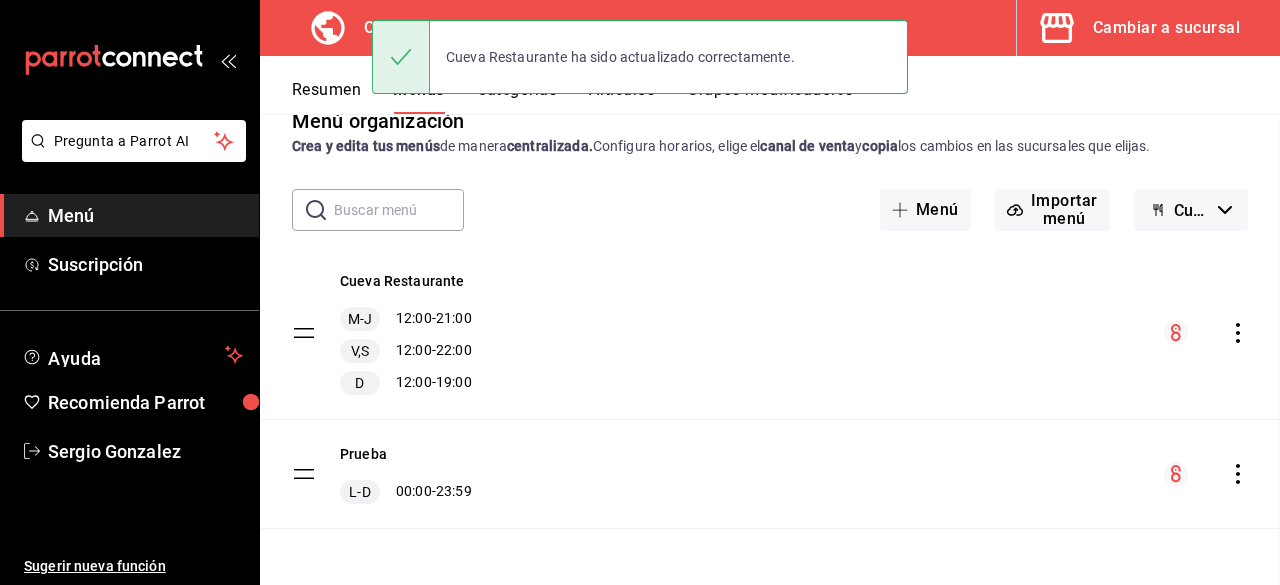 scroll, scrollTop: 0, scrollLeft: 0, axis: both 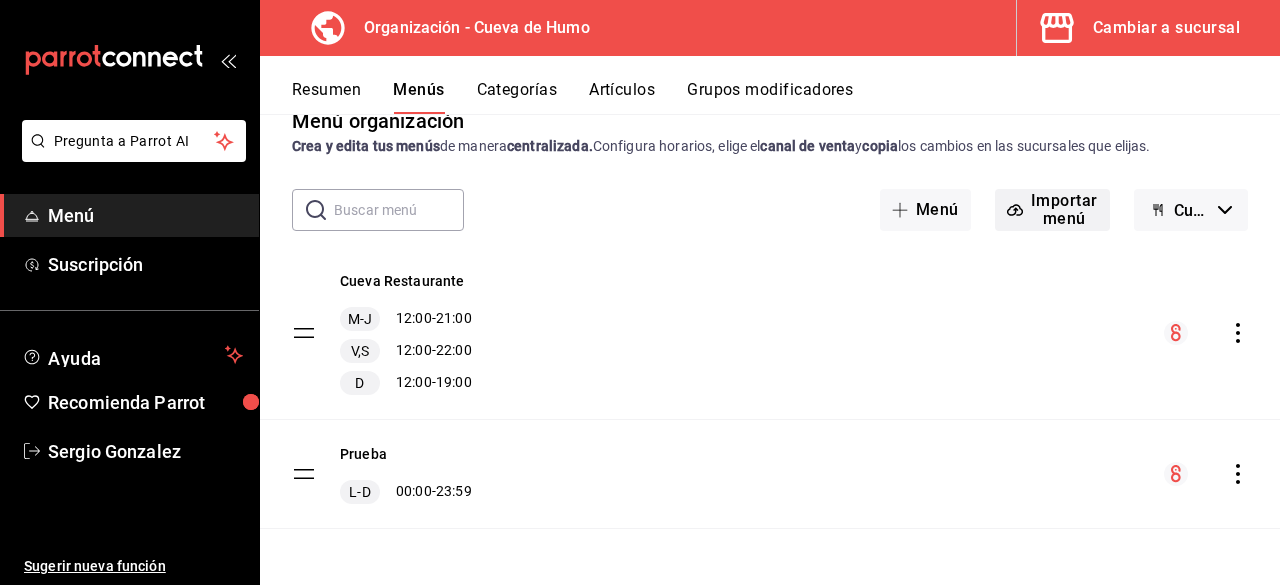 click on "Importar menú" at bounding box center (1052, 210) 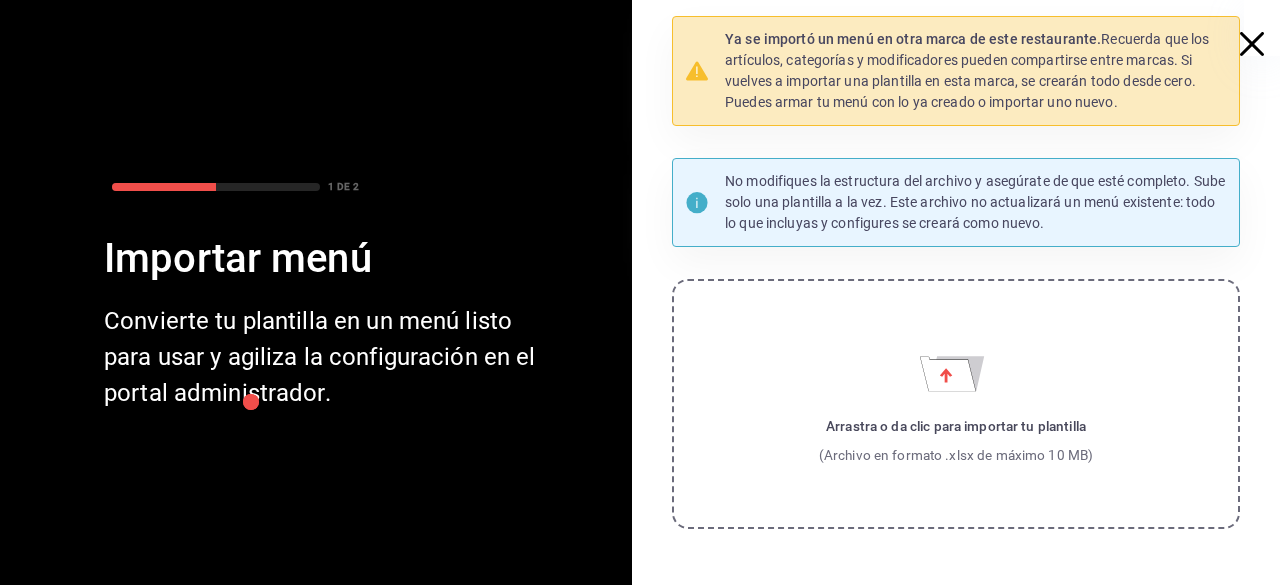 click 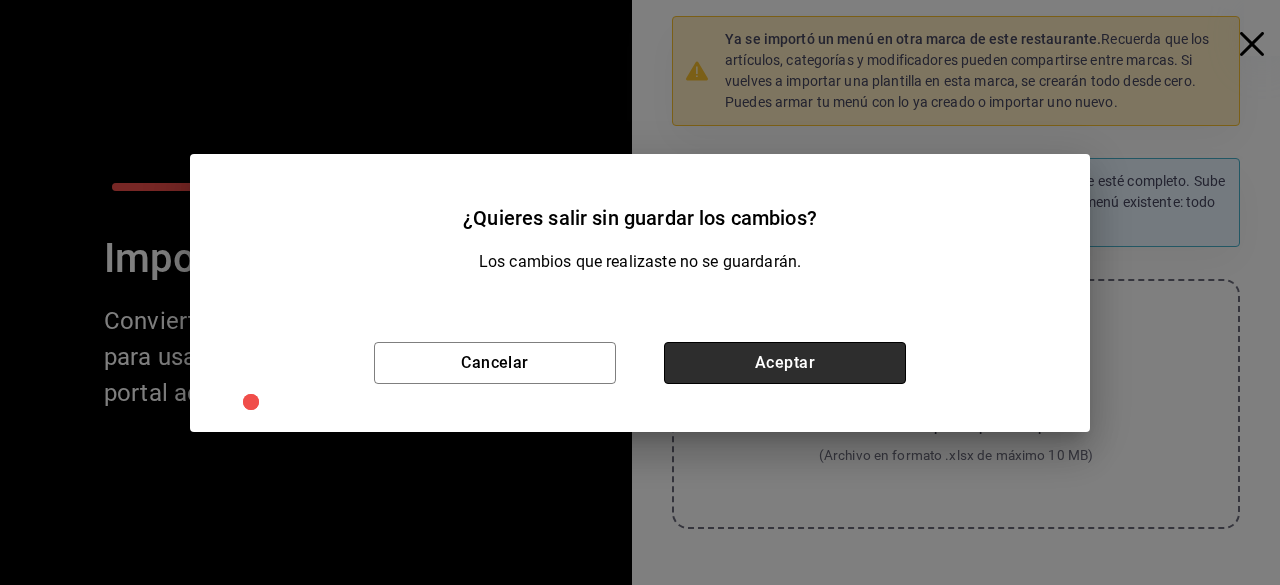 click on "Aceptar" at bounding box center (785, 363) 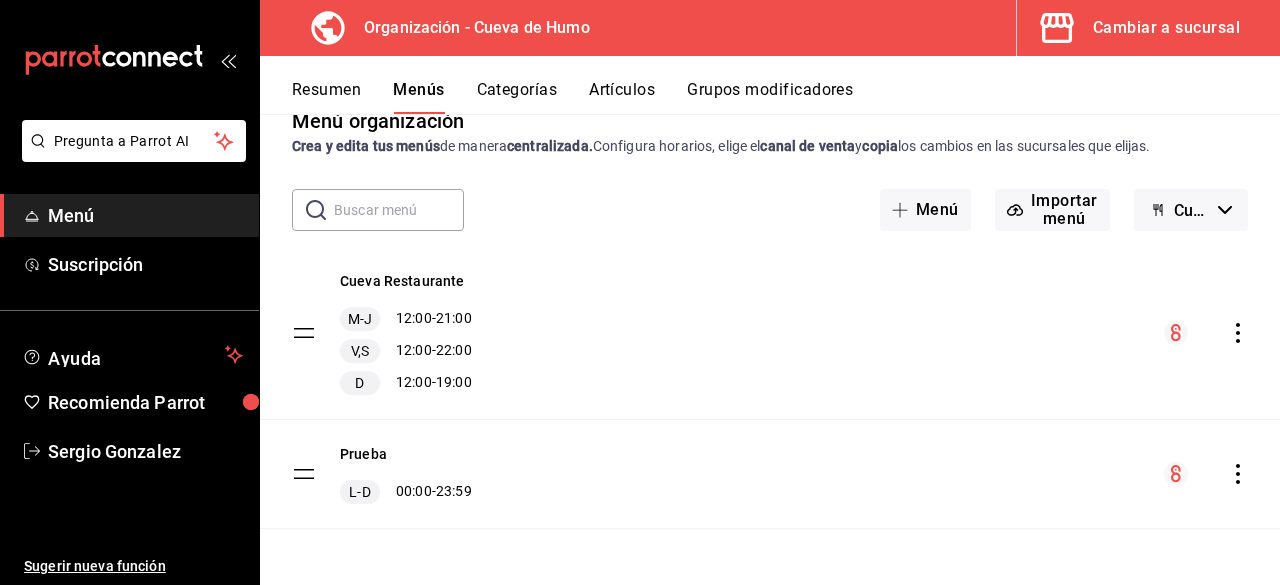 click on "Cueva de Humo - Borrador" at bounding box center [1191, 210] 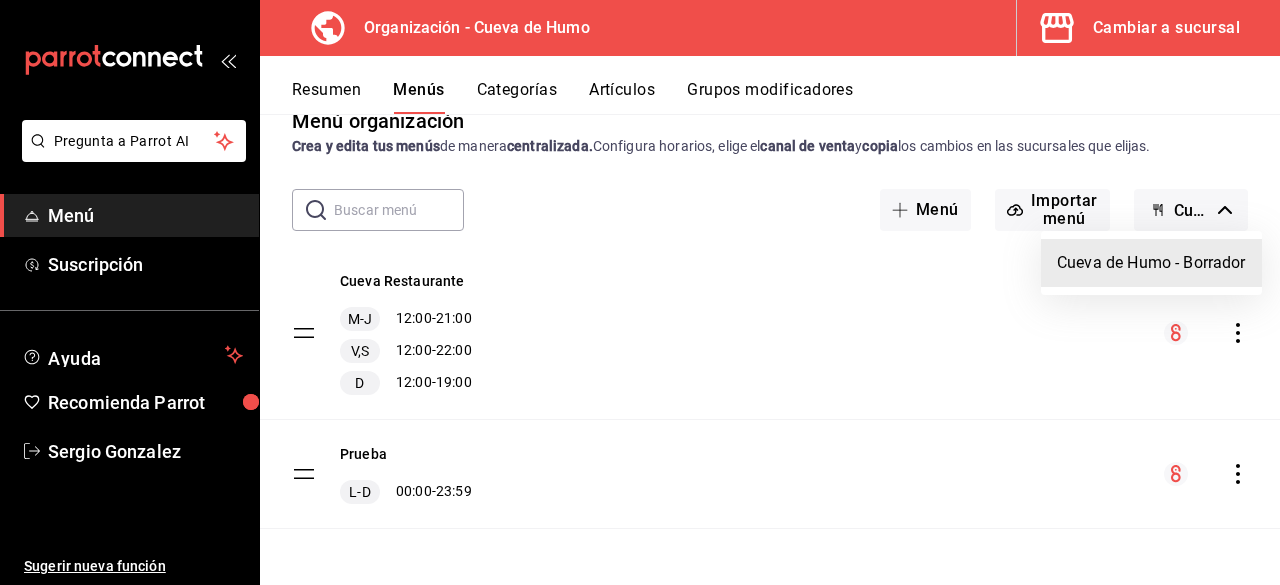 click at bounding box center [640, 292] 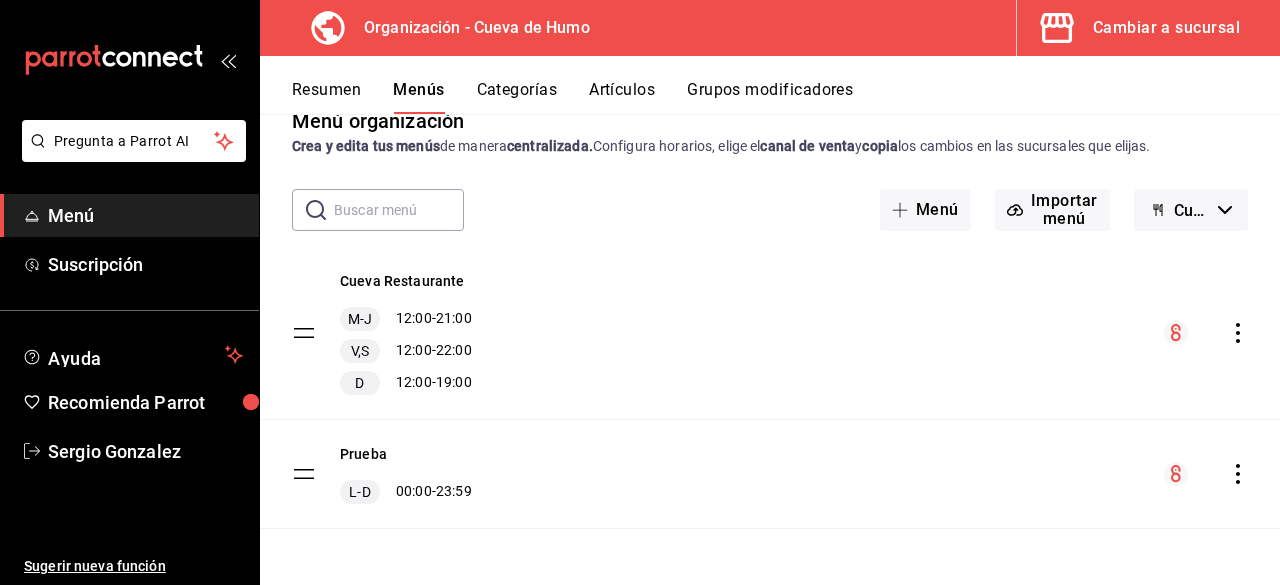 click on "Cueva de Humo - Borrador" at bounding box center [1191, 210] 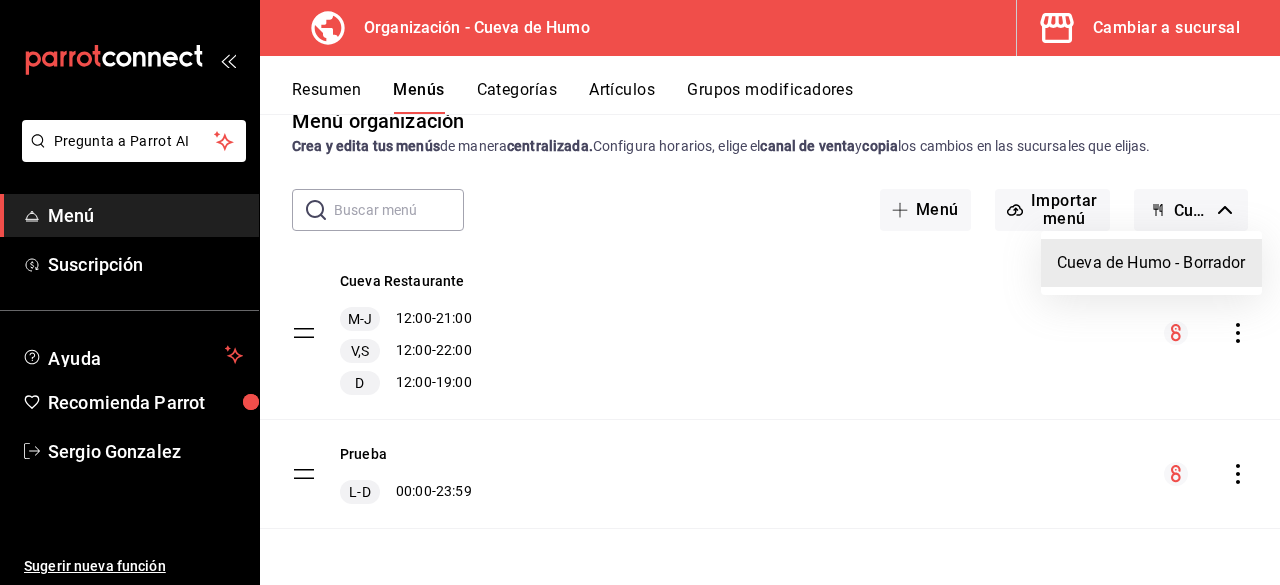 click at bounding box center [640, 292] 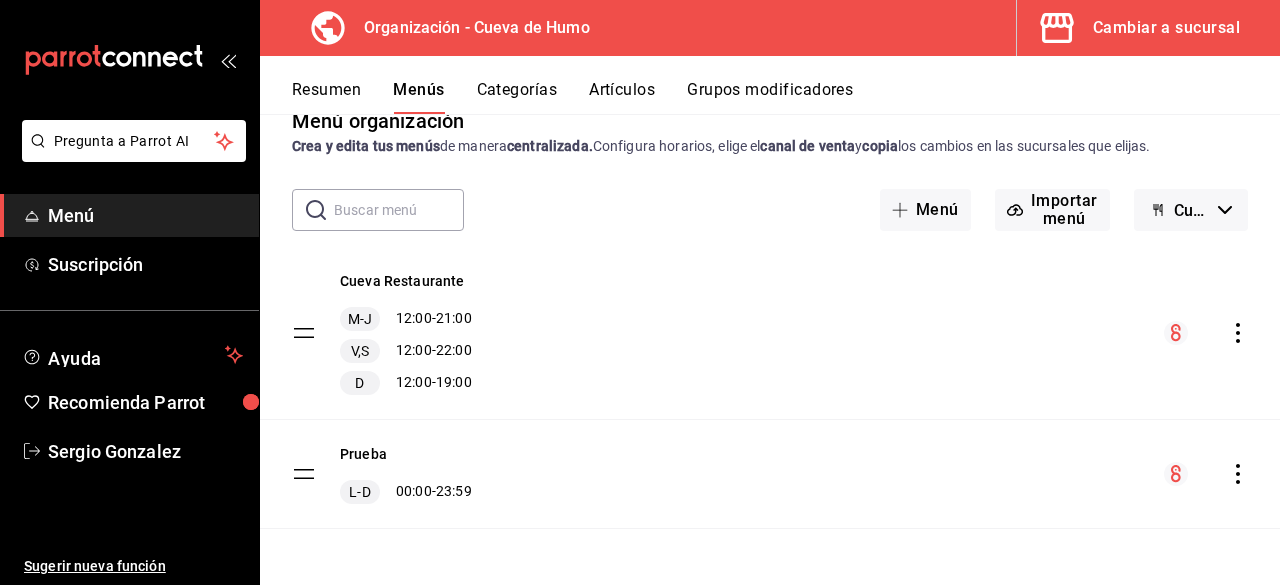 scroll, scrollTop: 0, scrollLeft: 0, axis: both 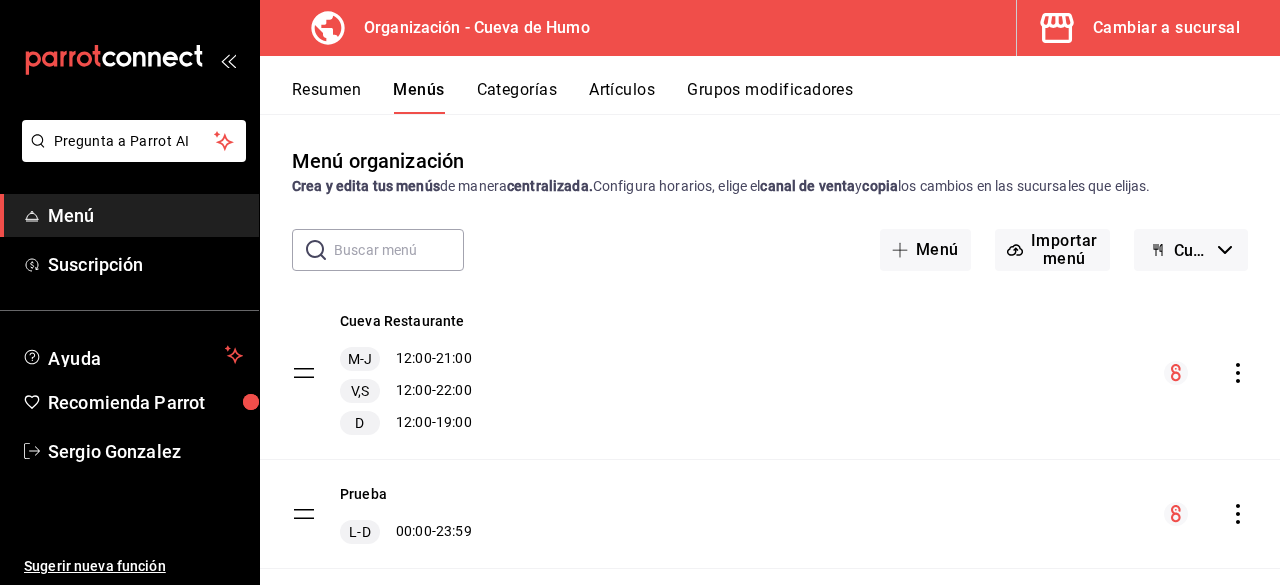 click on "Categorías" at bounding box center [517, 97] 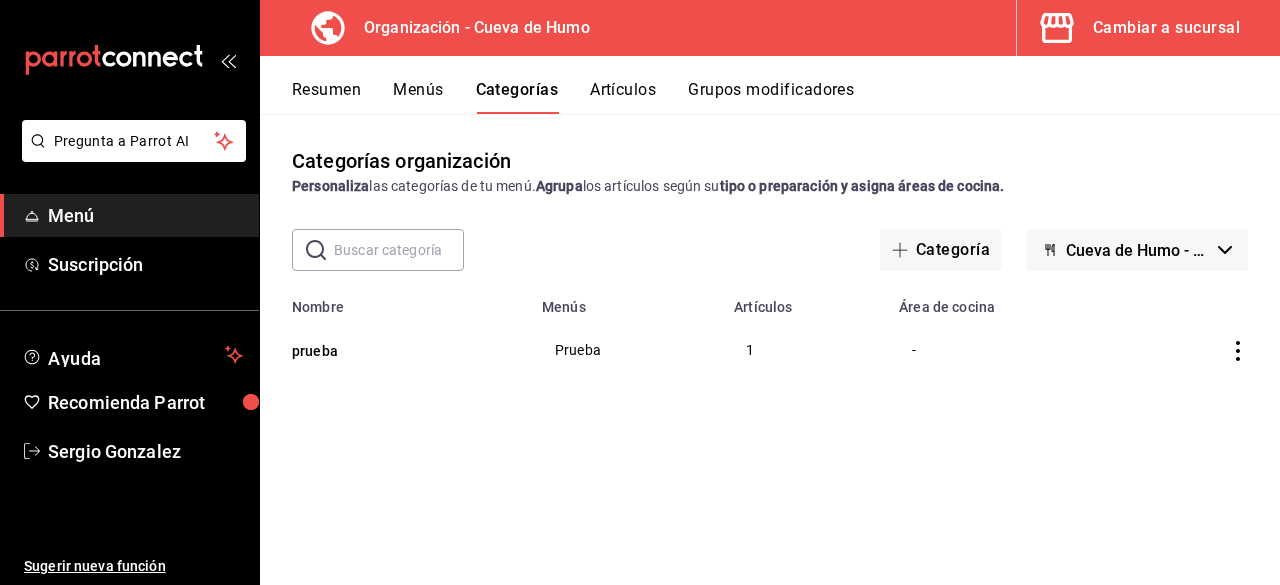 click on "Artículos" at bounding box center [623, 97] 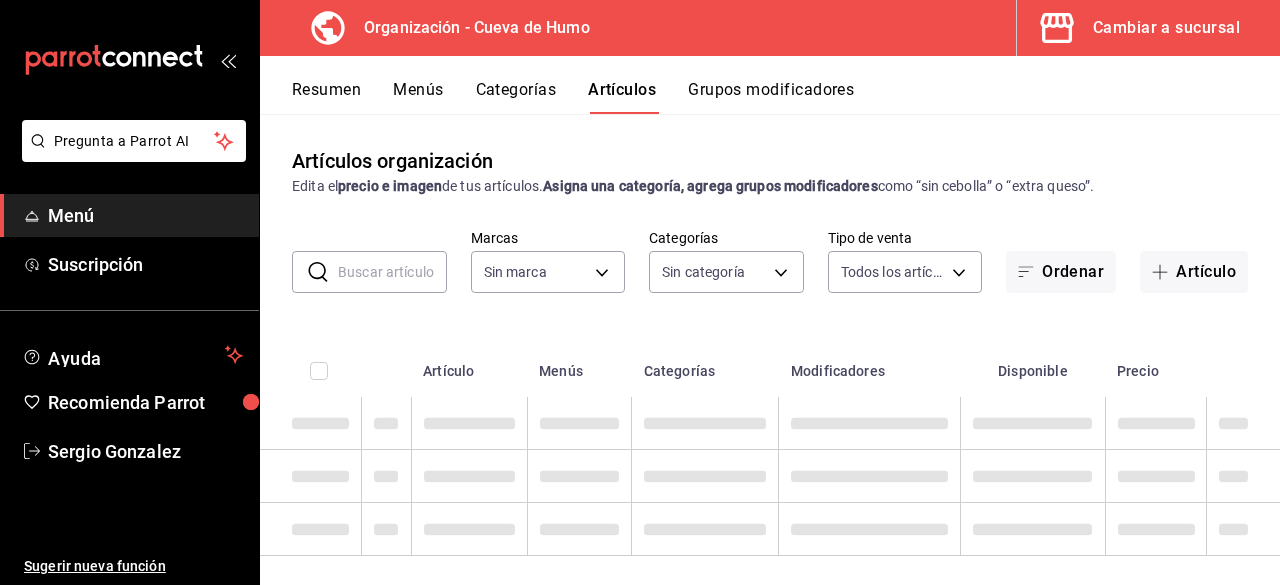 type on "2572bb4d-dc04-43b4-b56d-8ba497cb3e4e" 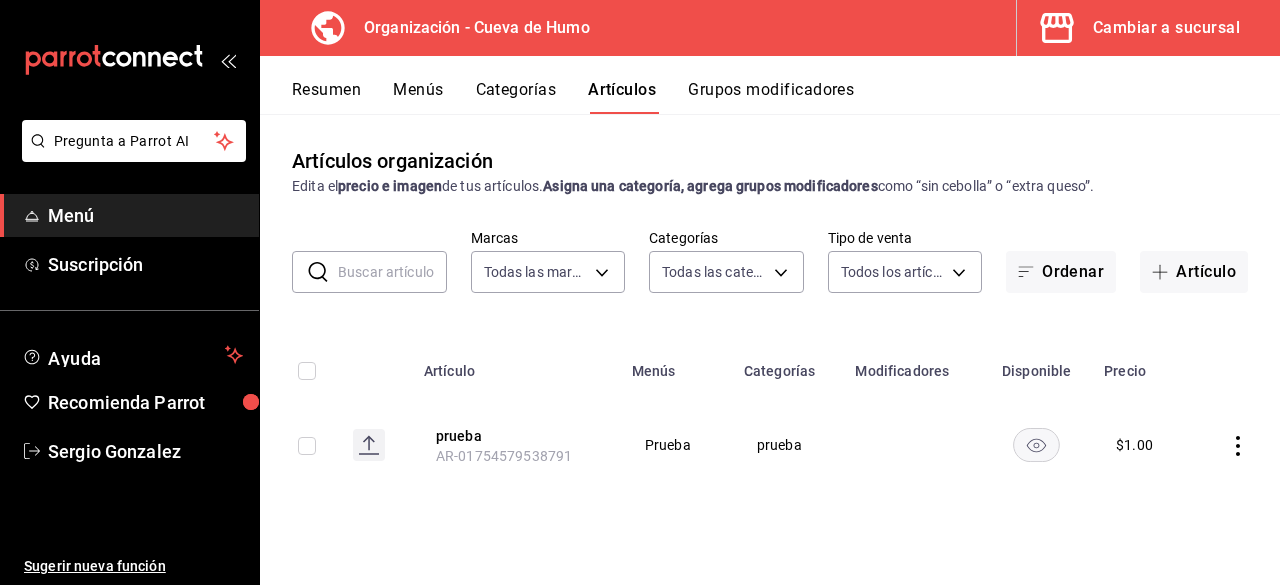 click on "Categorías" at bounding box center [516, 97] 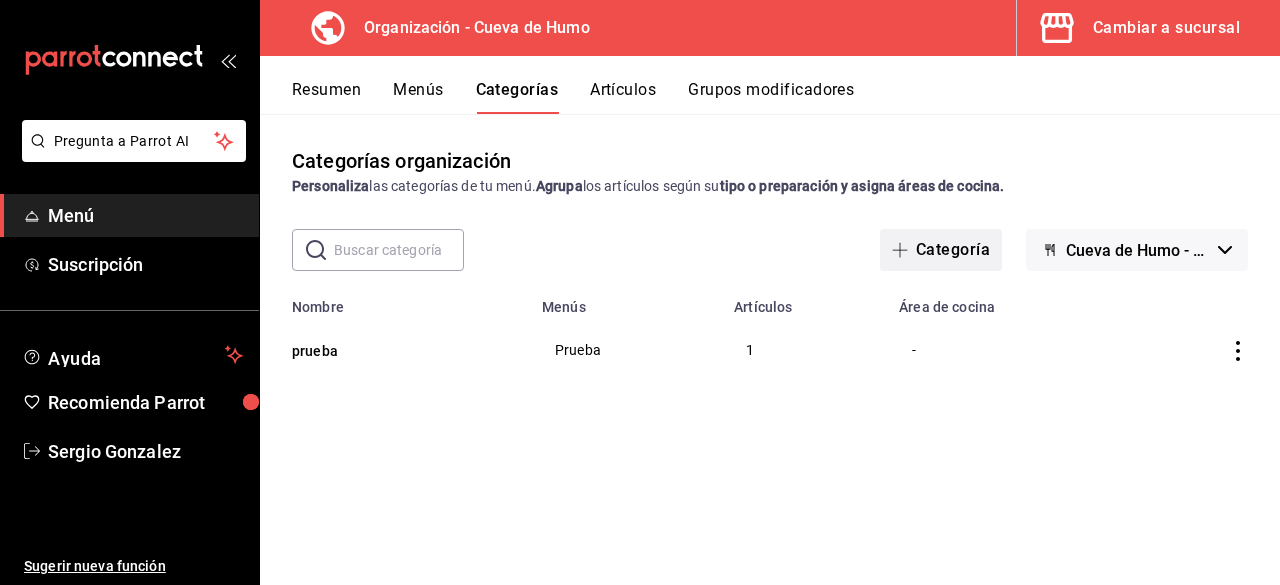click on "Categoría" at bounding box center [941, 250] 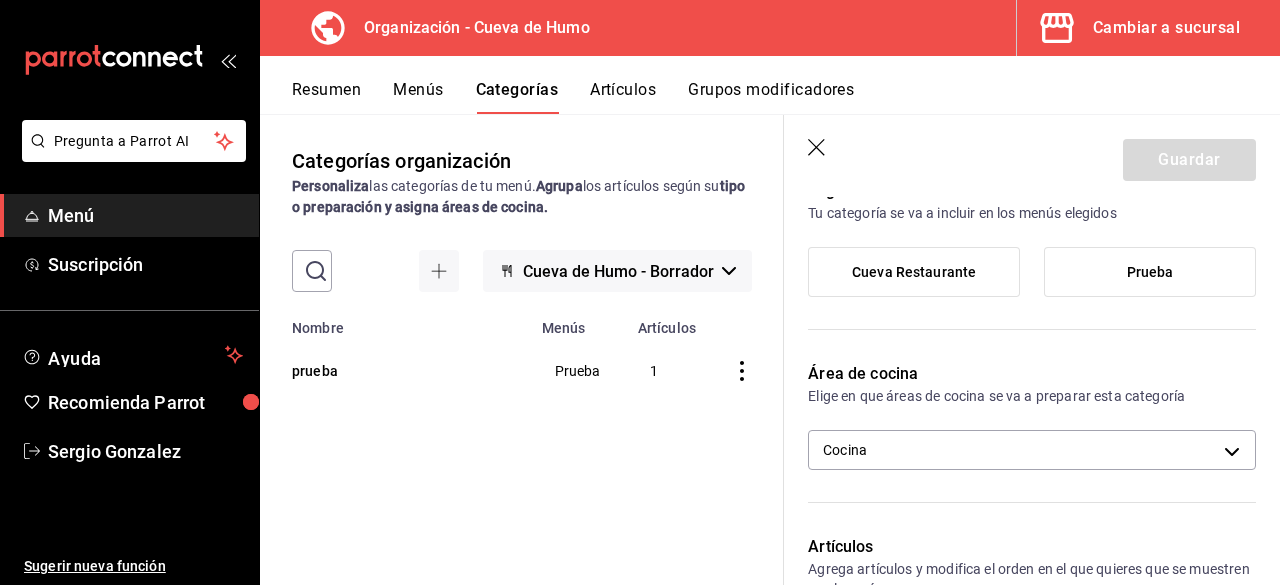 scroll, scrollTop: 200, scrollLeft: 0, axis: vertical 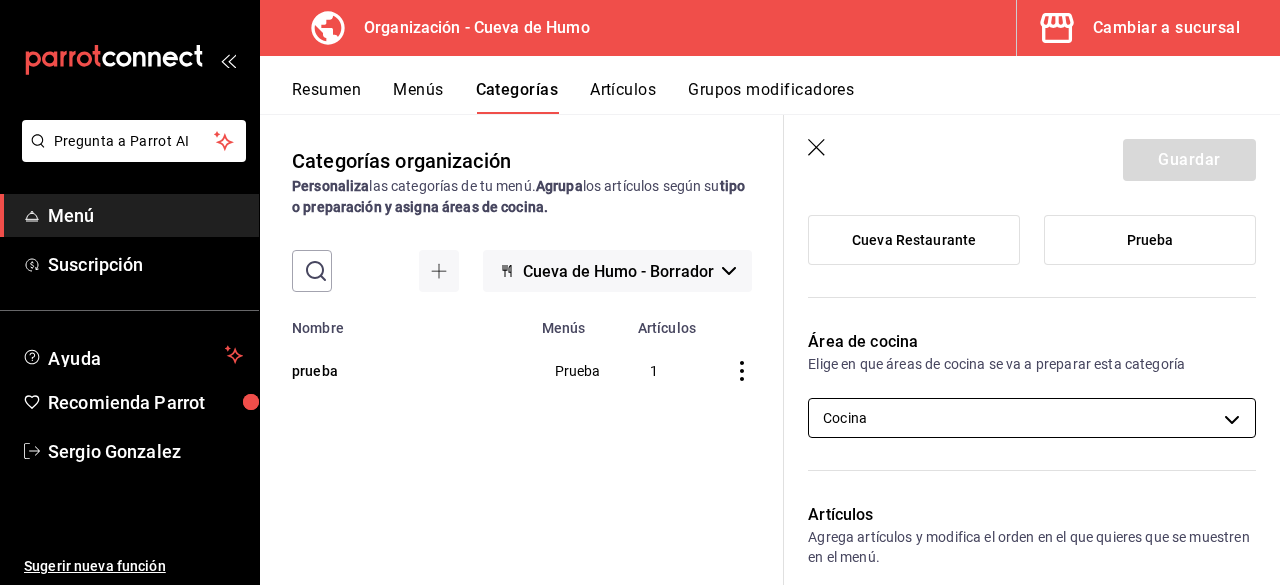 type on "Entradas" 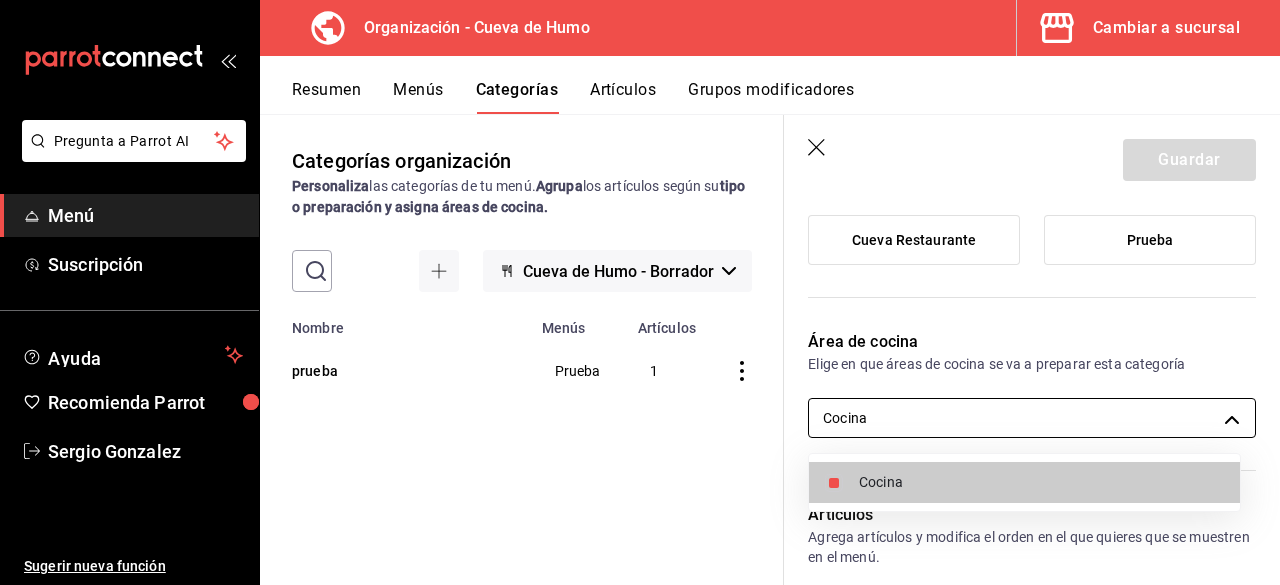 click at bounding box center [640, 292] 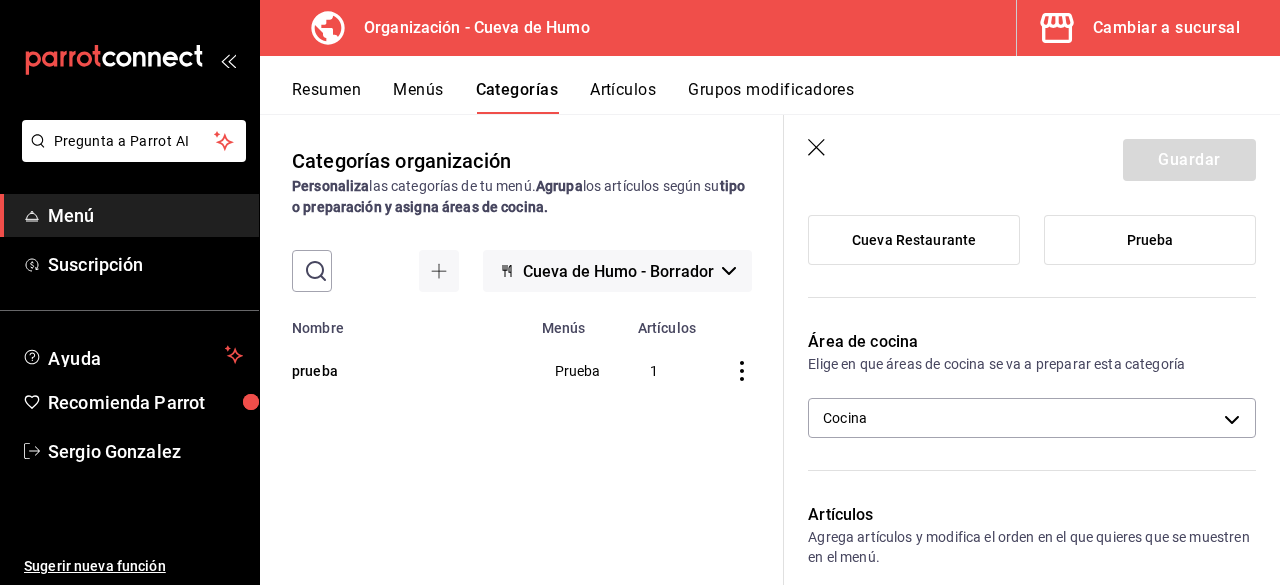 click on "Elige en que áreas de cocina se va a preparar esta categoría" at bounding box center (1032, 364) 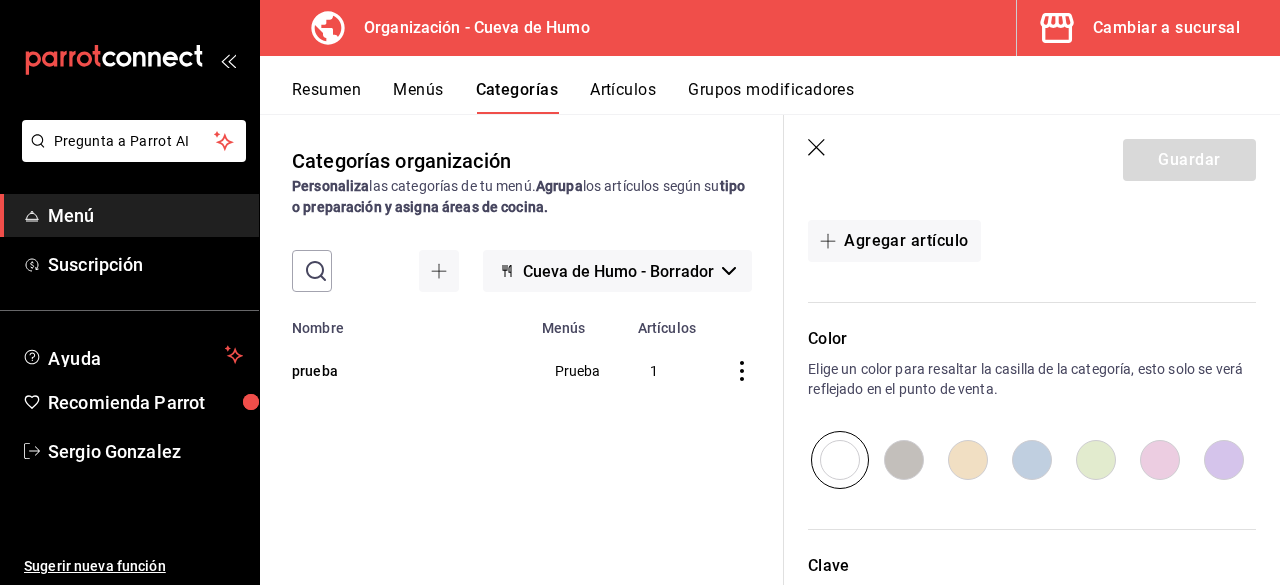 scroll, scrollTop: 600, scrollLeft: 0, axis: vertical 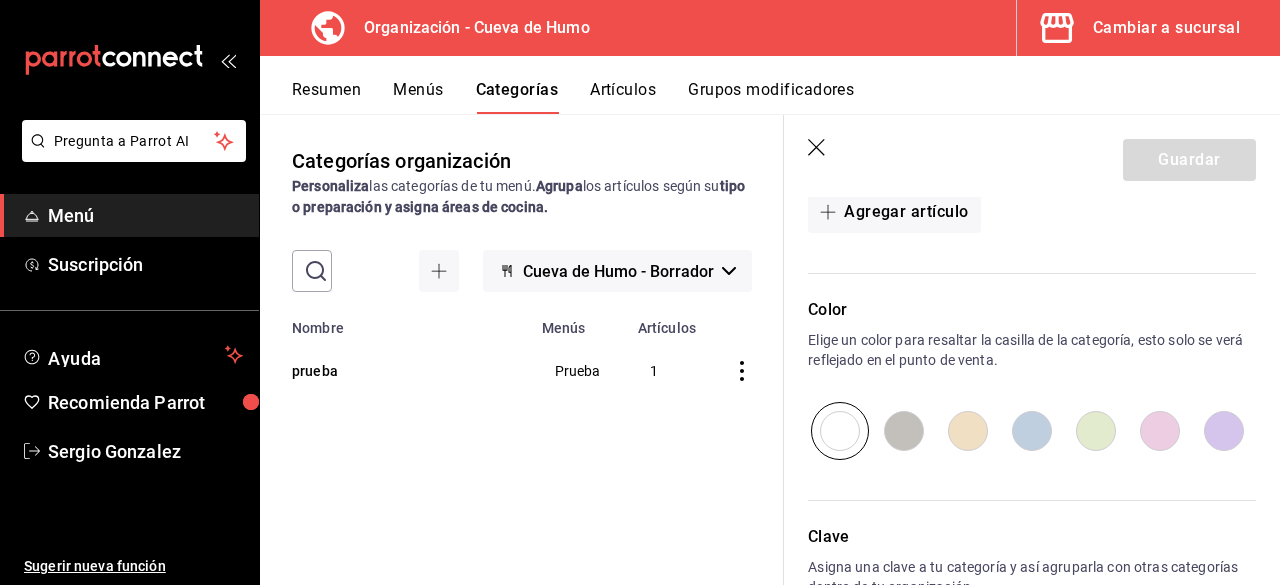 click at bounding box center [904, 431] 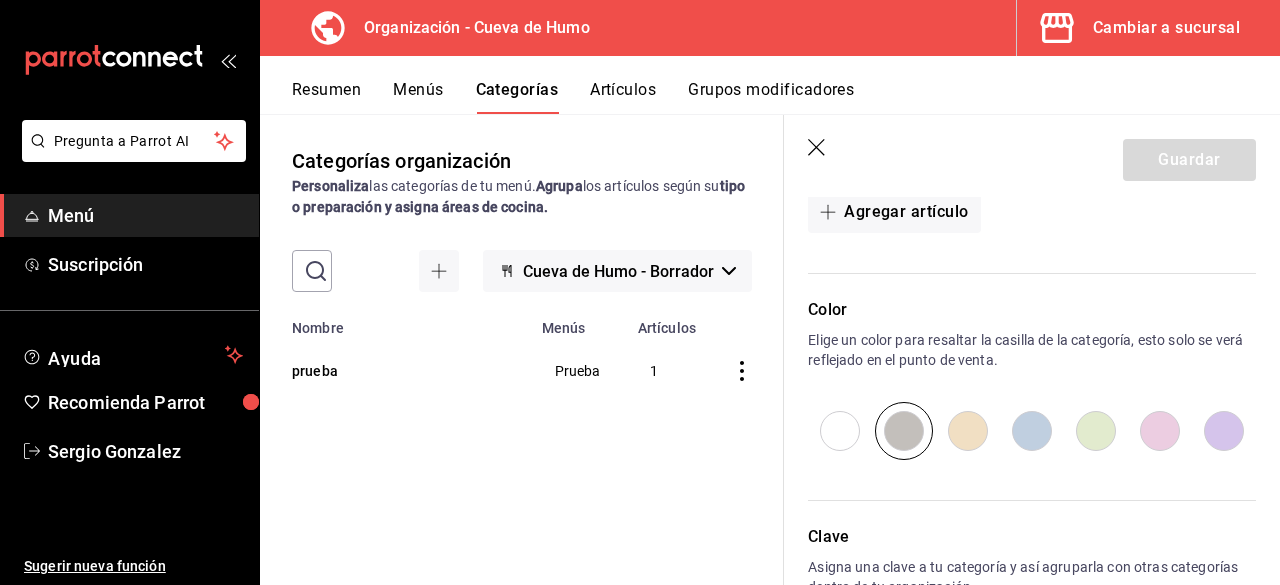 click at bounding box center (840, 431) 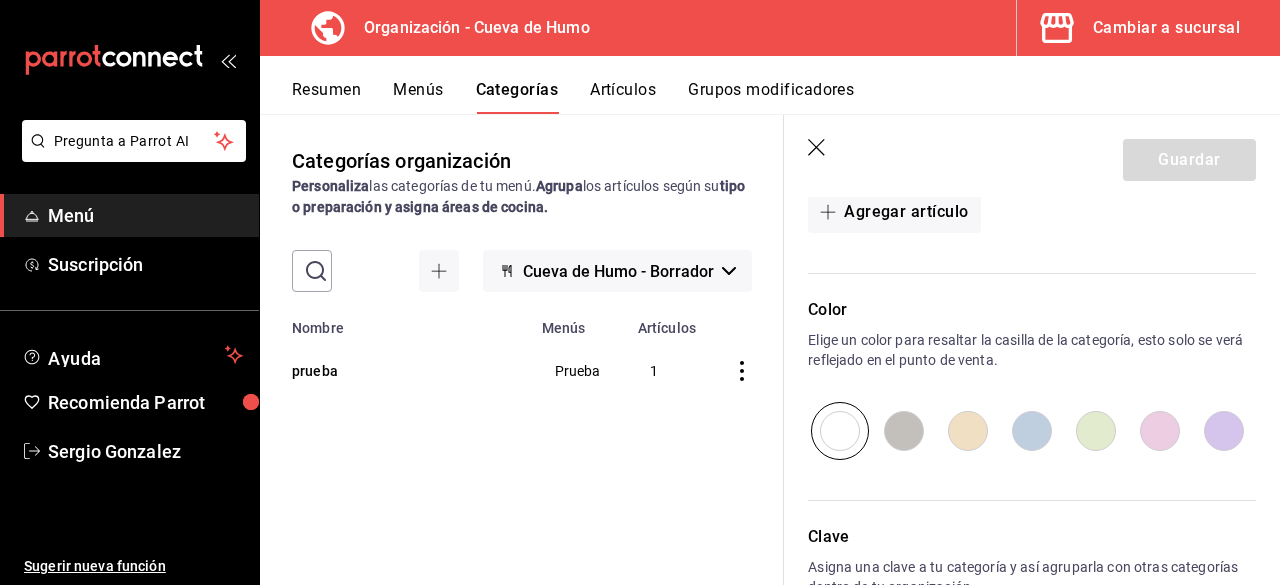 click at bounding box center (904, 431) 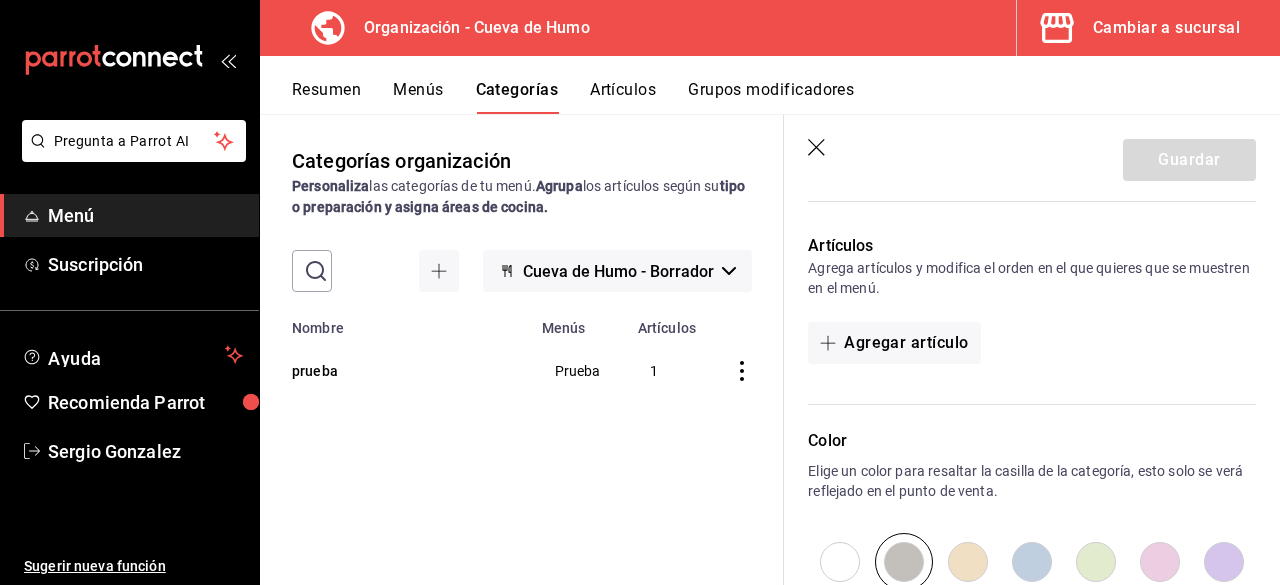 scroll, scrollTop: 426, scrollLeft: 0, axis: vertical 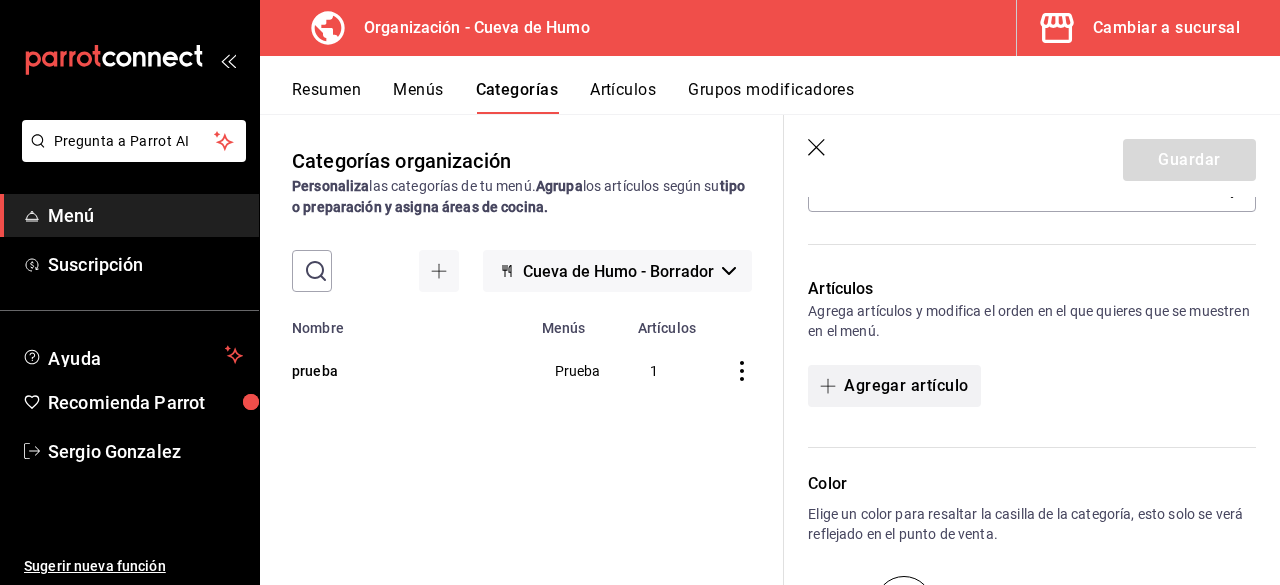 click on "Agregar artículo" at bounding box center (894, 386) 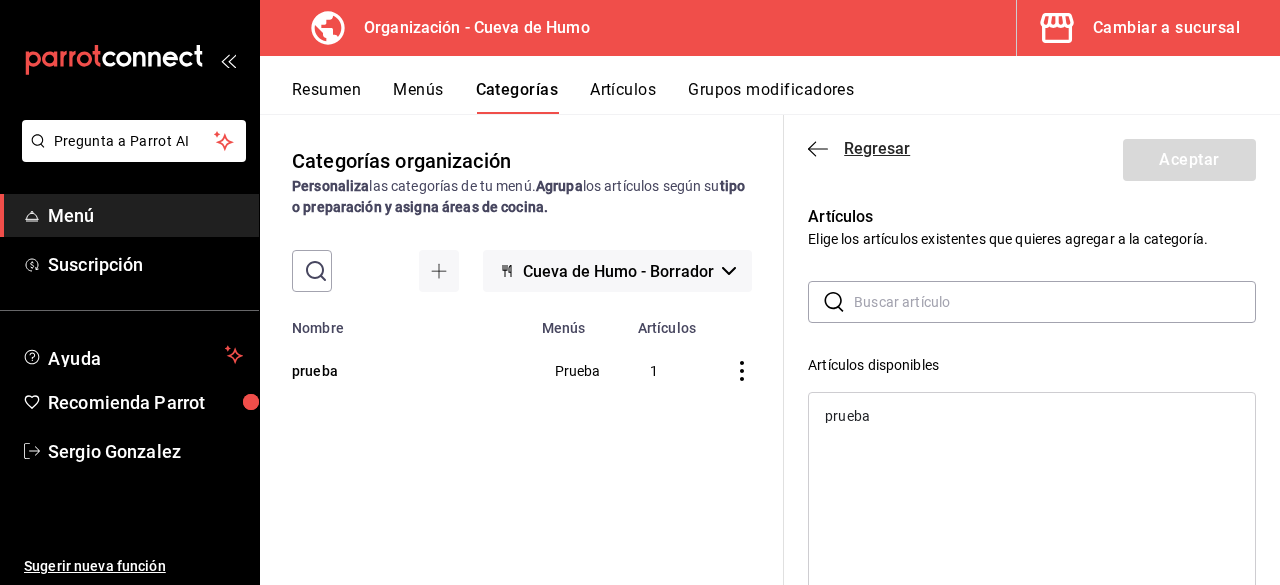 click 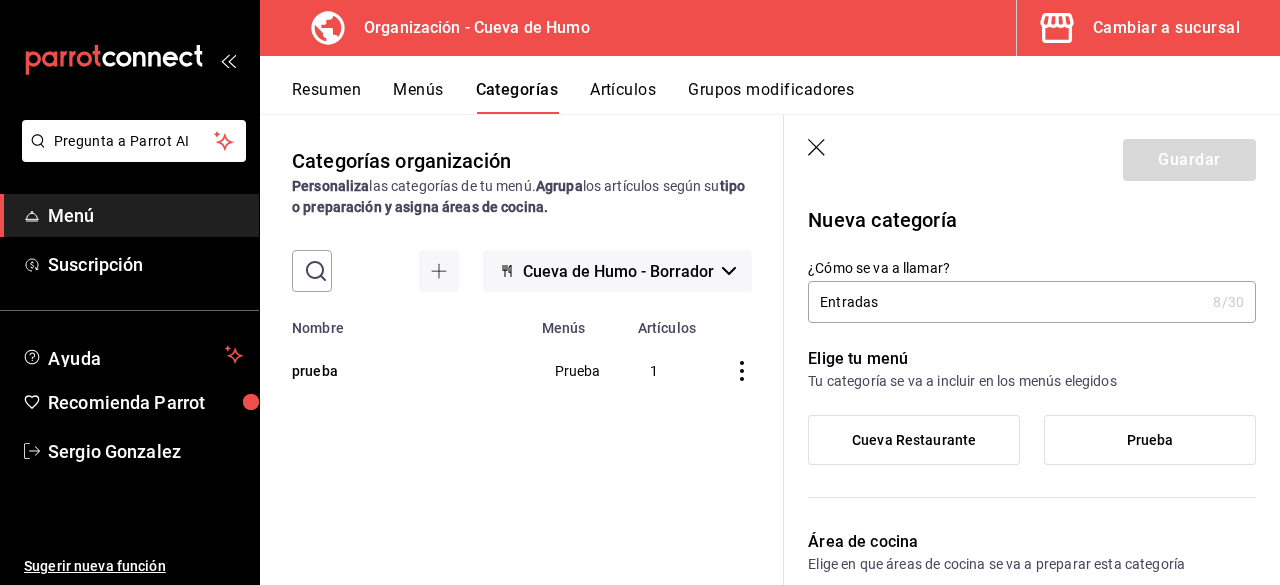 scroll, scrollTop: 100, scrollLeft: 0, axis: vertical 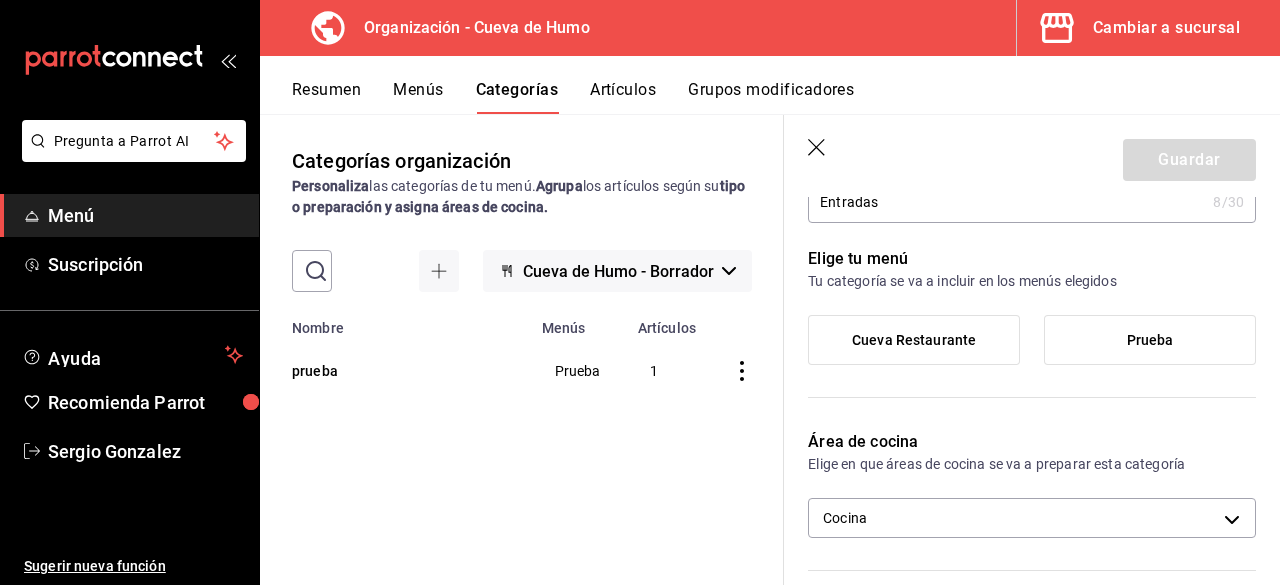 click on "Cueva Restaurante Prueba" at bounding box center (1032, 348) 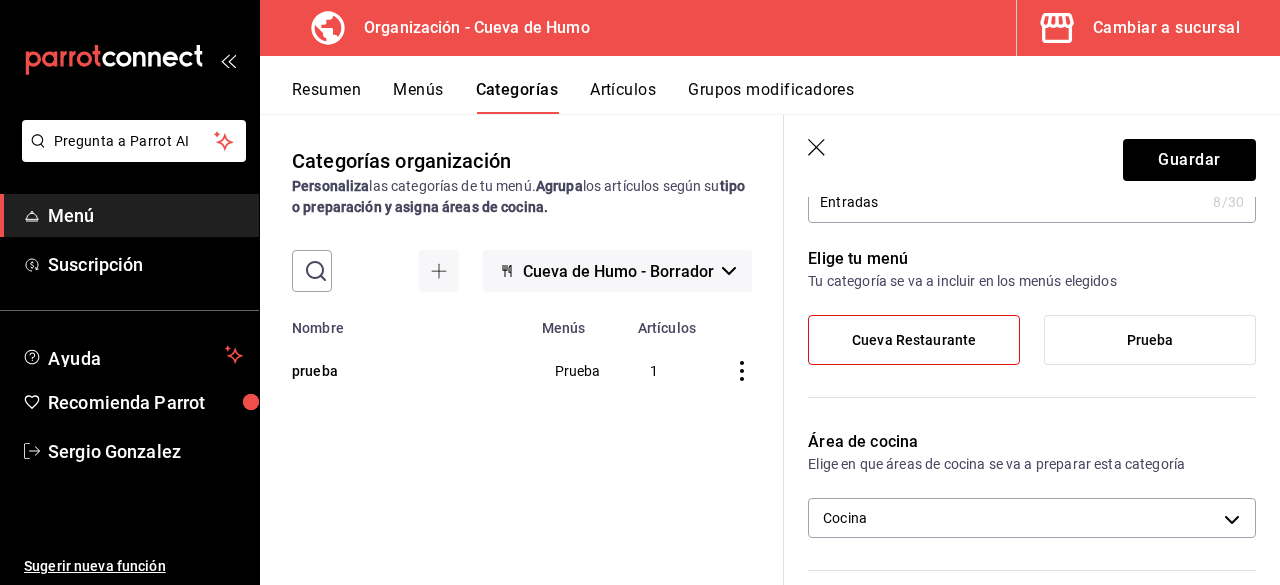 click on "Prueba" at bounding box center (1150, 340) 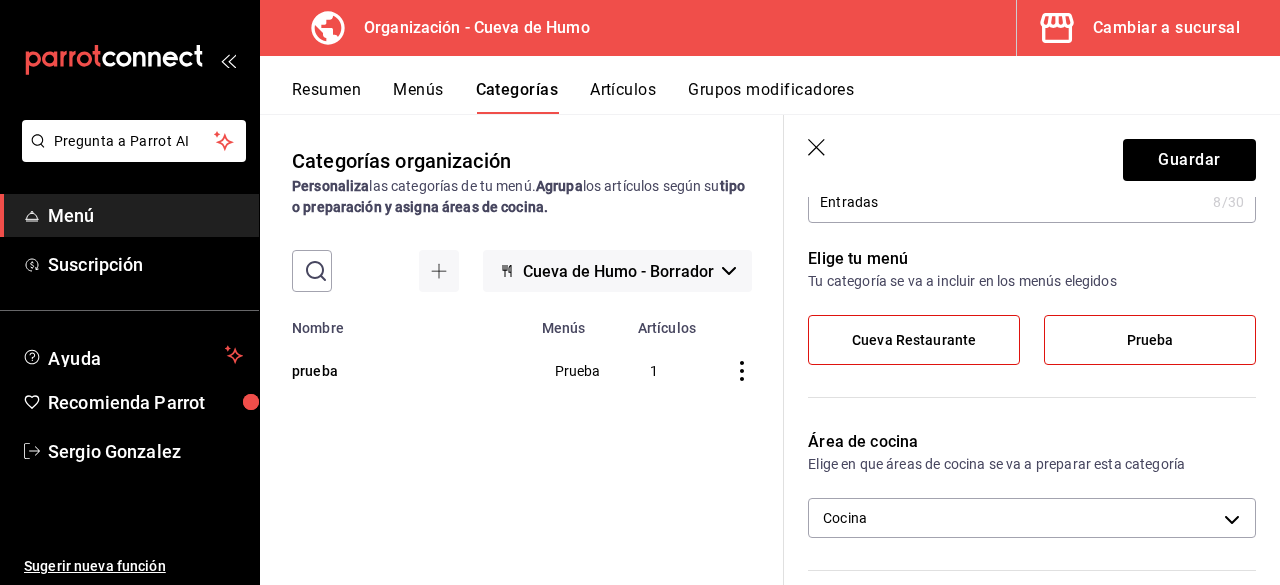 click on "Cueva Restaurante" at bounding box center [914, 340] 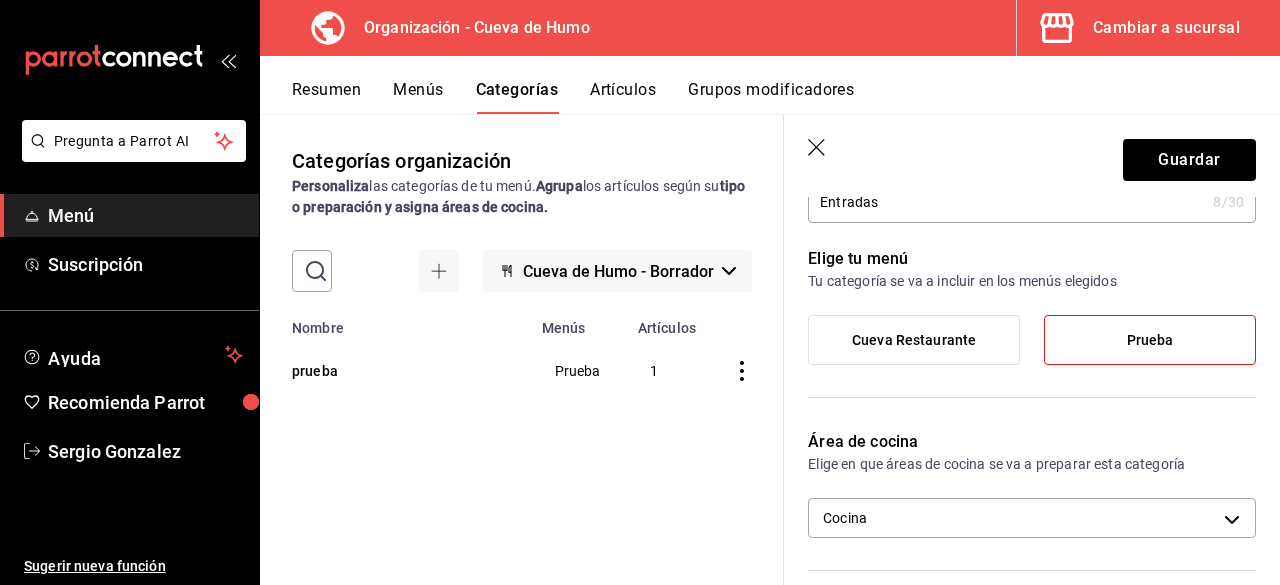 click on "Prueba" at bounding box center [1150, 340] 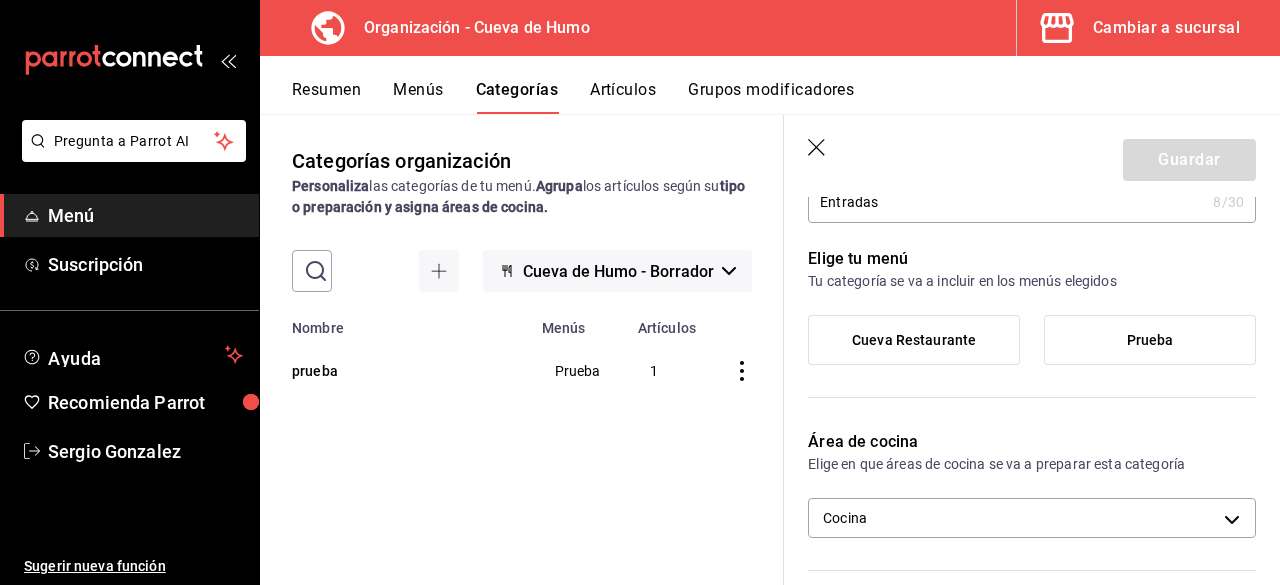 click on "Cueva Restaurante" at bounding box center [914, 340] 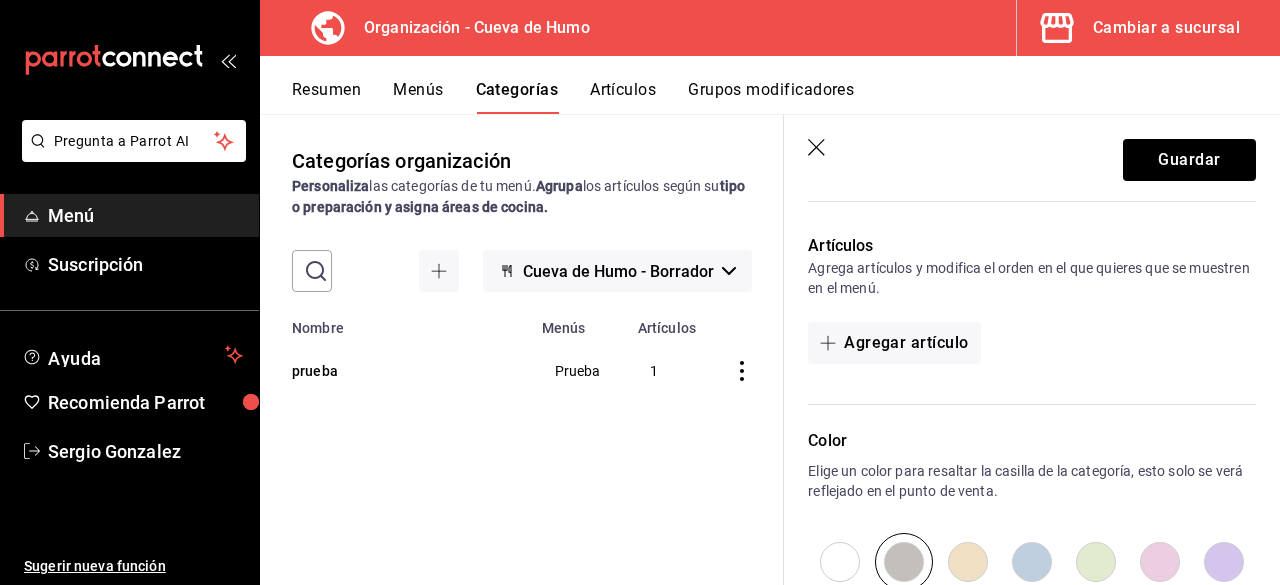 scroll, scrollTop: 300, scrollLeft: 0, axis: vertical 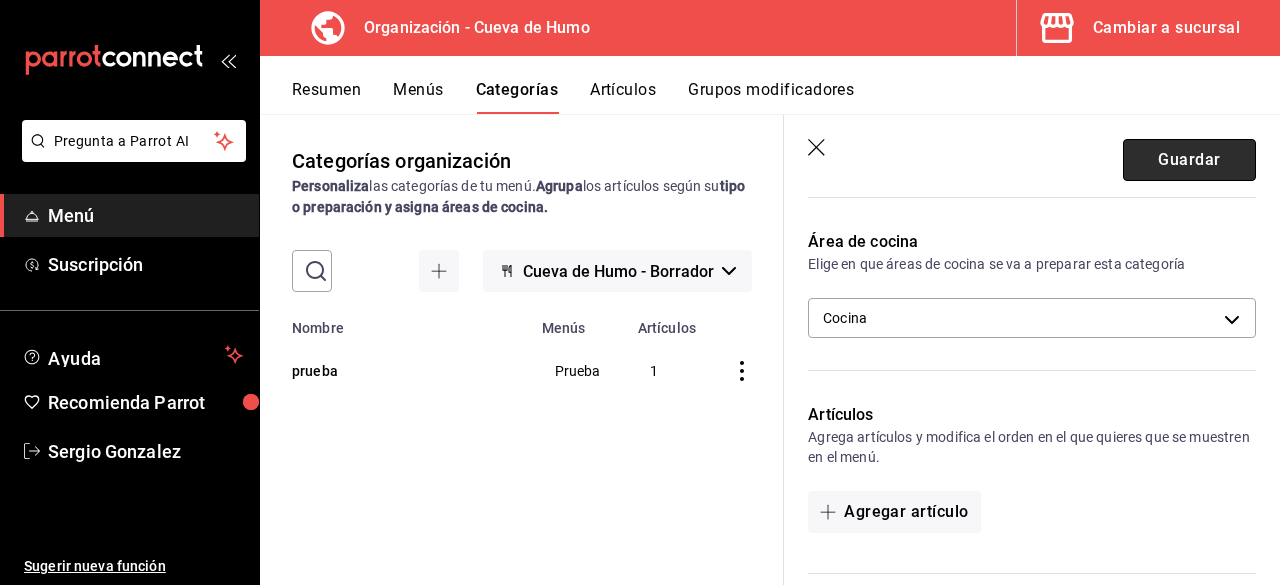 click on "Guardar" at bounding box center (1189, 160) 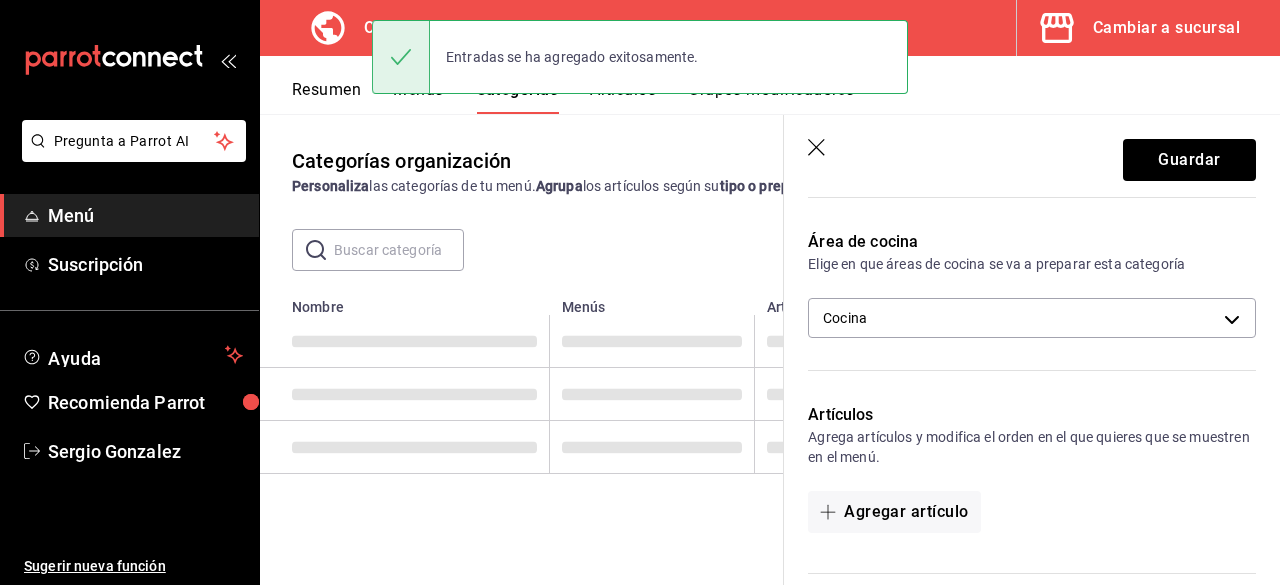 scroll, scrollTop: 0, scrollLeft: 0, axis: both 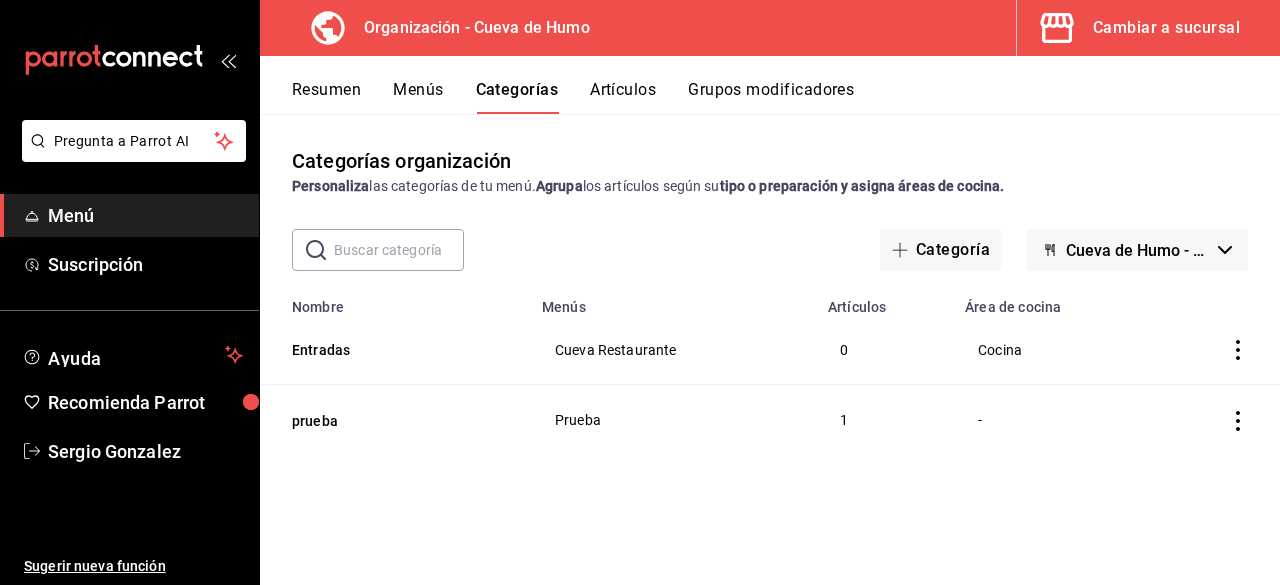 click on "Artículos" at bounding box center [623, 97] 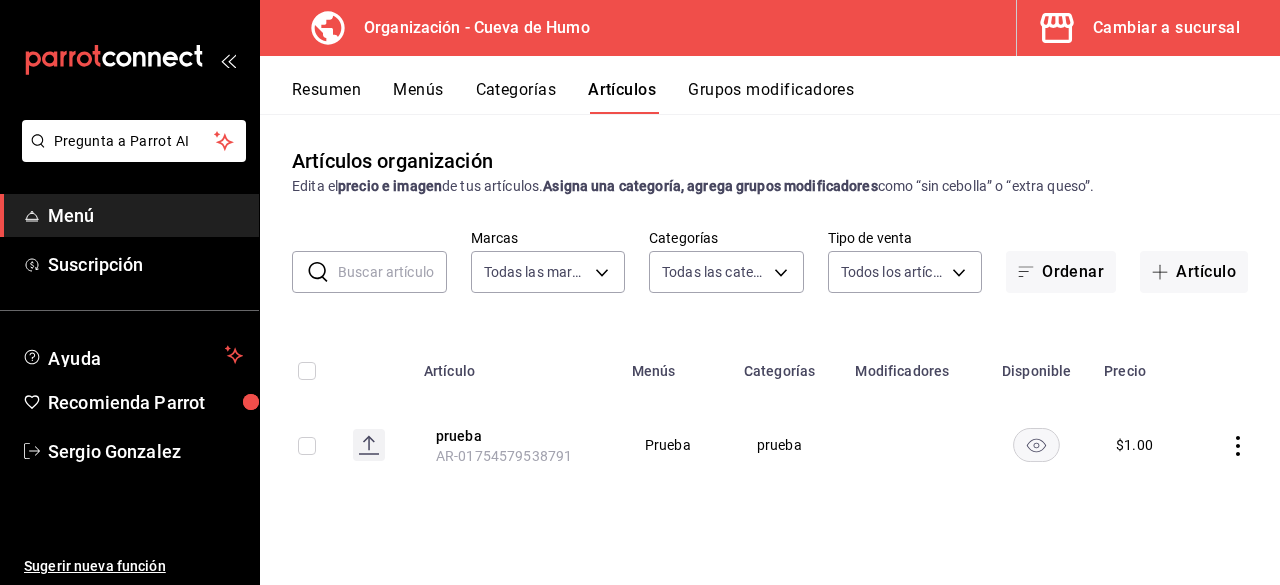 type on "2572bb4d-dc04-43b4-b56d-8ba497cb3e4e" 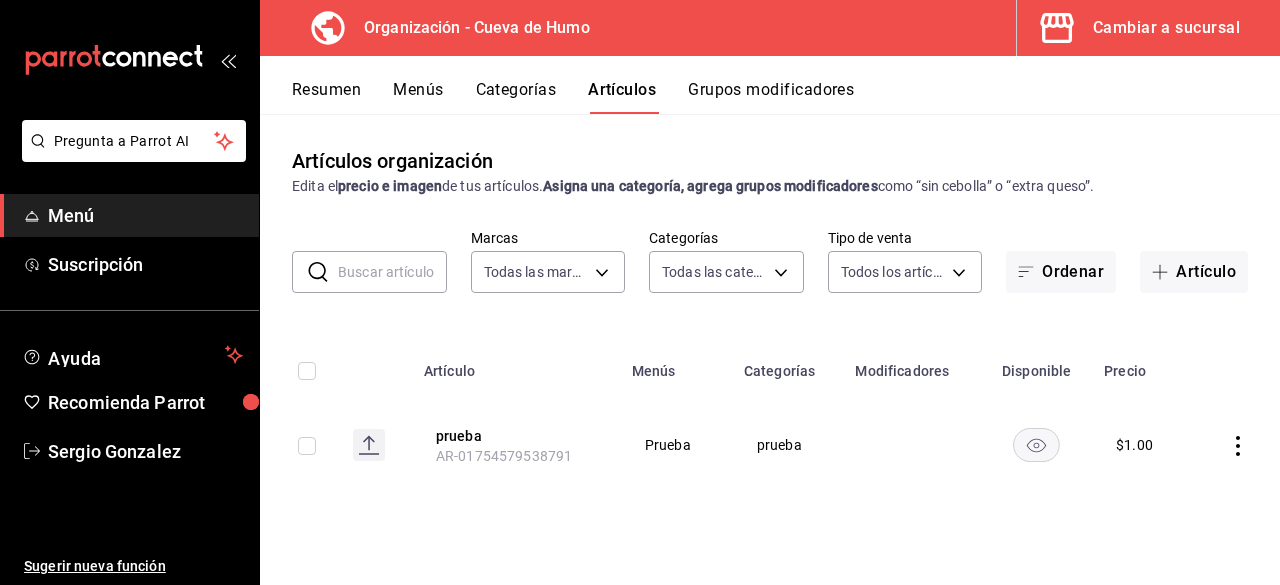 type on "94ceb748-abe0-4a5a-9ef1-04945ae98d15,83beb79f-d30a-4178-a8e1-1d971fb2d89f" 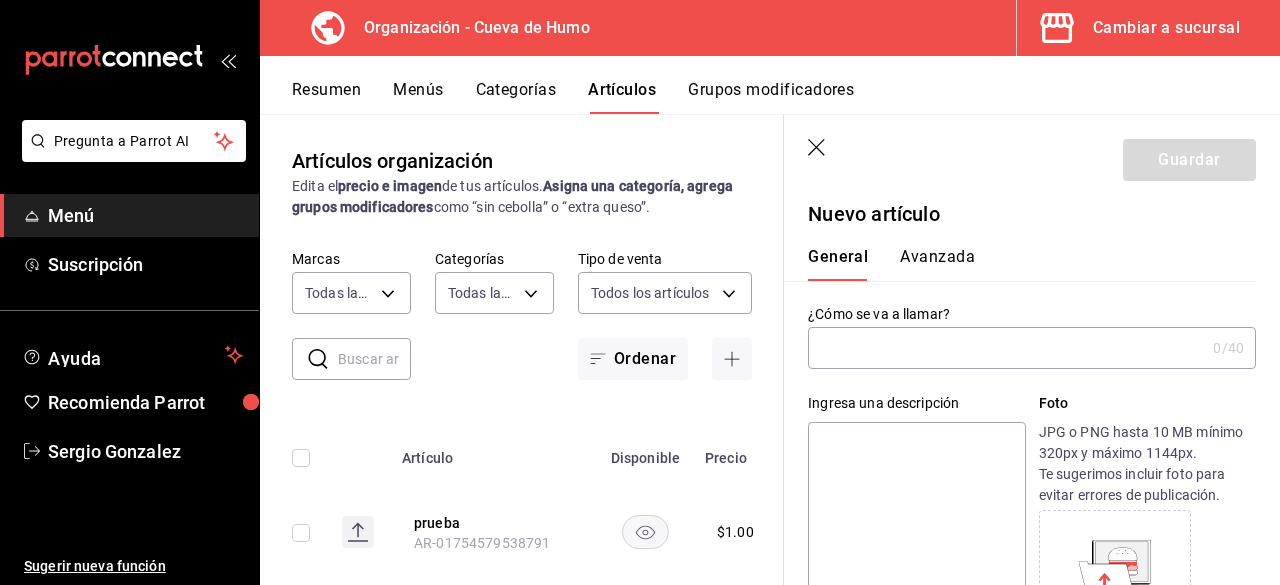 scroll, scrollTop: 0, scrollLeft: 0, axis: both 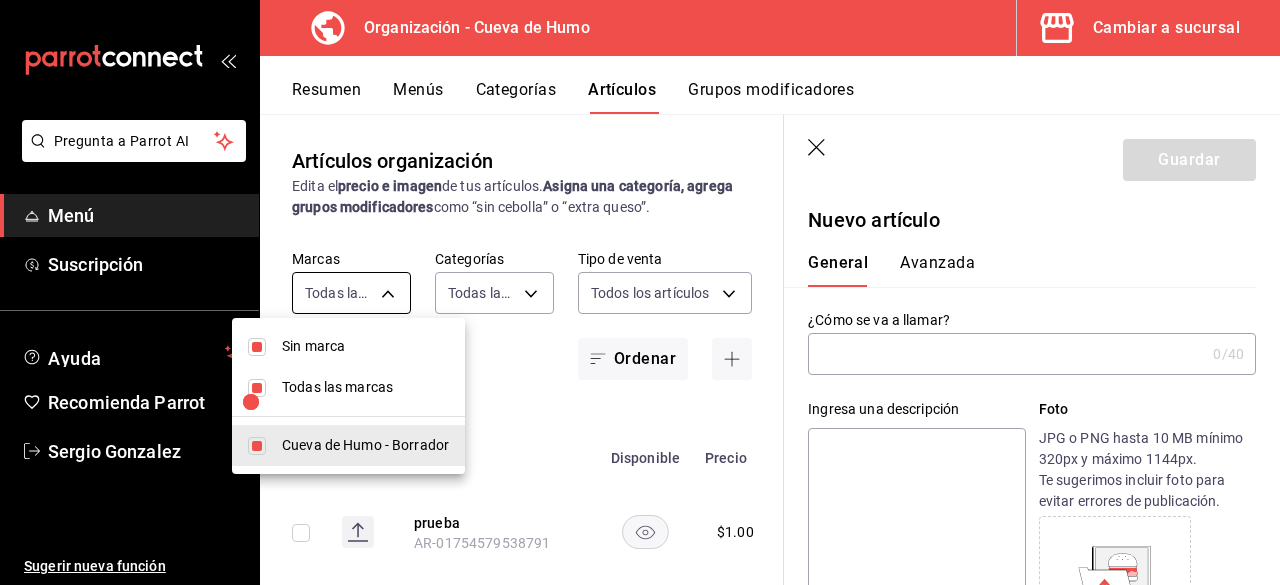 click on "Pregunta a Parrot AI Menú   Suscripción   Ayuda Recomienda Parrot   [FIRST] [LAST]   Sugerir nueva función   Organización - Cueva de Humo Cambiar a sucursal Resumen Menús Categorías Artículos Grupos modificadores Artículos organización Edita el  precio e imagen  de tus artículos.  Asigna una categoría, agrega grupos modificadores  como “sin cebolla” o “extra queso”. ​ ​ Marcas Todas las marcas, Sin marca [UUID] Categorías Todas las categorías, Sin categoría [UUID], [UUID] Tipo de venta Todos los artículos ALL Ordenar Artículo Disponible Precio prueba AR- [NUMBER] $ 1.00 Guardar Nuevo artículo General Avanzada ¿Cómo se va a llamar? 0 /40 ¿Cómo se va a llamar? Ingresa una descripción x 0 /125 ​ Foto JPG o PNG hasta 10 MB mínimo 320px y máximo 1144px. Te sugerimos incluir foto para evitar errores de publicación. Agrega una foto Tipo de venta Precio fijo Opción de modificador SKU" at bounding box center [640, 292] 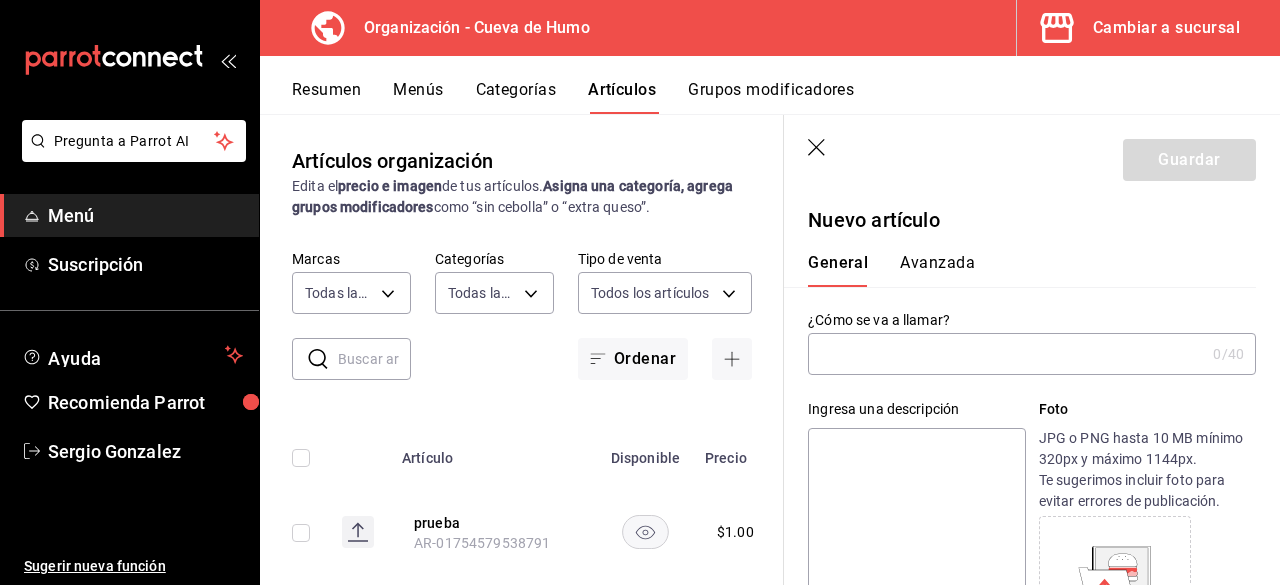 click at bounding box center (1006, 354) 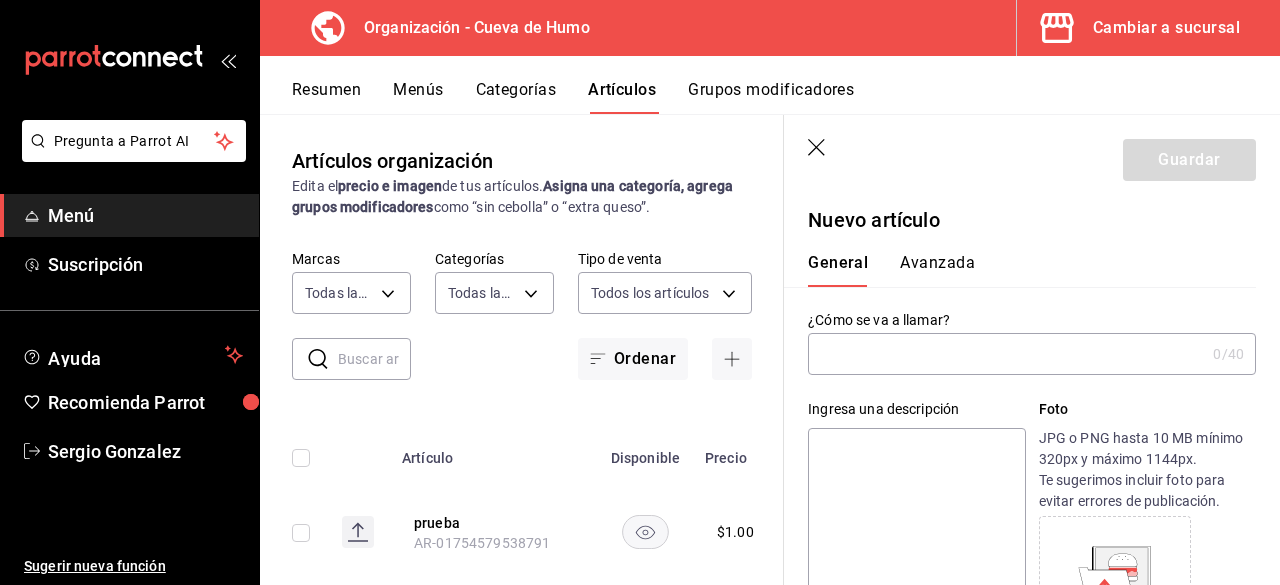 click at bounding box center (1006, 354) 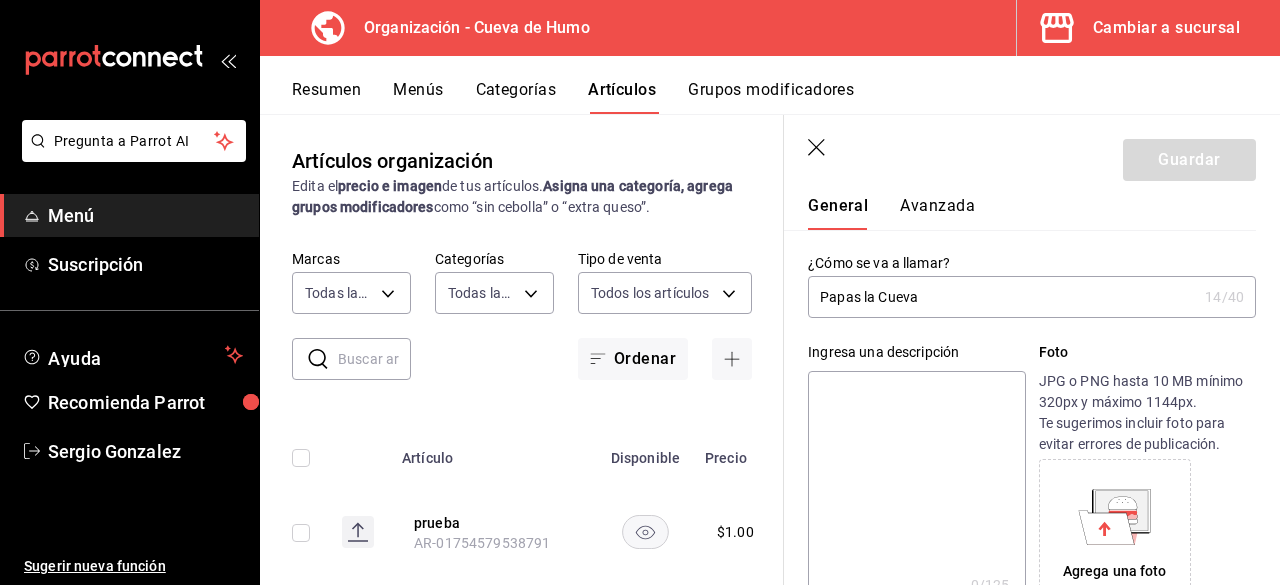 scroll, scrollTop: 100, scrollLeft: 0, axis: vertical 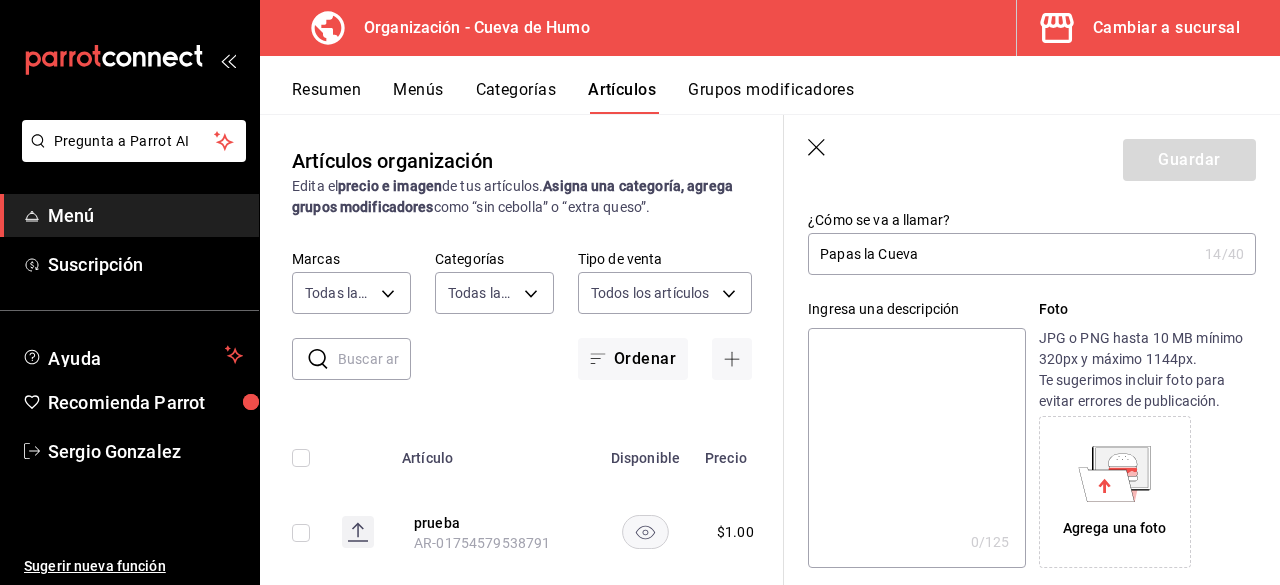 type on "Papas la Cueva" 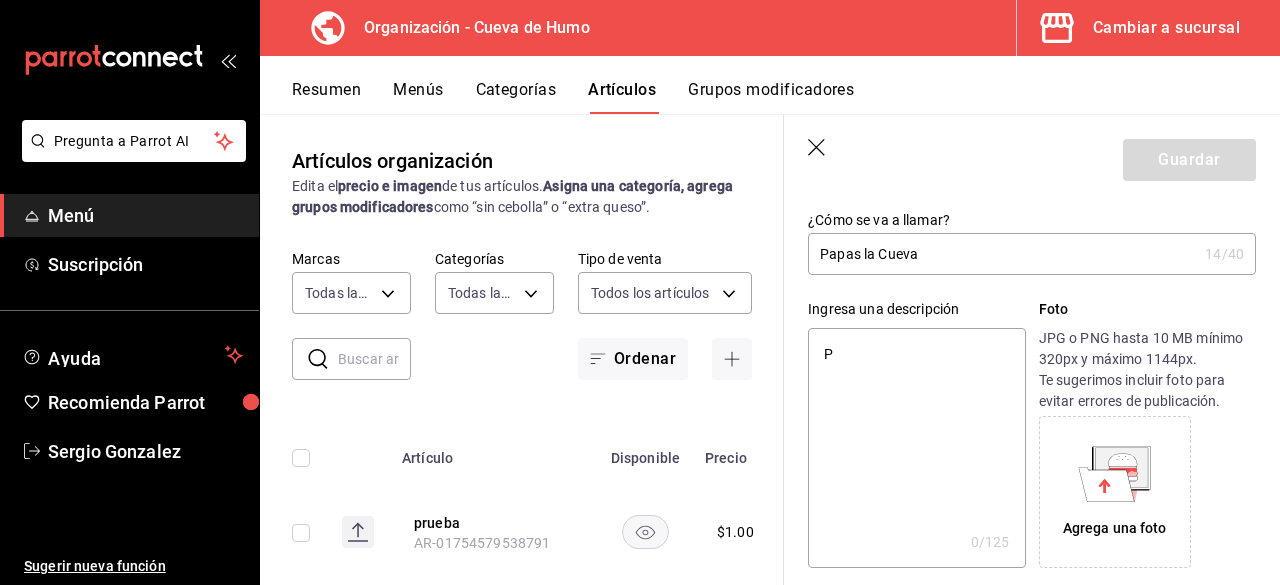type on "x" 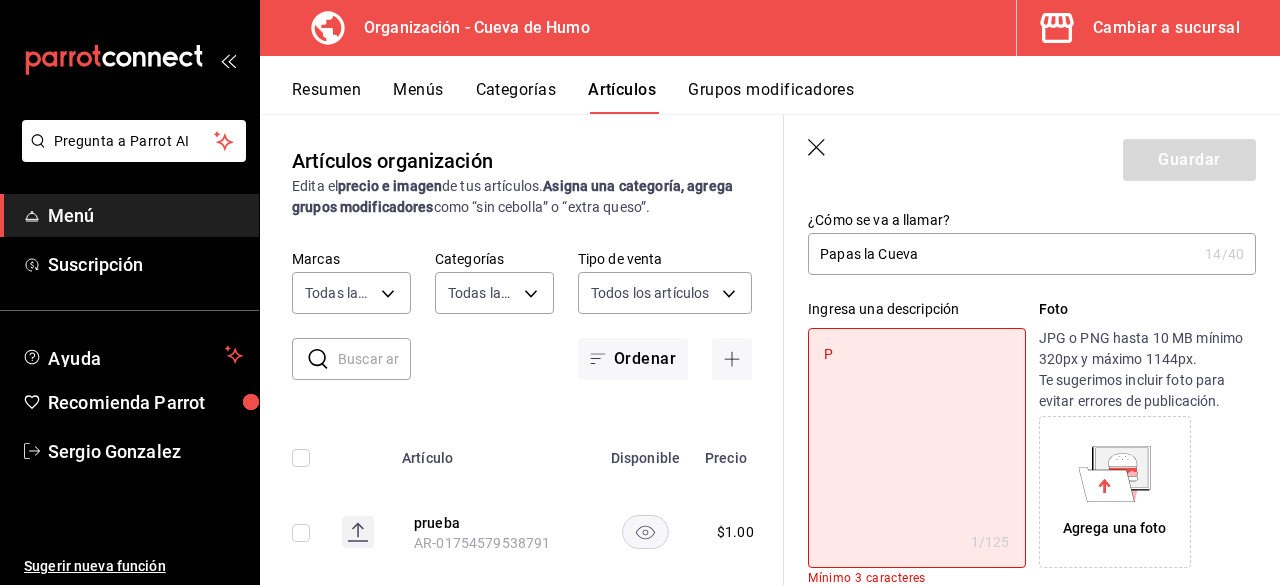 type on "Pa" 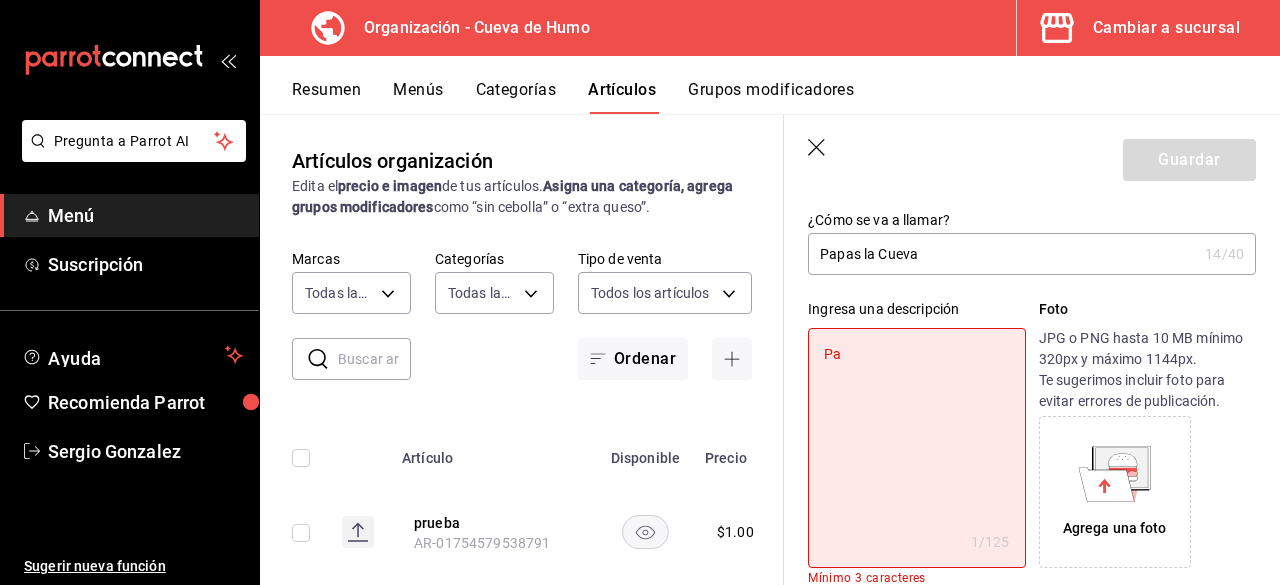 type on "x" 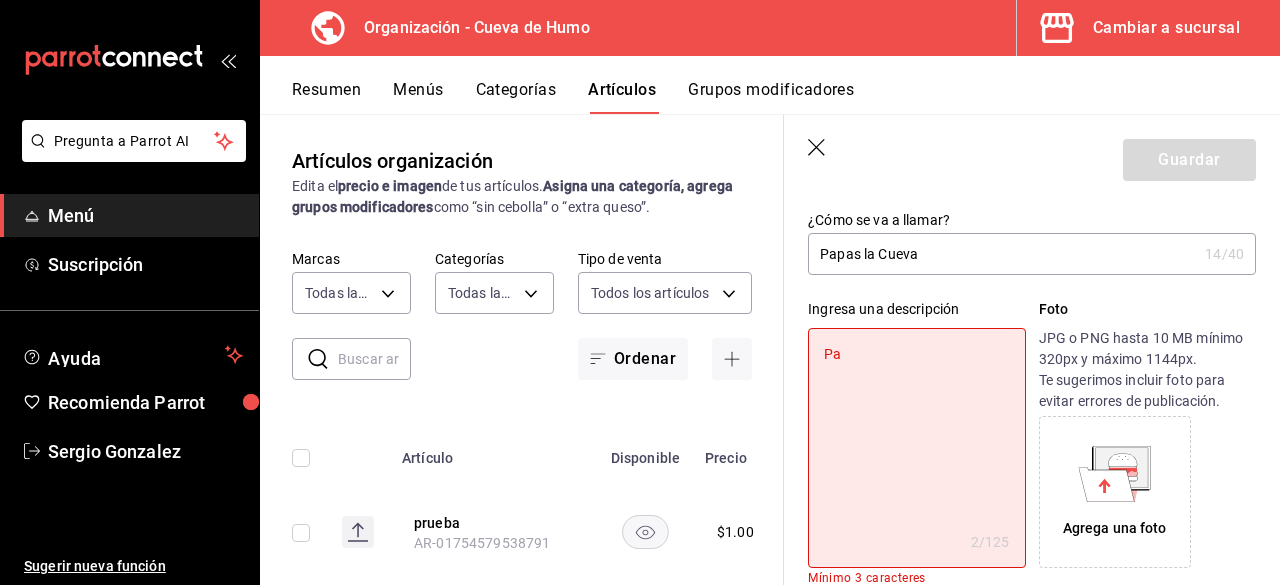 type on "Pap" 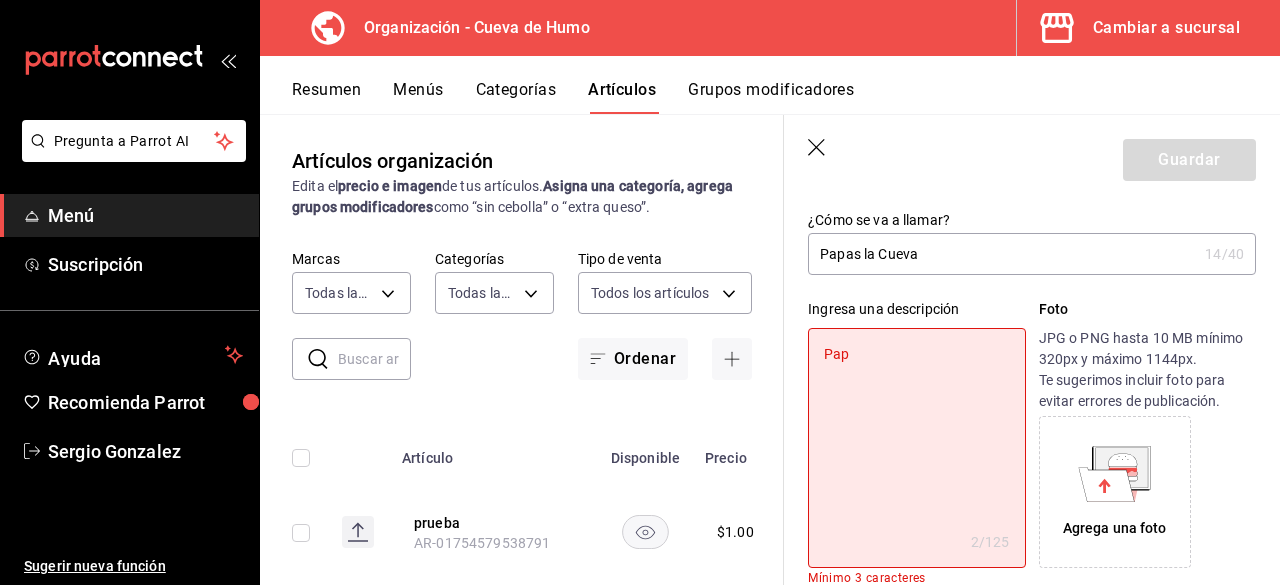 type on "x" 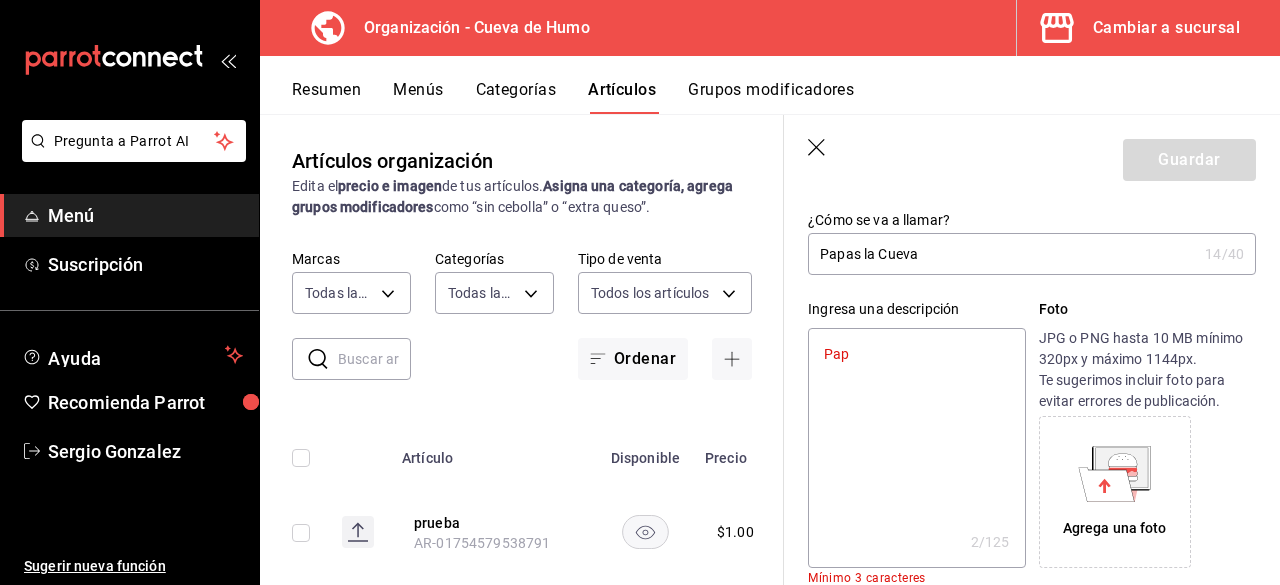 type on "Papa" 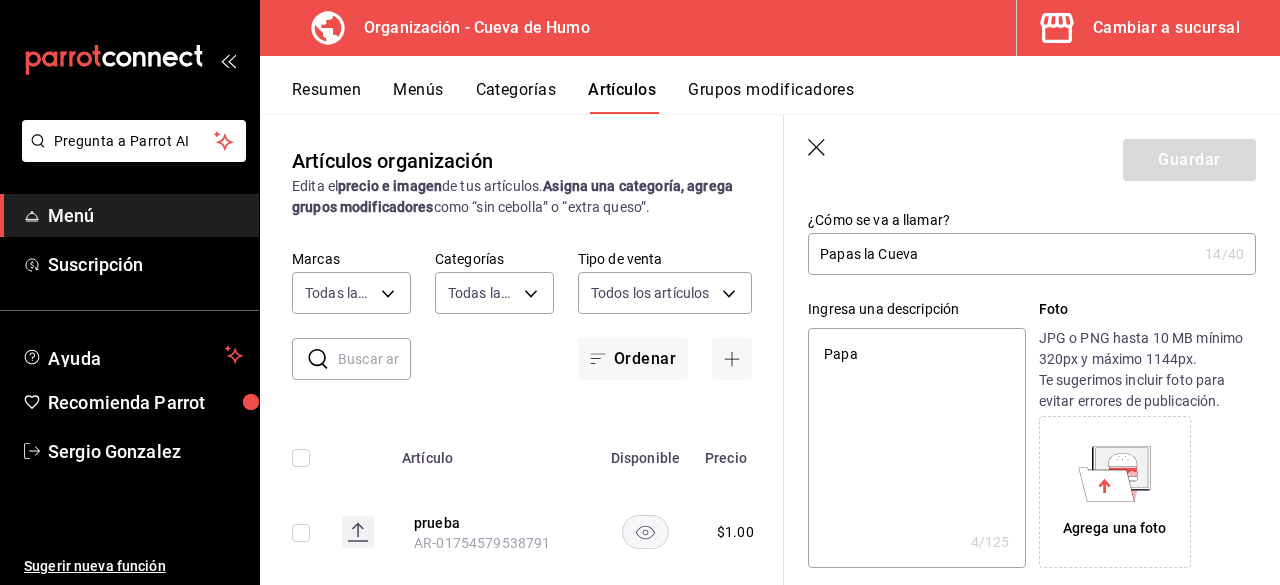 type on "Papas" 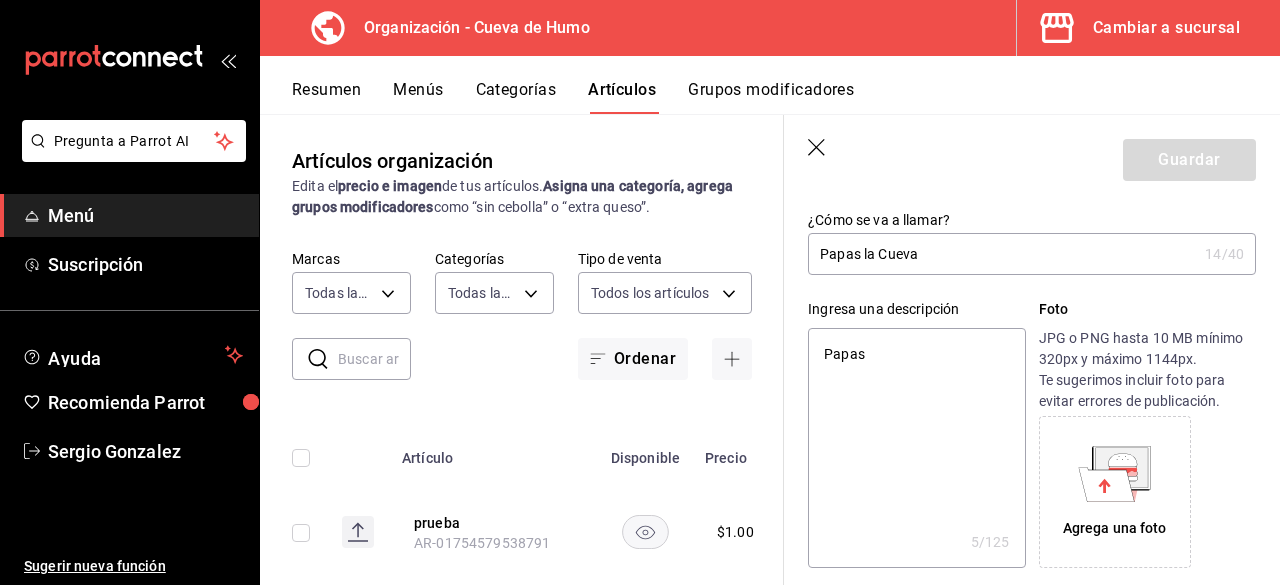 type on "Papas" 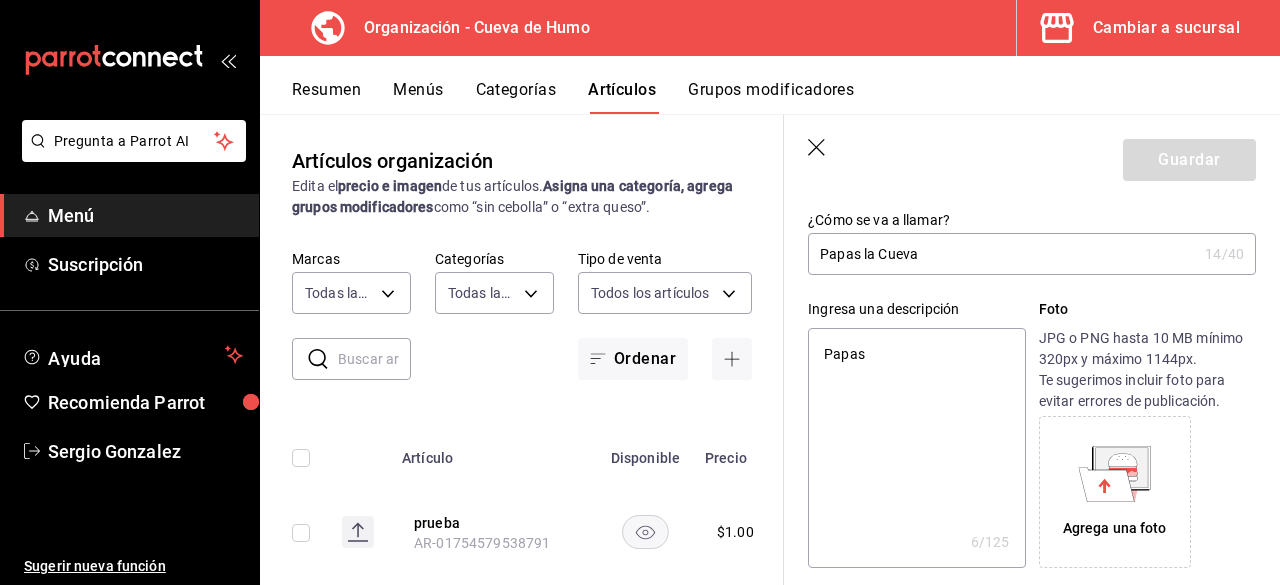 type on "Papas a" 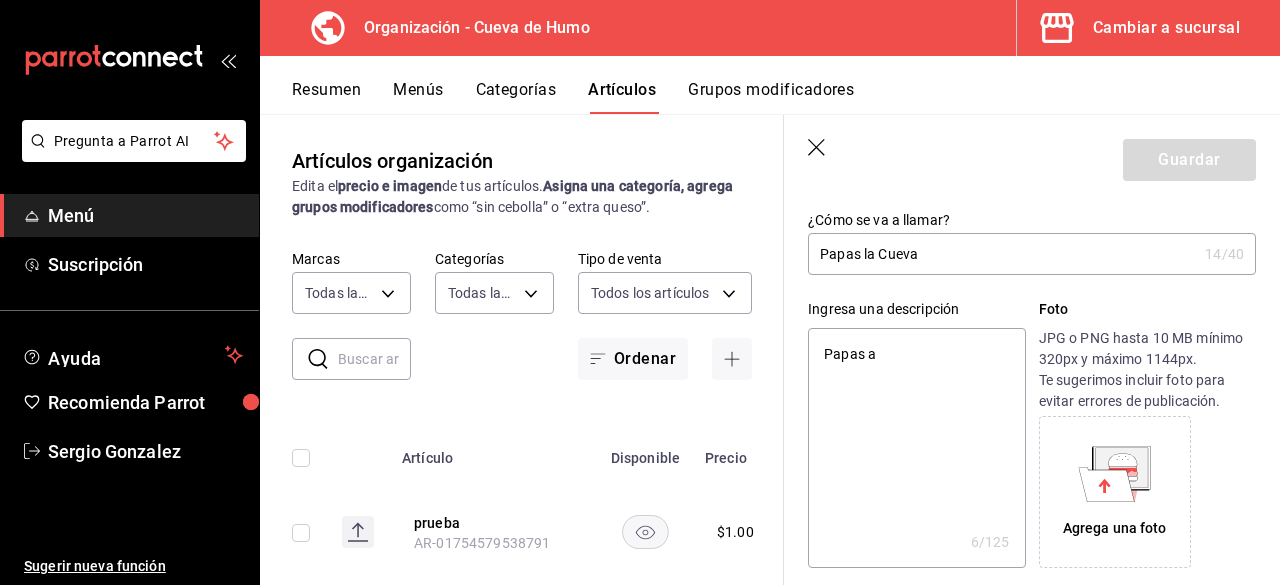 type on "Papas a" 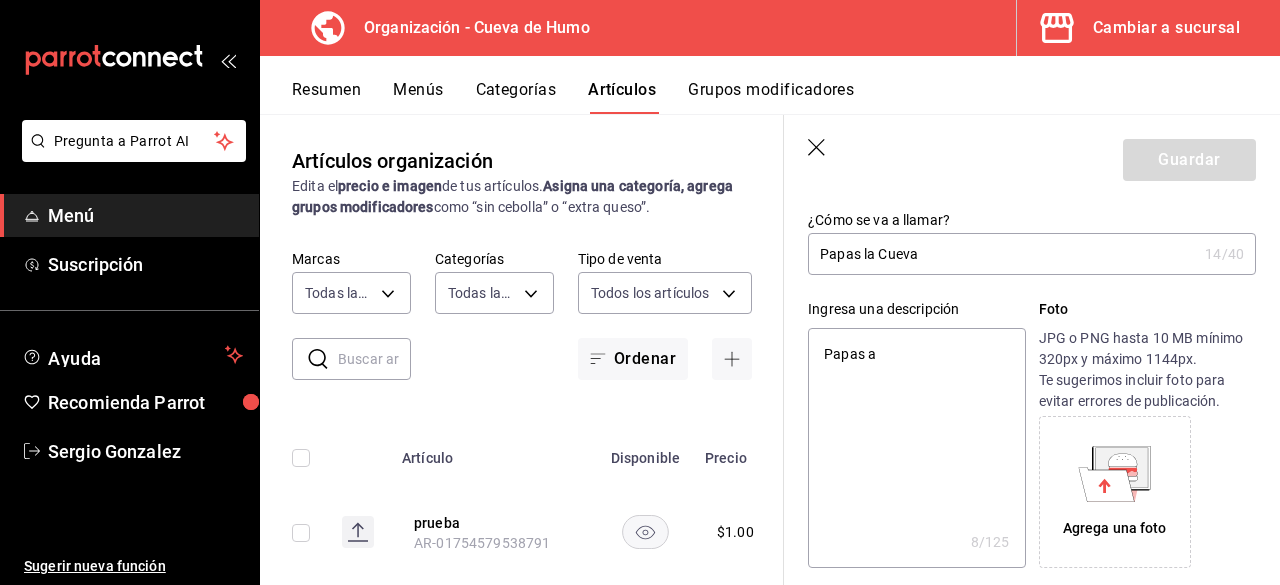 type on "Papas a l" 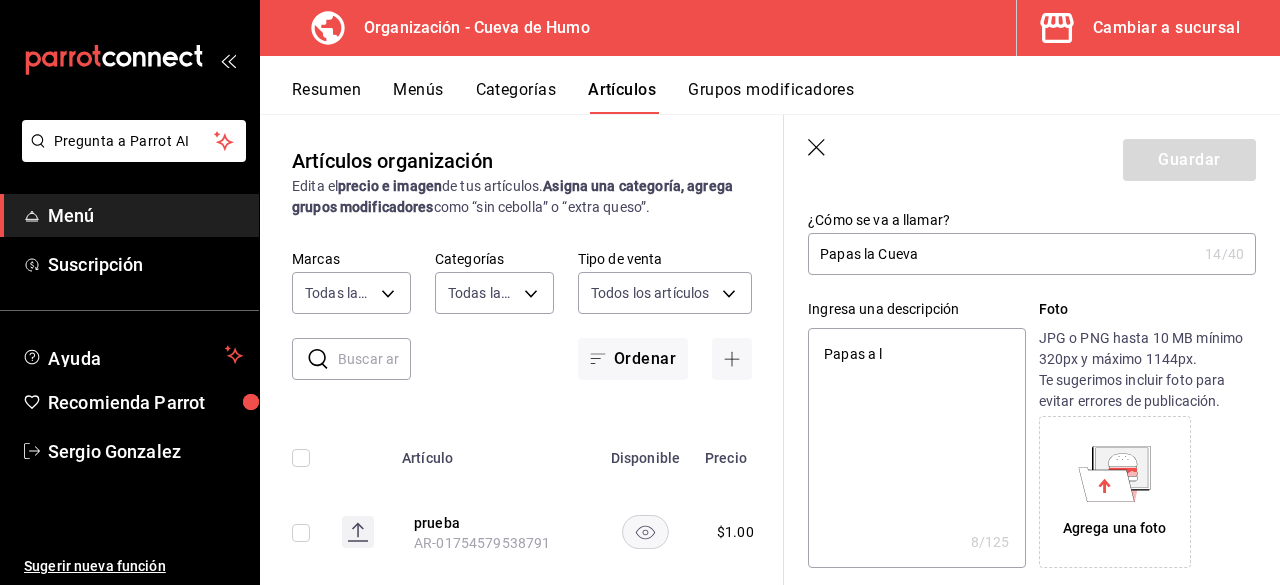 type on "x" 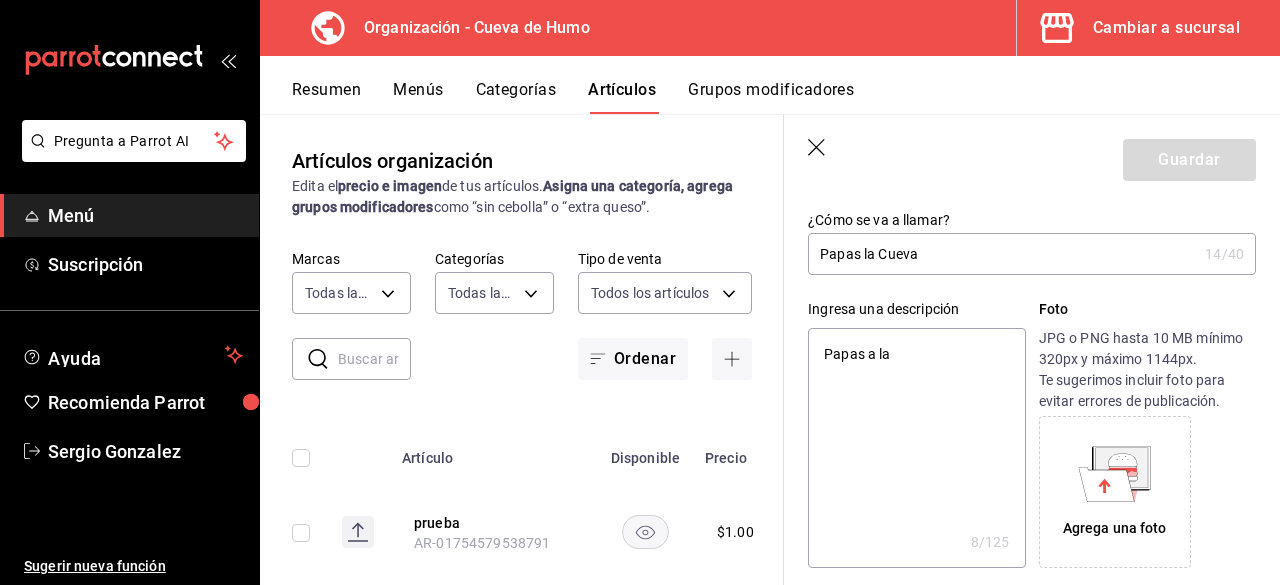 type on "Papas a la" 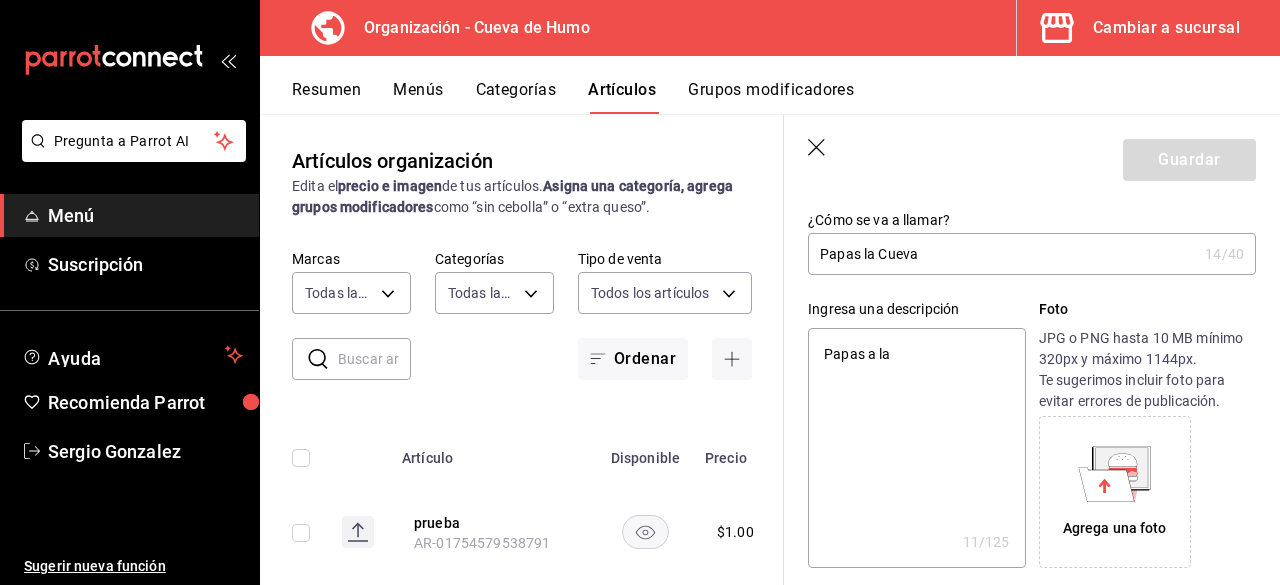type on "Papas a la f" 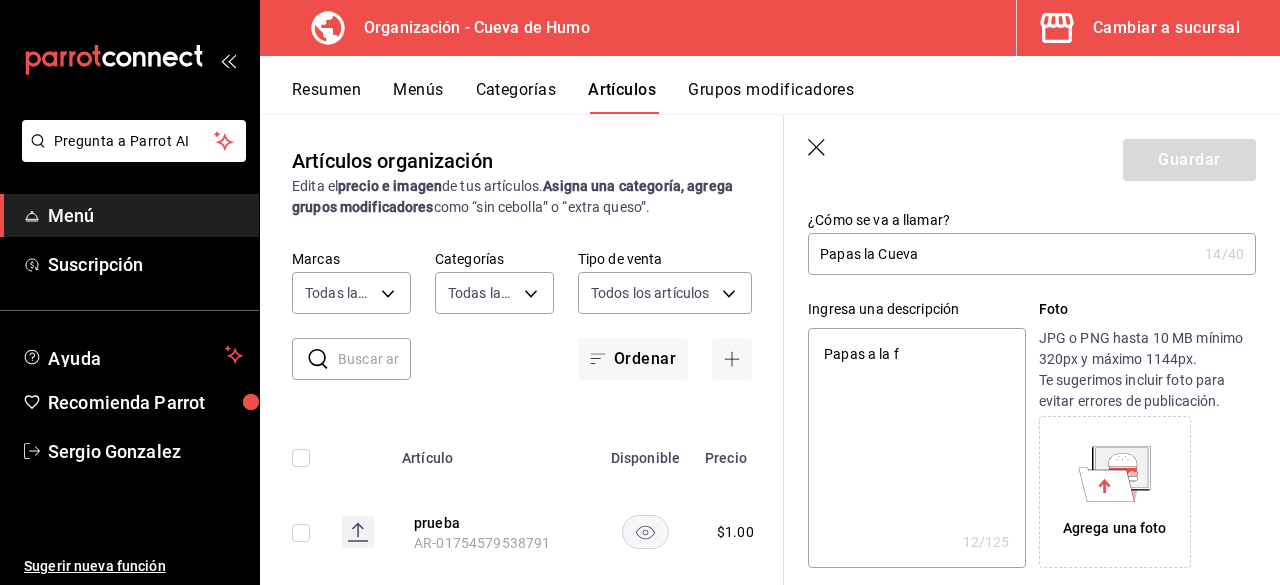 type on "Papas a la fr" 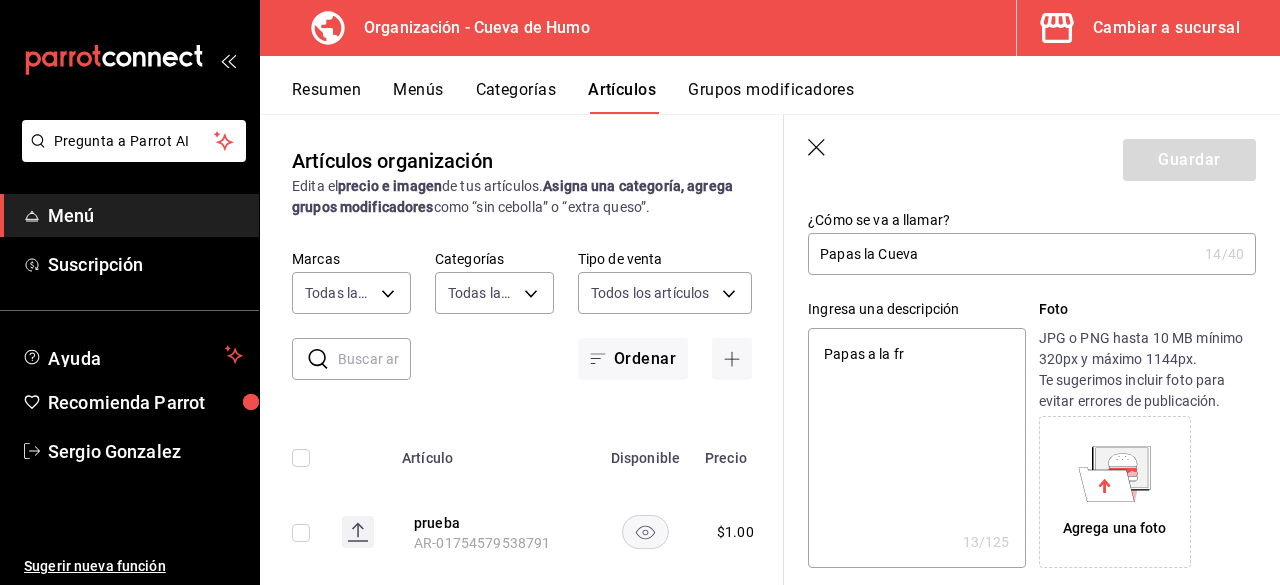 type on "Papas a la fra" 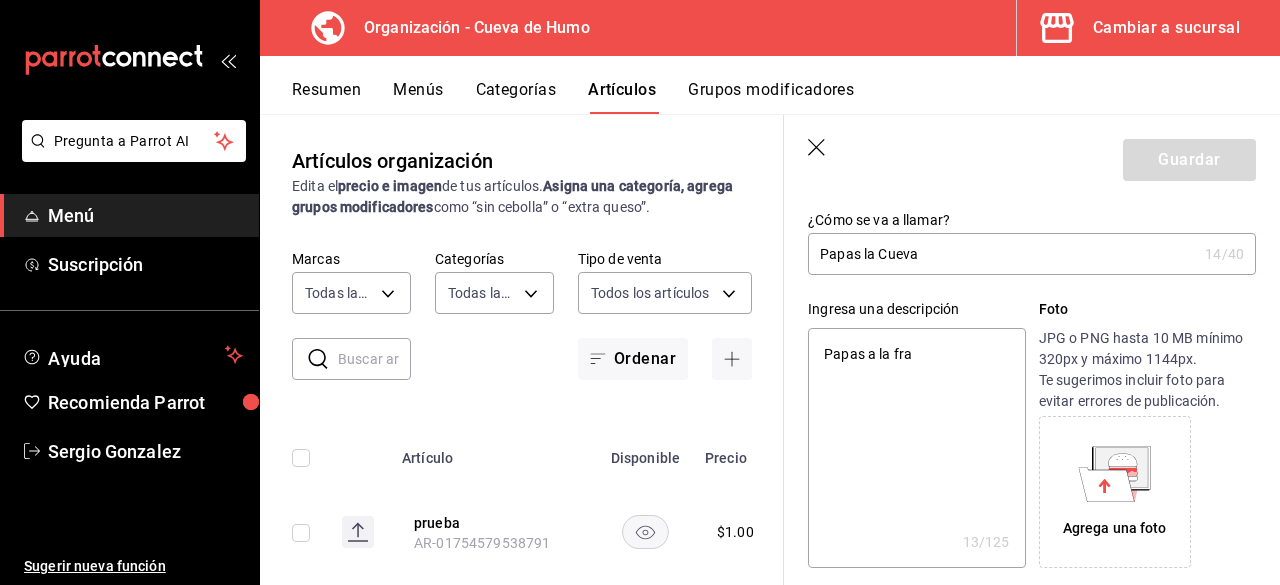 type on "x" 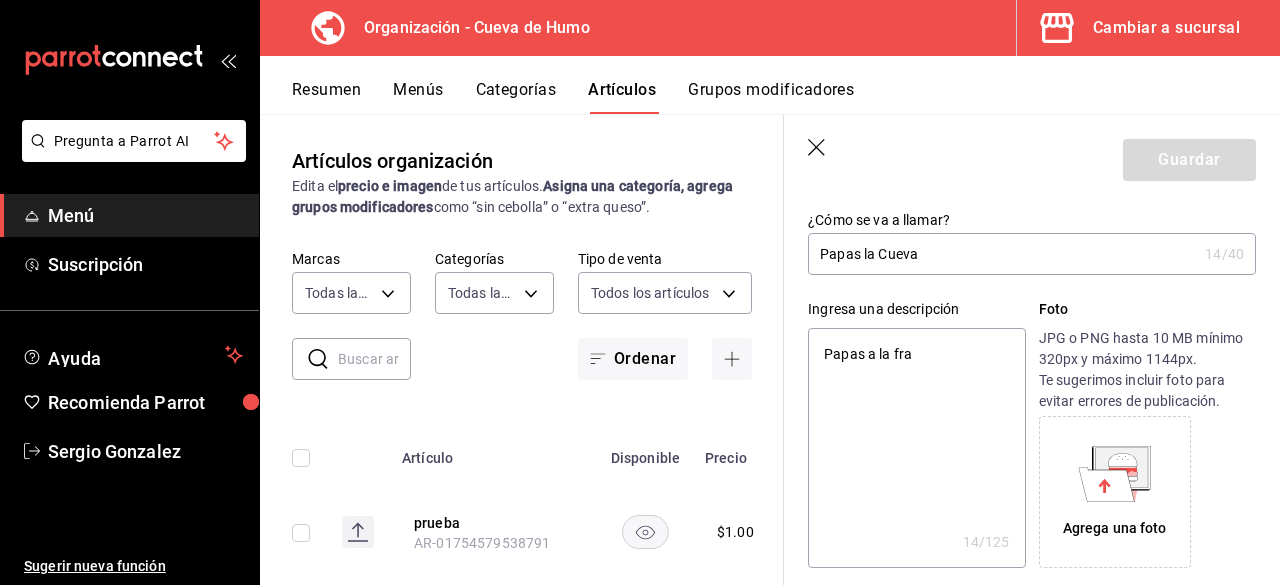 type on "Papas a la fran" 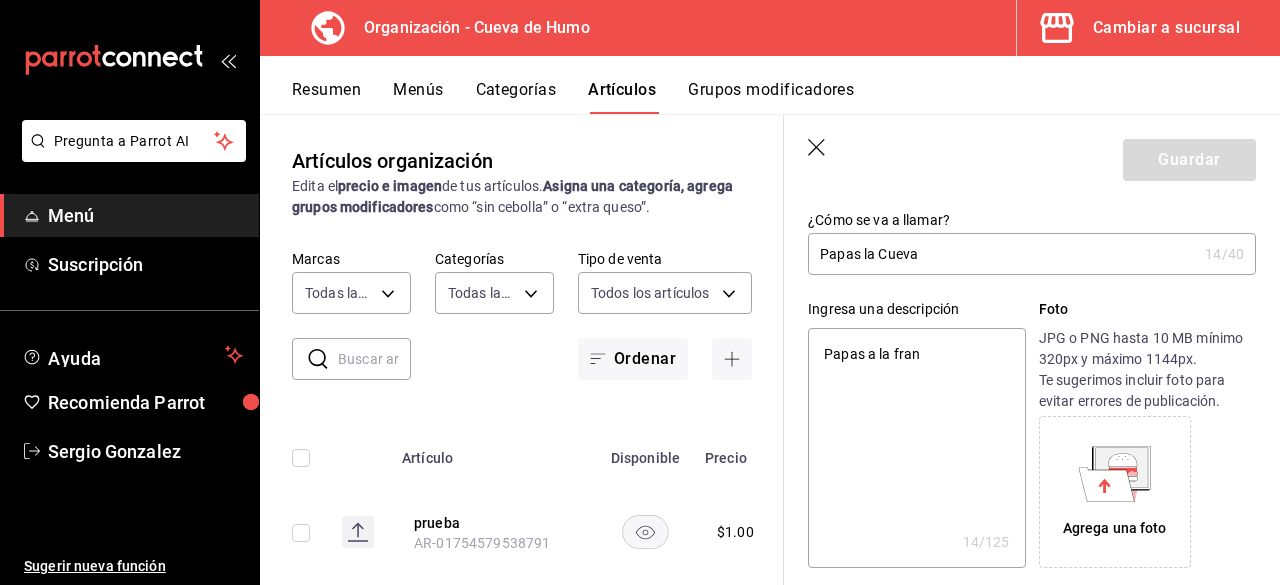 type on "x" 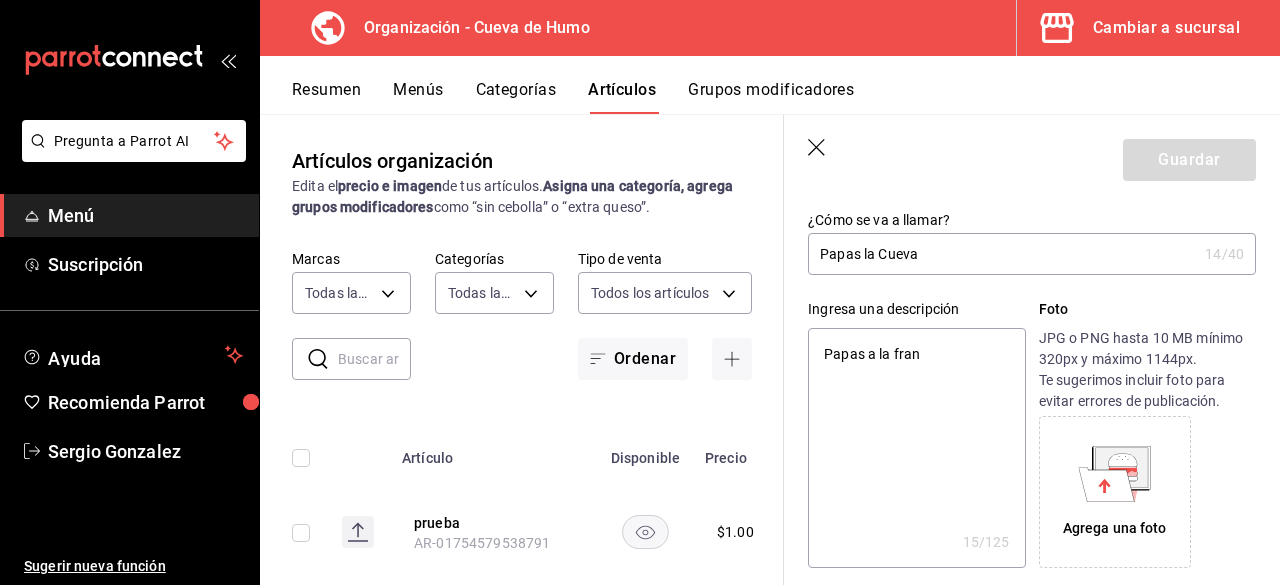type on "Papas a la franc" 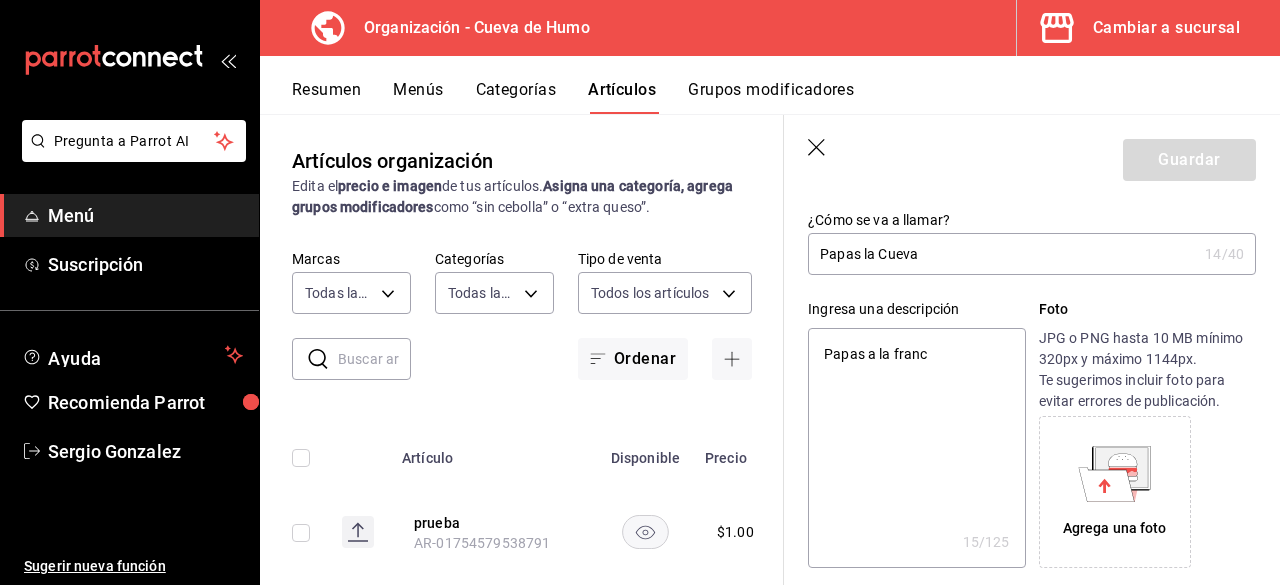 type on "Papas a la france" 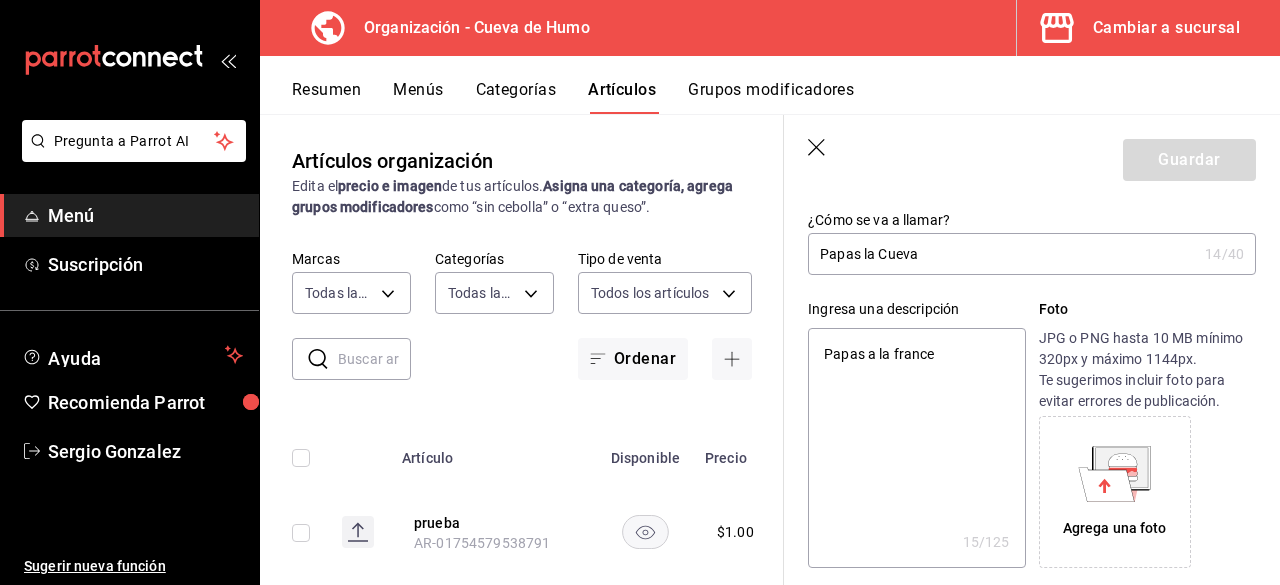 type on "x" 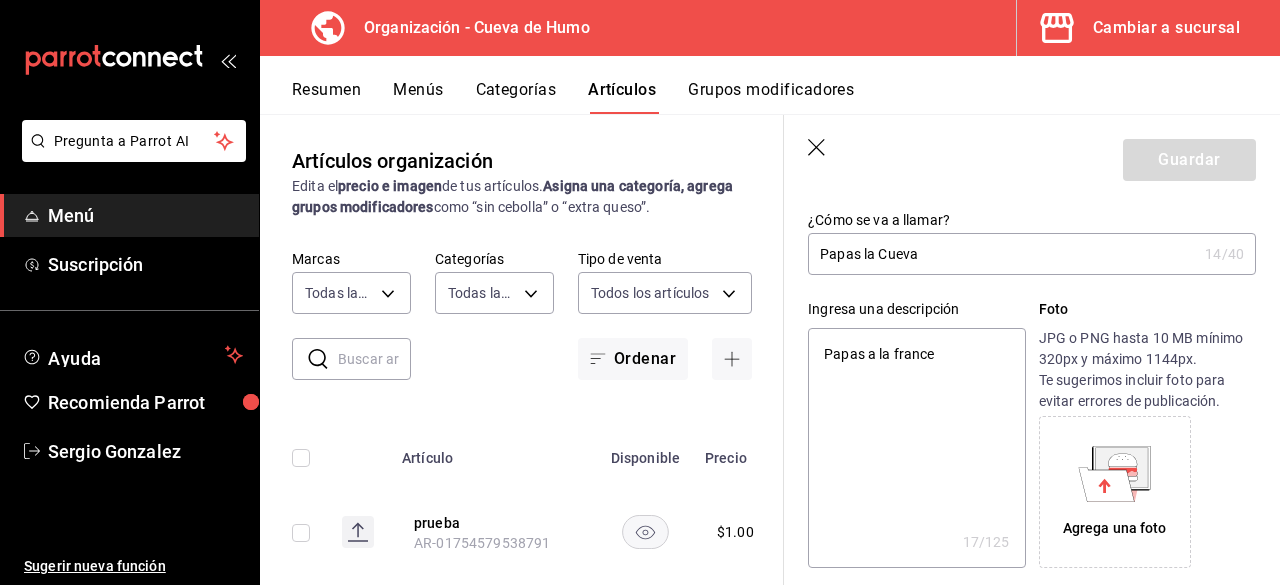 type on "Papas a la frances" 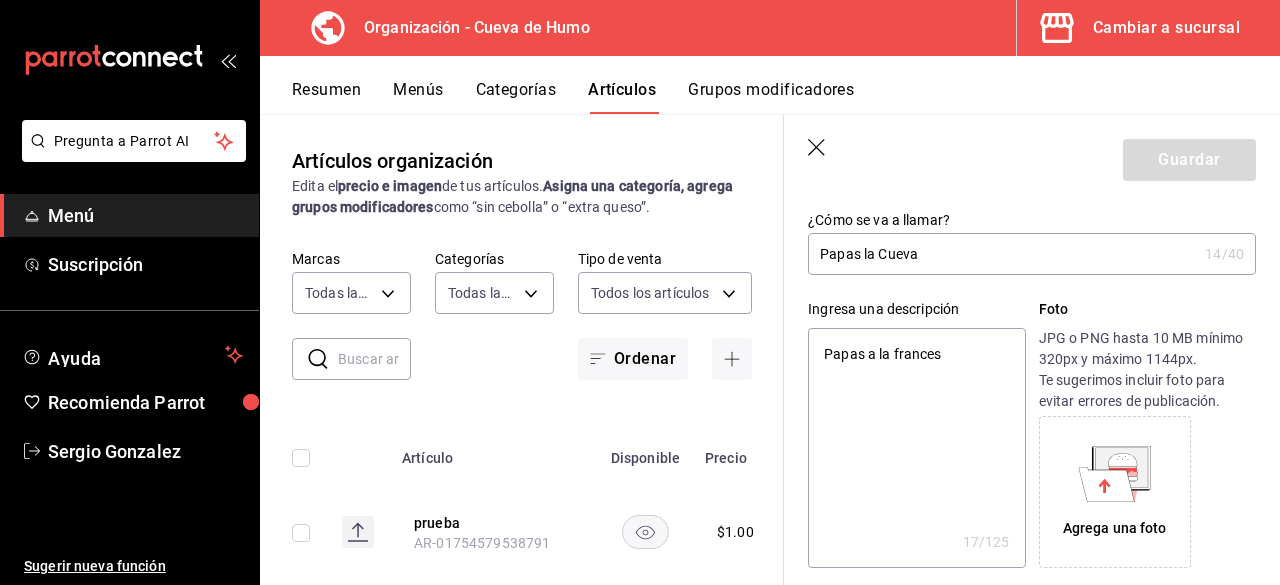 type on "Papas a la francesa" 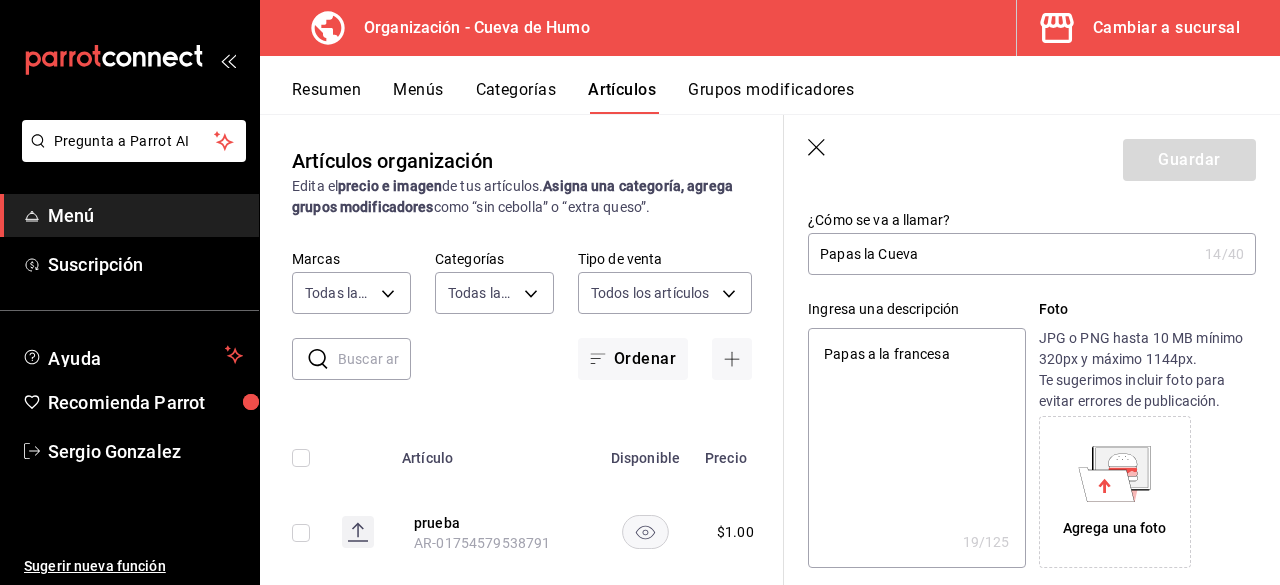 type on "Papas a la francesa," 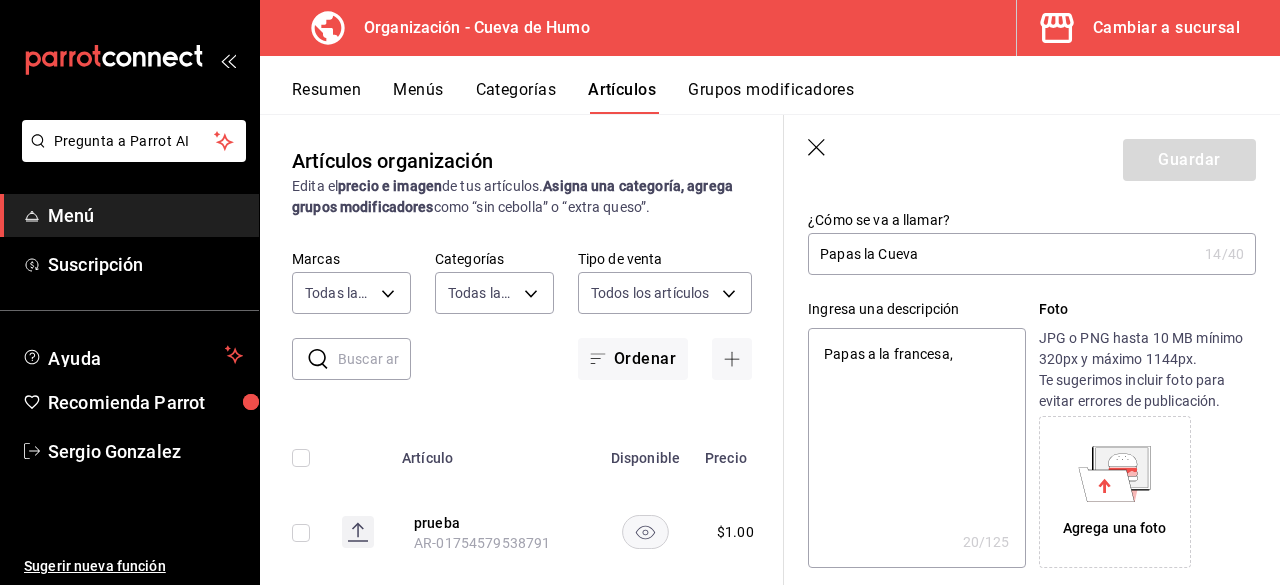 type on "Papas a la francesa," 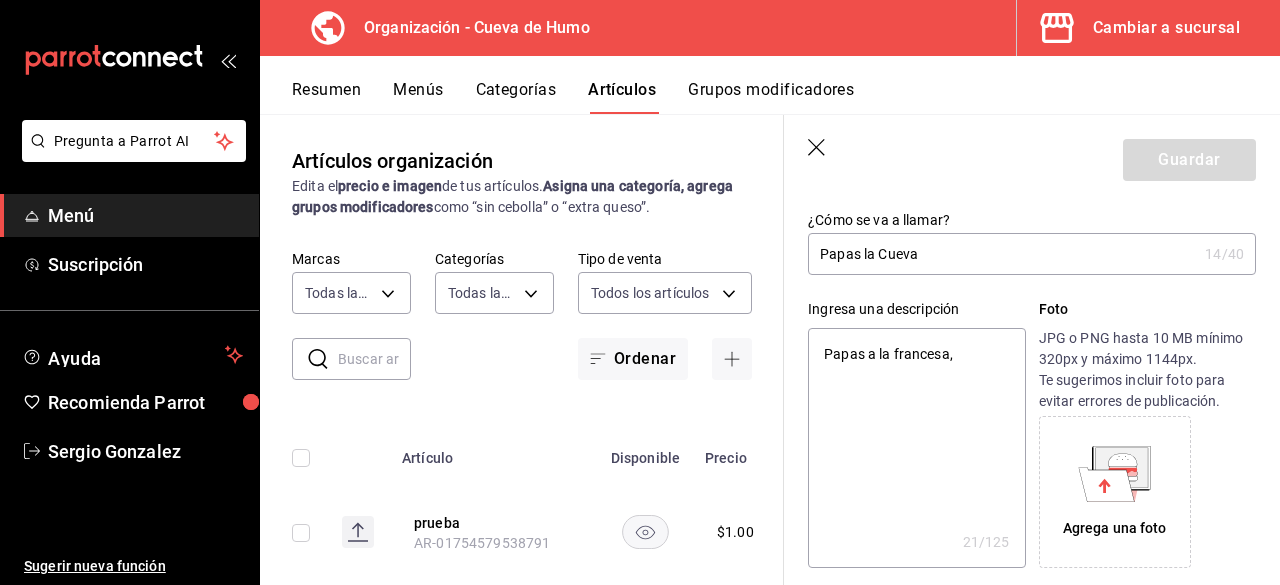 type on "Papas a la francesa, q" 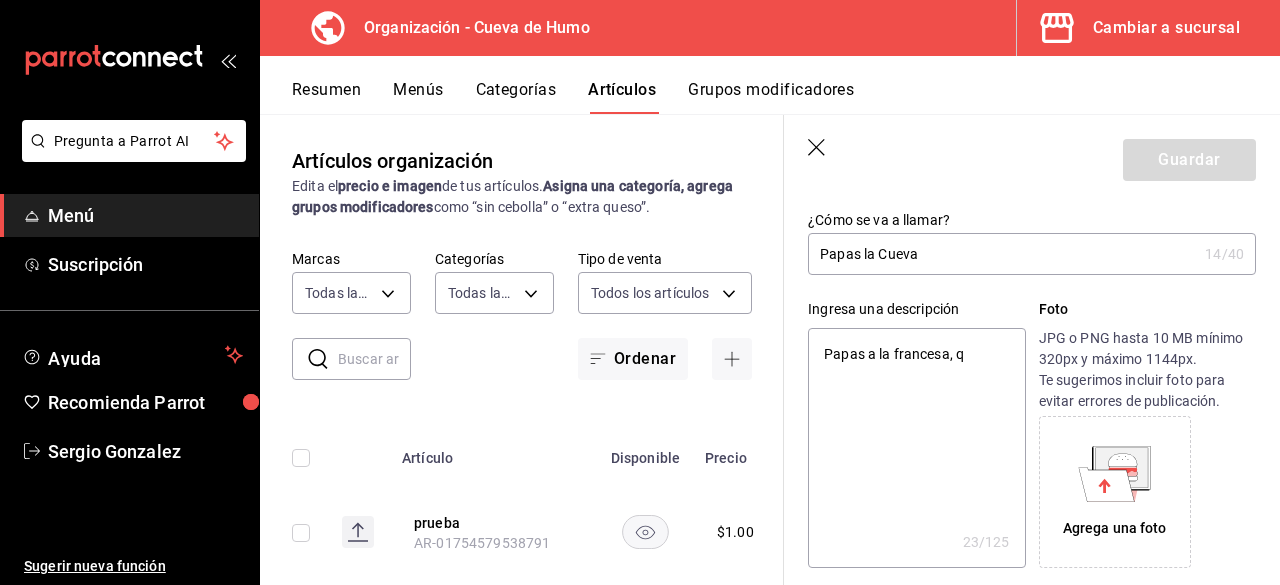 type on "Papas a la francesa, qu" 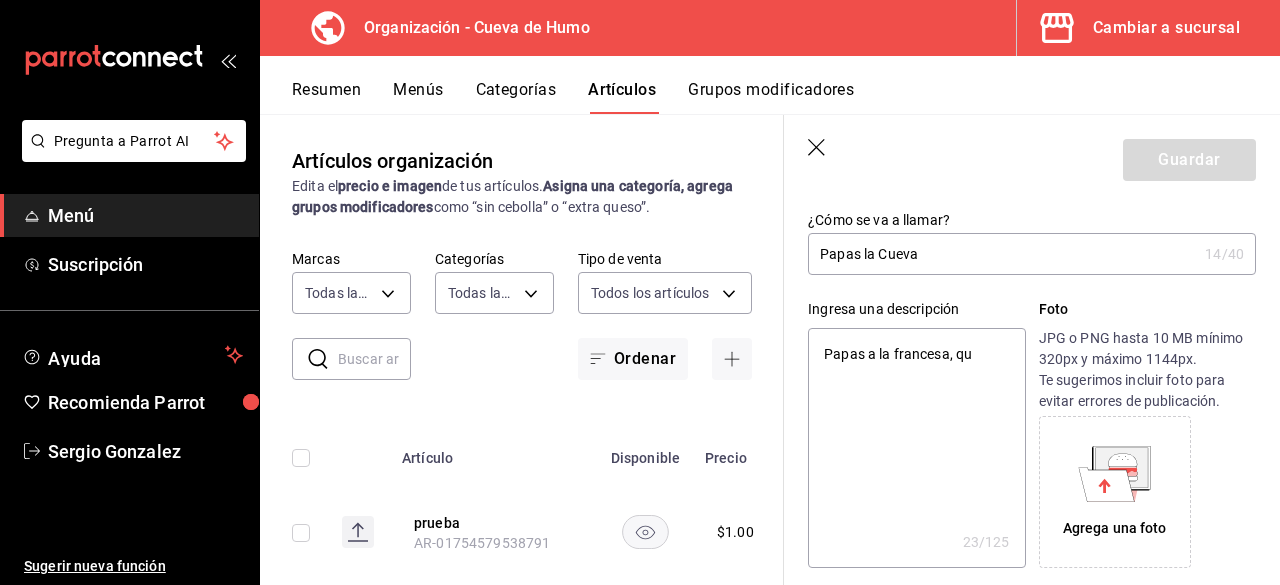 type on "Papas a la francesa, que" 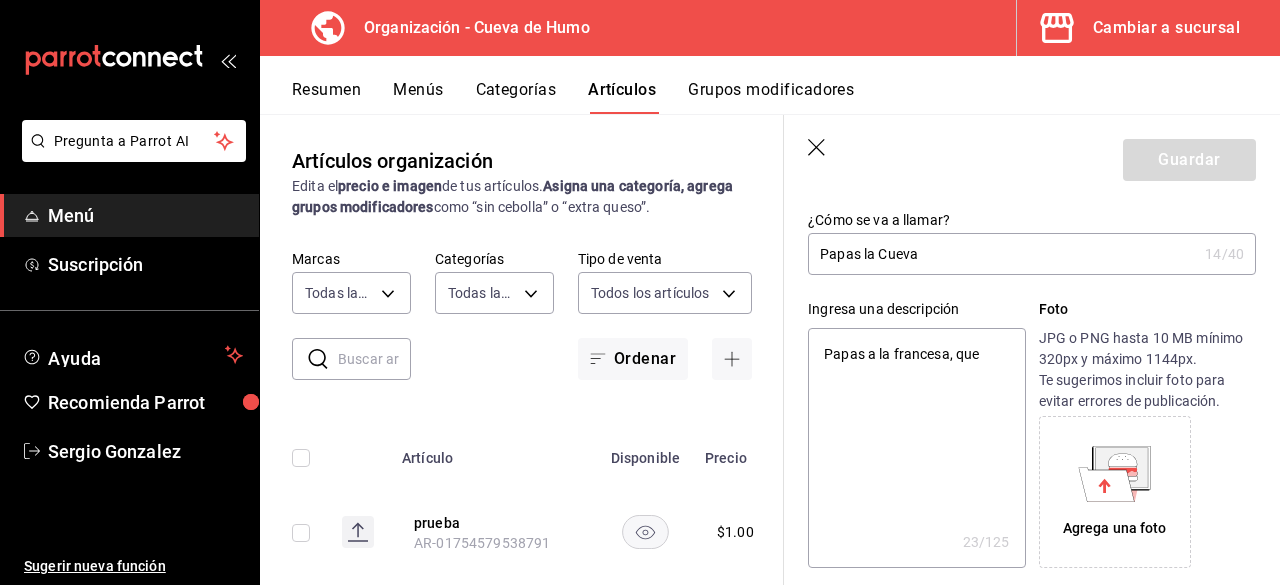 type on "x" 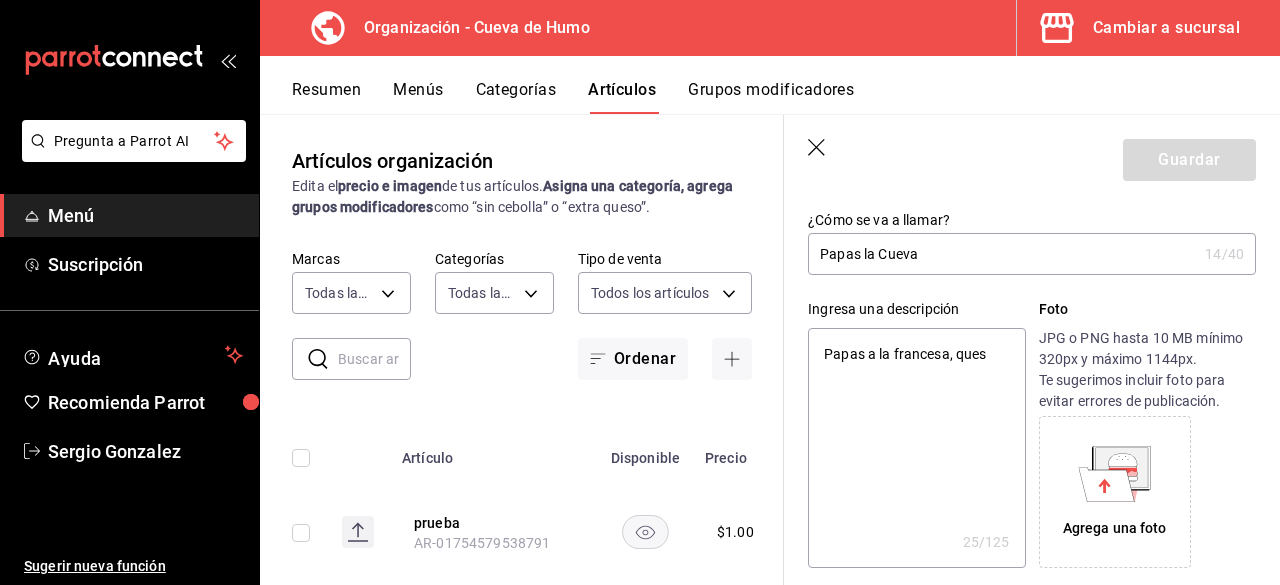 type on "Papas a la francesa, queso" 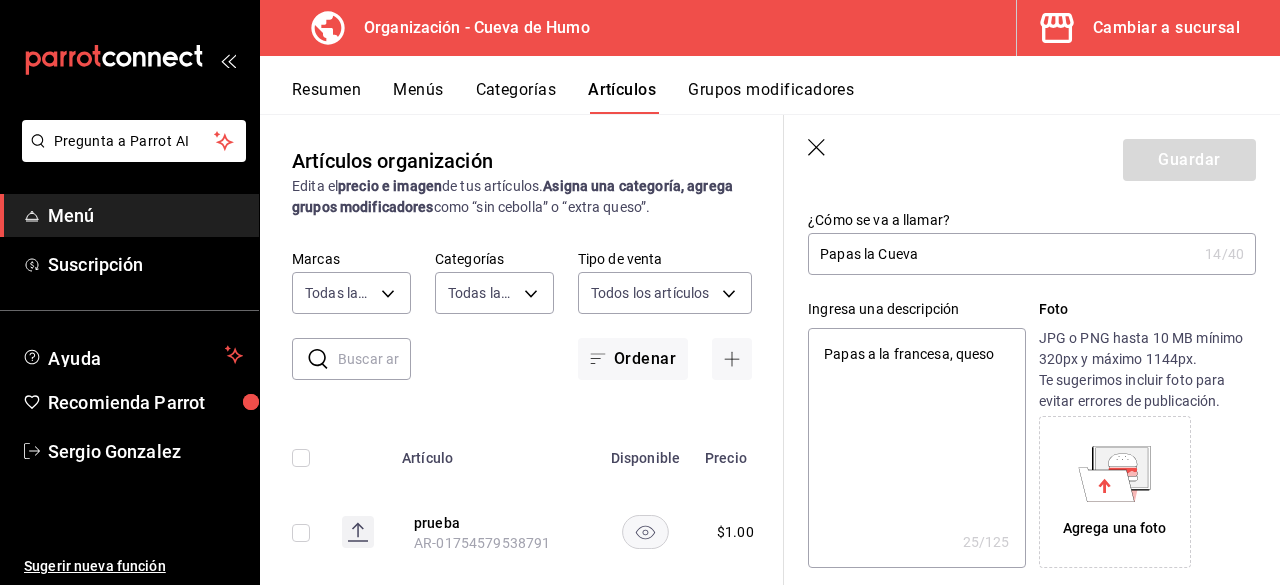 type on "Papas a la francesa, queso" 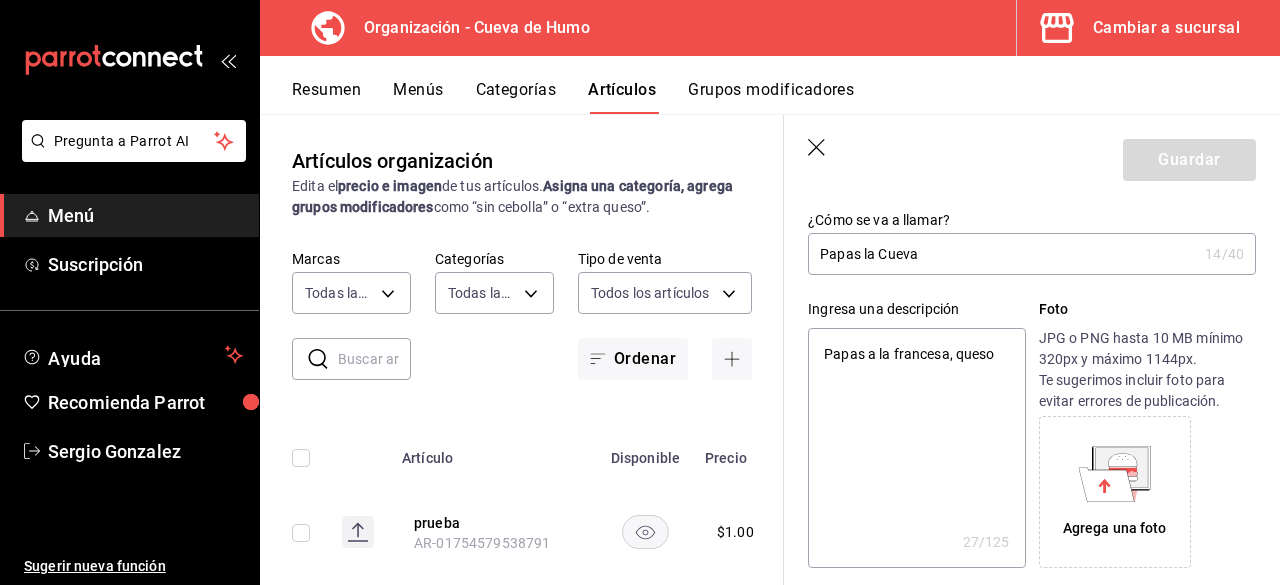 type on "Papas a la francesa, queso a" 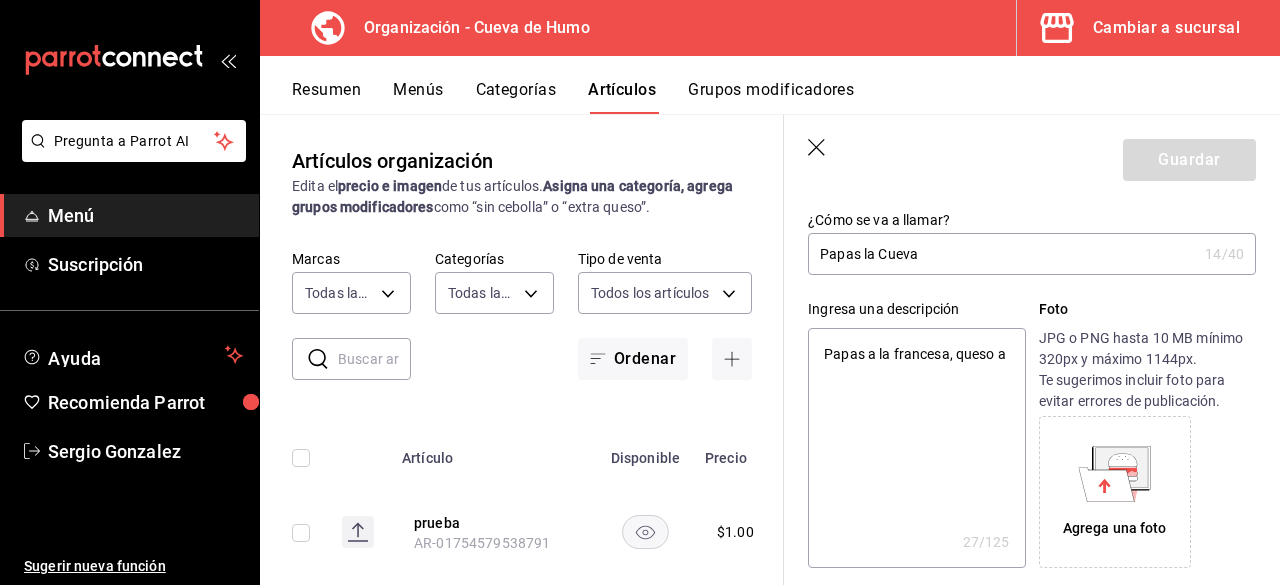 type on "x" 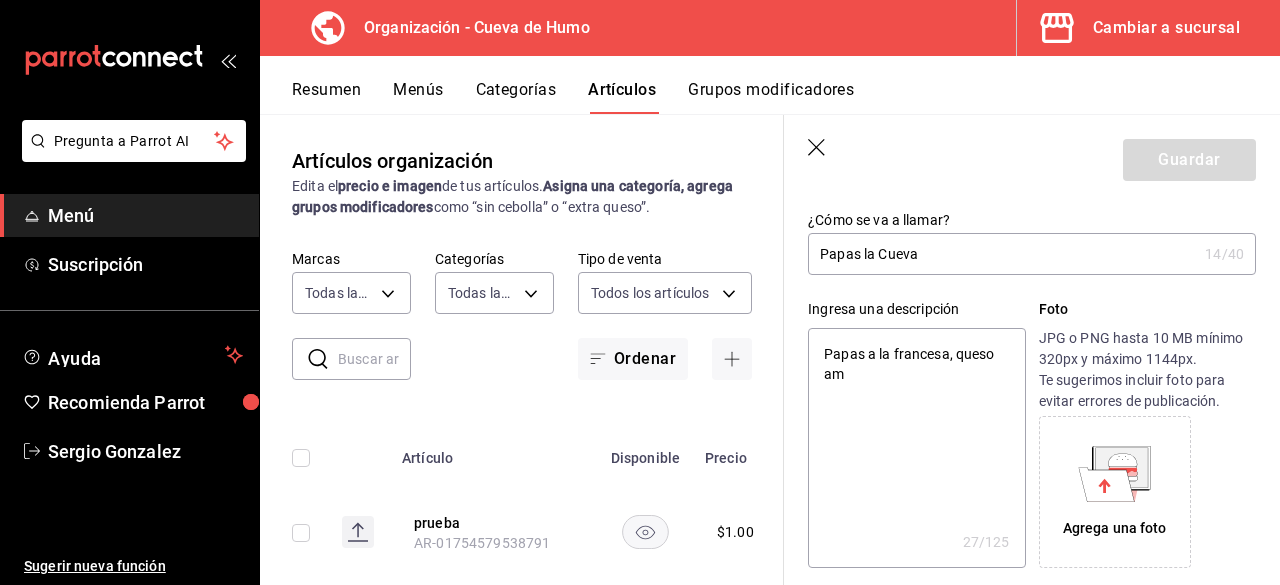 type on "x" 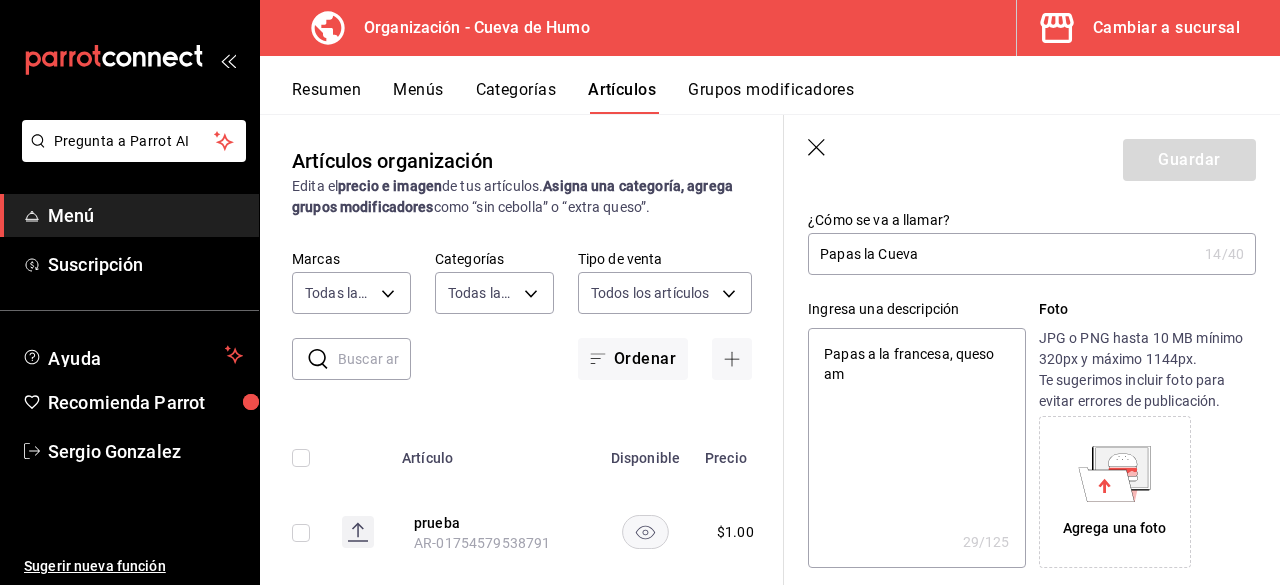 type on "Papas a la francesa, queso ama" 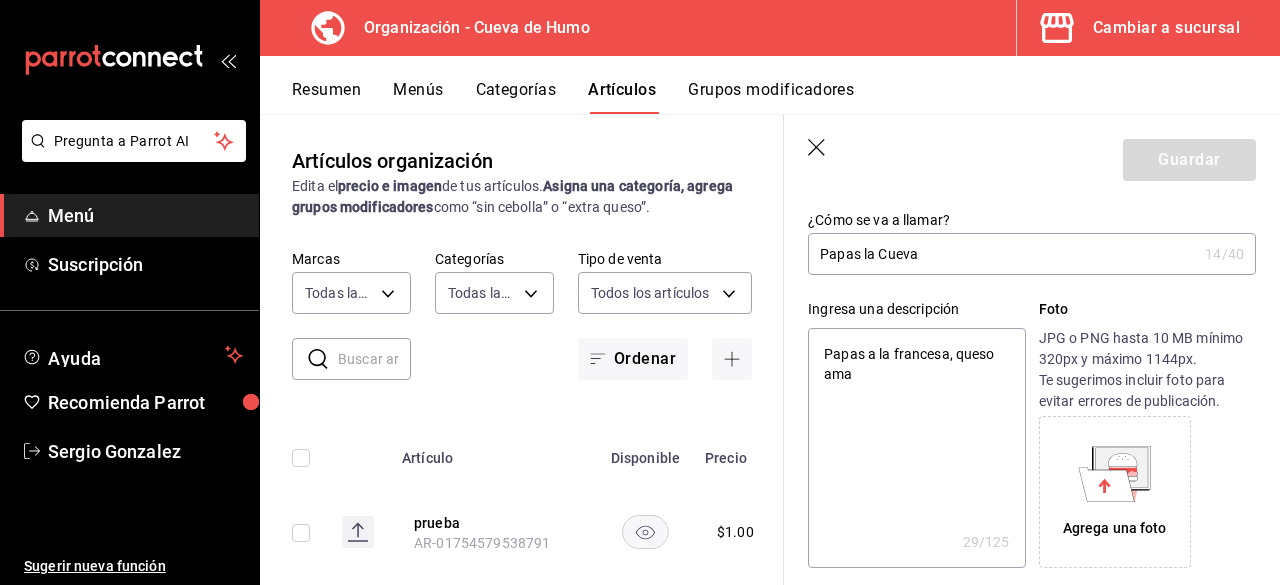 type on "x" 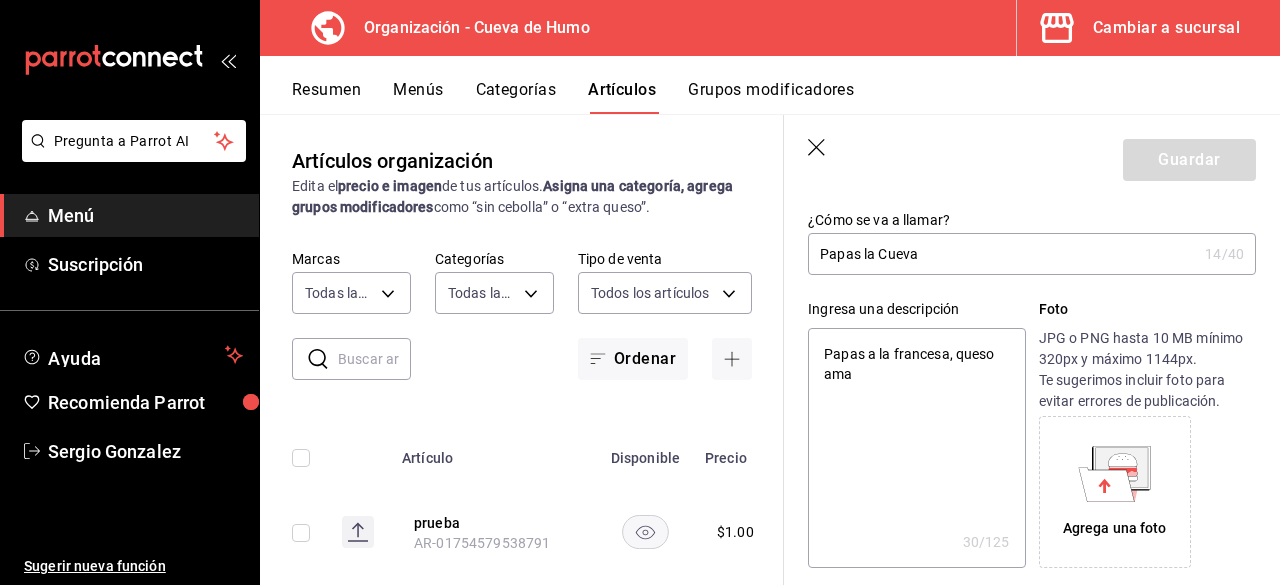 type on "Papas a la francesa, queso amar" 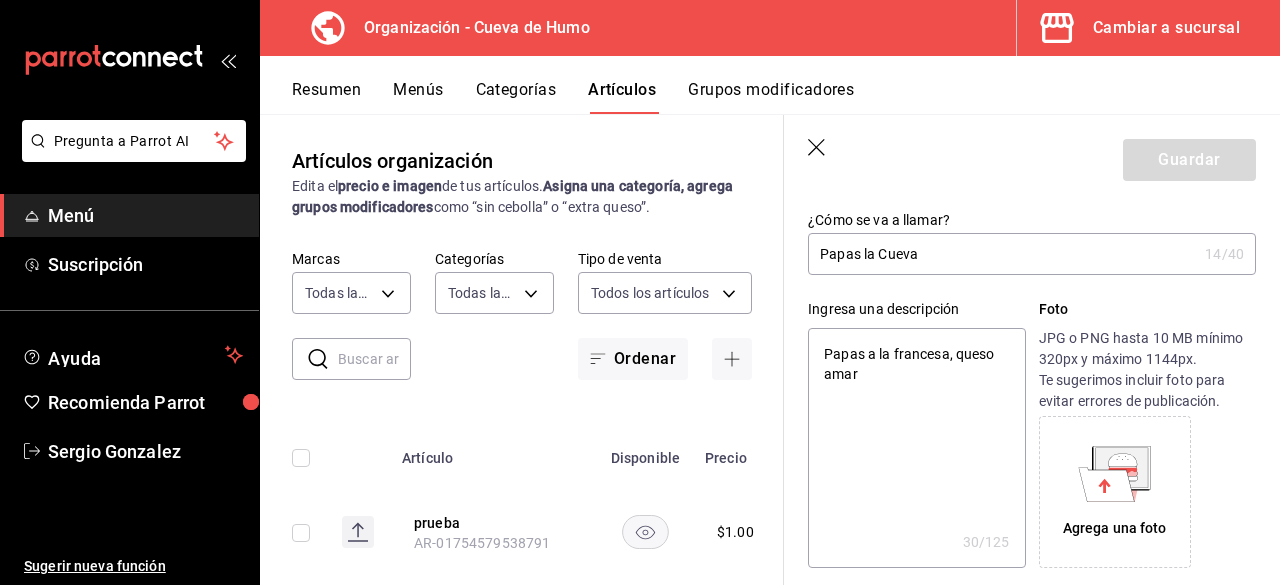 type on "x" 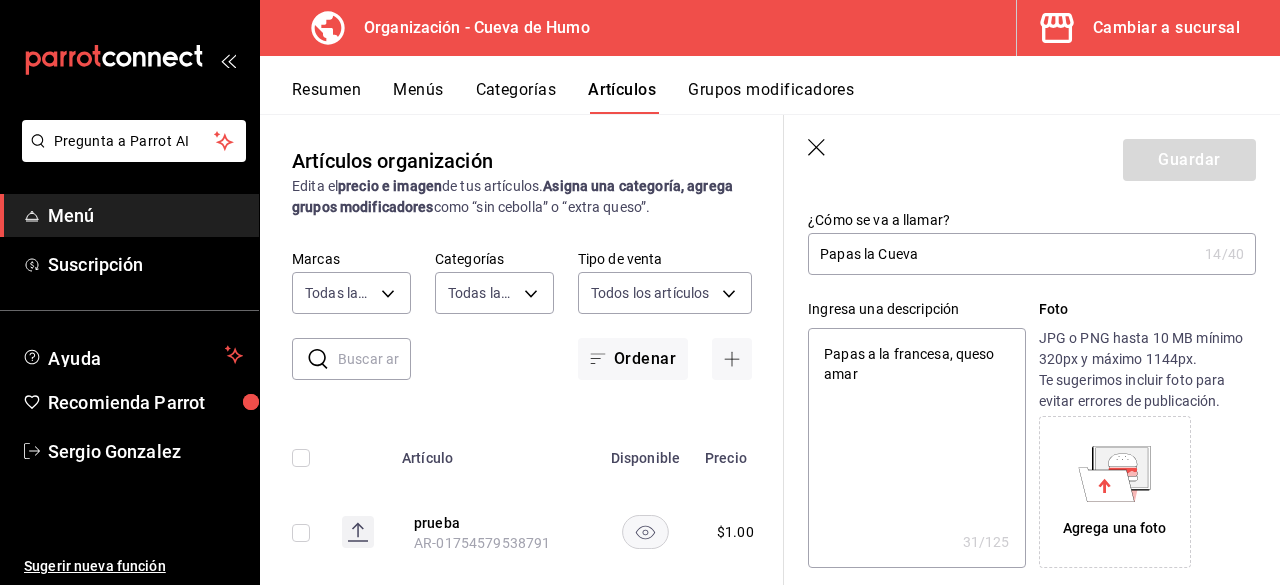 type on "Papas a la francesa, queso amari" 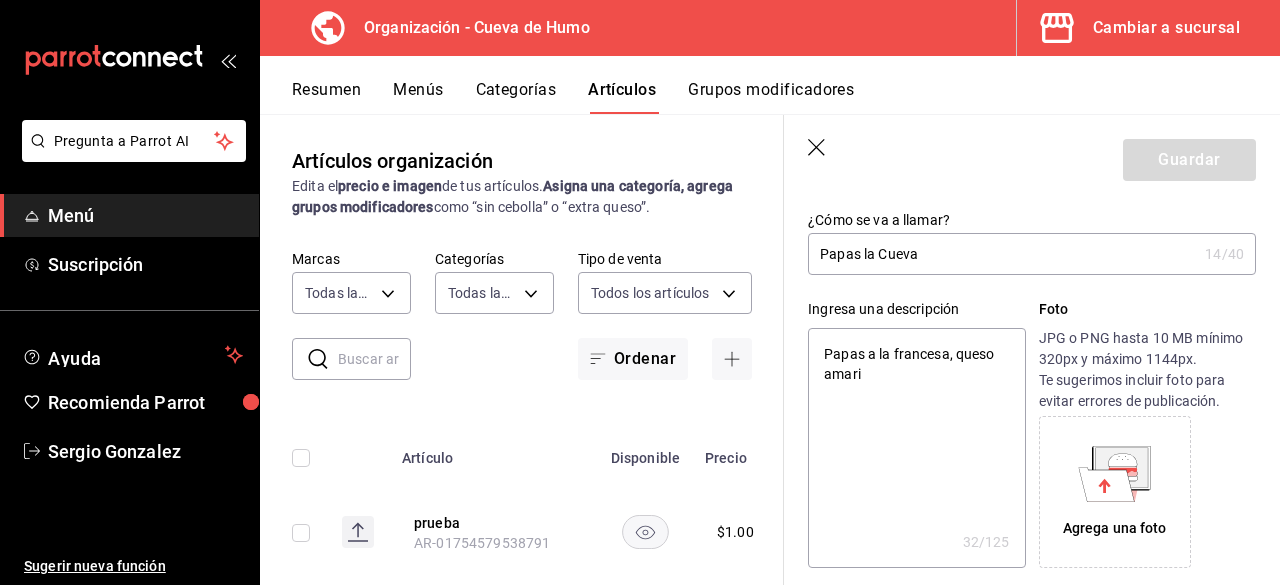 type on "Papas a la francesa, queso amaril" 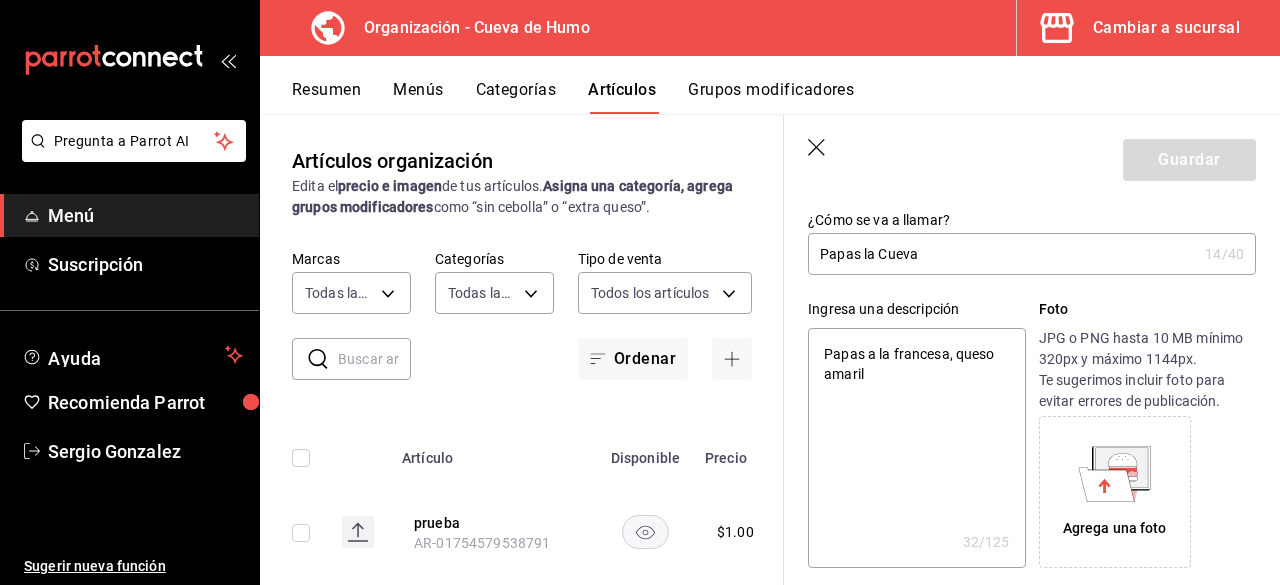 type on "x" 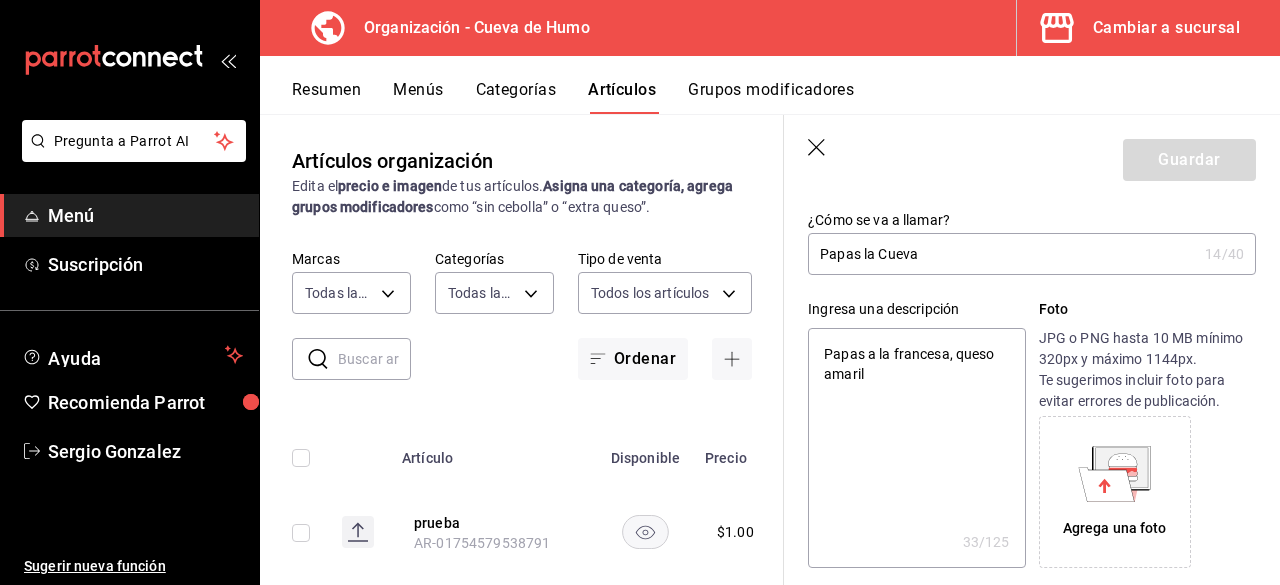 type on "Papas a la francesa, queso amarill" 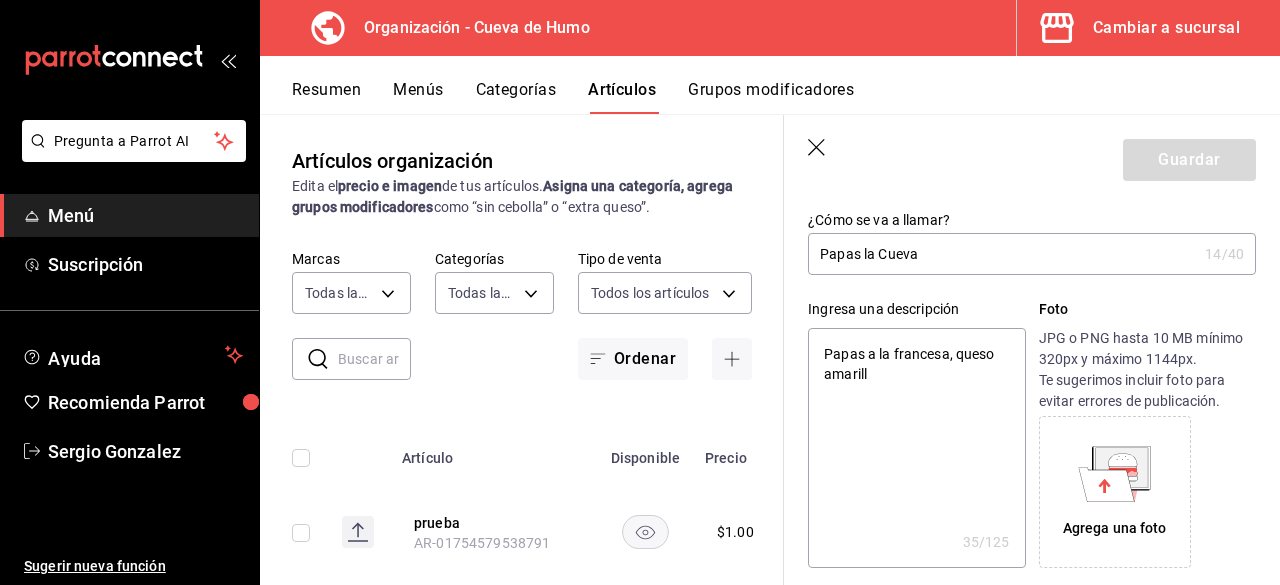 type on "Papas a la francesa, queso amarillo" 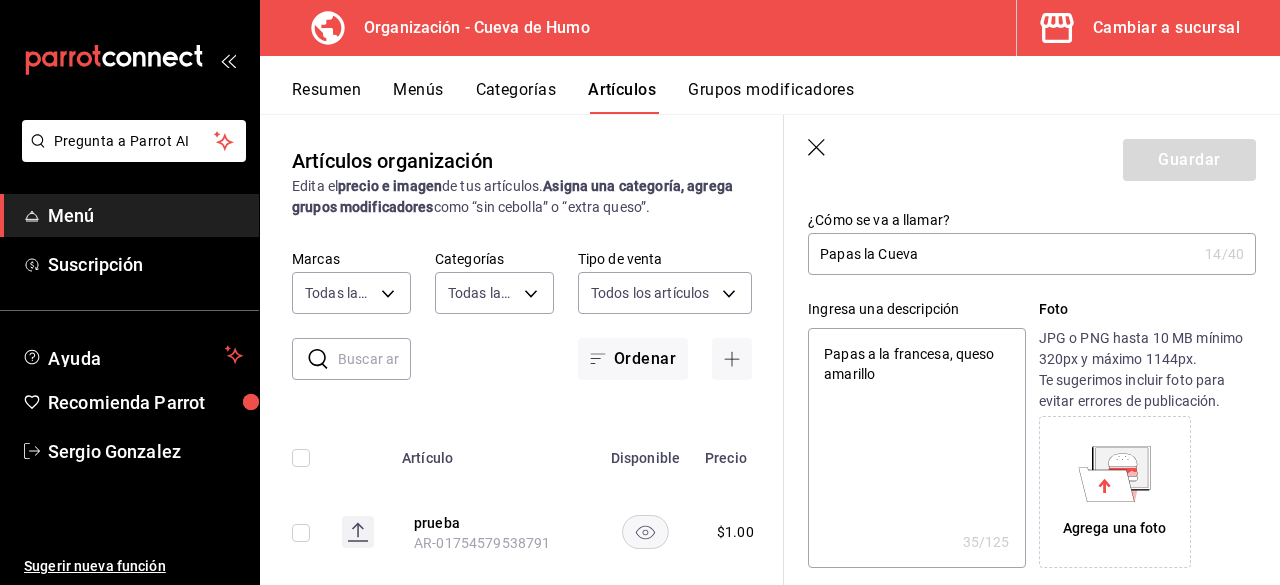 type on "Papas a la francesa, queso amarillo," 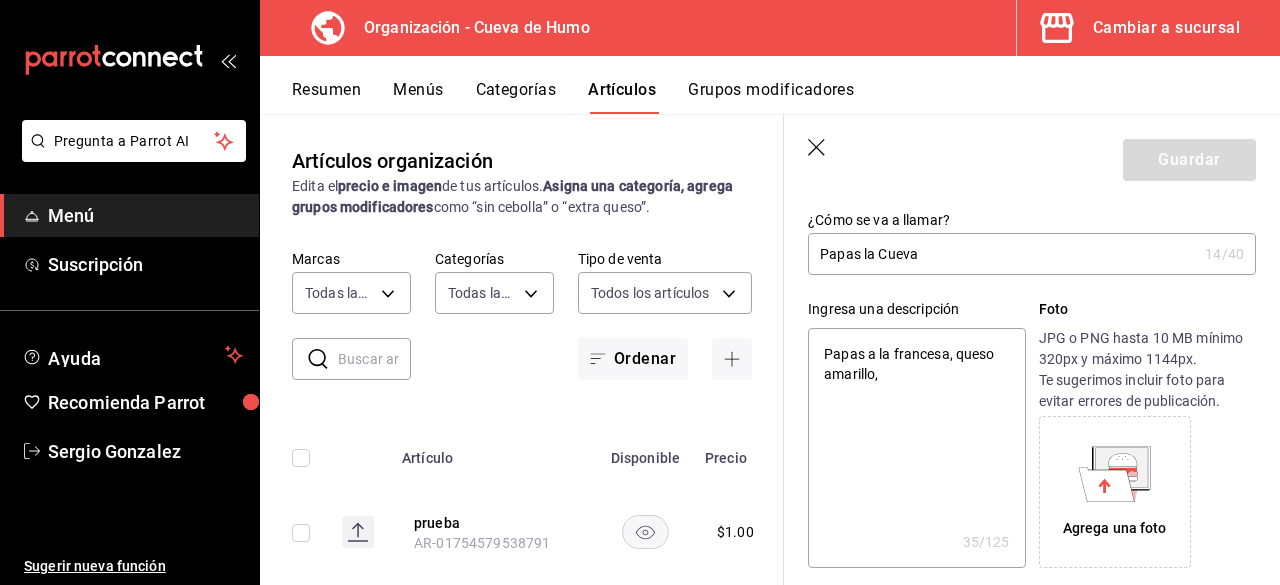 type on "Papas a la francesa, queso amarillo," 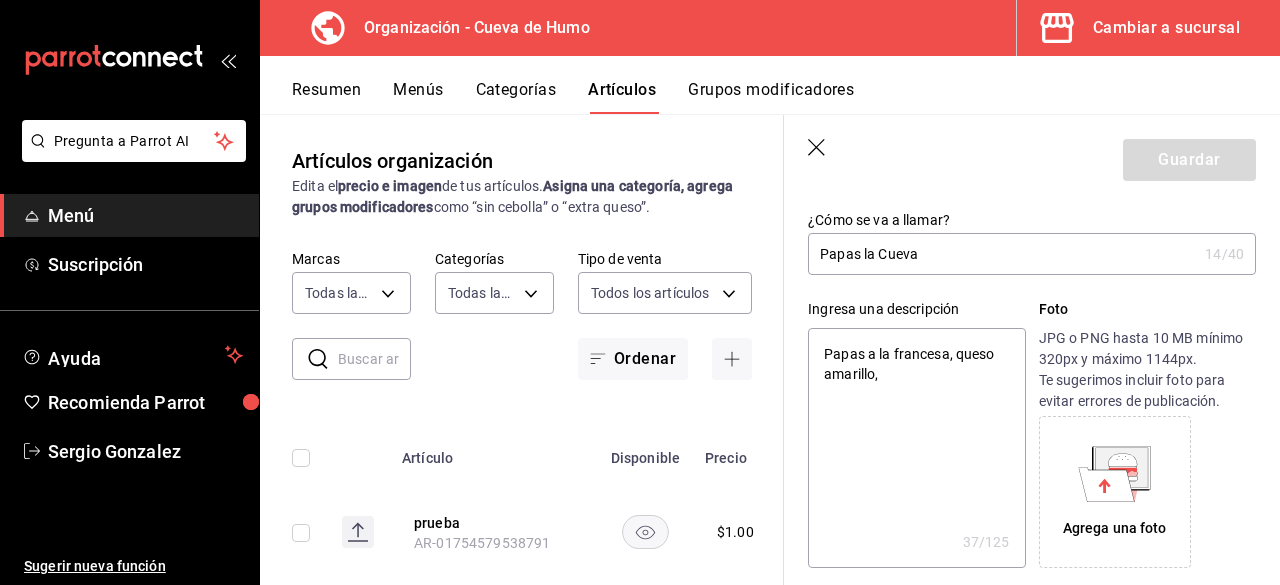 type on "Papas a la francesa, queso amarillo, b" 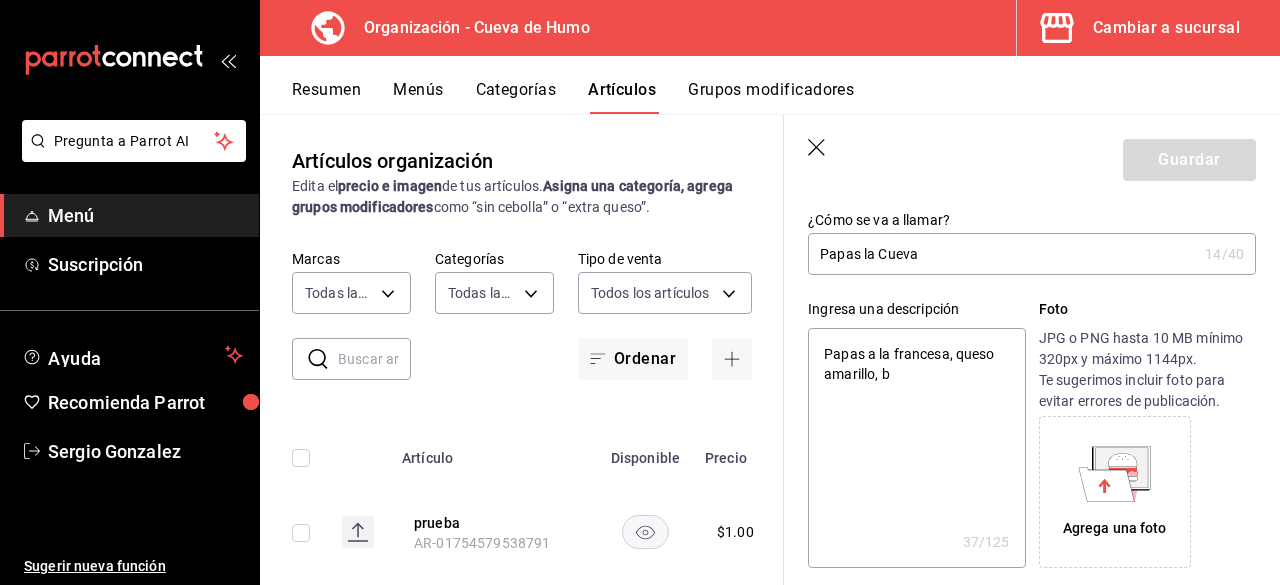 type on "x" 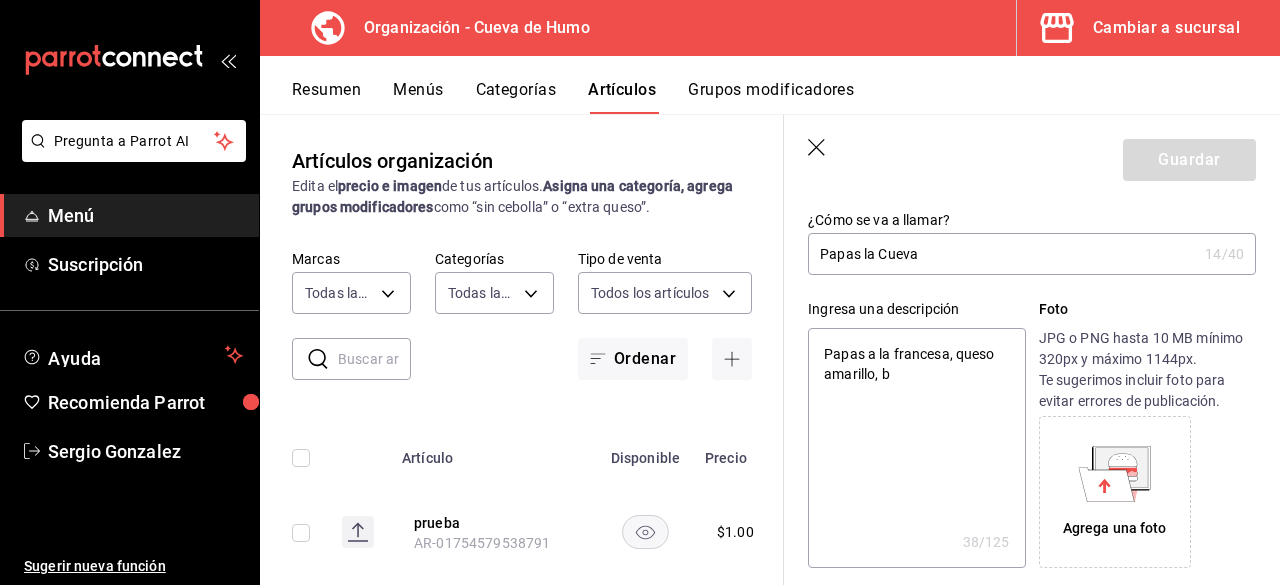 type on "Papas a la francesa, queso amarillo, br" 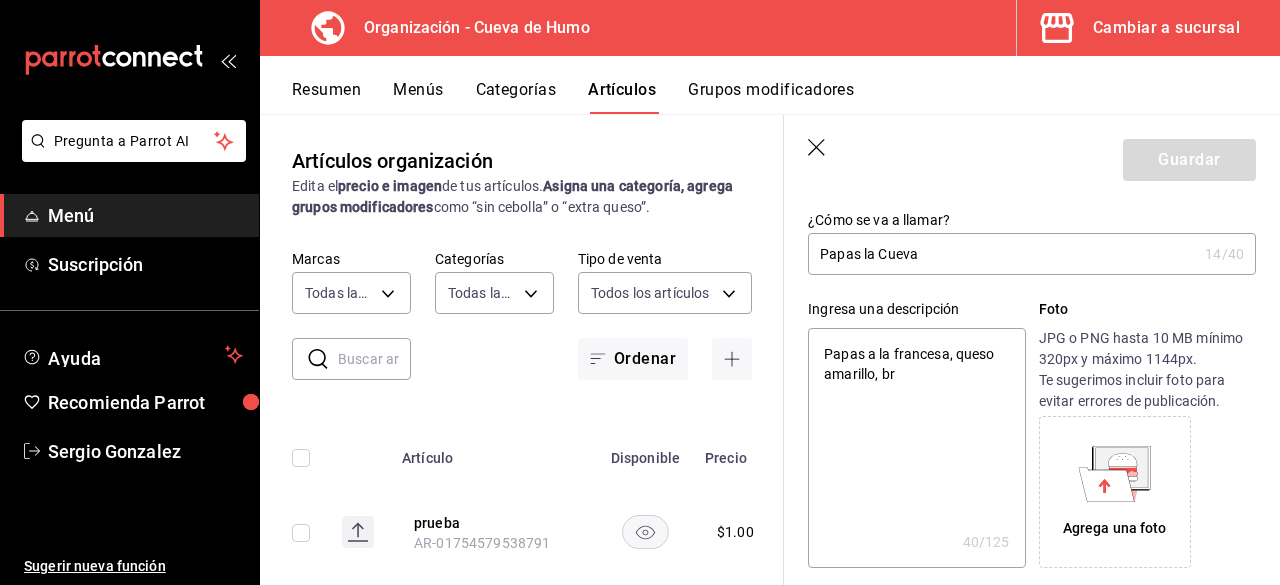 type on "Papas a la francesa, queso amarillo, bri" 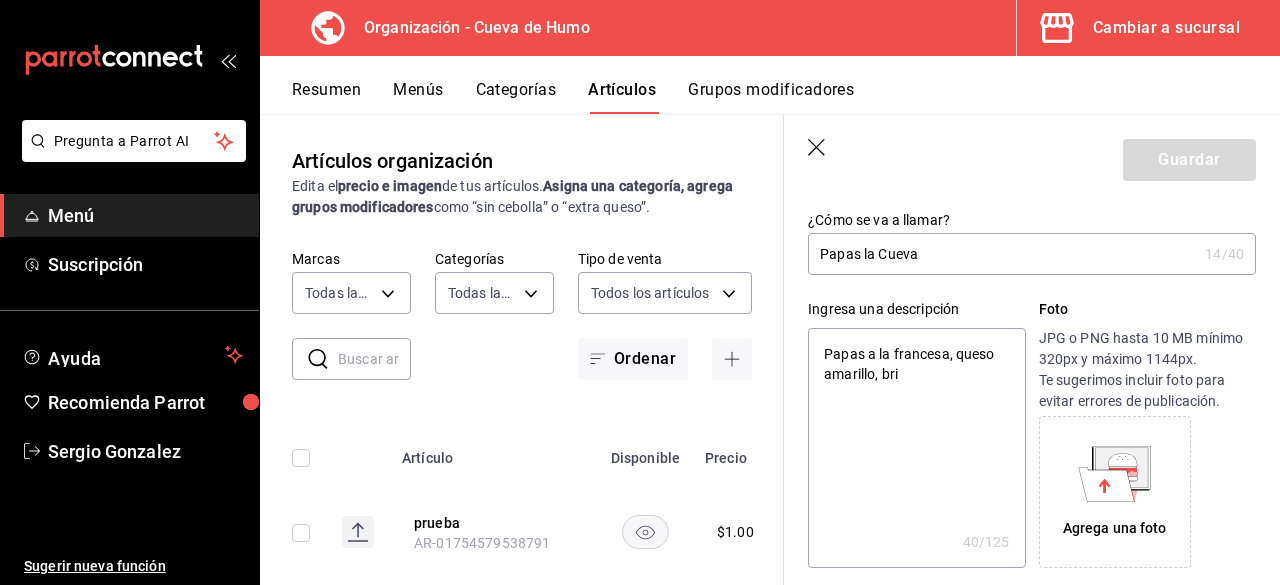 type on "Papas a la francesa, queso amarillo, bris" 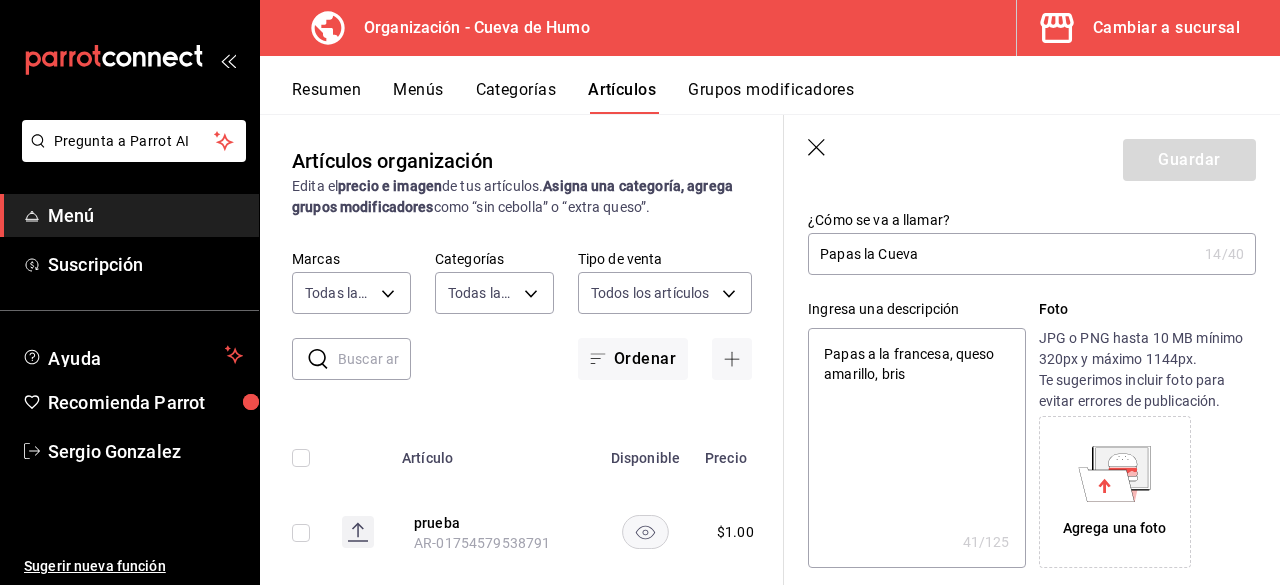 type on "Papas a la francesa, queso amarillo, brisk" 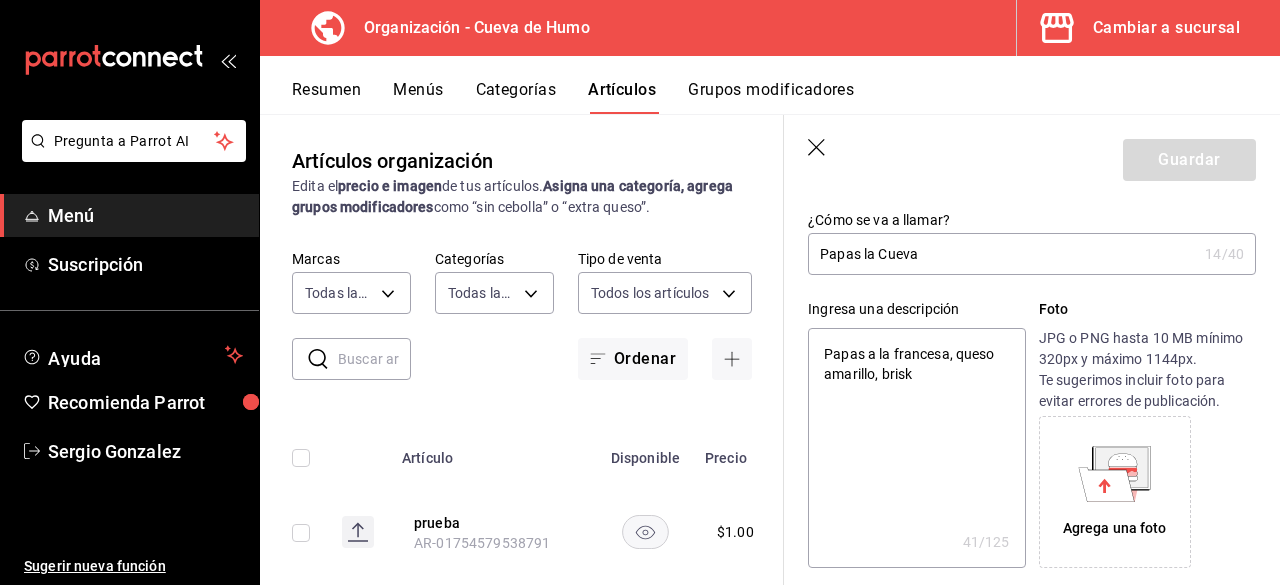 type on "x" 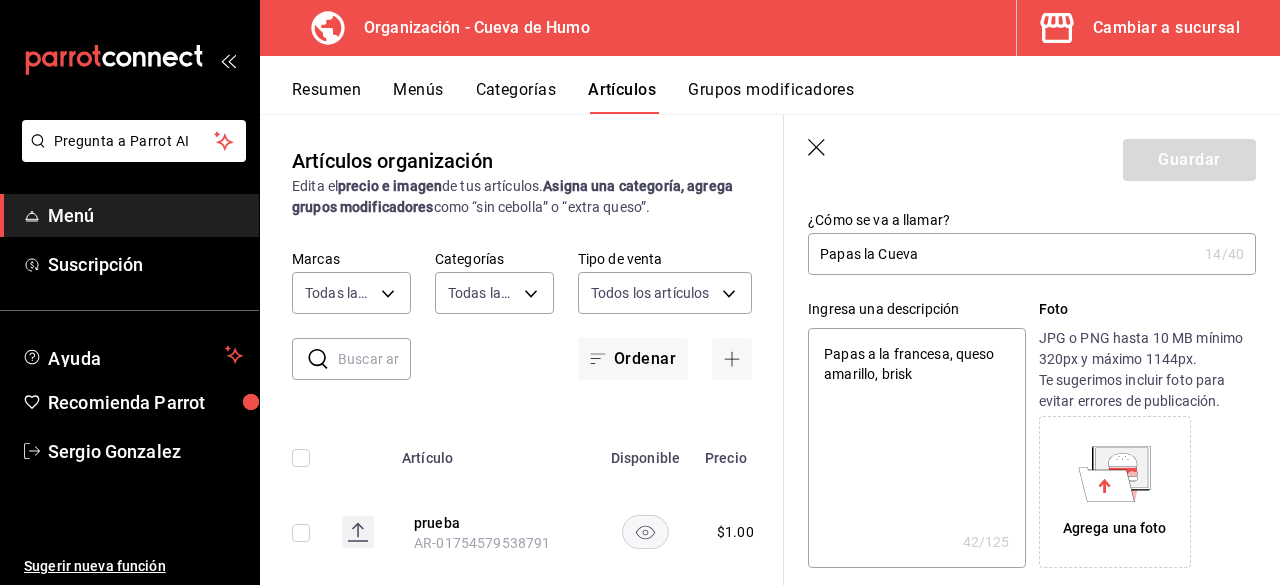 type on "Papas a la francesa, queso amarillo, briske" 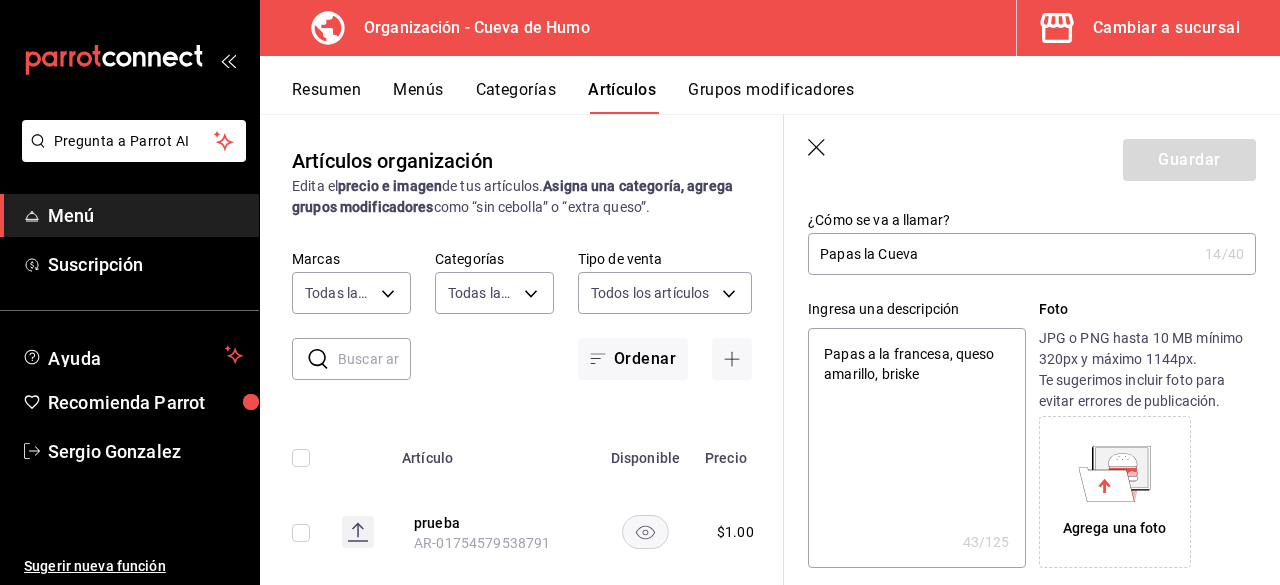 type on "Papas a la francesa, queso amarillo, brisket" 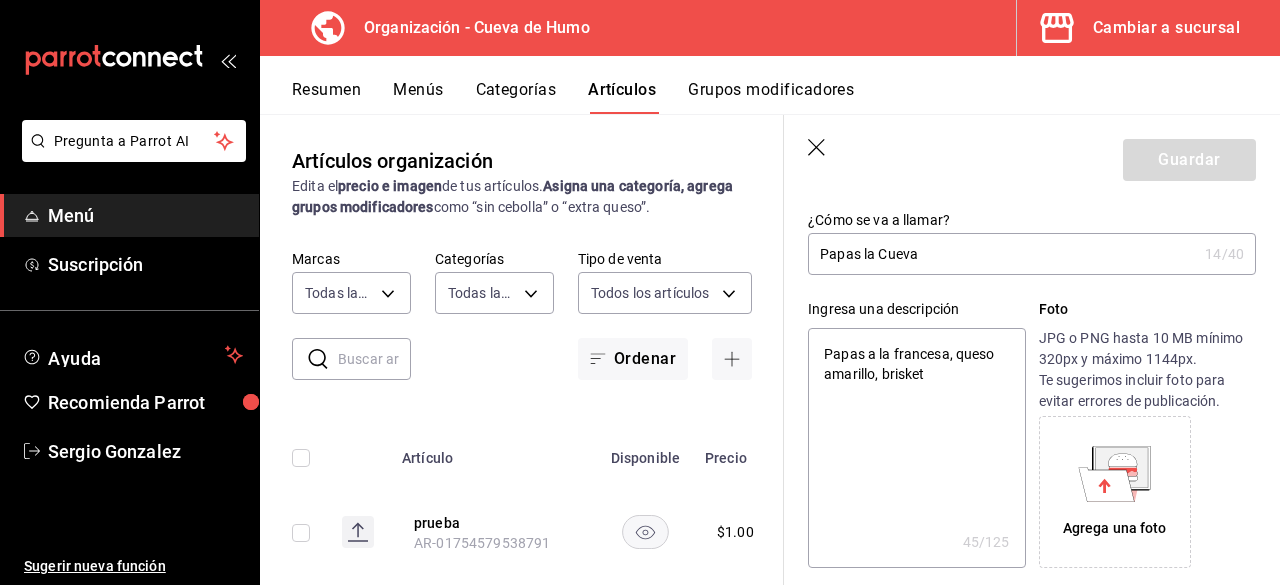 type on "Papas a la francesa, queso amarillo, brisket," 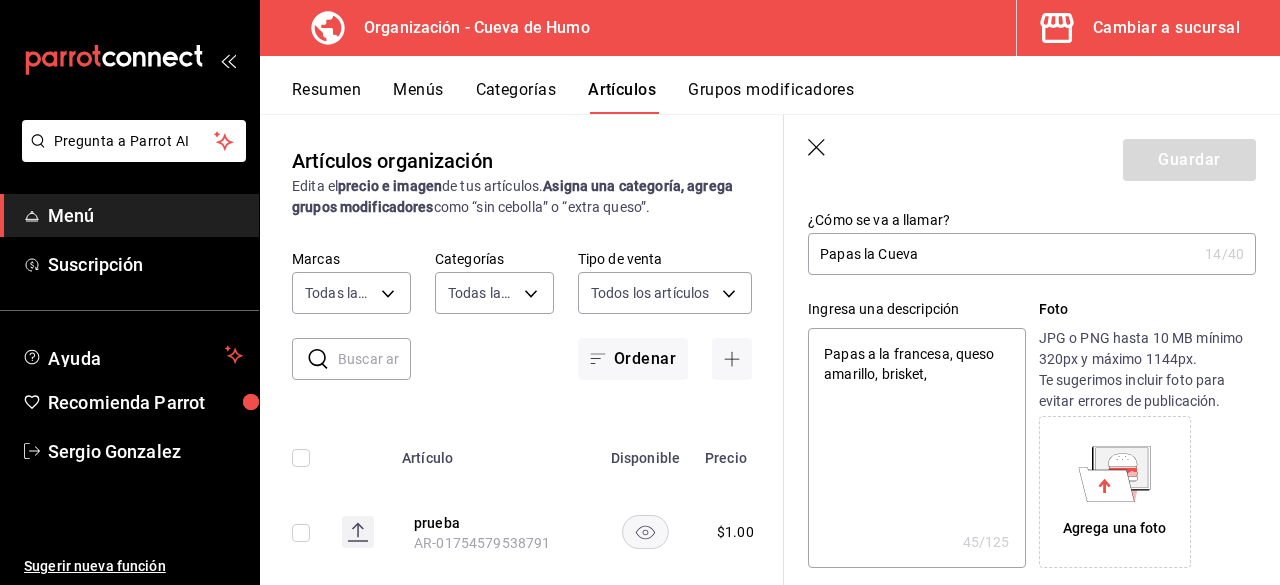 type on "Papas a la francesa, queso amarillo, brisket," 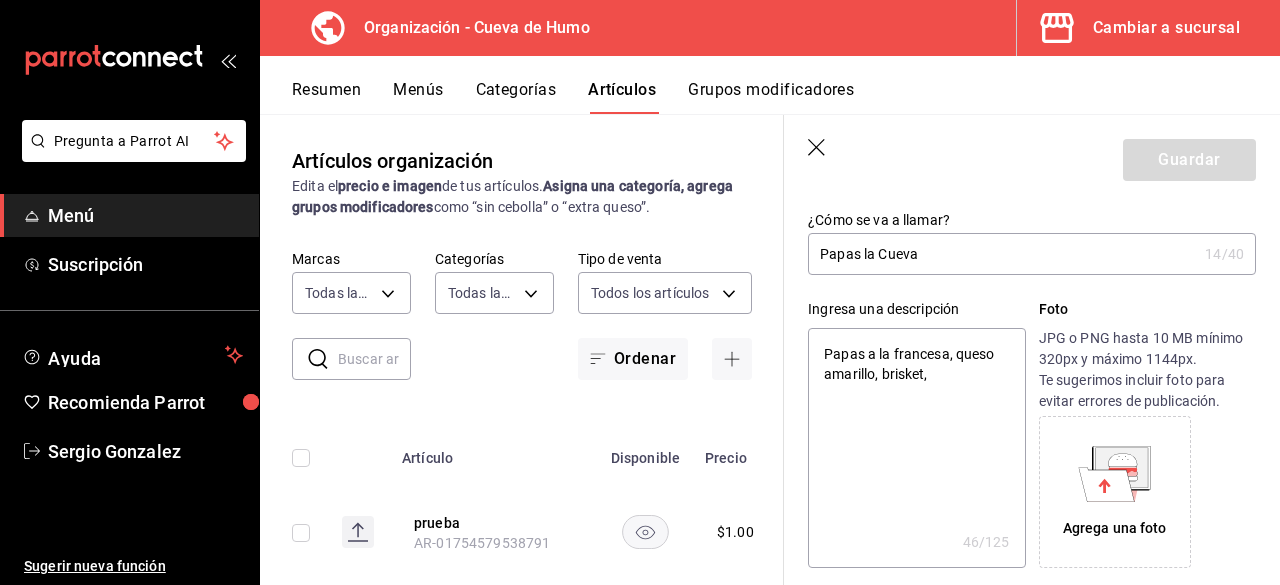 type on "Papas a la francesa, queso amarillo, brisket, a" 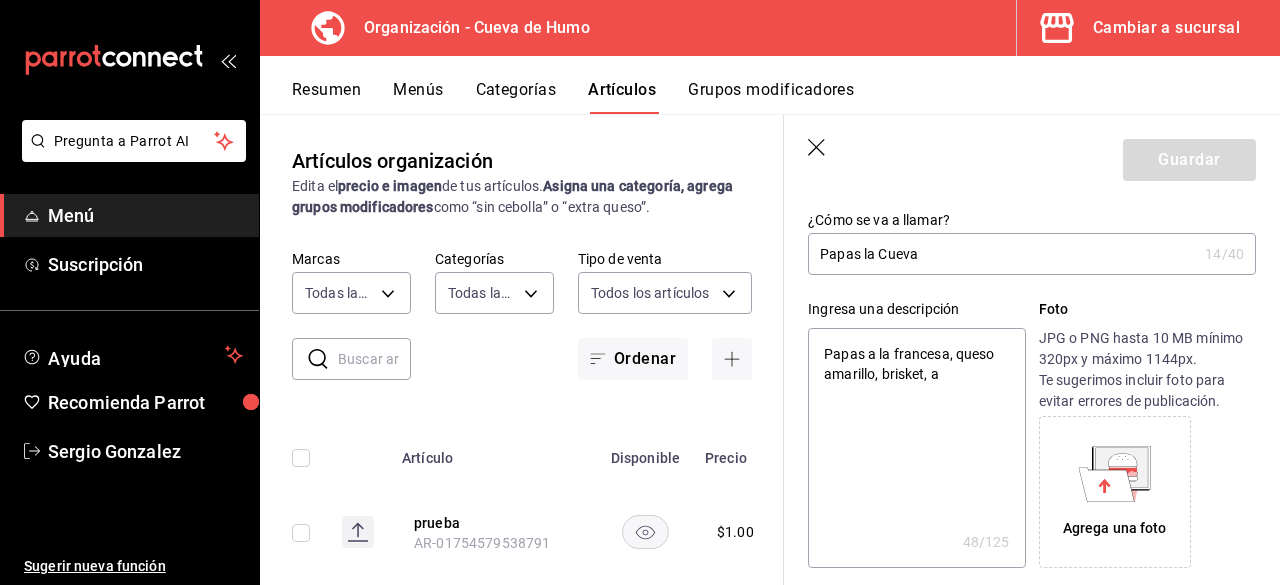 type on "Papas a la francesa, queso amarillo, brisket, ad" 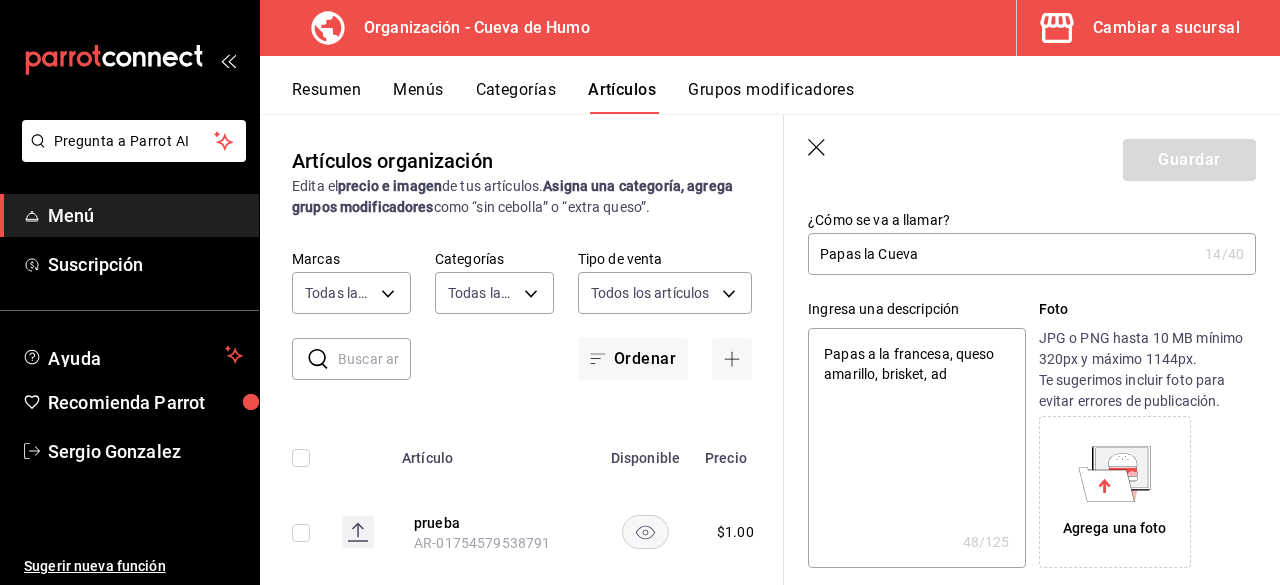 type on "Papas a la francesa, queso amarillo, brisket, adr" 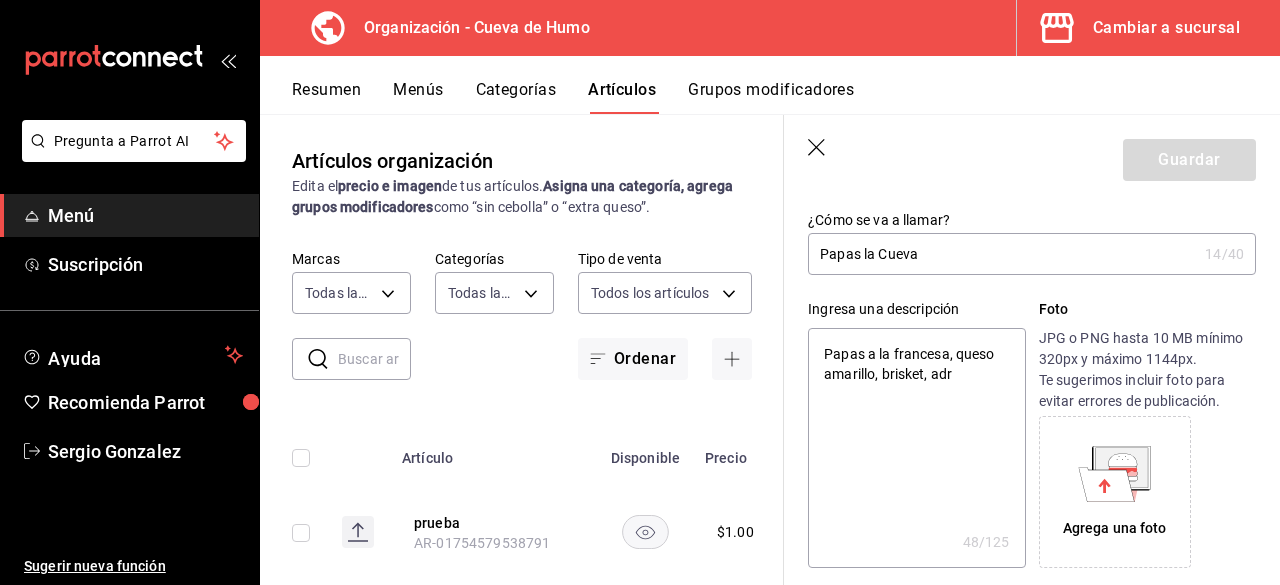 type on "Papas a la francesa, queso amarillo, brisket, adre" 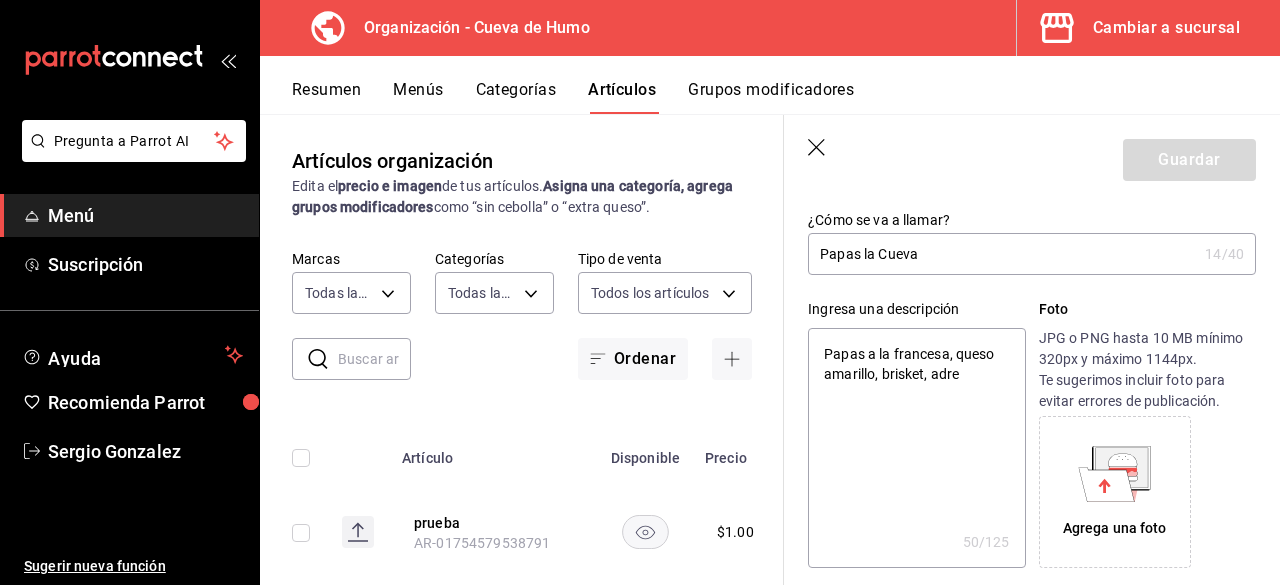 type on "Papas a la francesa, queso amarillo, brisket, adrec" 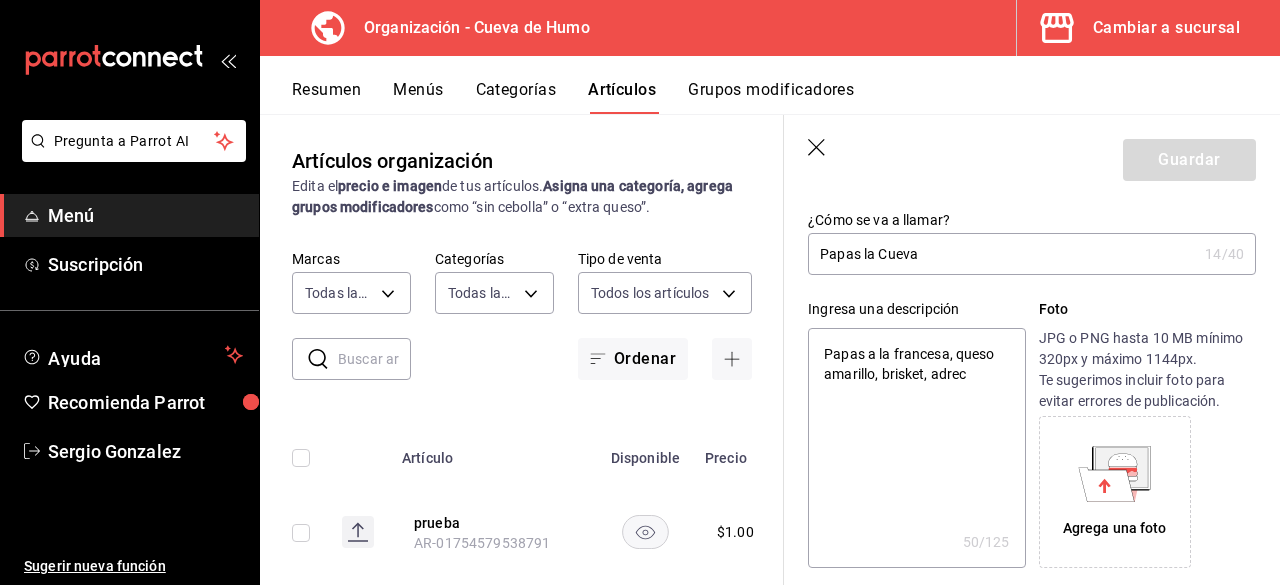 type on "x" 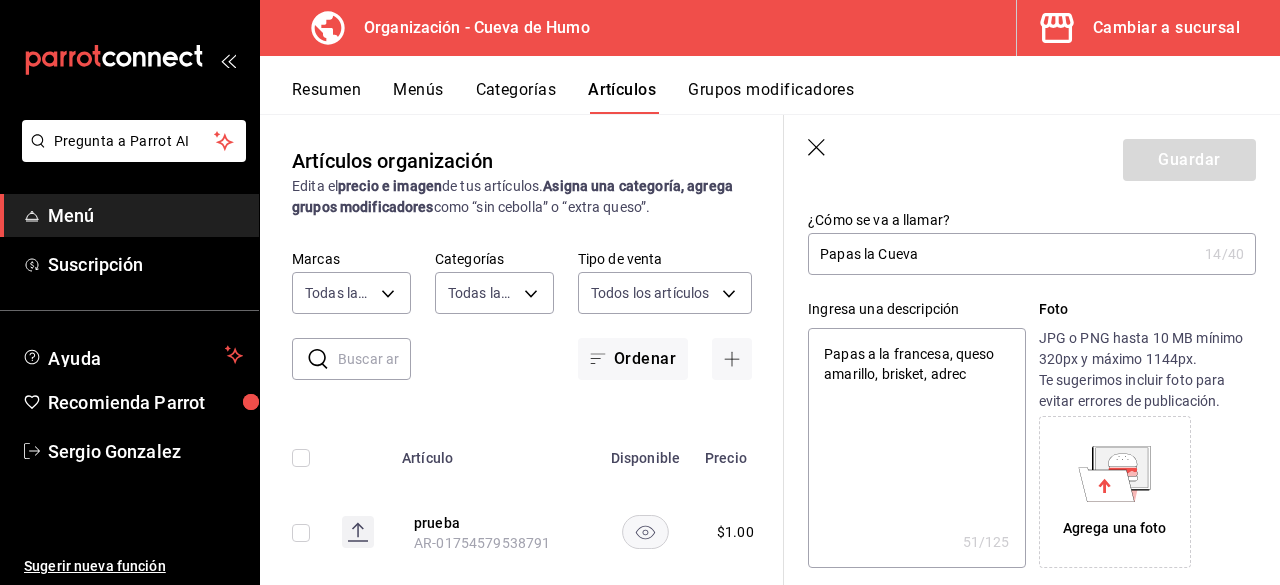 type on "Papas a la francesa, queso amarillo, brisket, adre" 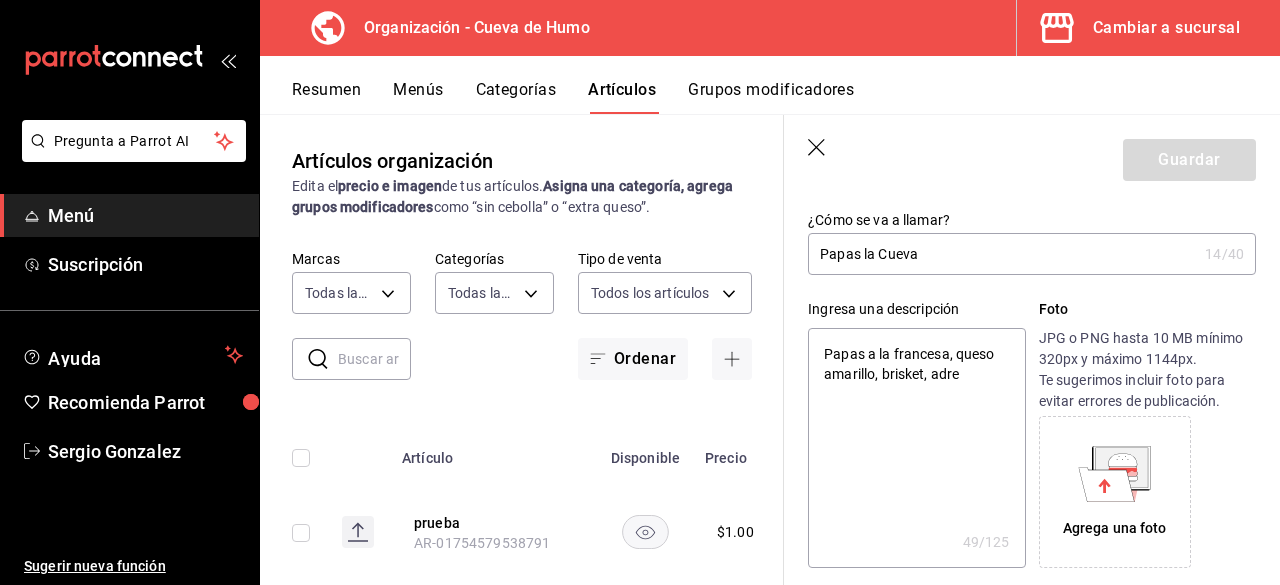 type on "Papas a la francesa, queso amarillo, brisket, adr" 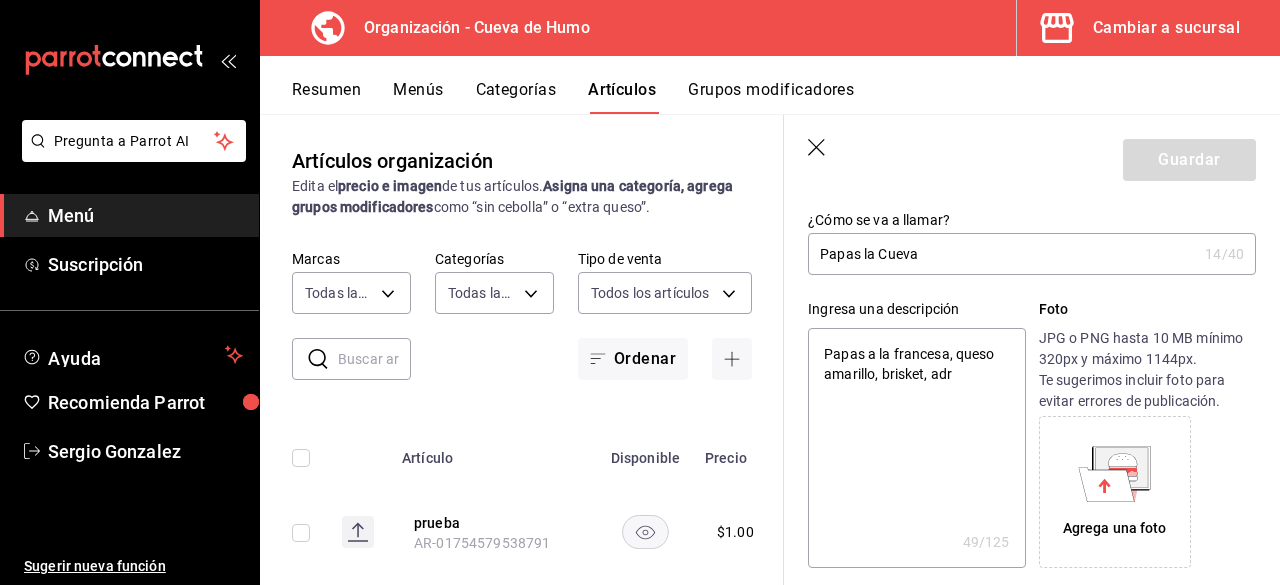 type on "Papas a la francesa, queso amarillo, brisket, ad" 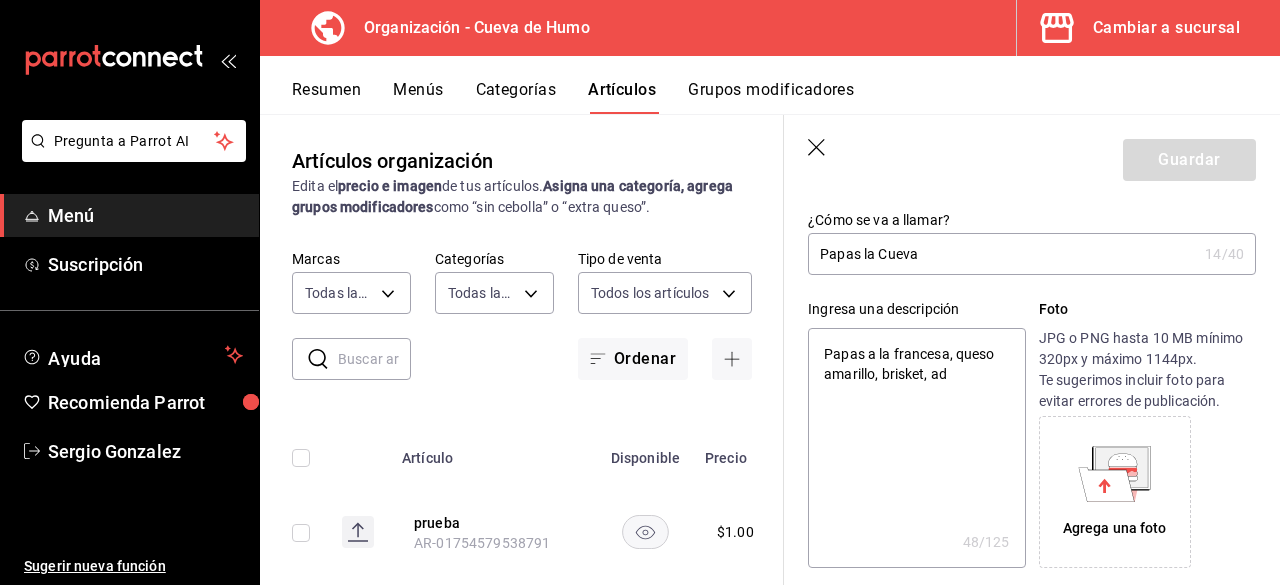 type on "Papas a la francesa, queso amarillo, brisket, ade" 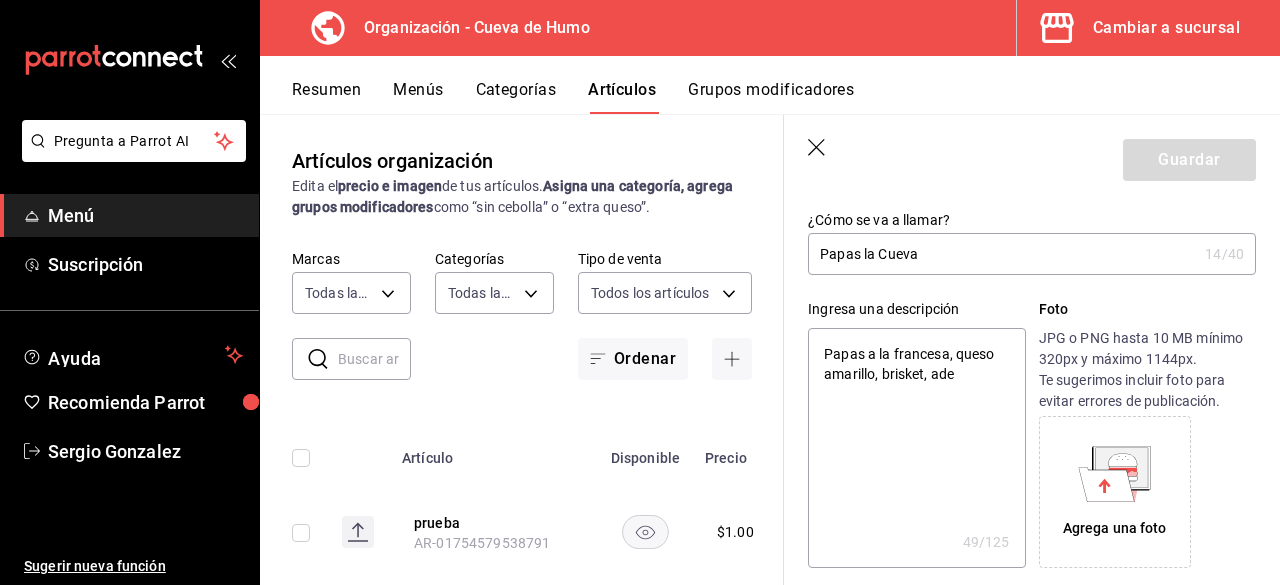 type on "Papas a la francesa, queso amarillo, brisket, ader" 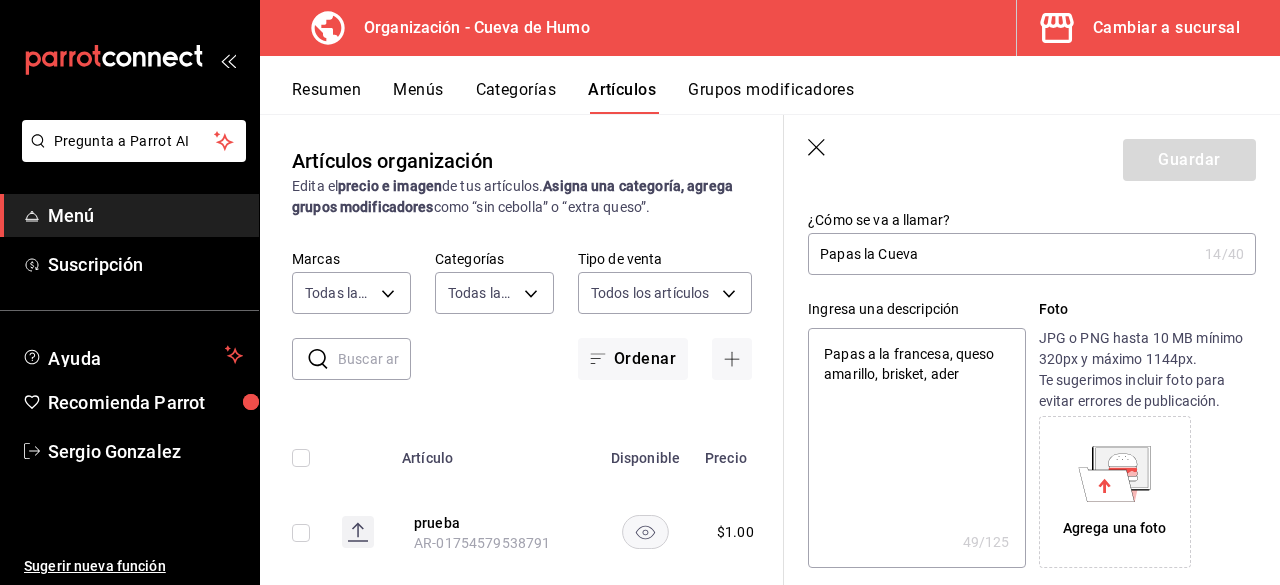 type on "Papas a la francesa, queso amarillo, brisket, adere" 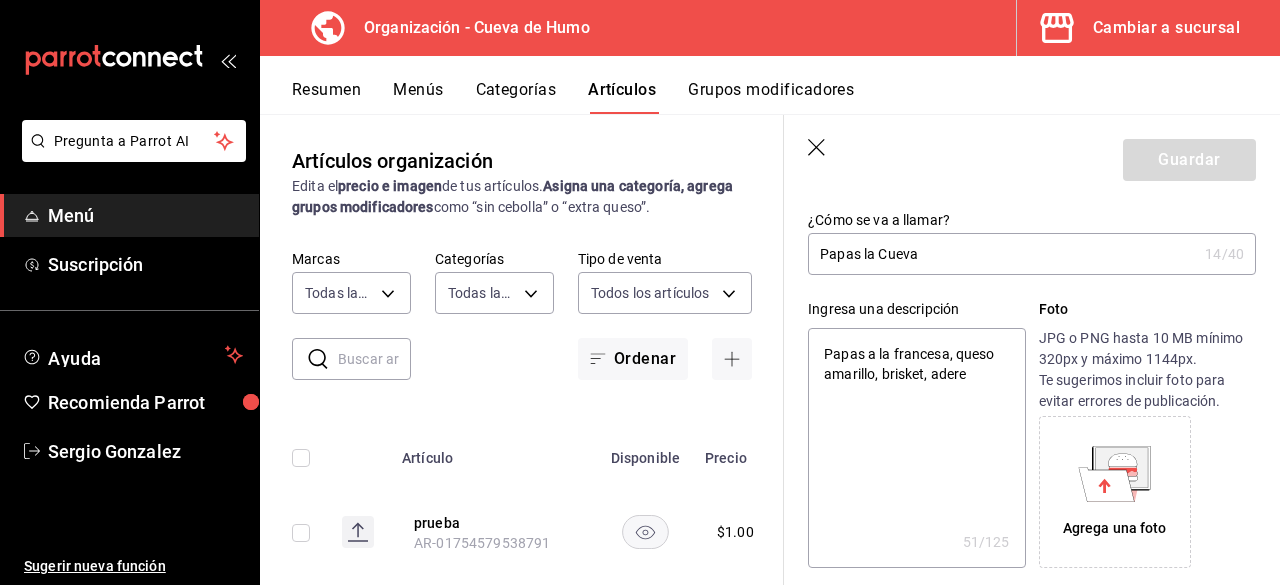 type on "Papas a la francesa, queso amarillo, brisket, aderez" 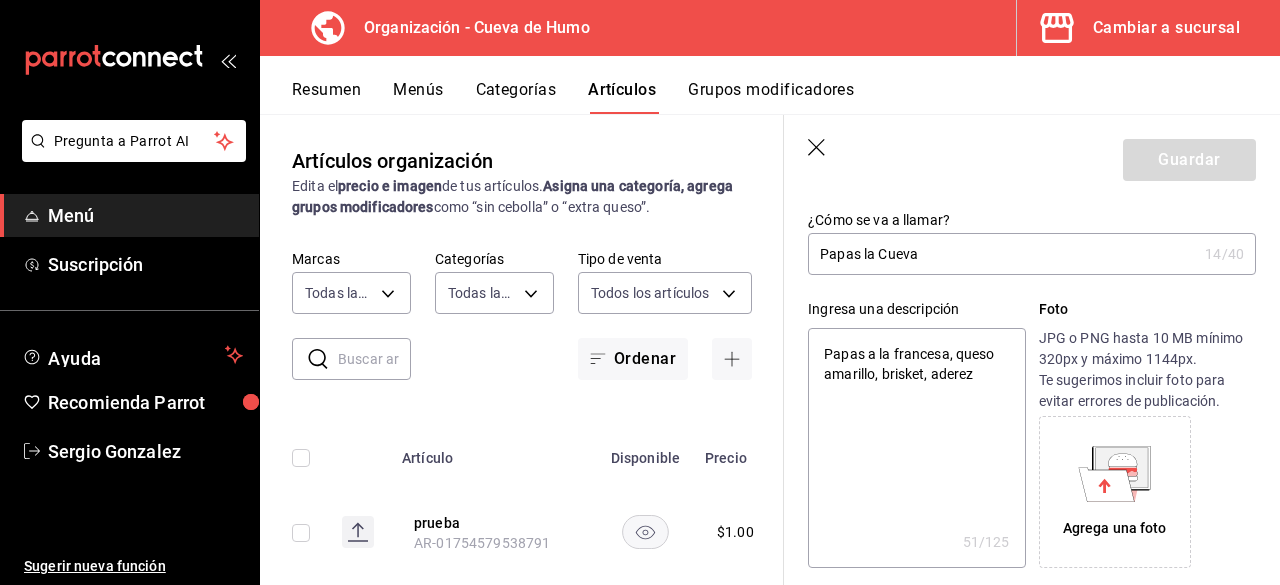 type on "x" 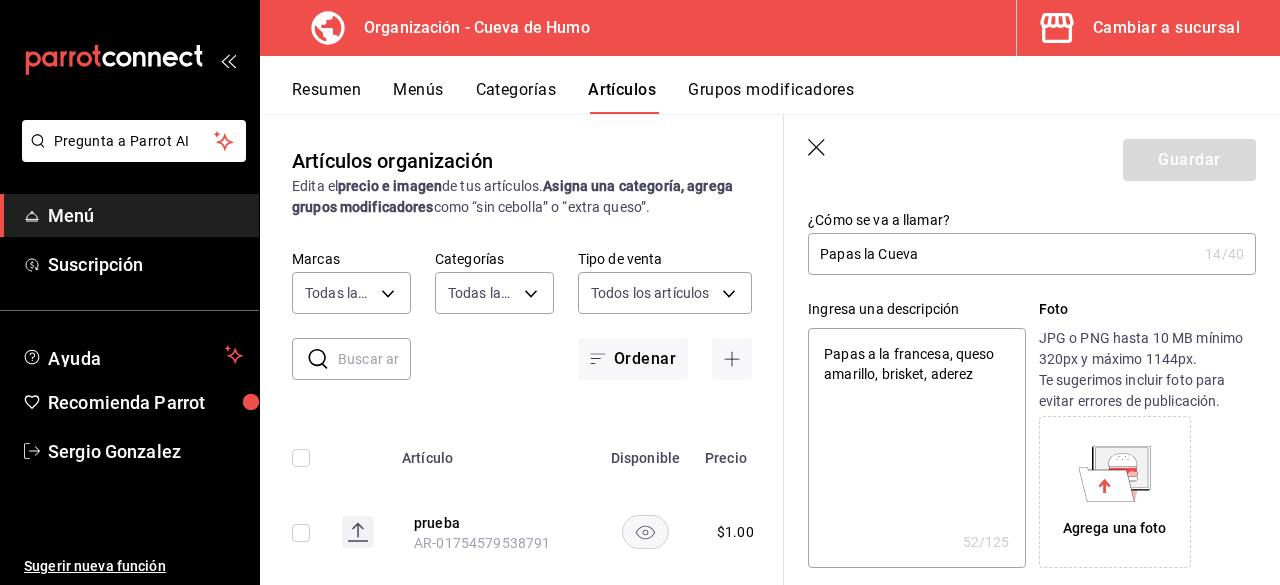 type on "Papas a la francesa, queso amarillo, brisket, aderezo" 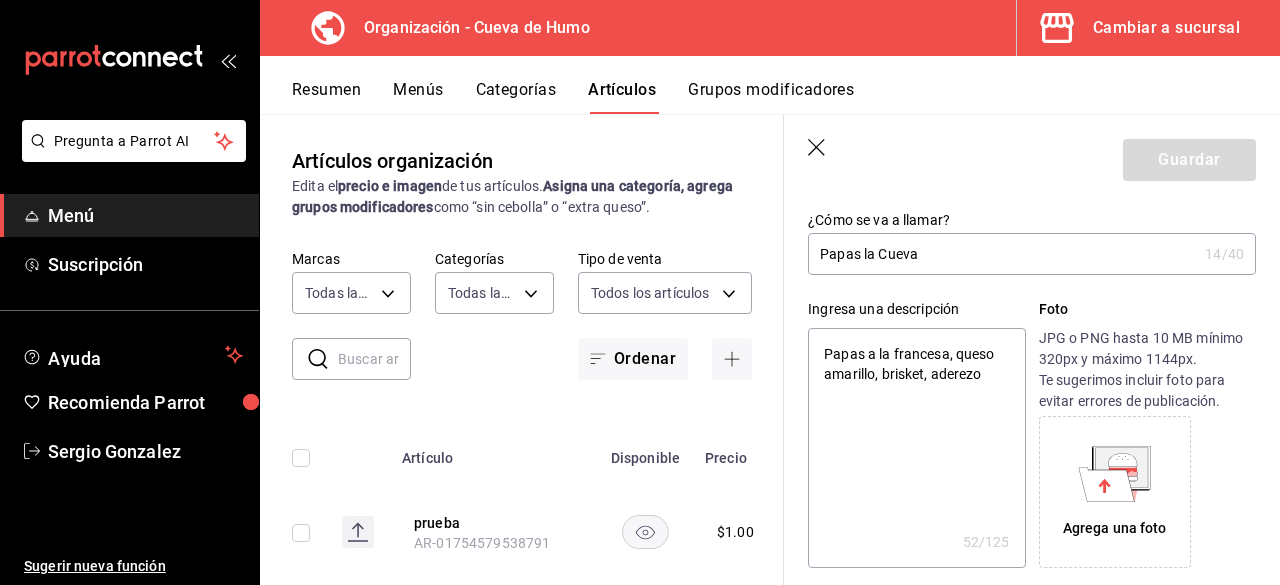 type on "Papas a la francesa, queso amarillo, brisket, aderezo" 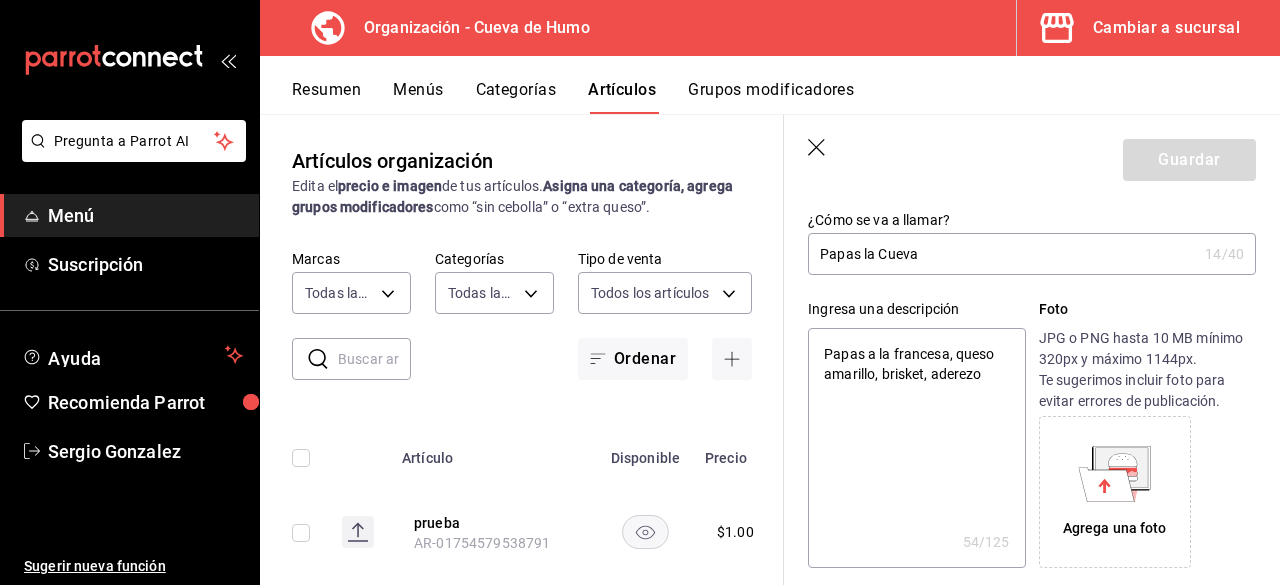 type on "Papas a la francesa, queso amarillo, brisket, aderezo r" 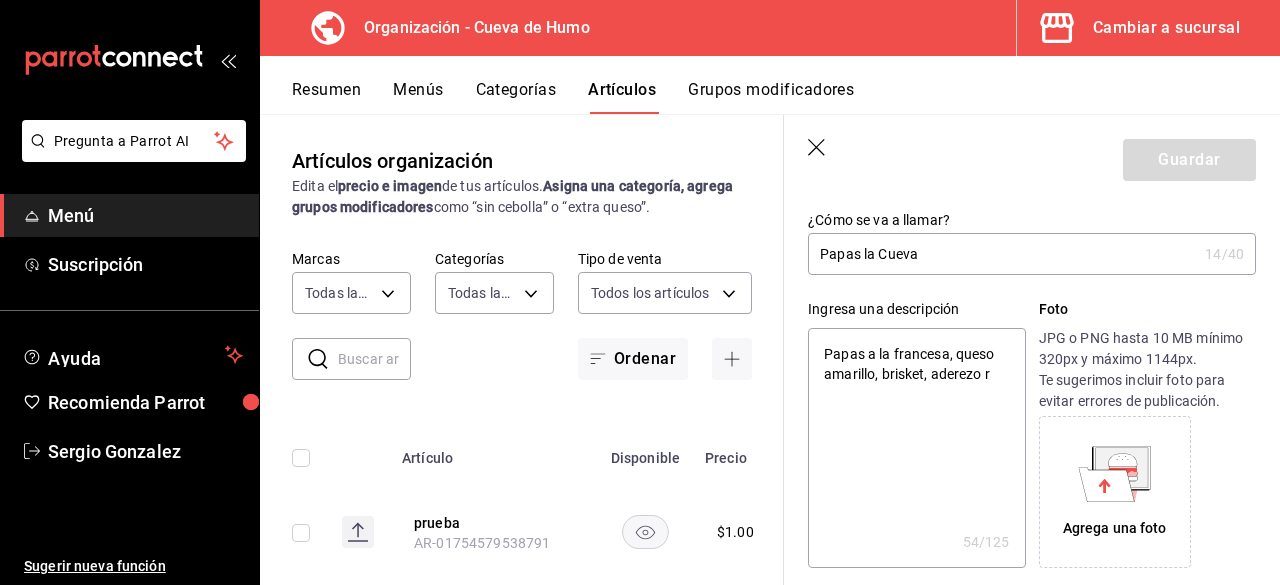 type on "Papas a la francesa, queso amarillo, brisket, aderezo ra" 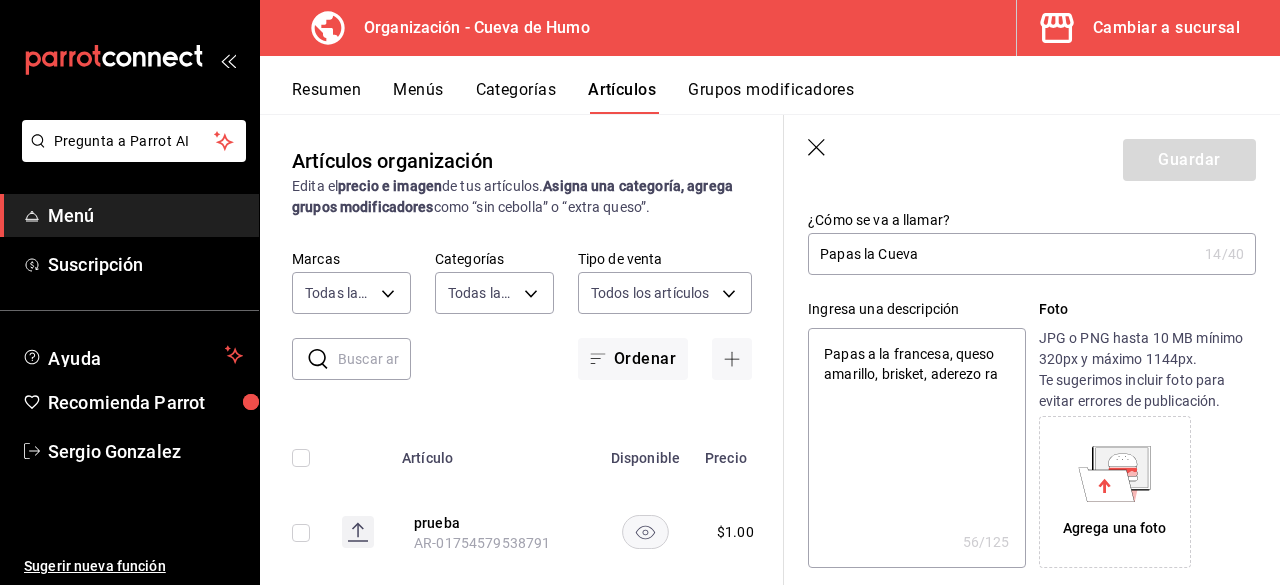 type on "x" 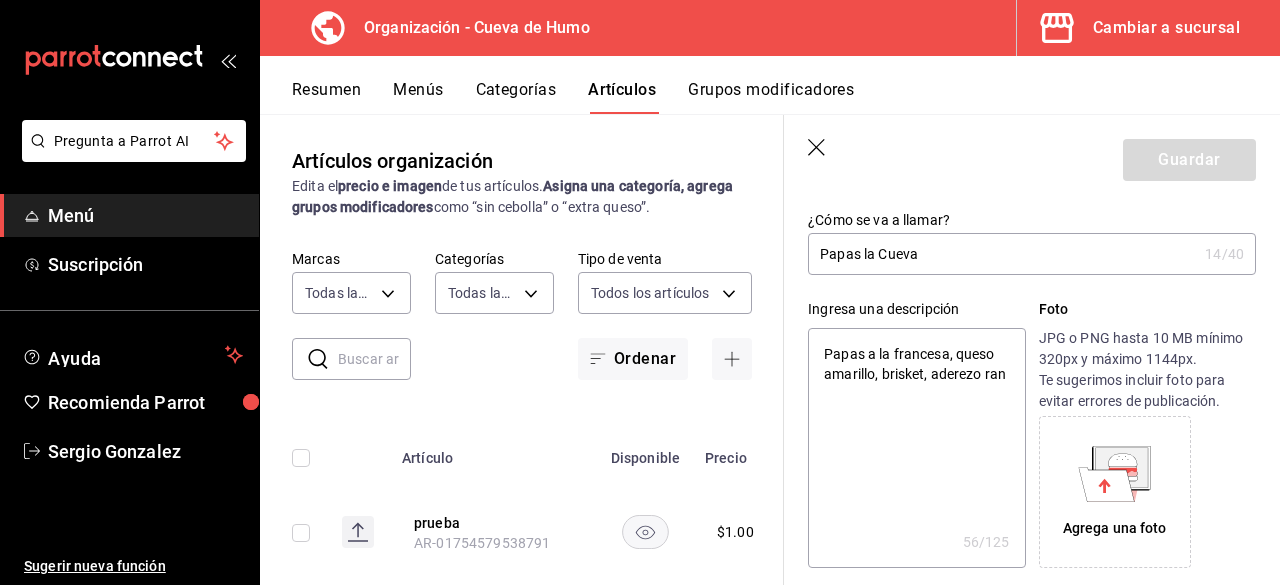 type on "x" 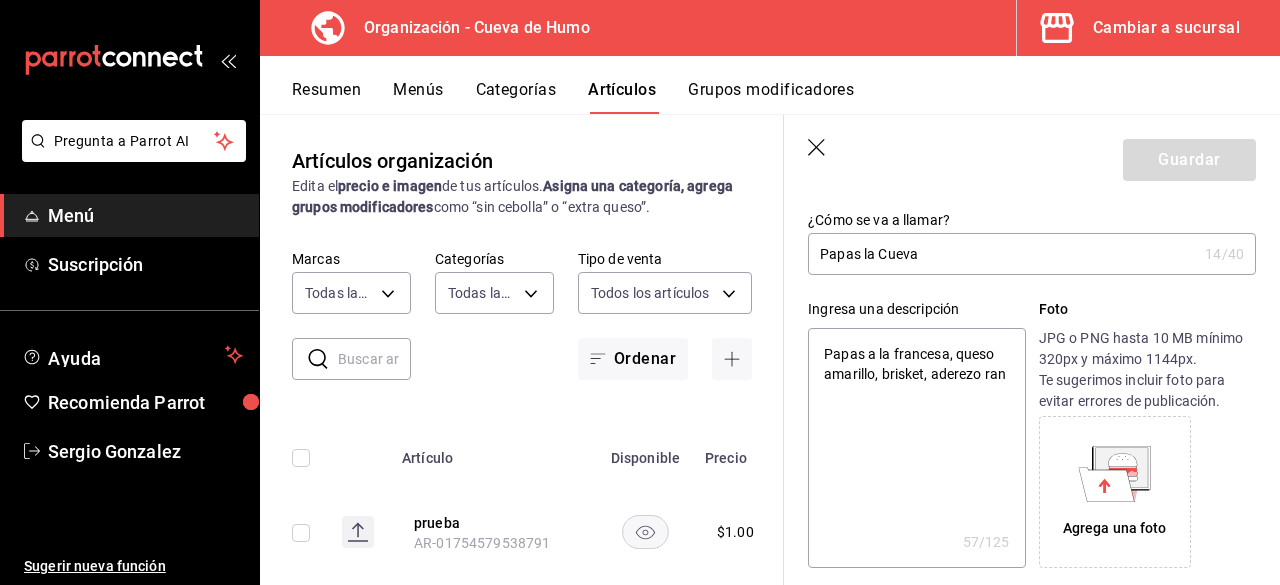 type on "Papas a la francesa, queso amarillo, brisket, aderezo ranc" 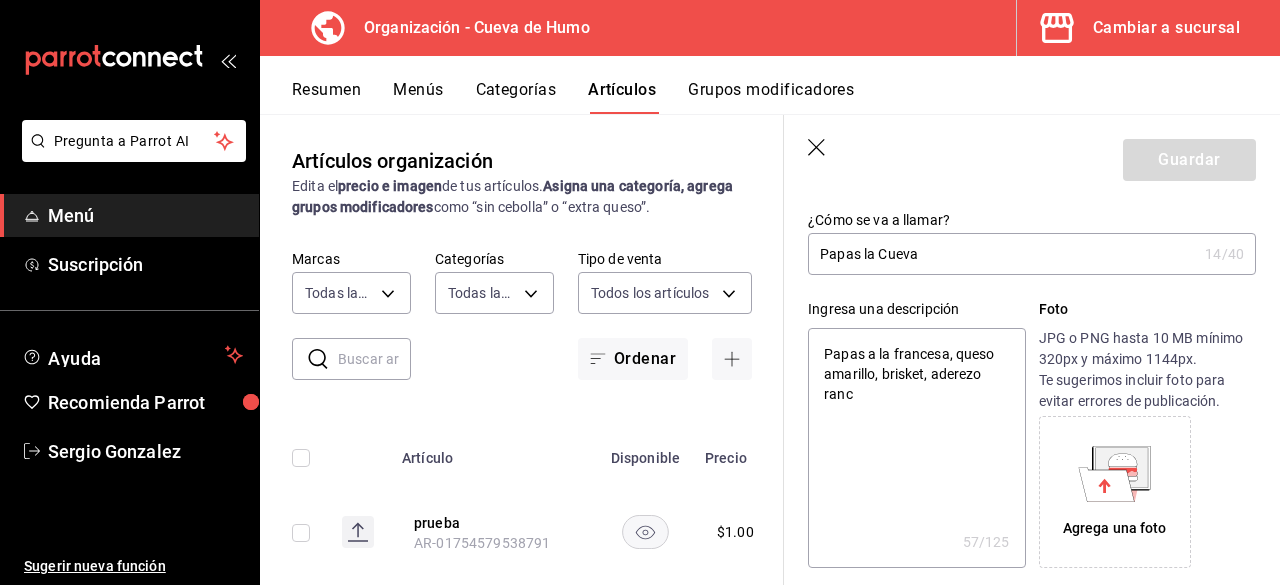 type on "x" 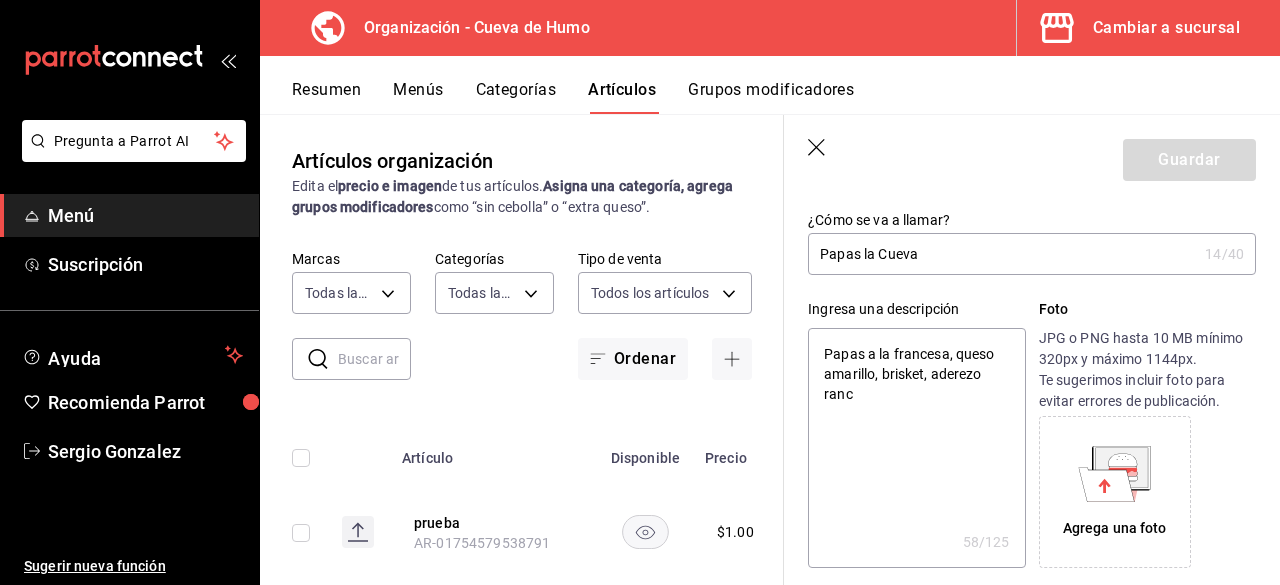 type on "Papas a la francesa, queso amarillo, brisket, aderezo ranch" 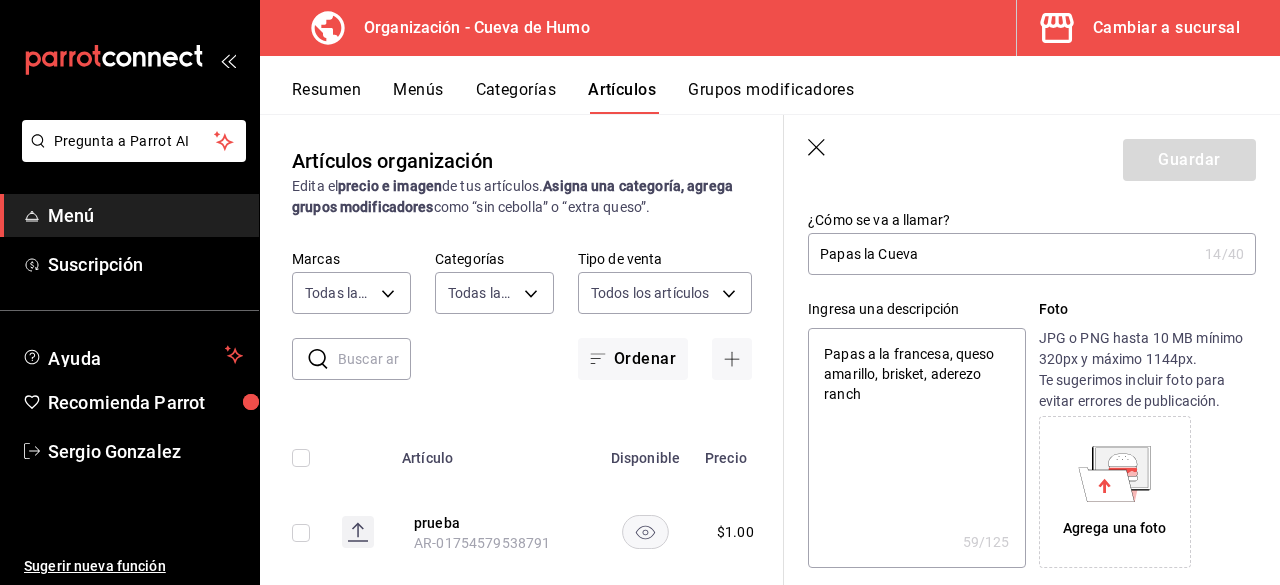 type on "Papas a la francesa, queso amarillo, brisket, aderezo ranch" 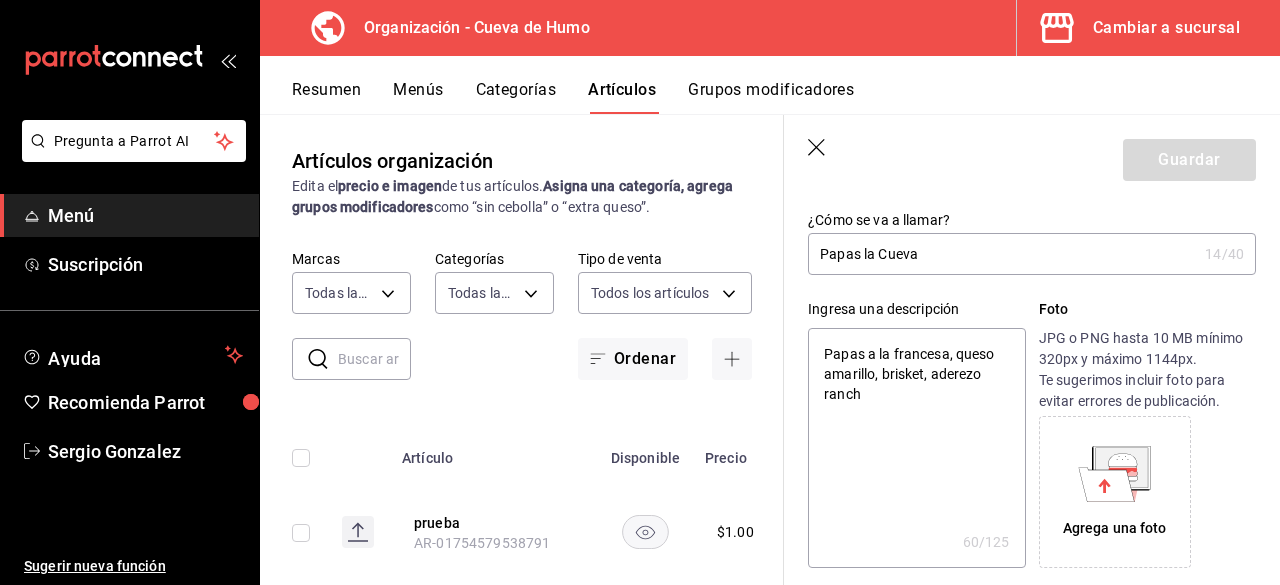 type on "Papas a la francesa, queso amarillo, brisket, aderezo ranch" 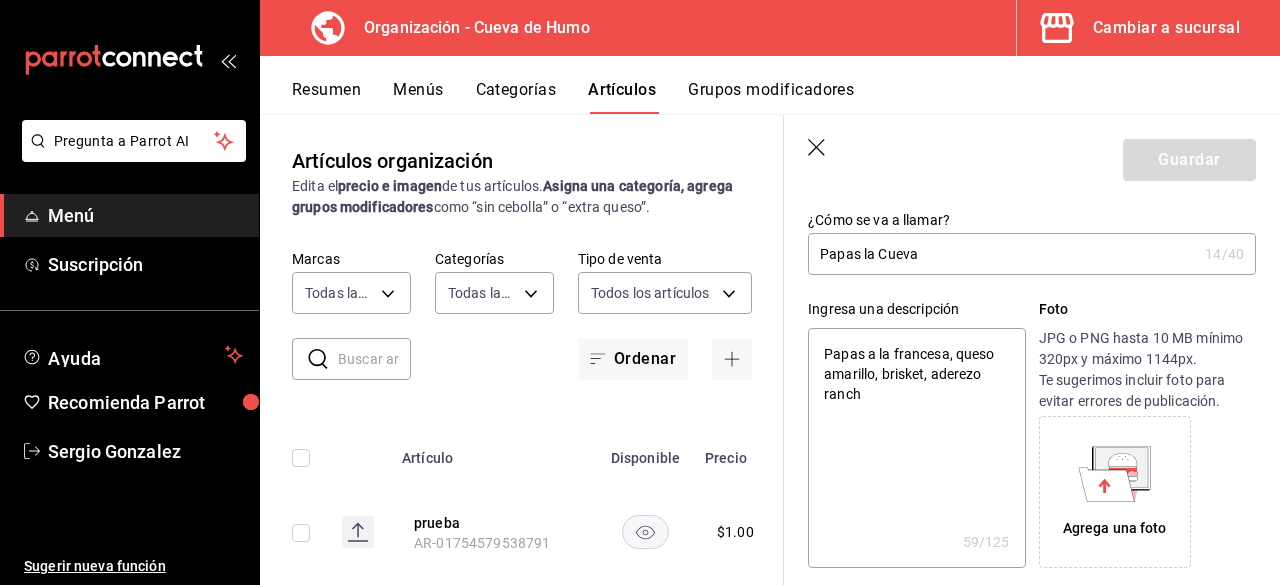 type on "Papas a la francesa, queso amarillo, brisket, aderezo ranch," 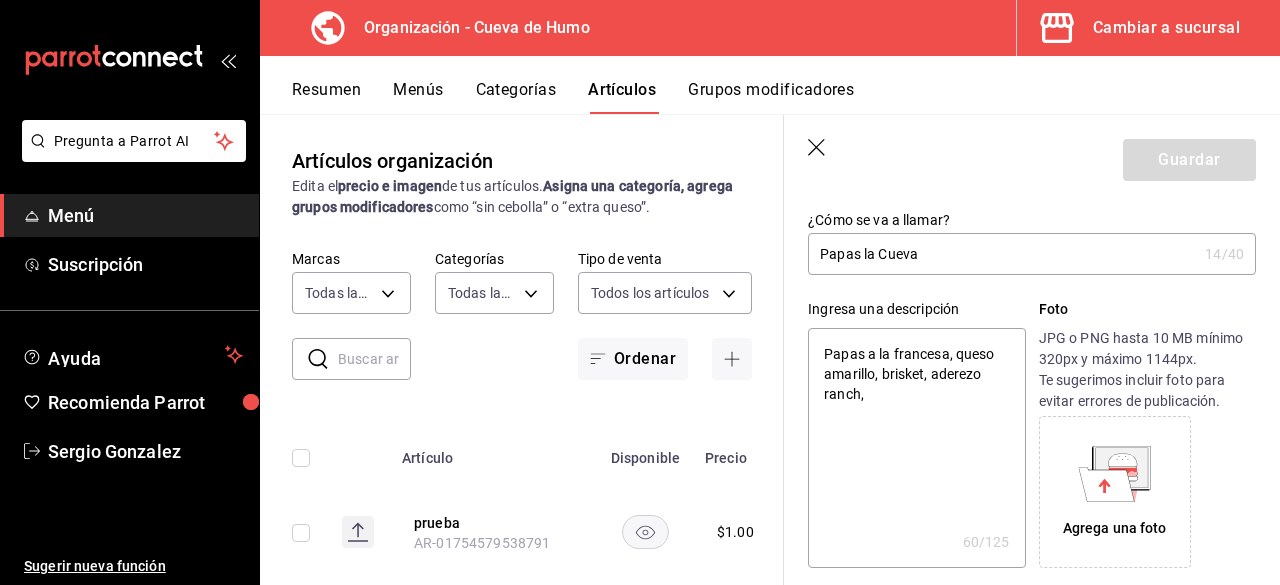 type on "Papas a la francesa, queso amarillo, brisket, aderezo ranch," 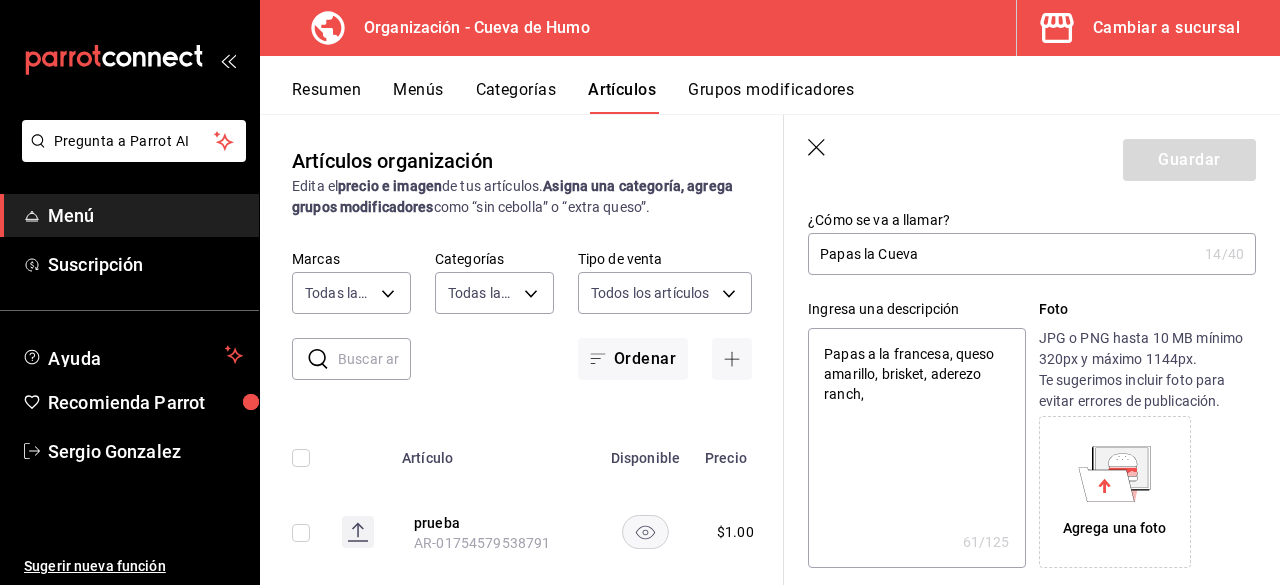 type on "Papas a la francesa, queso amarillo, brisket, aderezo ranch, s" 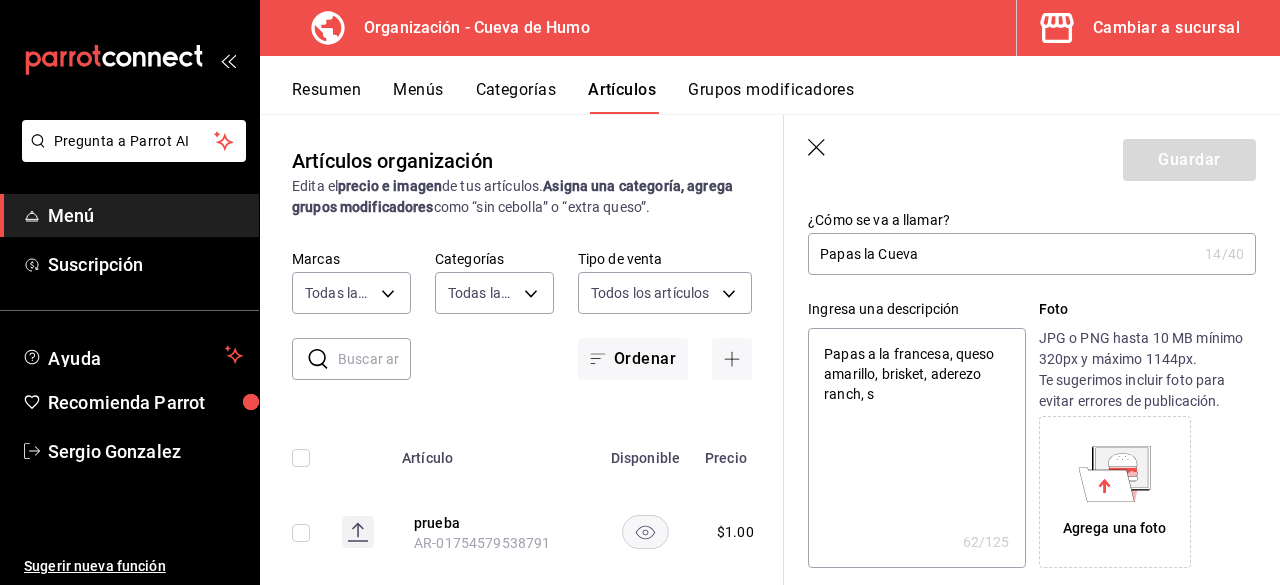 type on "Papas a la francesa, queso amarillo, brisket, aderezo ranch, sa" 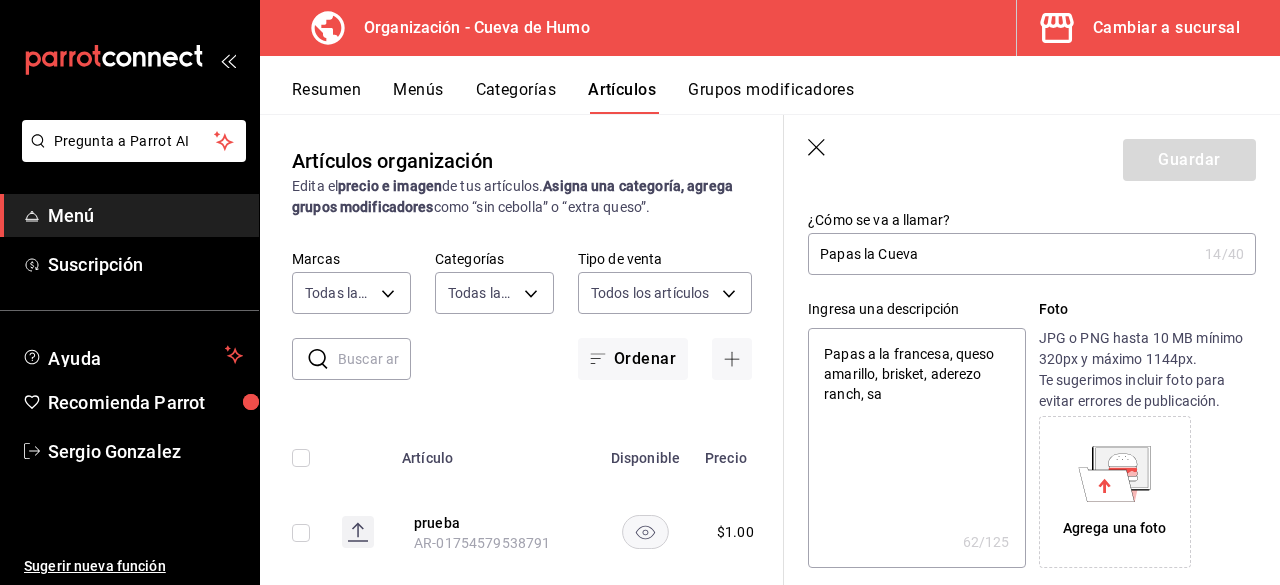 type on "x" 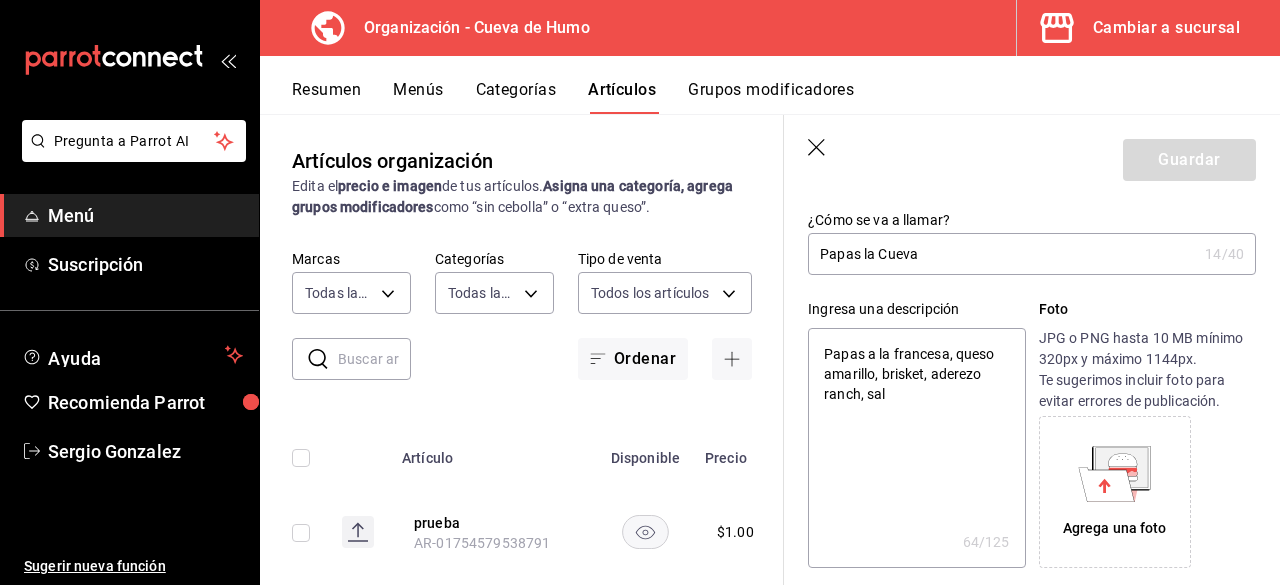 type on "x" 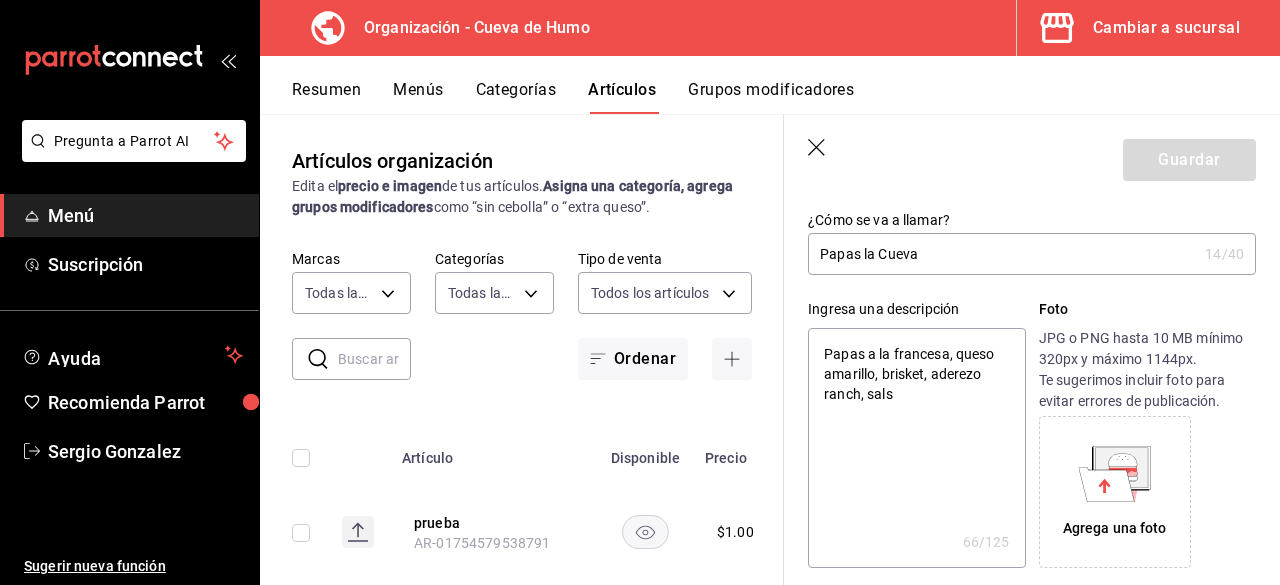 type on "Papas a la francesa, queso amarillo, brisket, aderezo ranch, salsa" 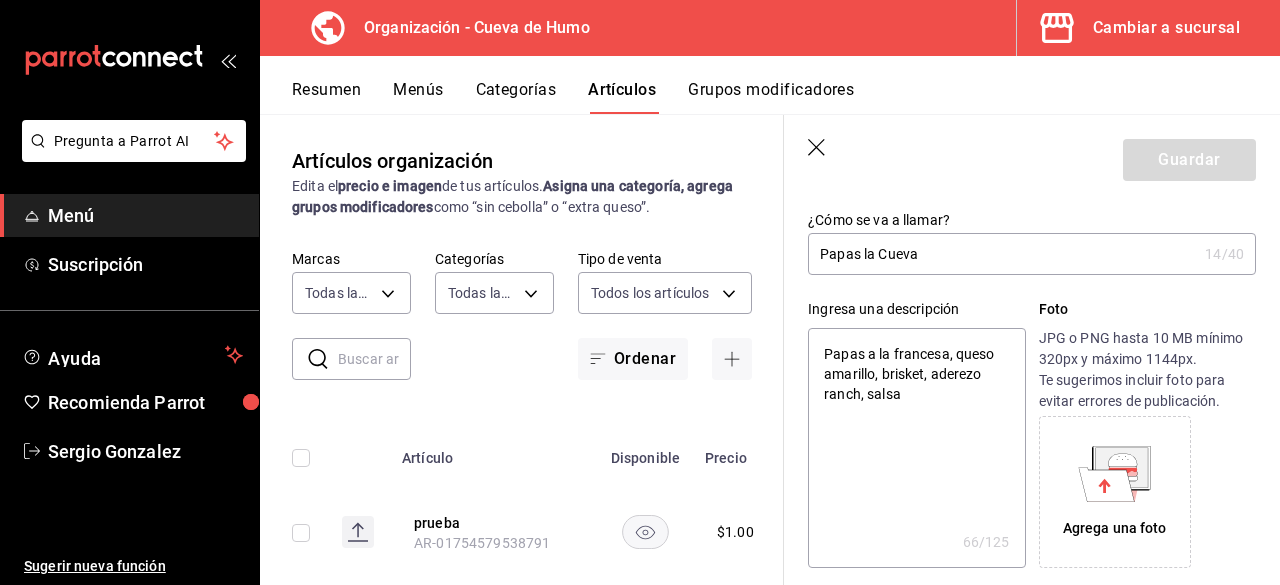 type on "Papas a la francesa, queso amarillo, brisket, aderezo ranch, salsa" 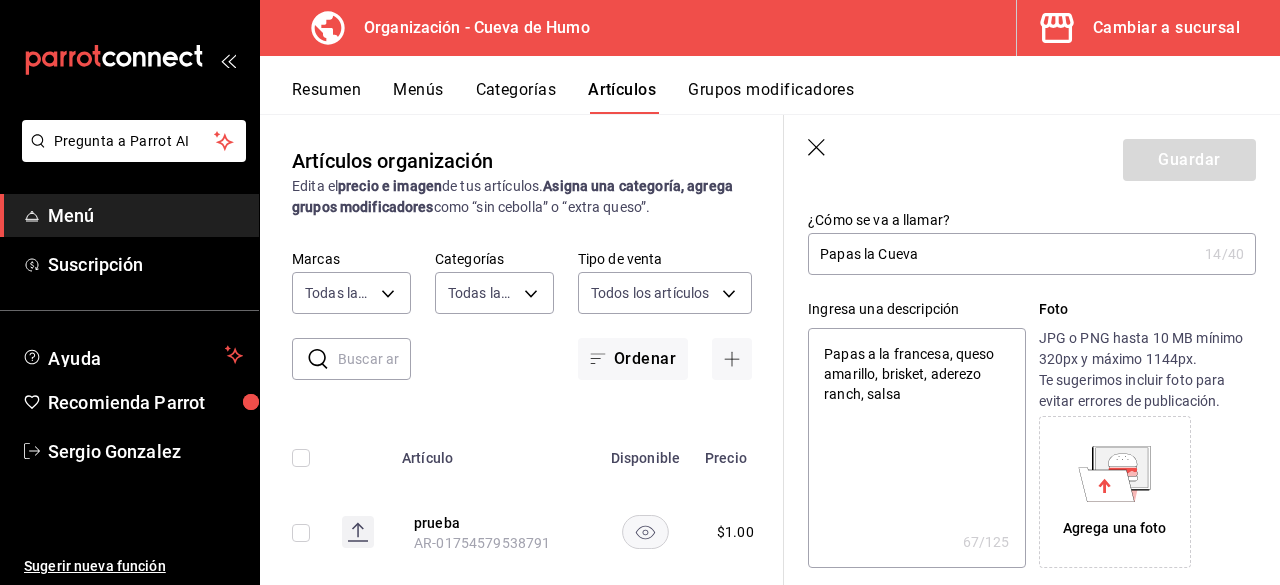 click on "Papas a la francesa, queso amarillo, brisket, aderezo ranch, salsa" at bounding box center [916, 448] 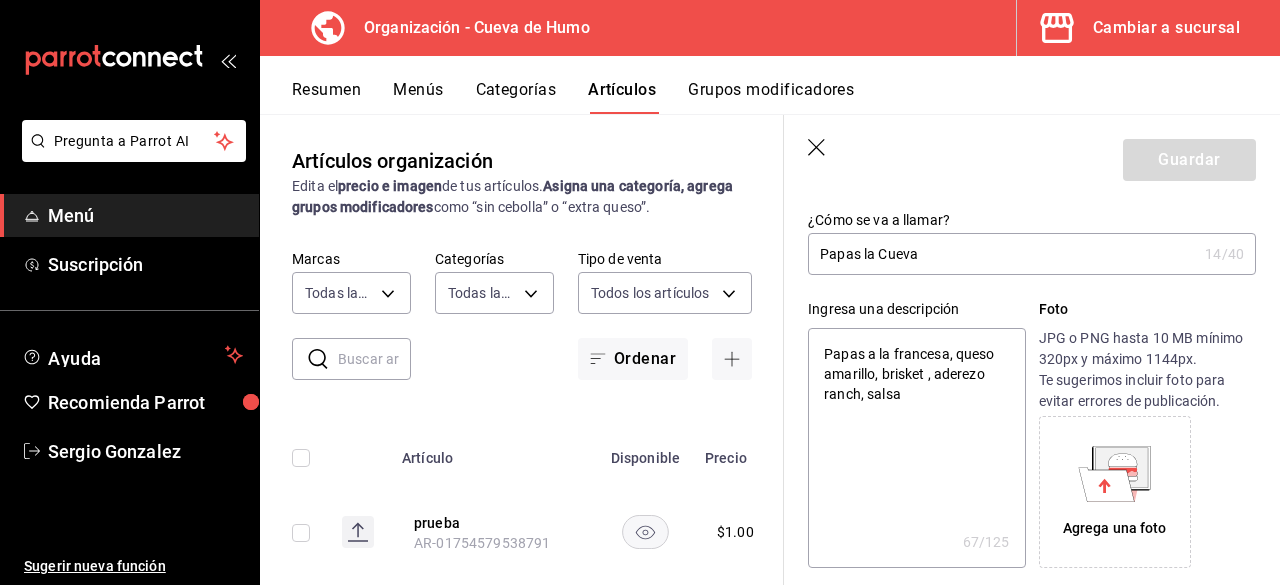 type on "x" 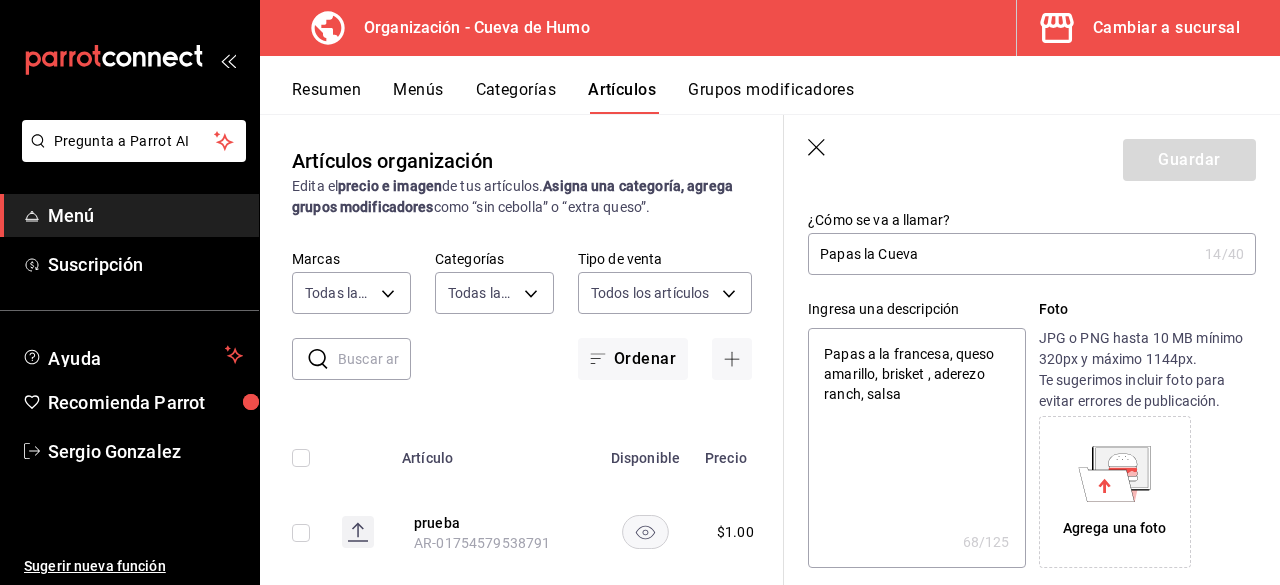 type on "Papas a la francesa, queso amarillo, brisket a, aderezo ranch, salsa" 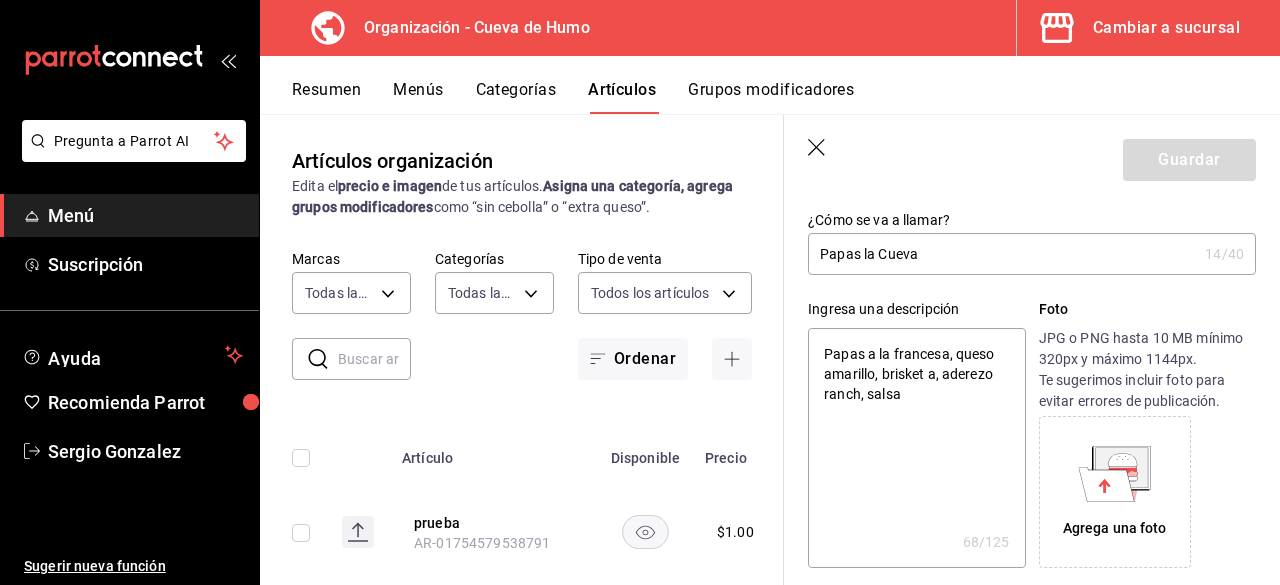 type on "x" 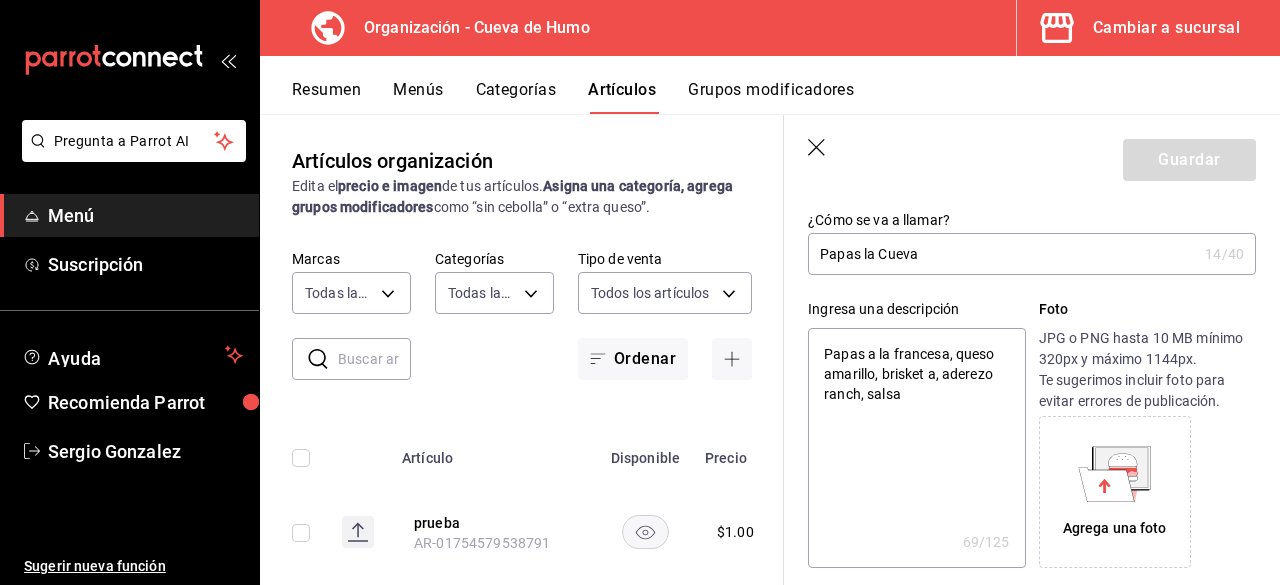 type on "Papas a la francesa, queso amarillo, brisket ah, aderezo ranch, salsa" 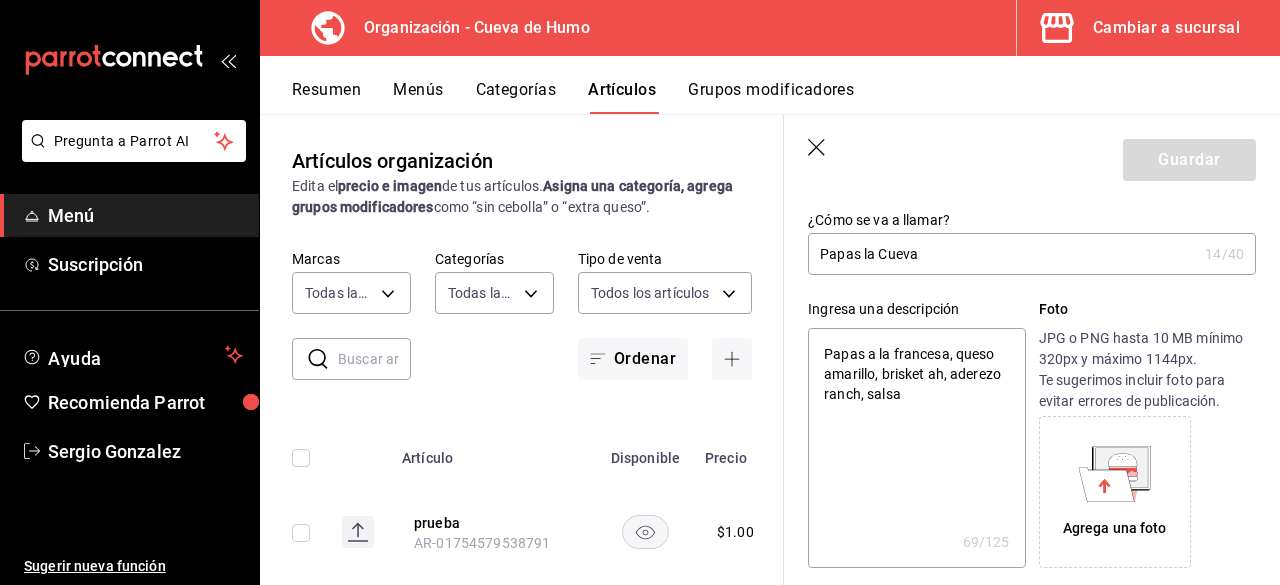 type on "Papas a la francesa, queso amarillo, brisket ahu, aderezo ranch, salsa" 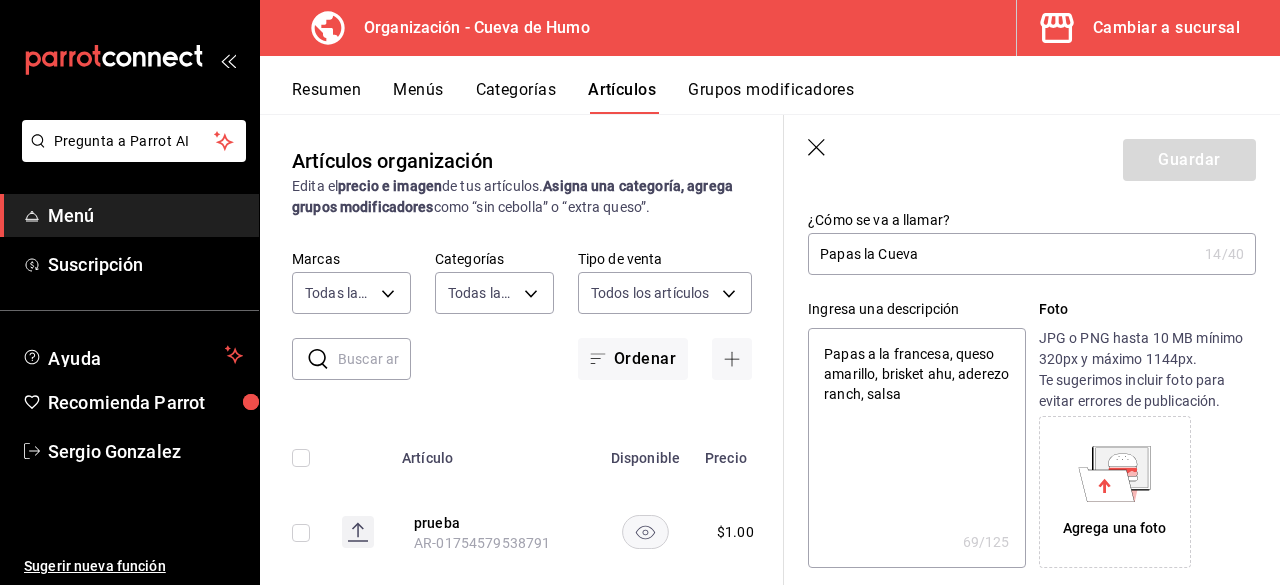 type on "x" 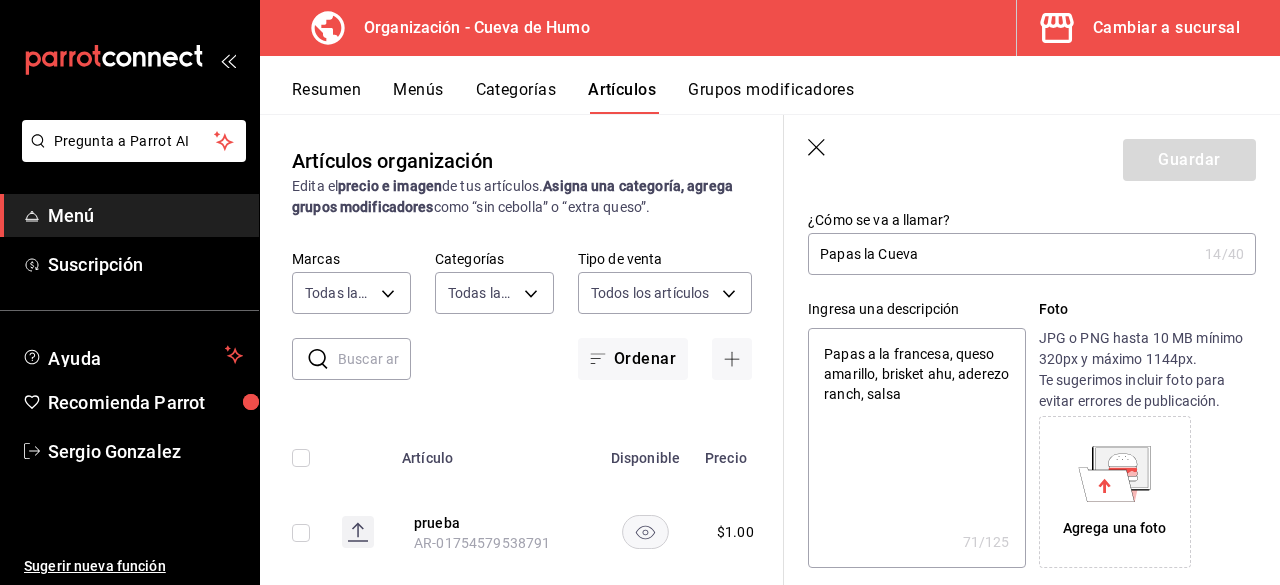 type on "Papas a la francesa, queso amarillo, brisket ahum, aderezo ranch, salsa" 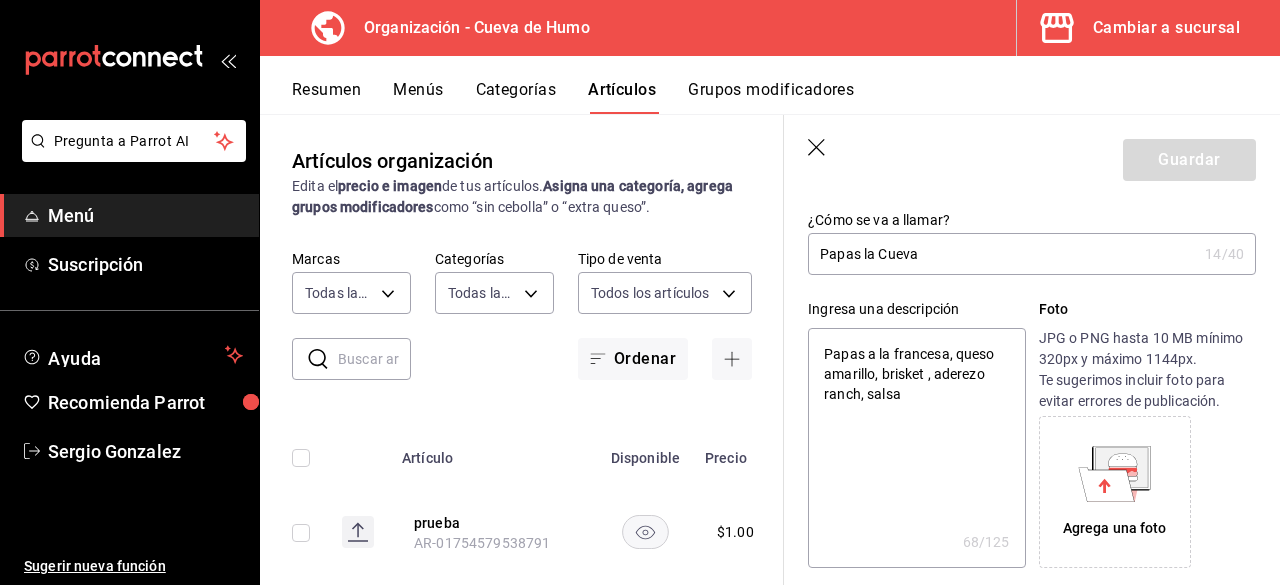 click on "Papas a la francesa, queso amarillo, brisket , aderezo ranch, salsa" at bounding box center (916, 448) 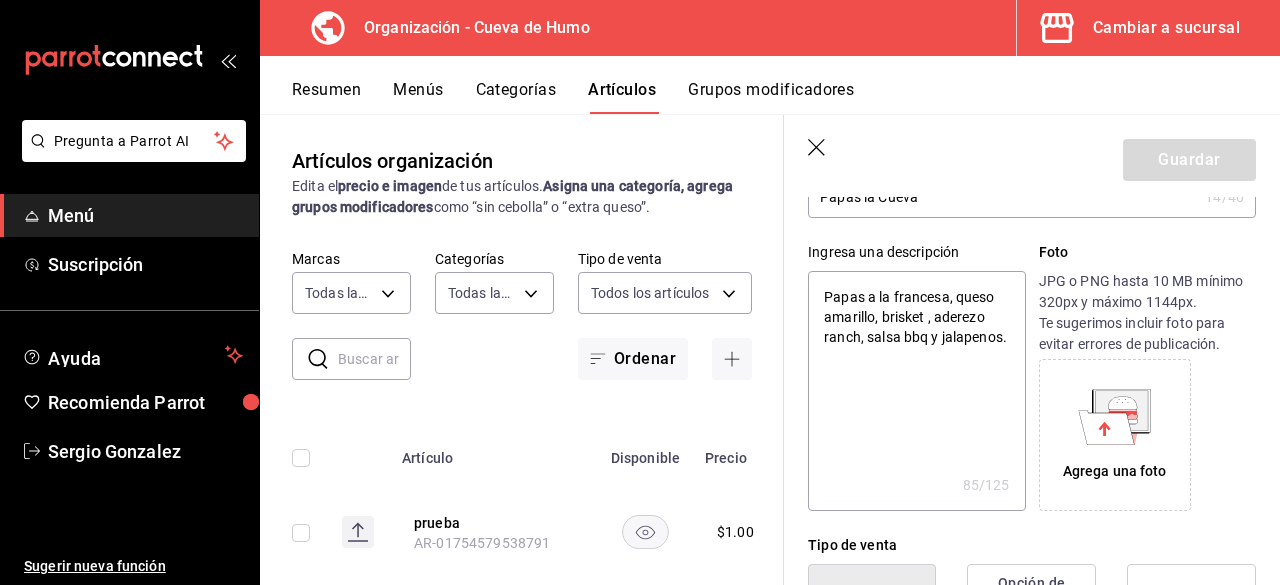 scroll, scrollTop: 200, scrollLeft: 0, axis: vertical 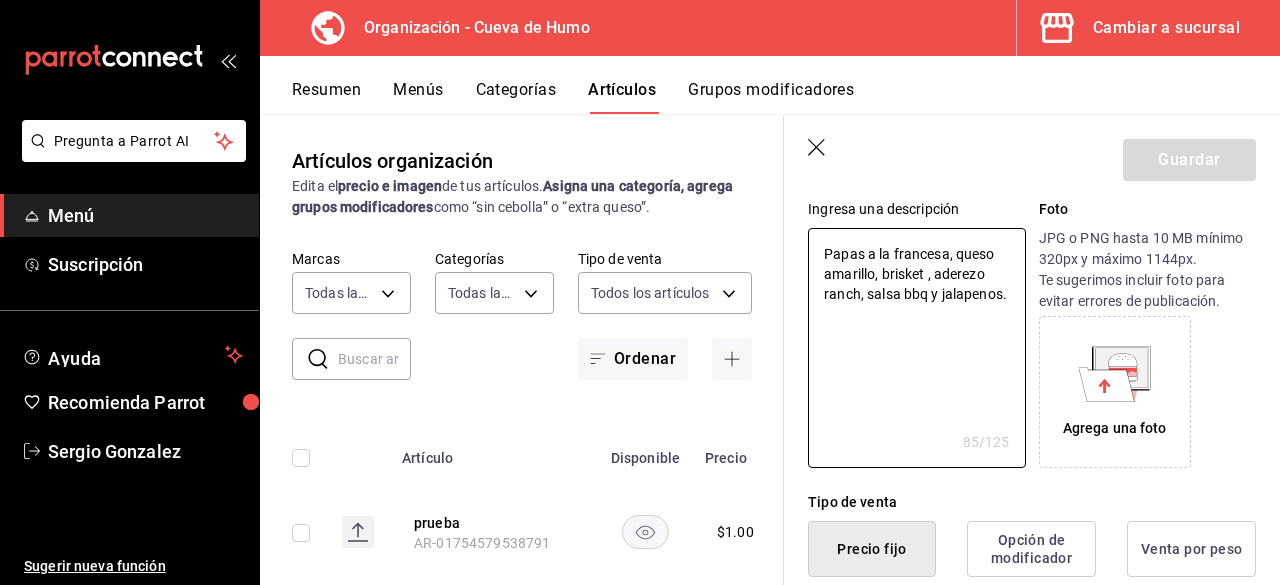 click 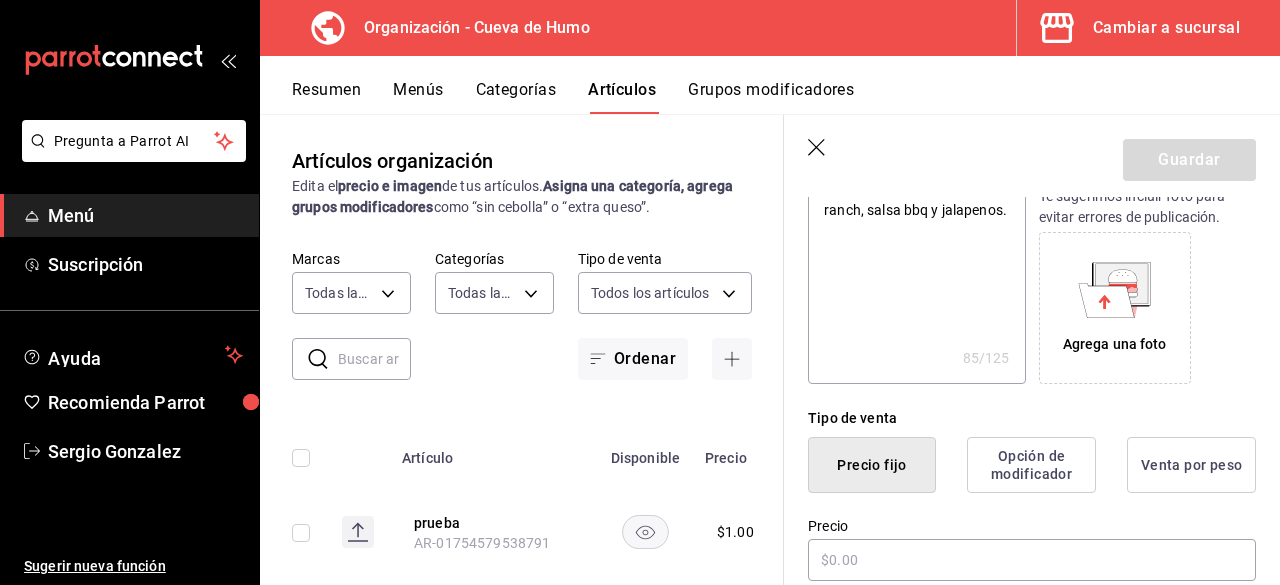 scroll, scrollTop: 400, scrollLeft: 0, axis: vertical 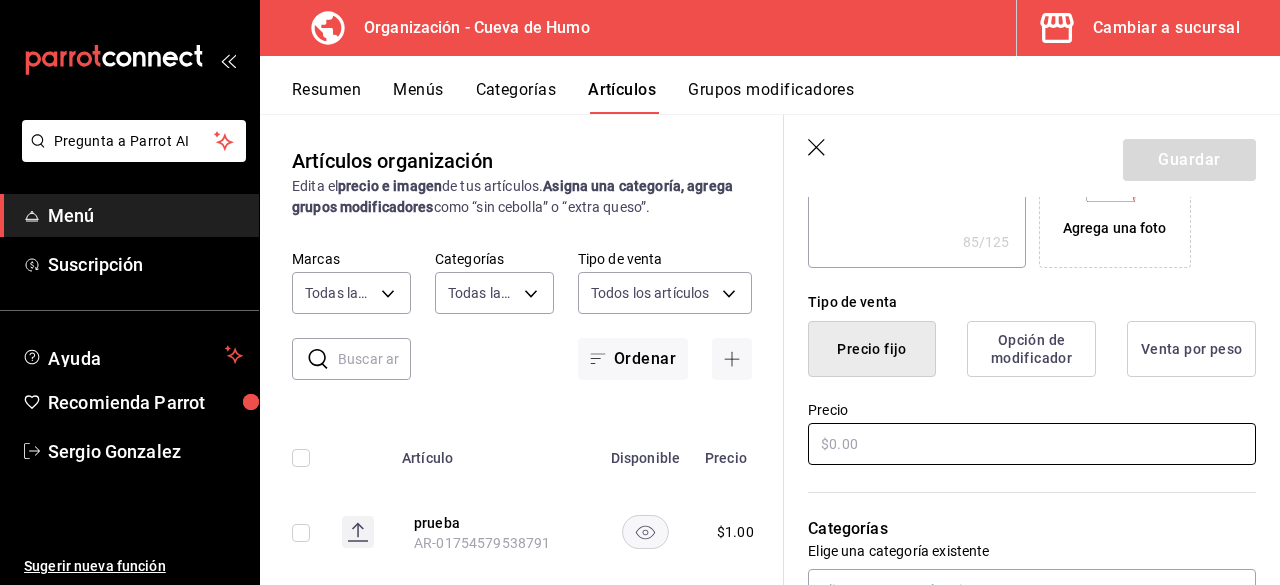 click at bounding box center [1032, 444] 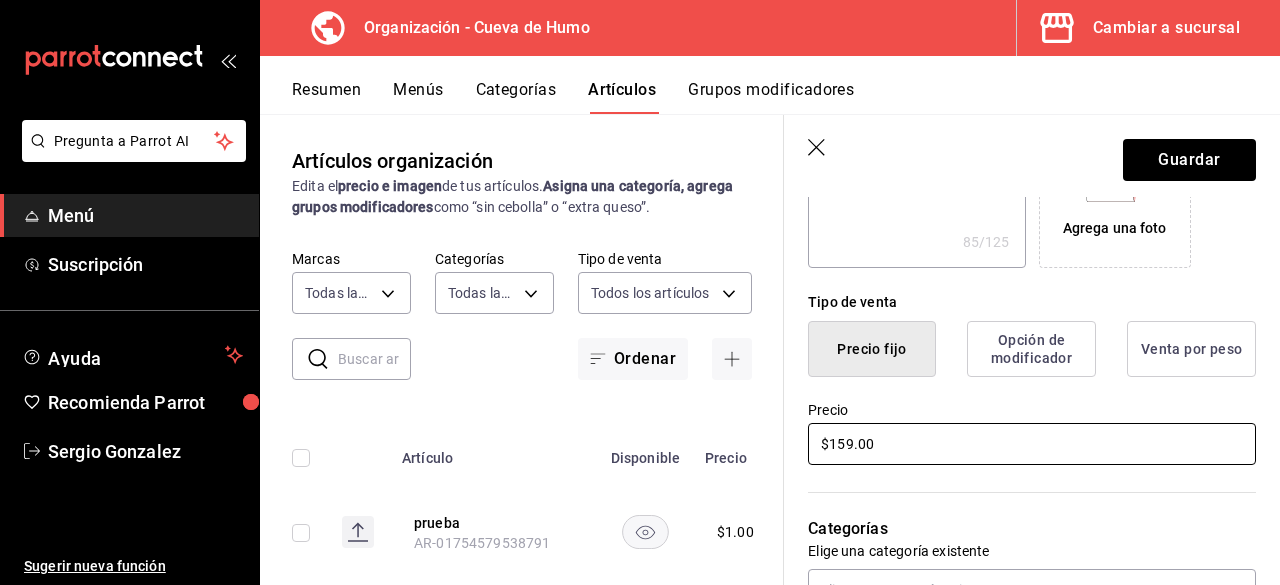 click on "$159.00" at bounding box center (1032, 444) 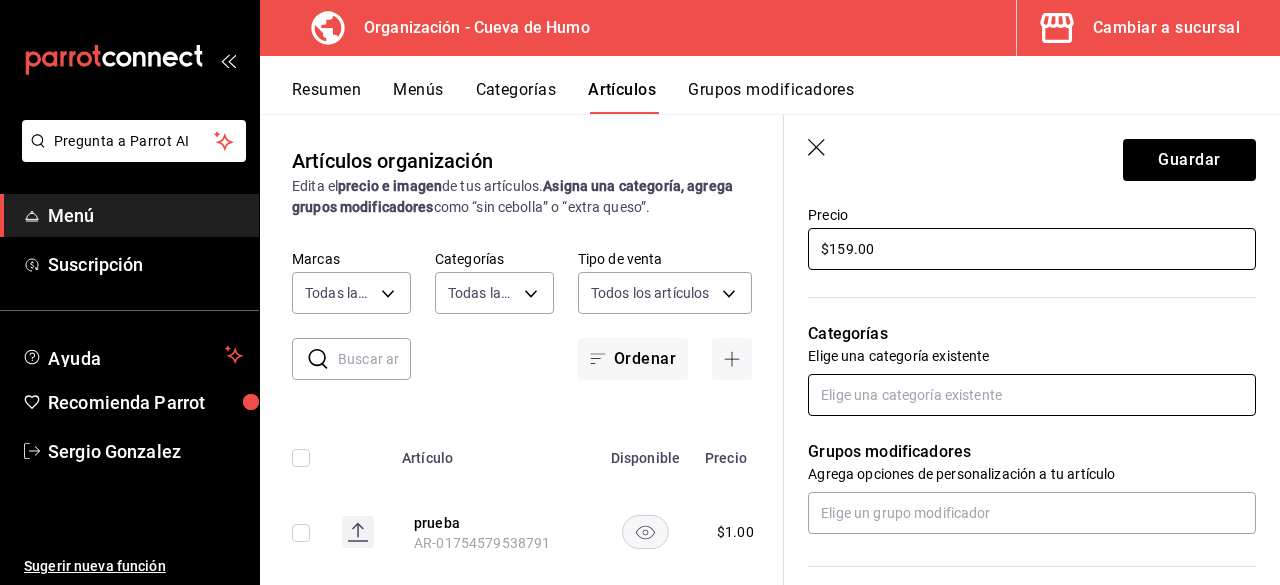 scroll, scrollTop: 600, scrollLeft: 0, axis: vertical 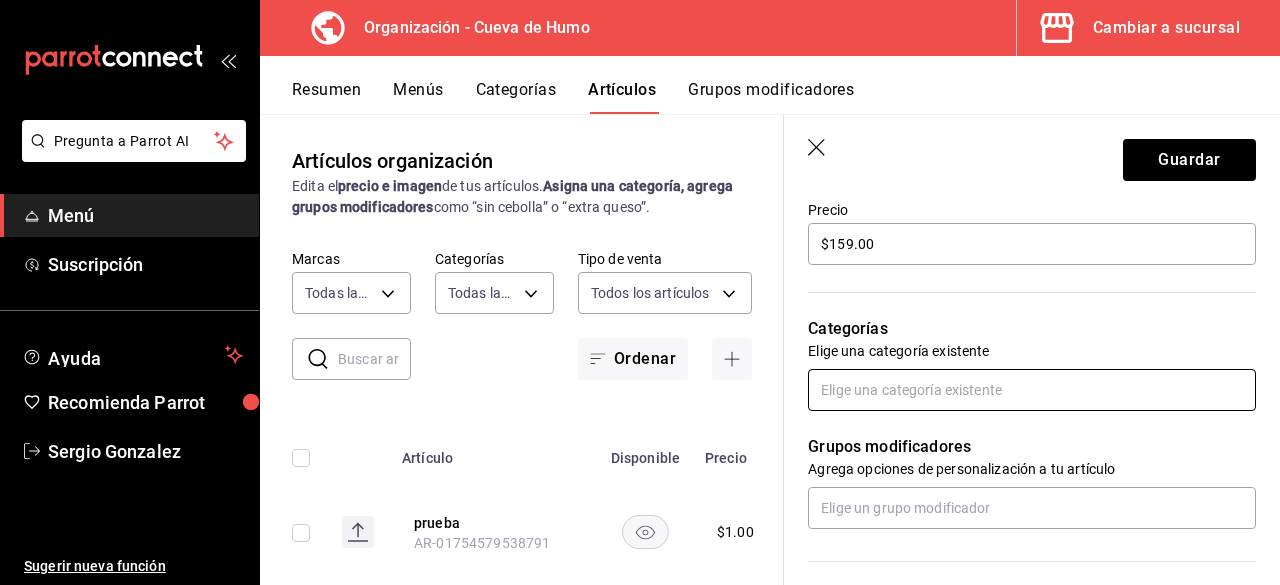 click at bounding box center [1032, 390] 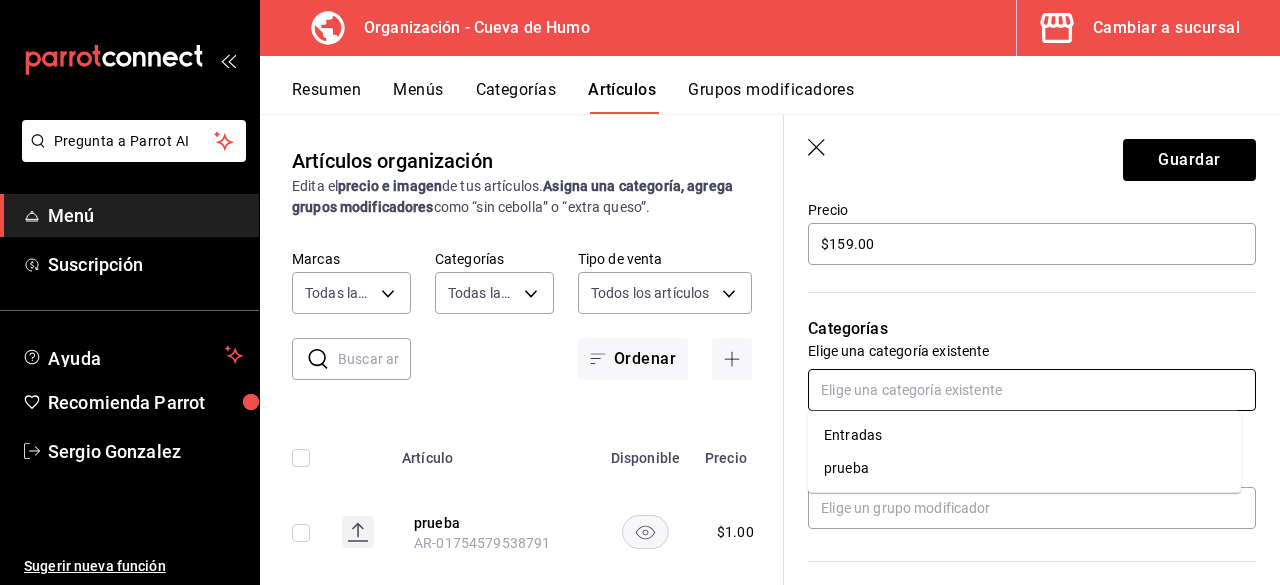 click on "Entradas" at bounding box center [1024, 435] 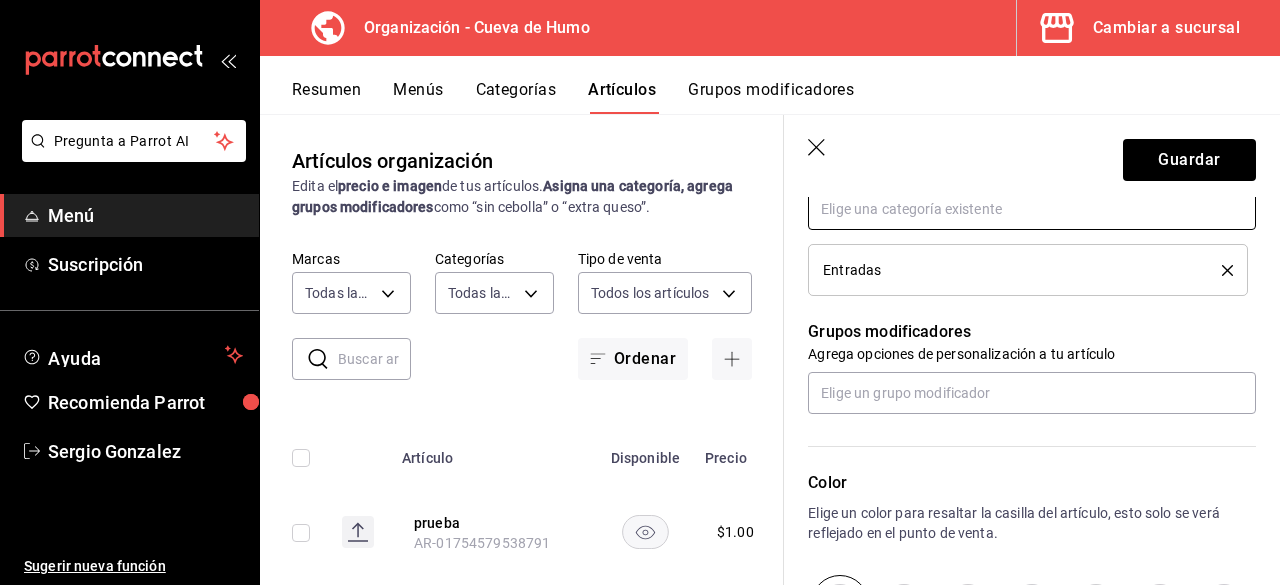 scroll, scrollTop: 800, scrollLeft: 0, axis: vertical 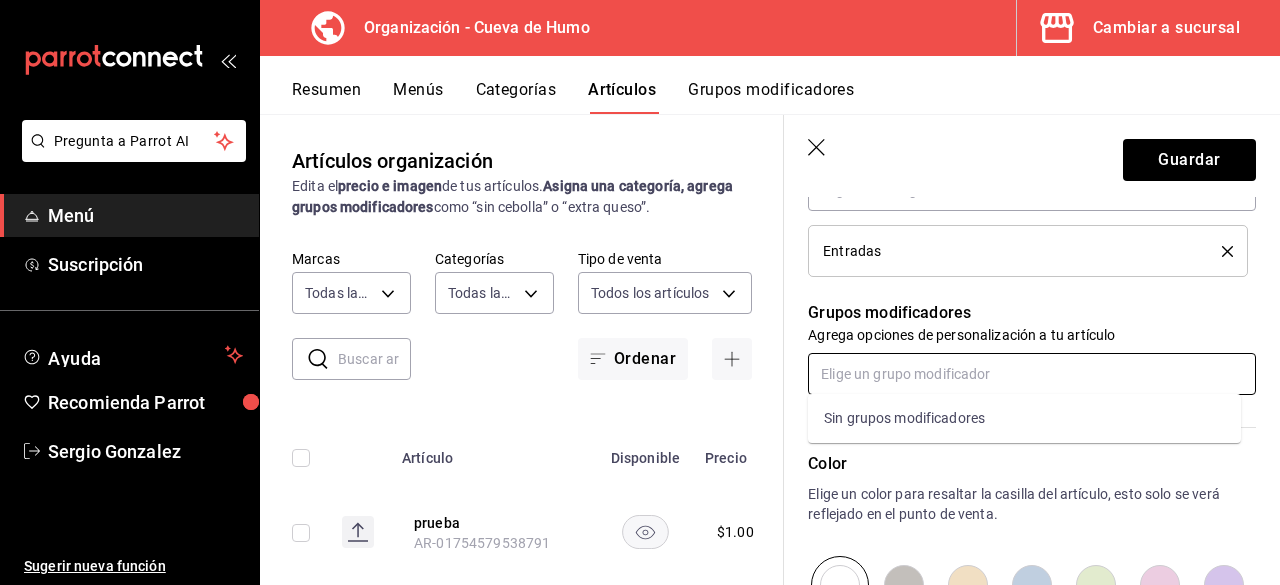 click at bounding box center (1032, 374) 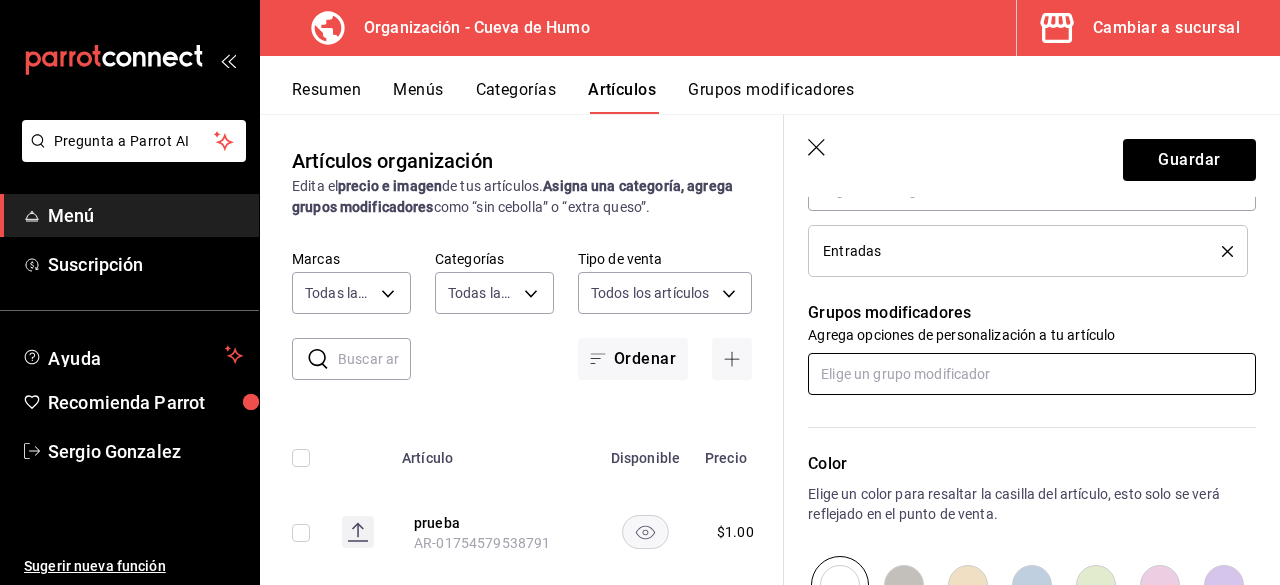 click at bounding box center [1032, 374] 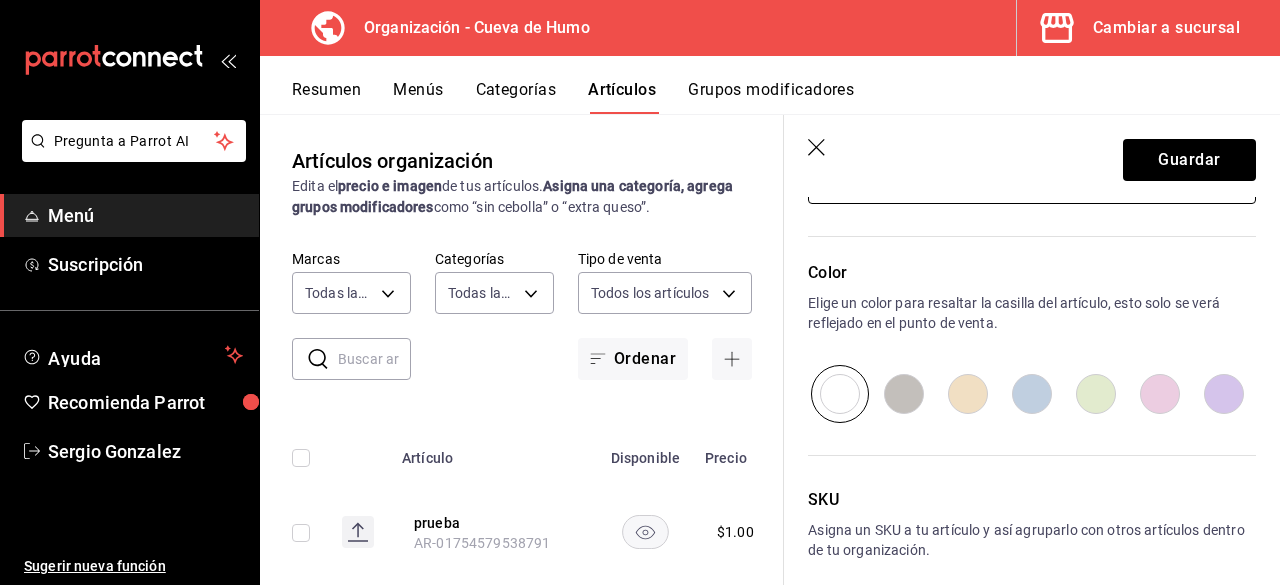 scroll, scrollTop: 1000, scrollLeft: 0, axis: vertical 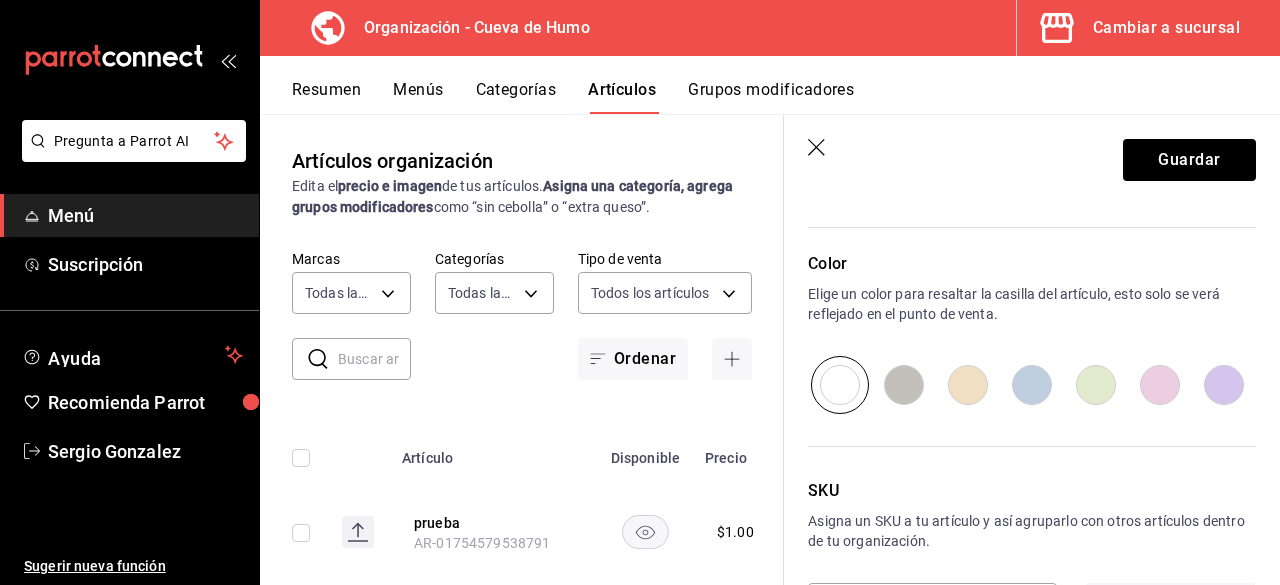 click at bounding box center [904, 385] 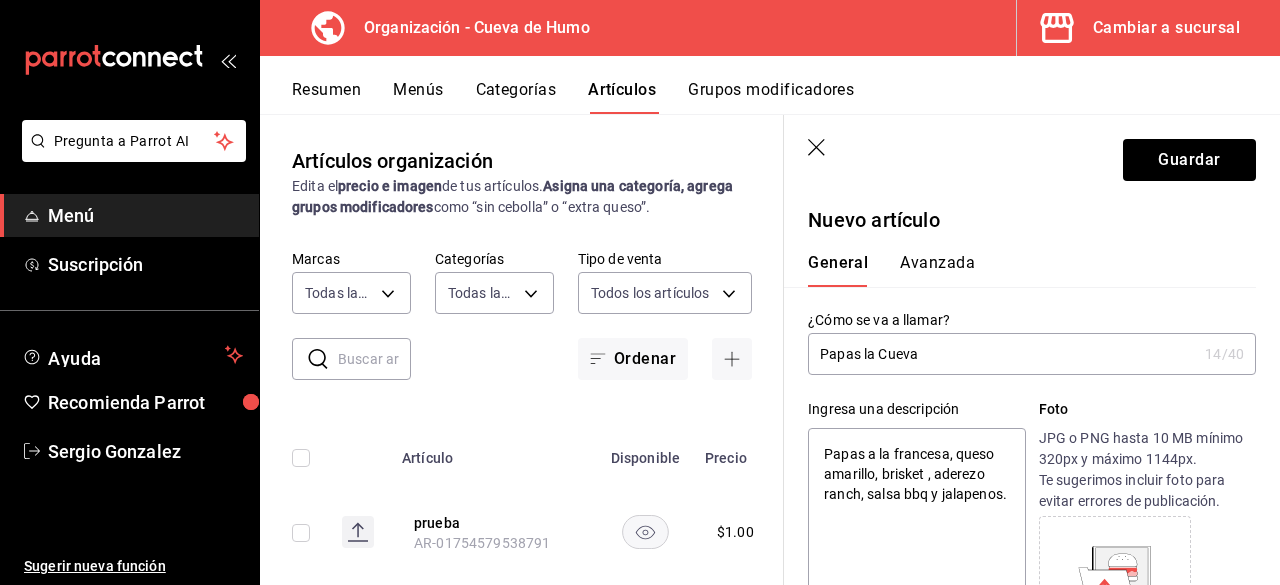 scroll, scrollTop: 0, scrollLeft: 0, axis: both 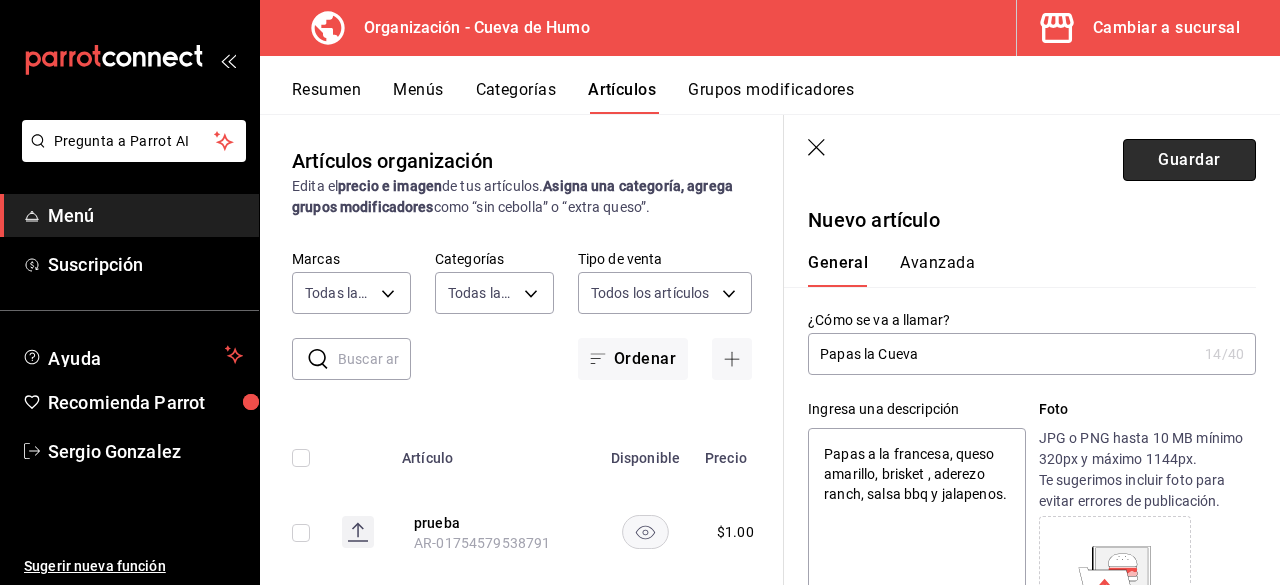 click on "Guardar" at bounding box center (1189, 160) 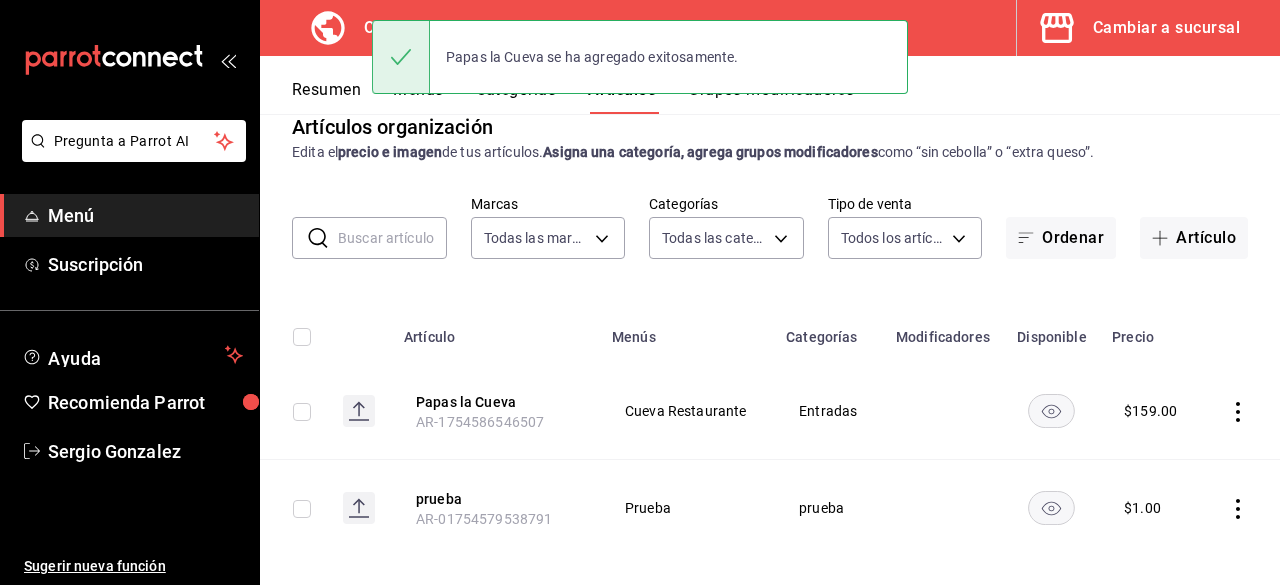 scroll, scrollTop: 53, scrollLeft: 0, axis: vertical 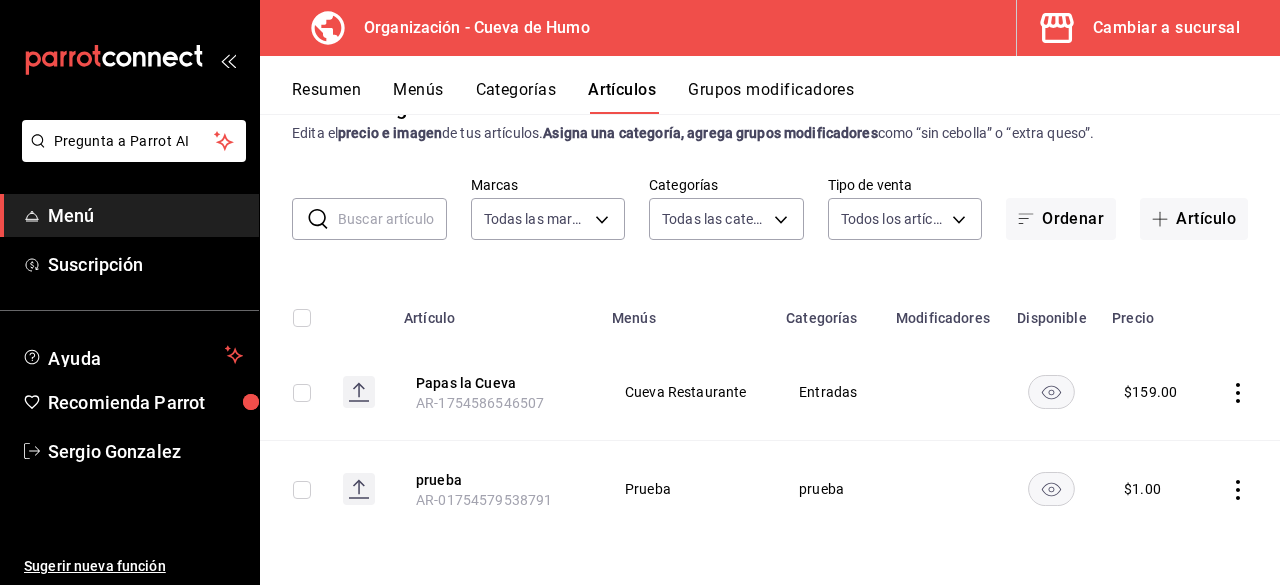 click 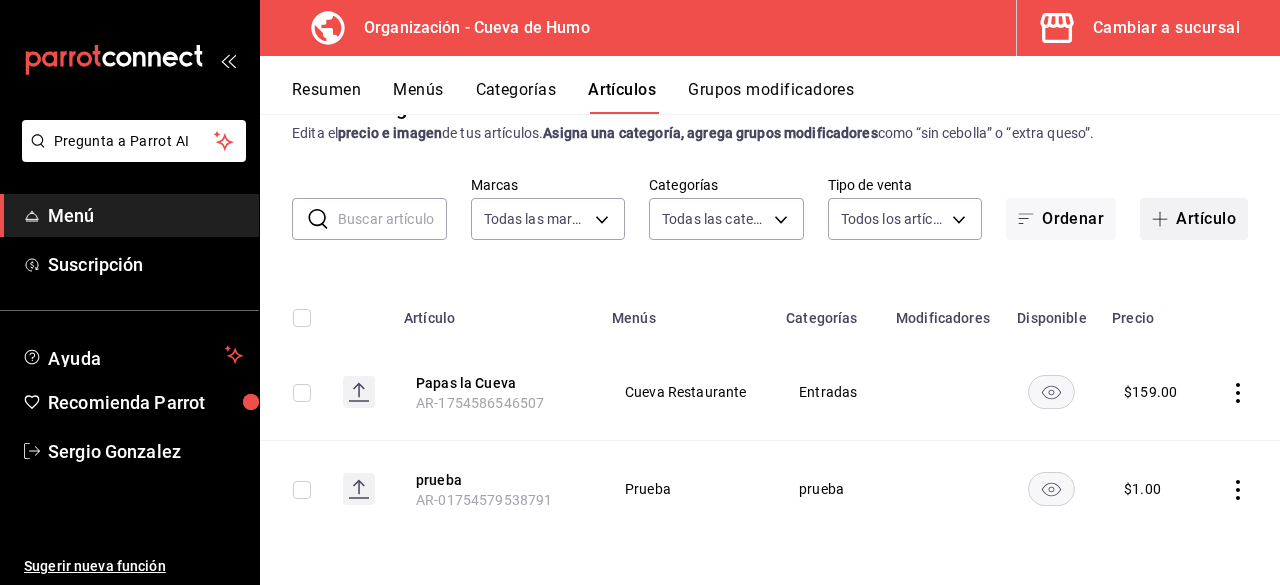 click on "Artículo" at bounding box center [1194, 219] 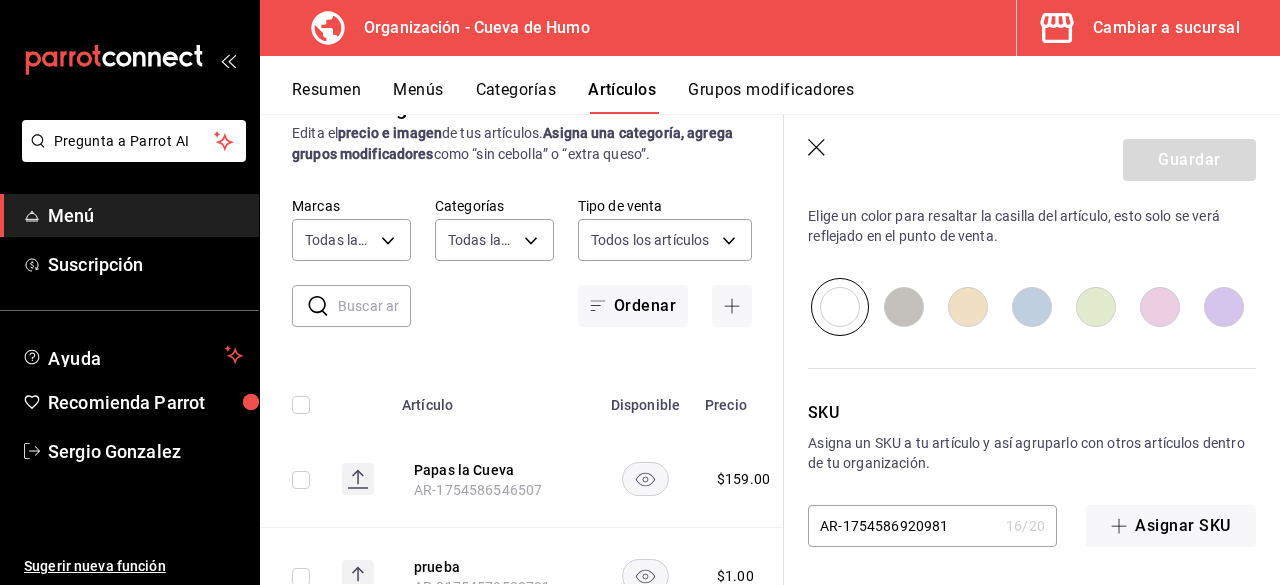 scroll, scrollTop: 1012, scrollLeft: 0, axis: vertical 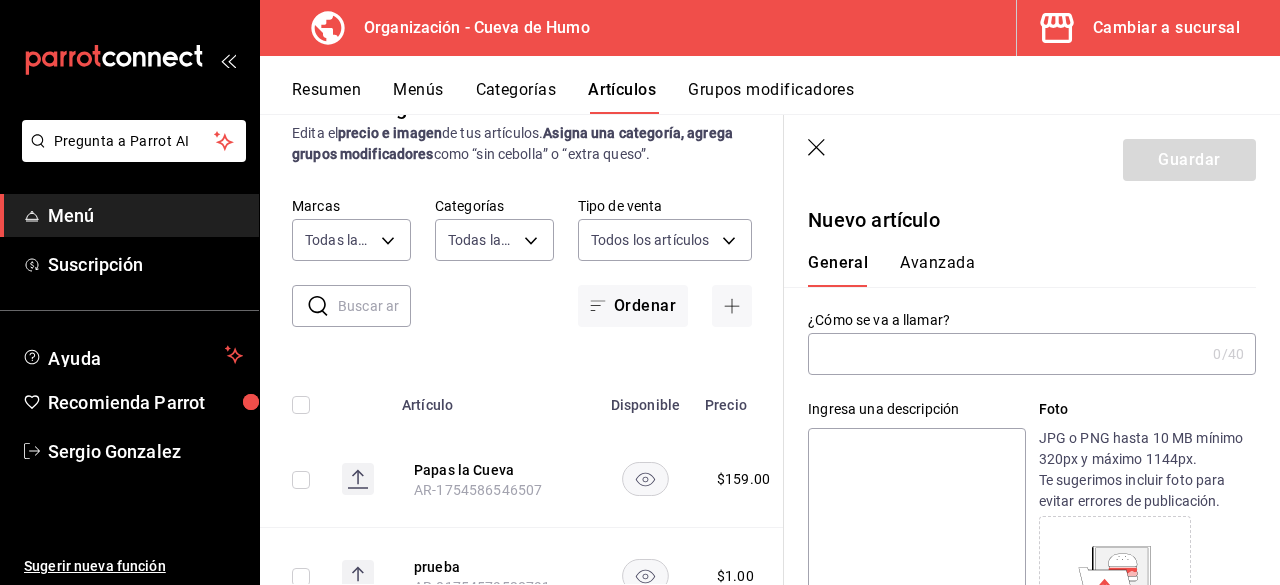 click on "Categorías" at bounding box center [516, 97] 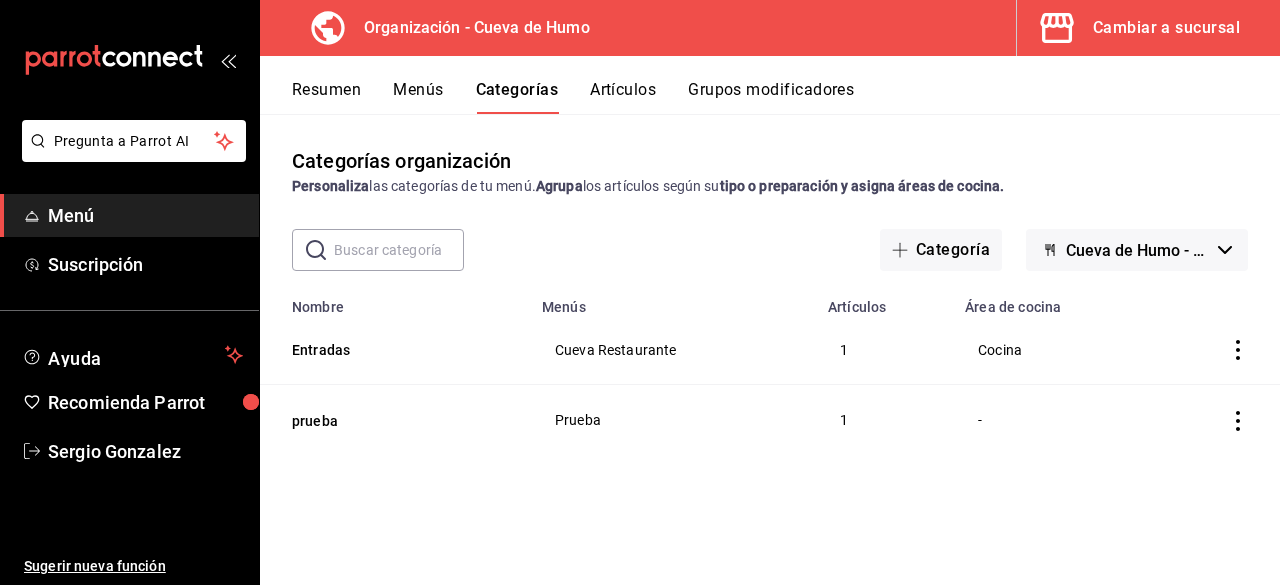 click on "Artículos" at bounding box center [623, 97] 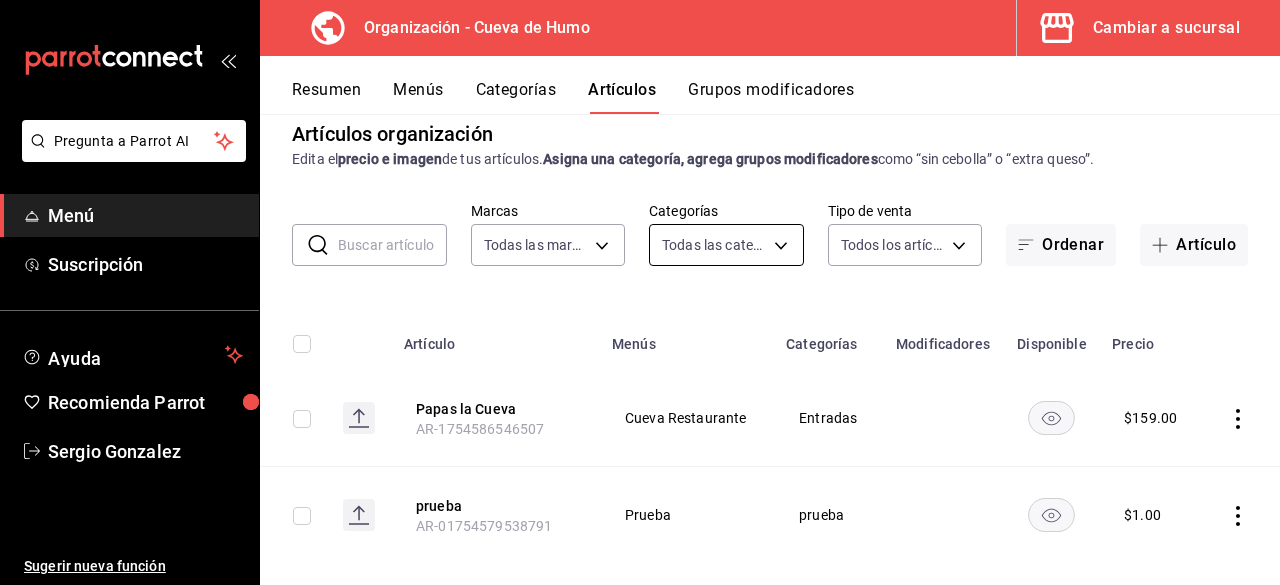 scroll, scrollTop: 53, scrollLeft: 0, axis: vertical 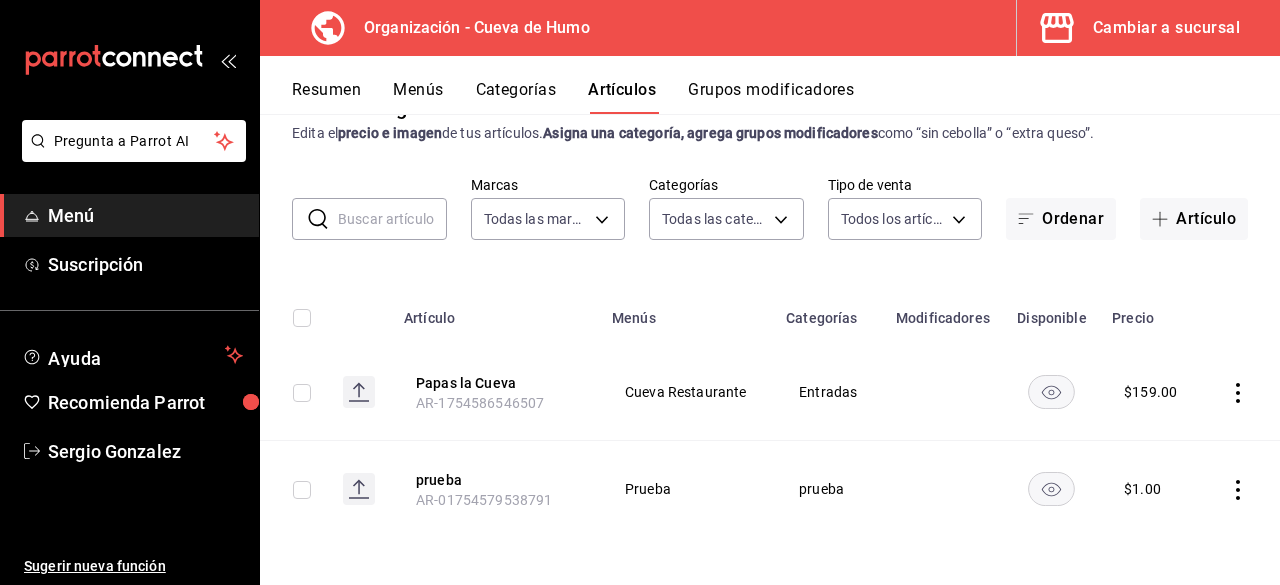 click on "Menú" at bounding box center [145, 215] 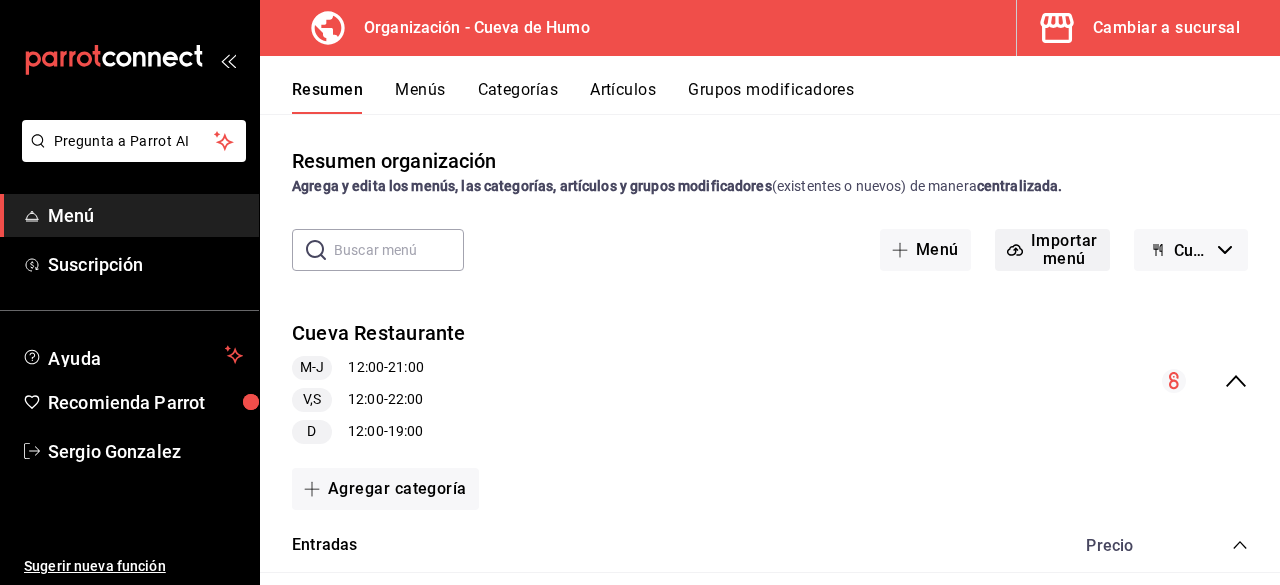click on "Importar menú" at bounding box center (1052, 250) 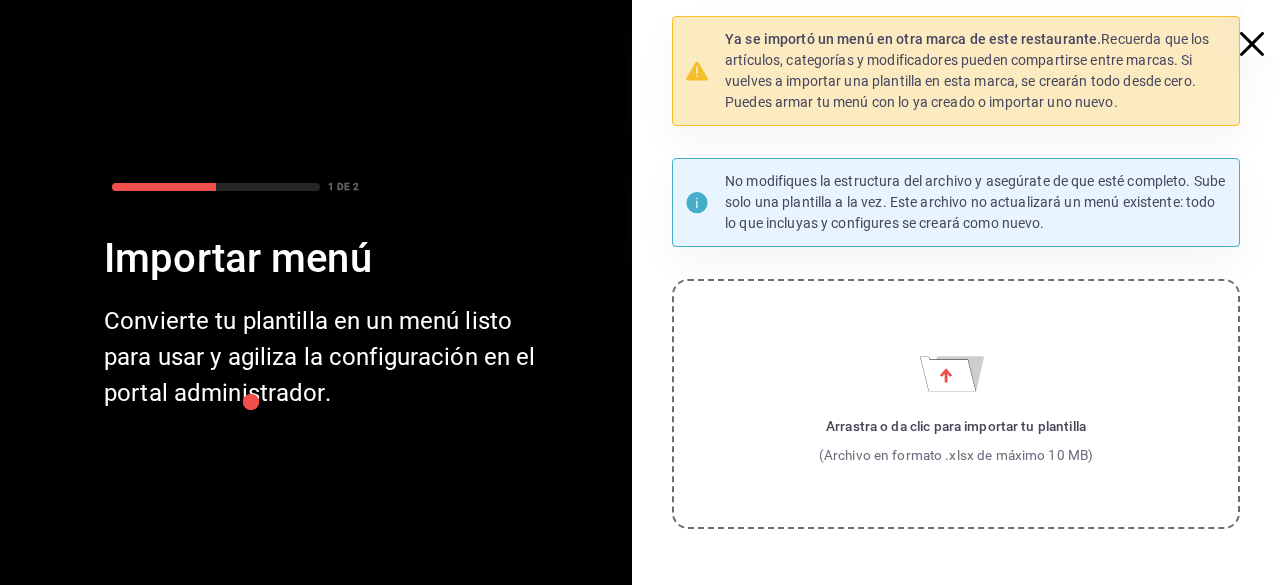 click on "Arrastra o da clic para importar tu plantilla (Archivo en formato .xlsx de máximo 10 MB)" at bounding box center (956, 404) 